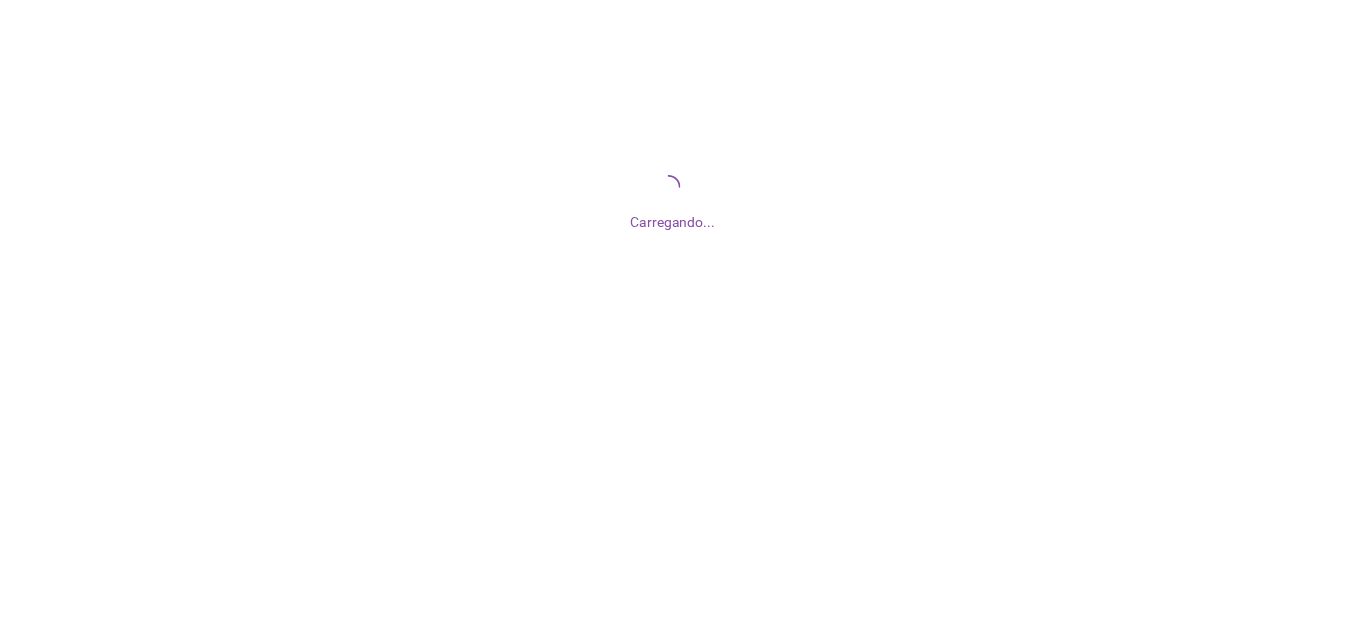 scroll, scrollTop: 0, scrollLeft: 0, axis: both 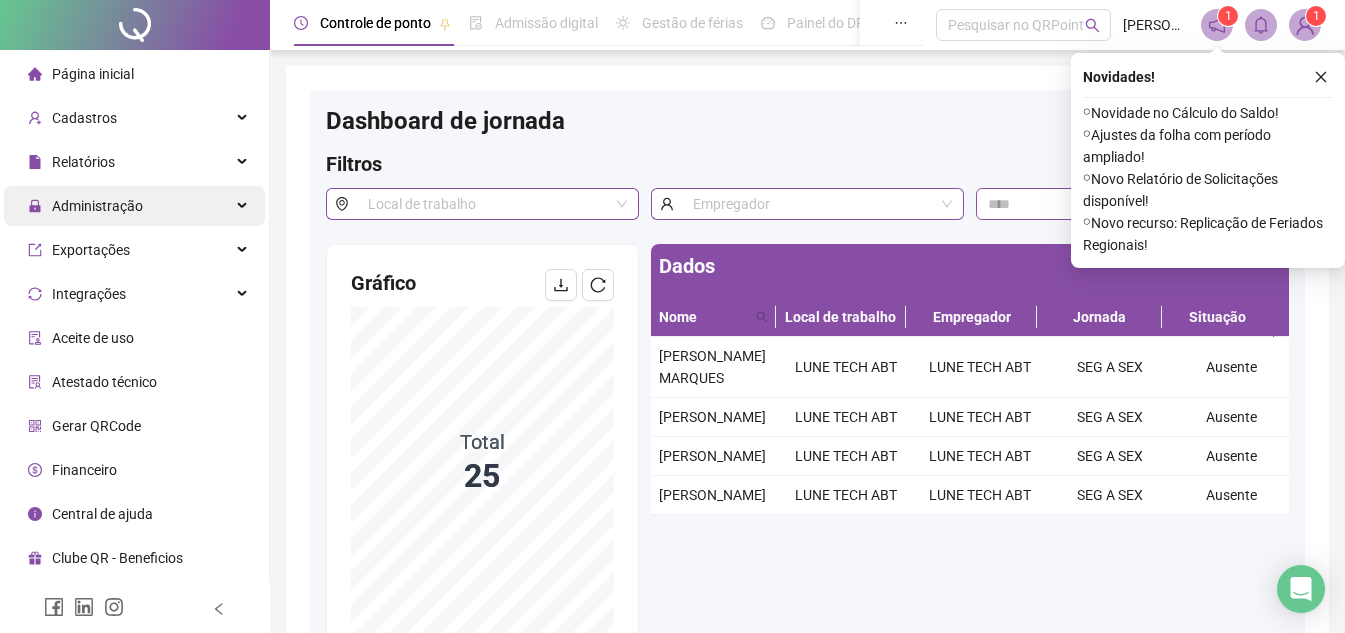 click on "Administração" at bounding box center [134, 206] 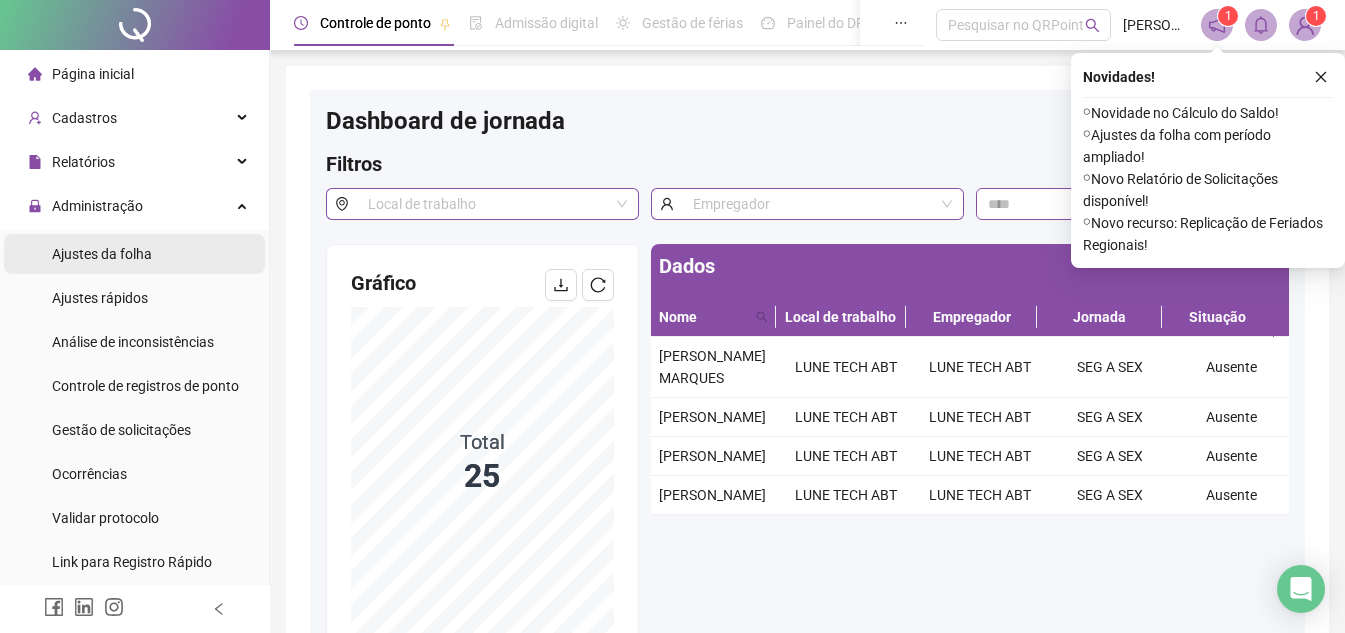 click on "Ajustes da folha" at bounding box center [134, 254] 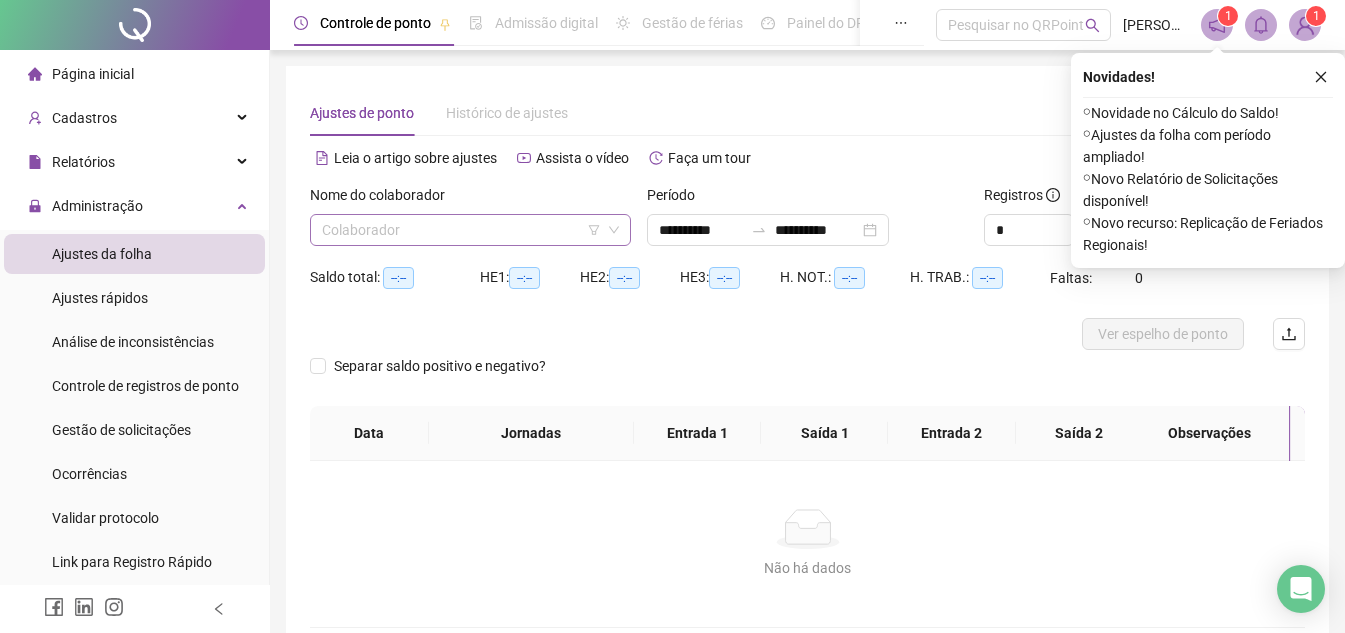 type on "**********" 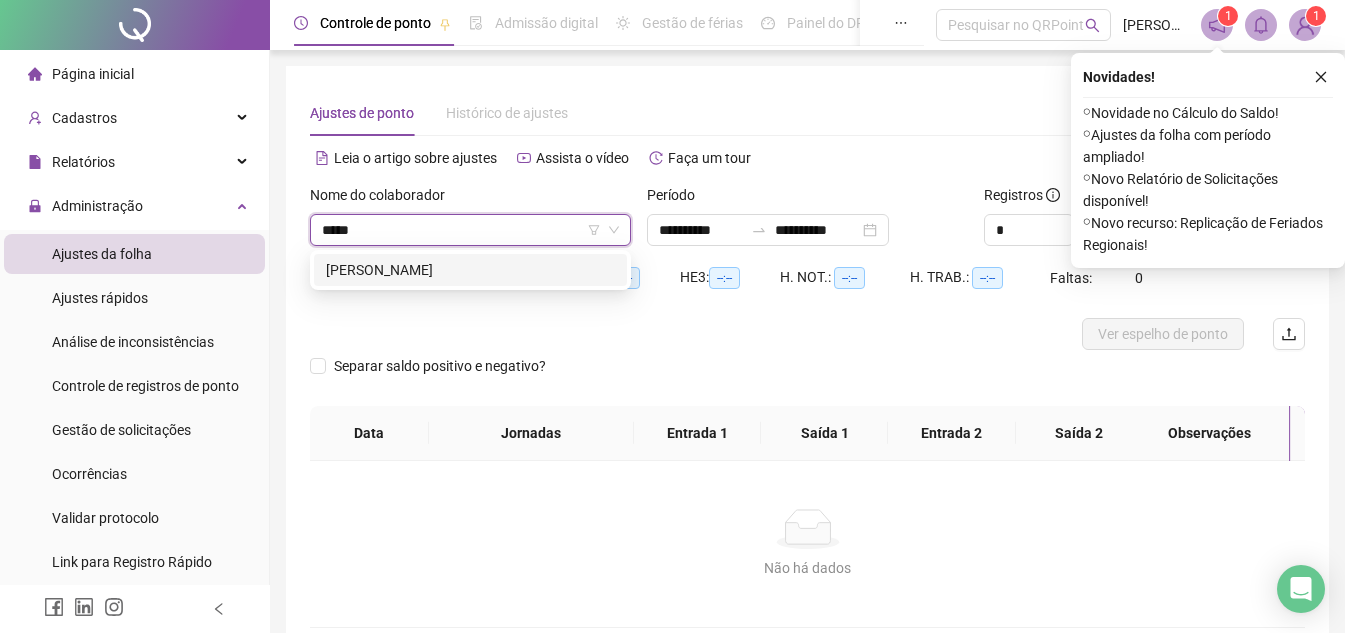 type on "******" 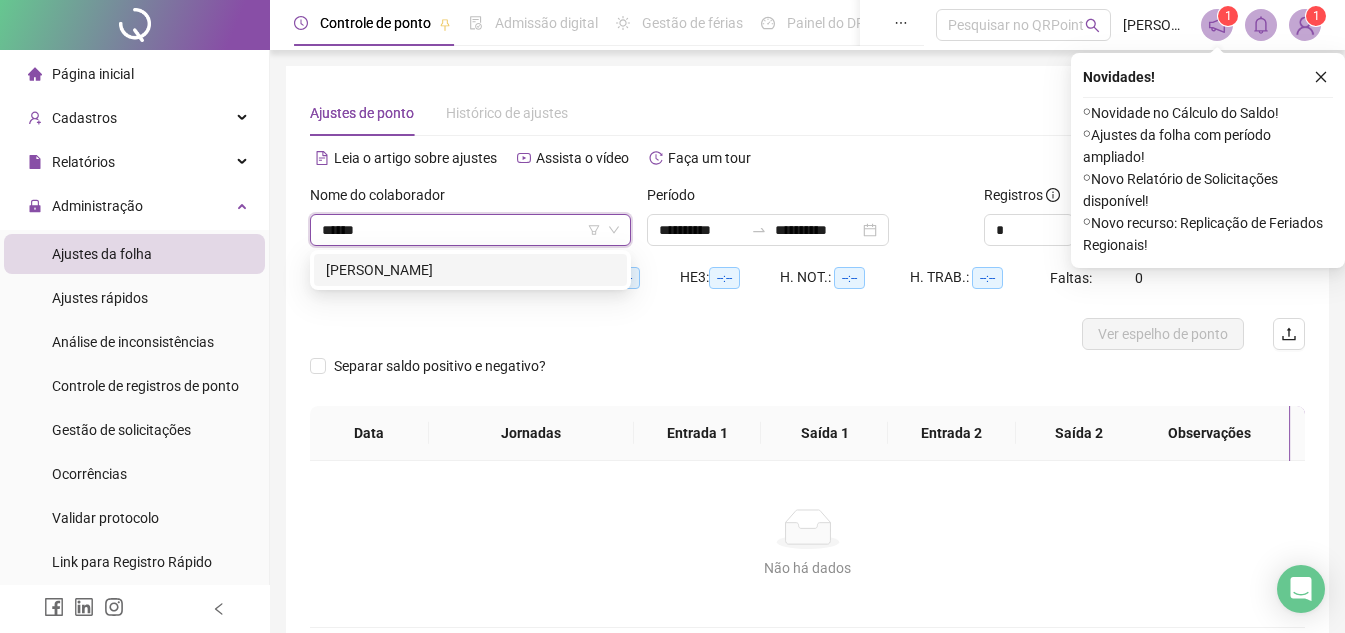 type 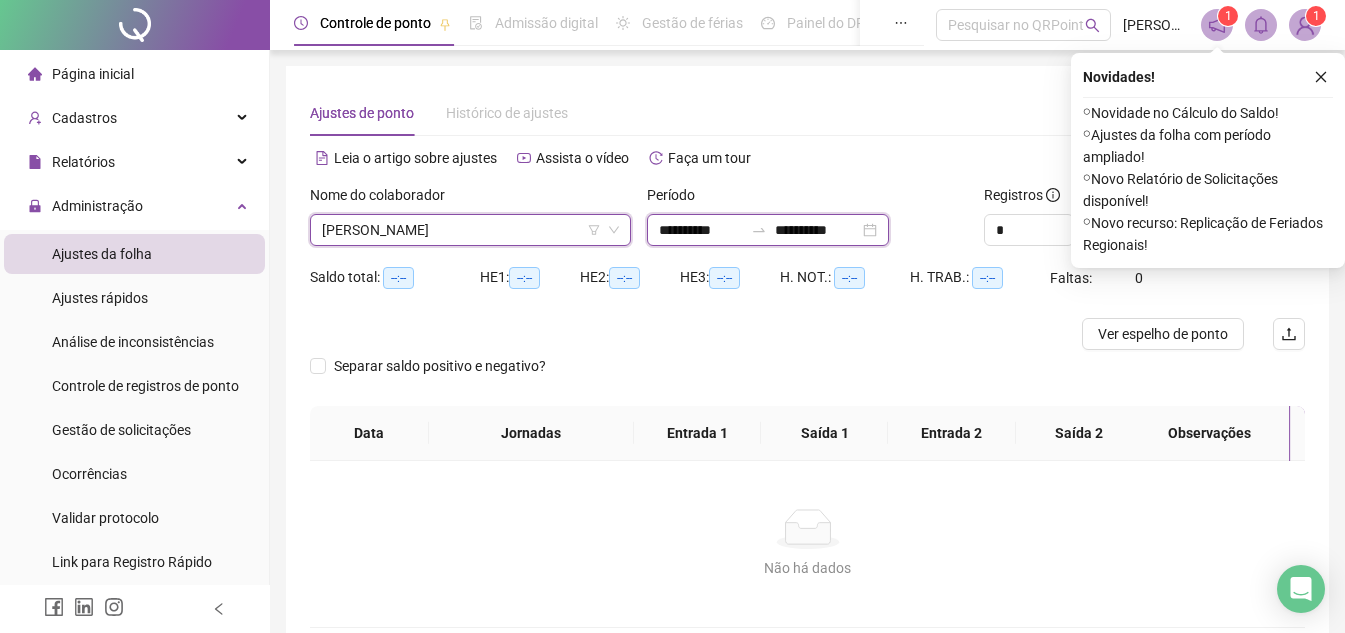 click on "**********" at bounding box center (817, 230) 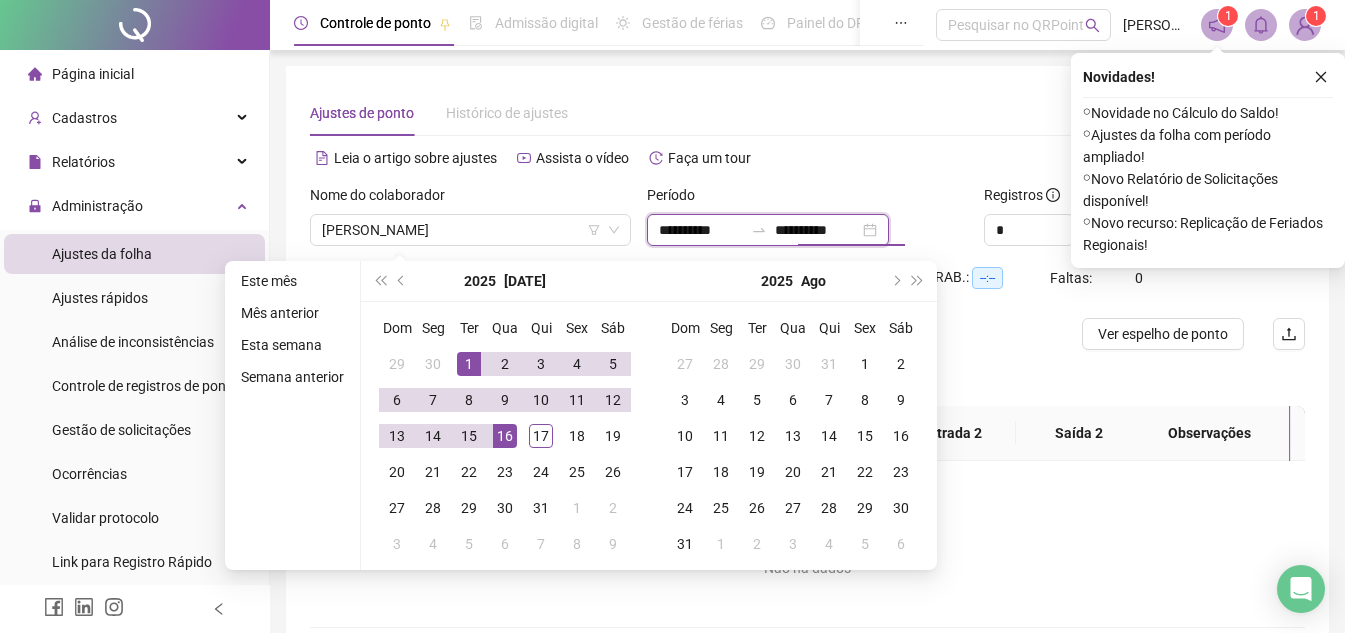 click on "**********" at bounding box center [768, 230] 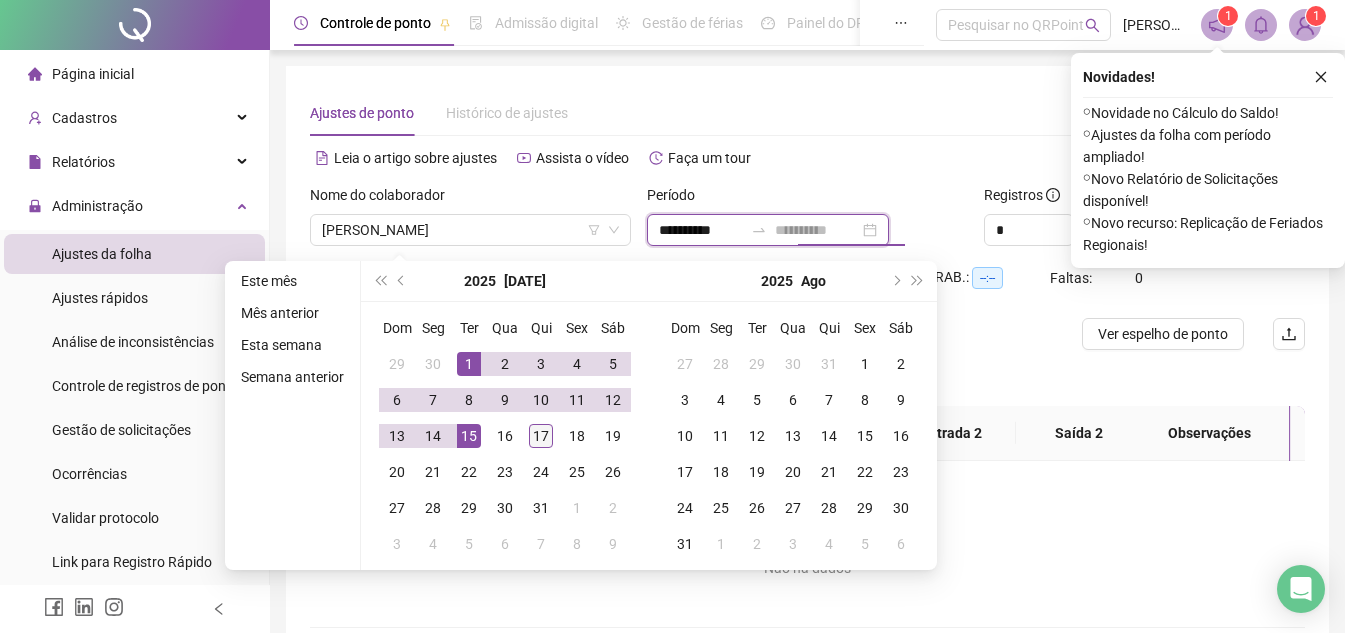 type on "**********" 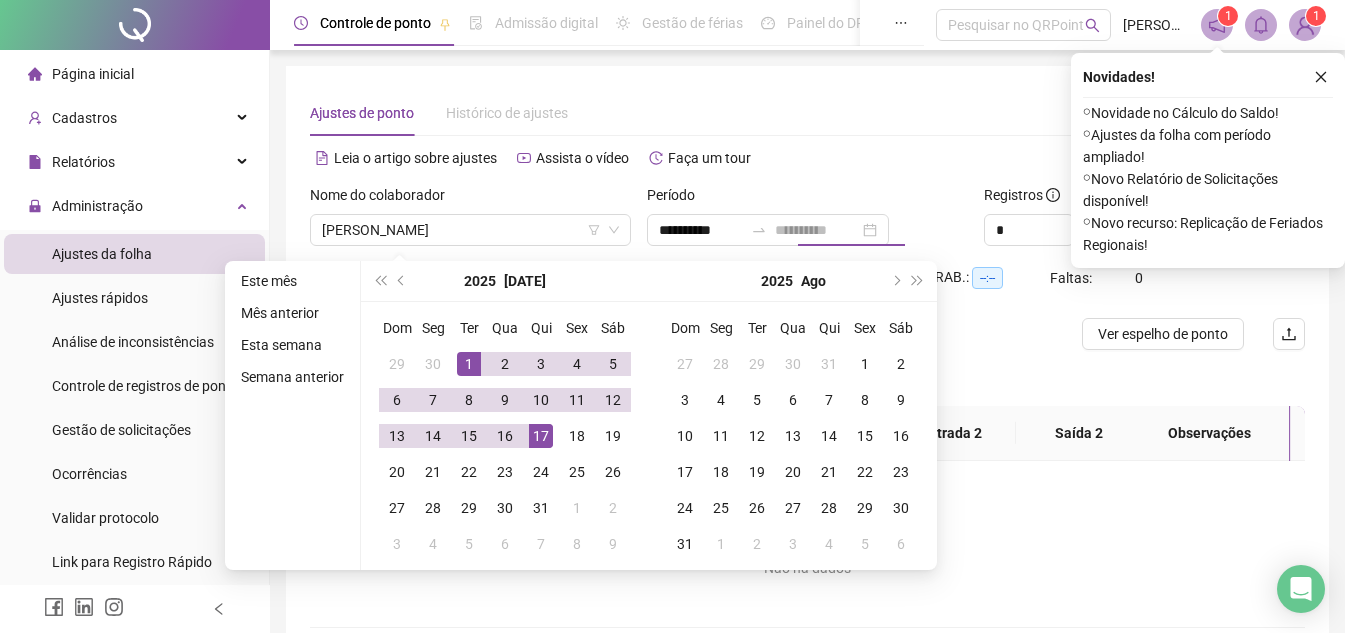 click on "17" at bounding box center [541, 436] 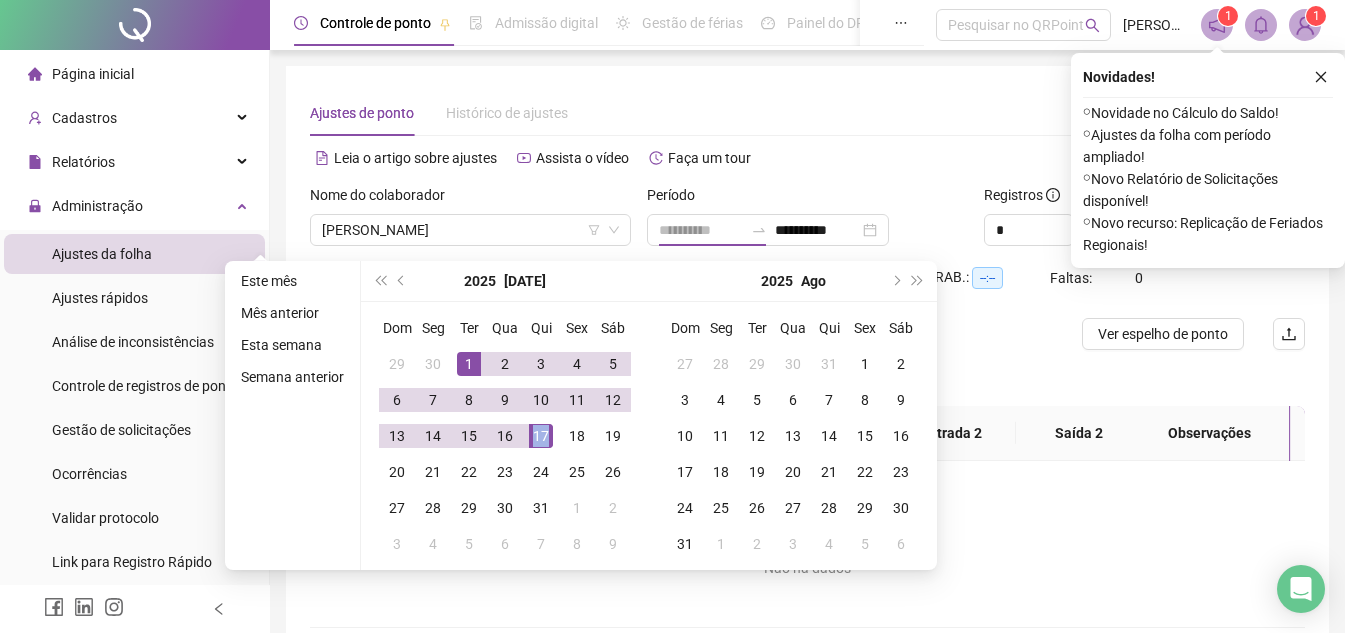 click on "17" at bounding box center (541, 436) 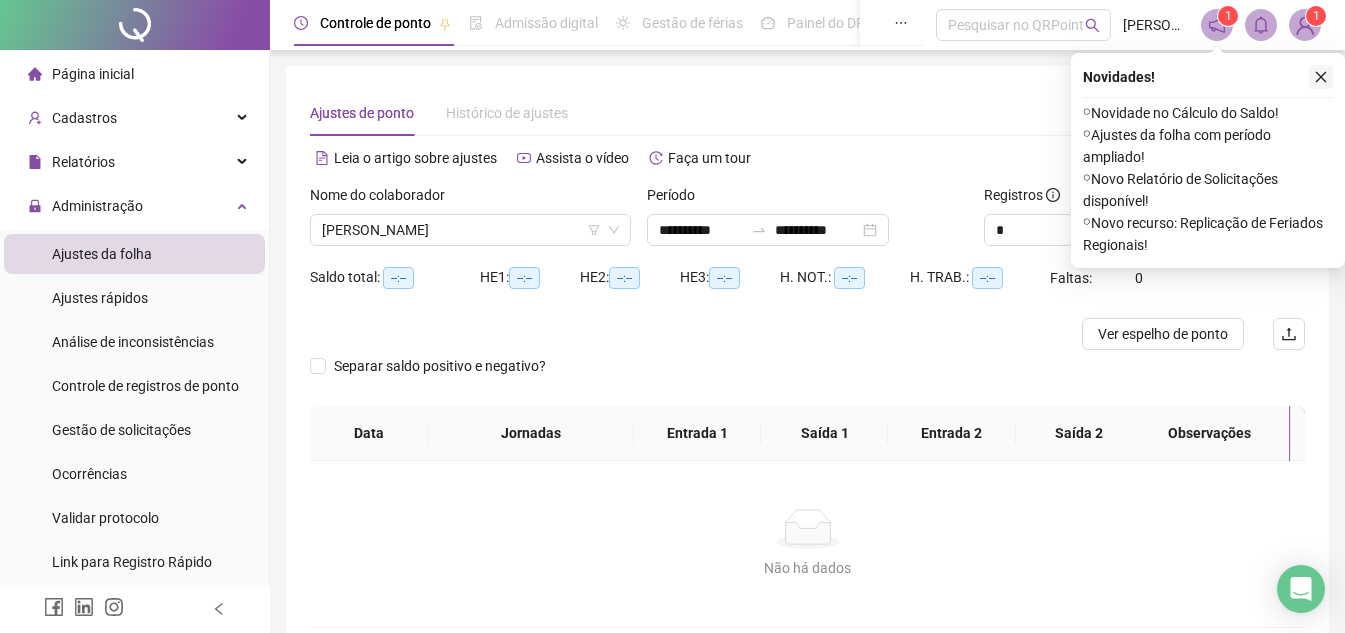 click 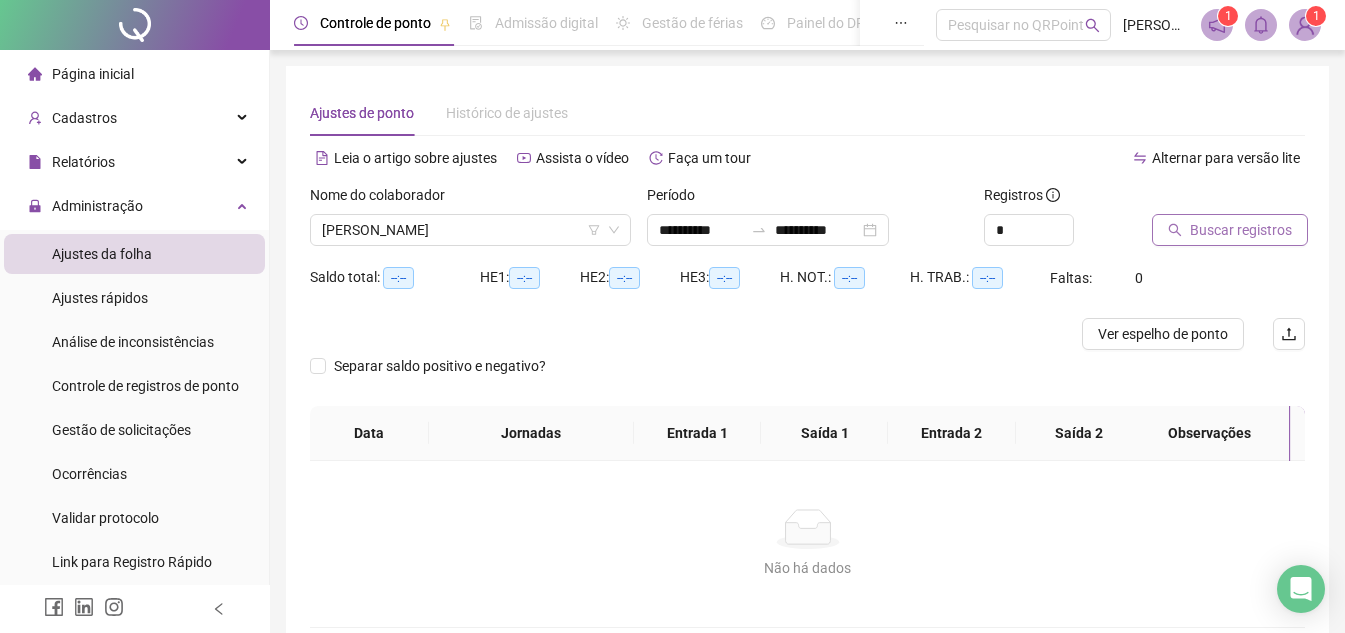 click on "Buscar registros" at bounding box center [1241, 230] 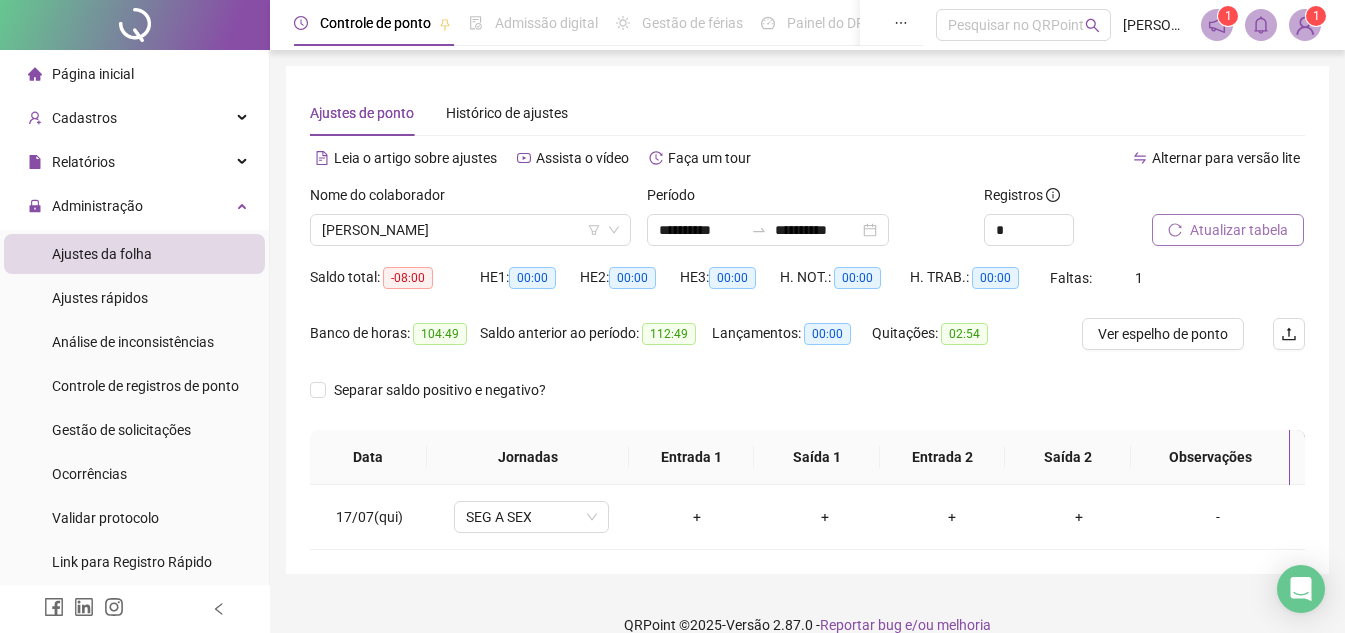 scroll, scrollTop: 27, scrollLeft: 0, axis: vertical 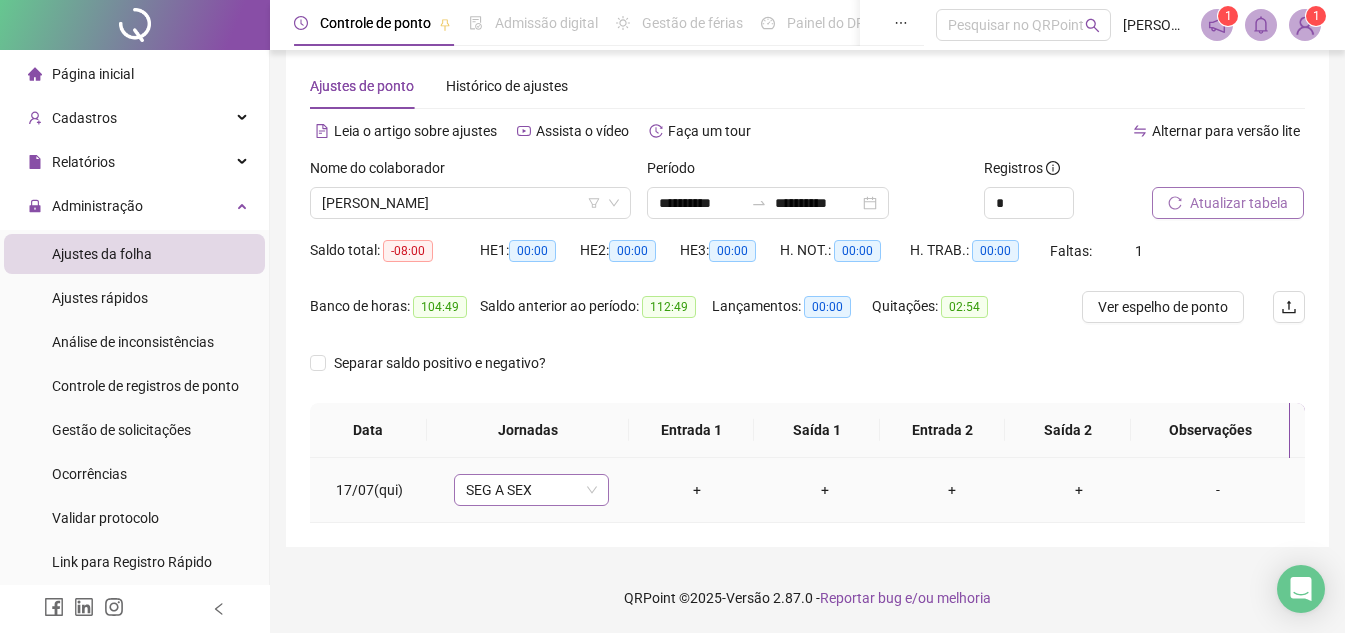 click on "SEG A SEX" at bounding box center (531, 490) 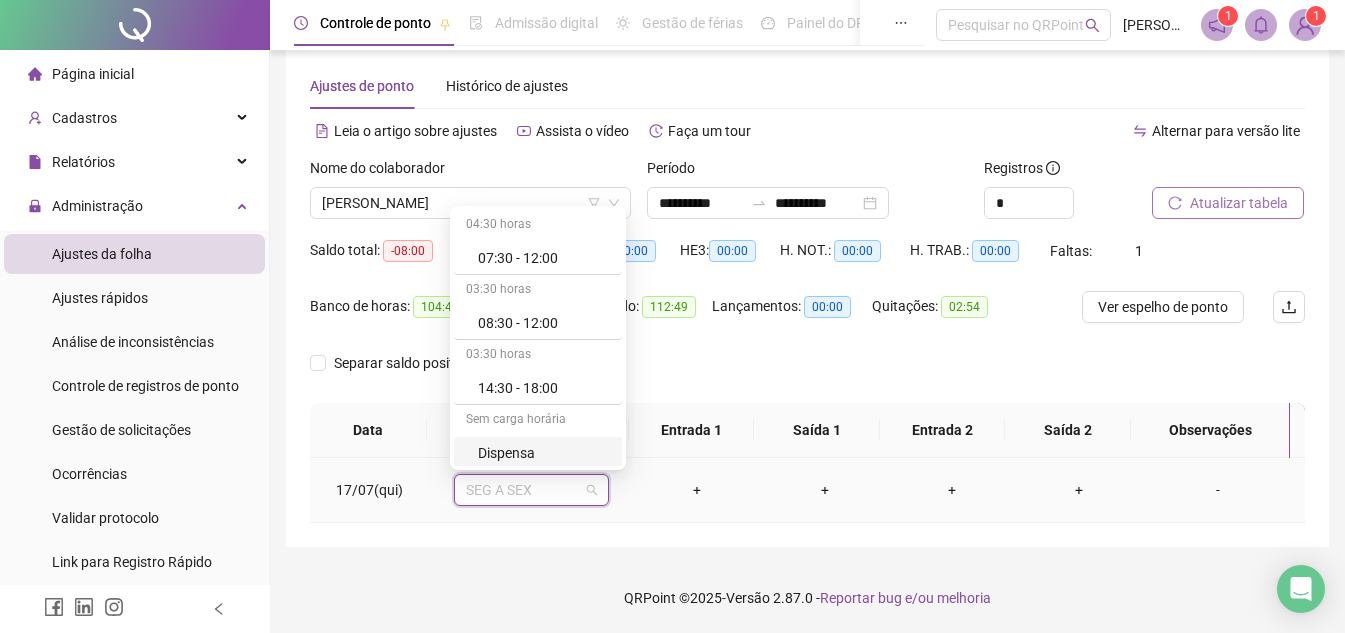 scroll, scrollTop: 394, scrollLeft: 0, axis: vertical 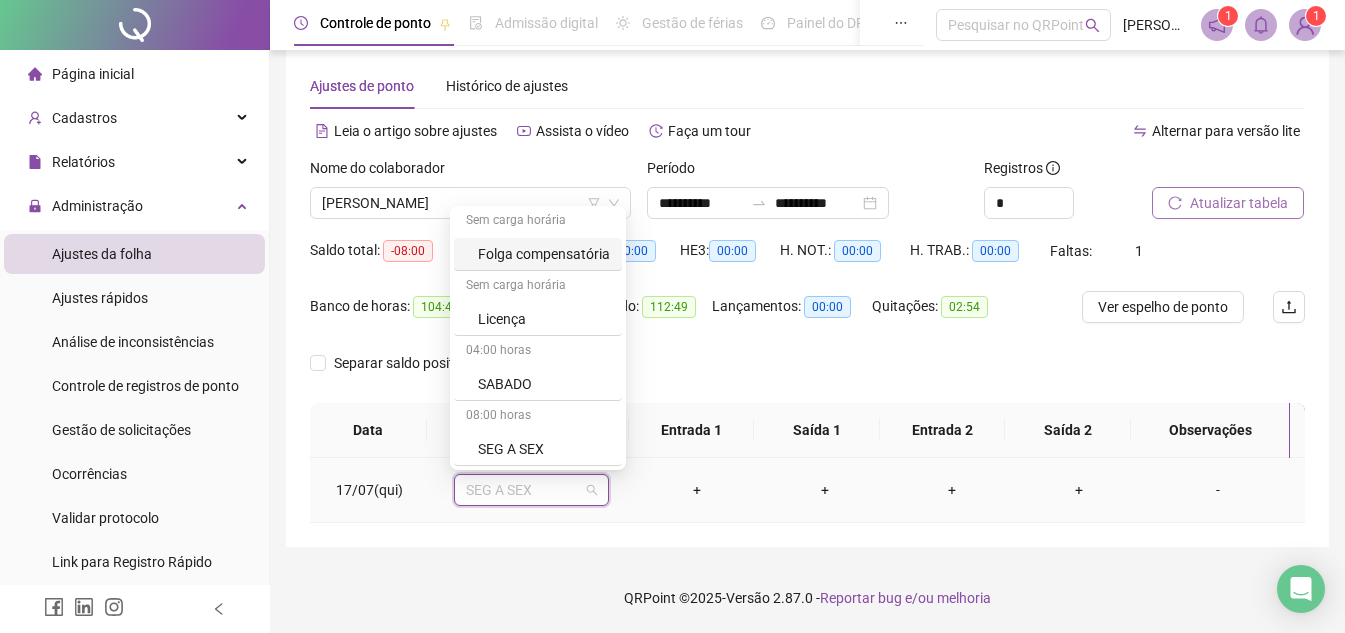 drag, startPoint x: 554, startPoint y: 248, endPoint x: 568, endPoint y: 248, distance: 14 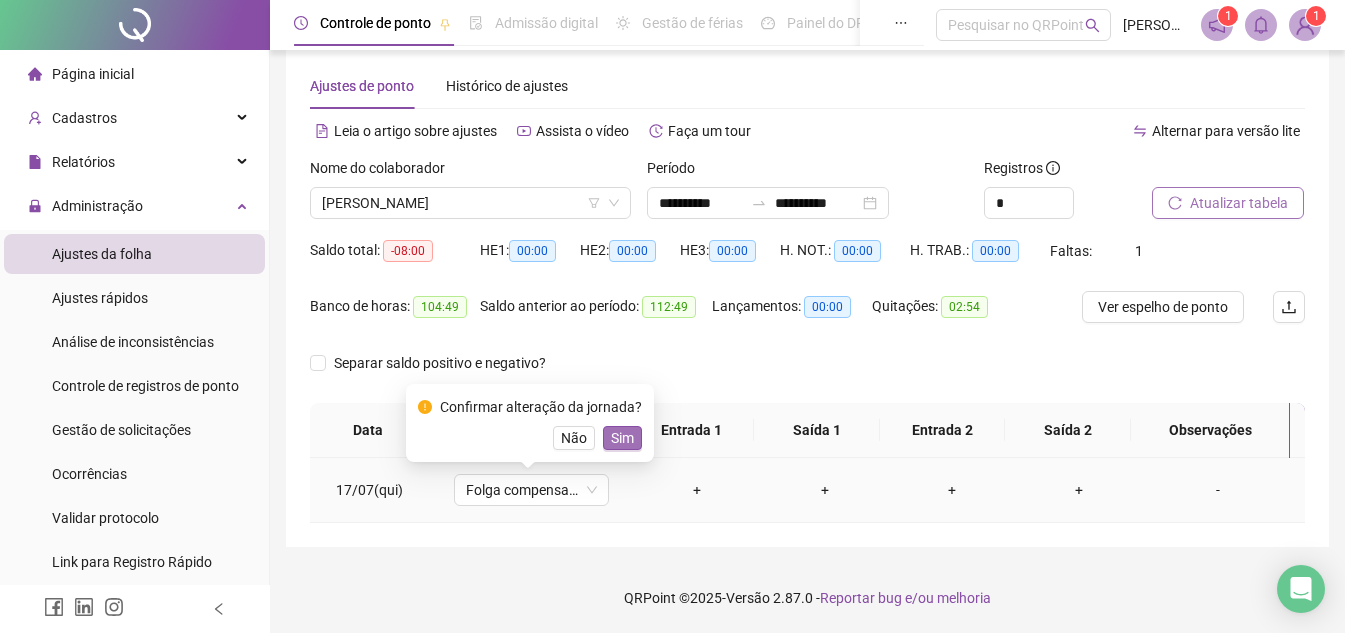 click on "Sim" at bounding box center [622, 438] 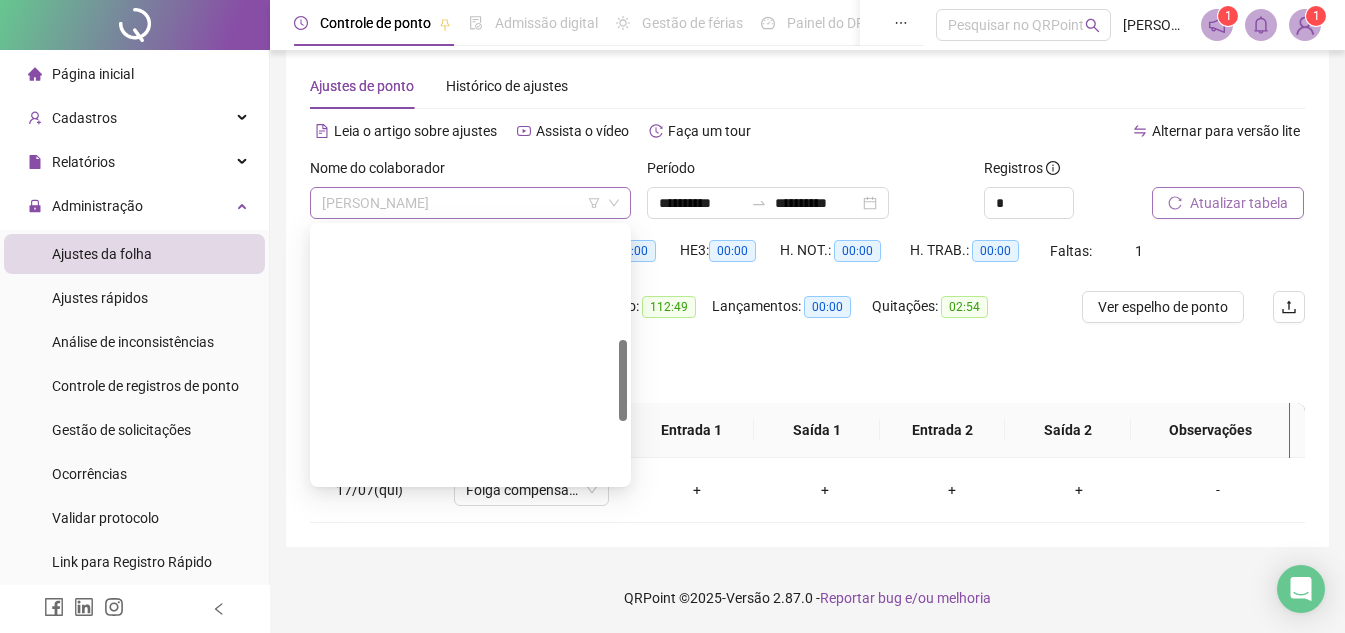 click on "[PERSON_NAME]" at bounding box center (470, 203) 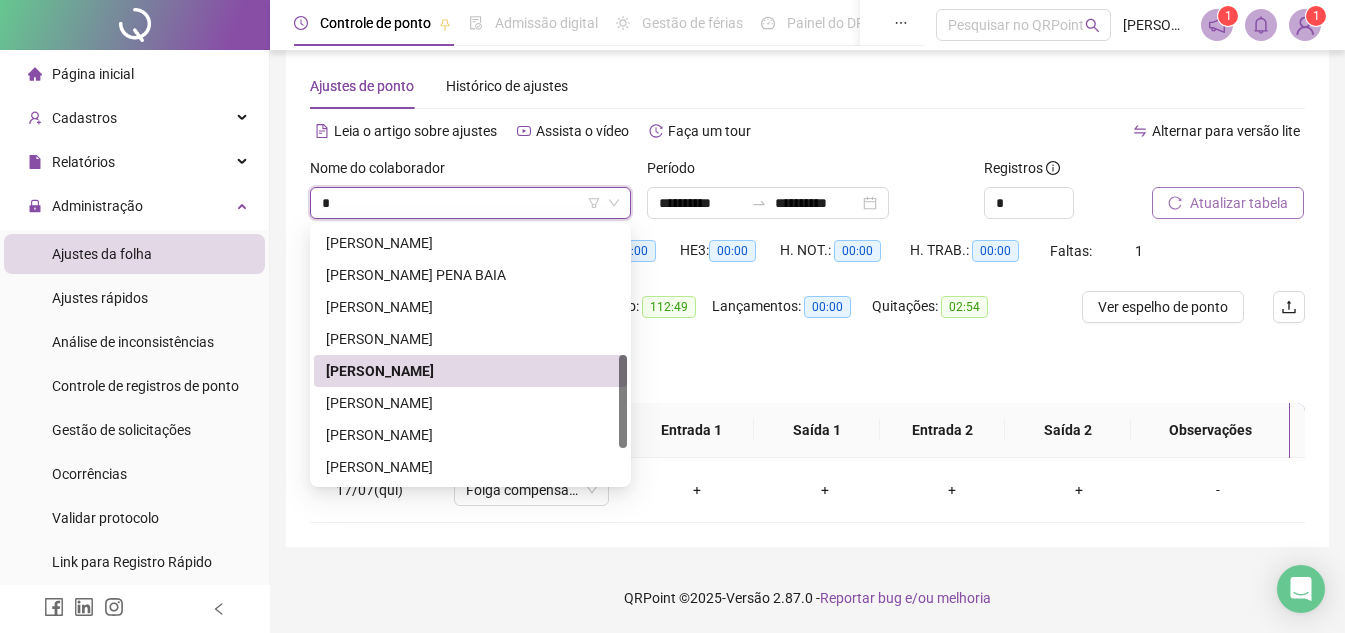 type on "**" 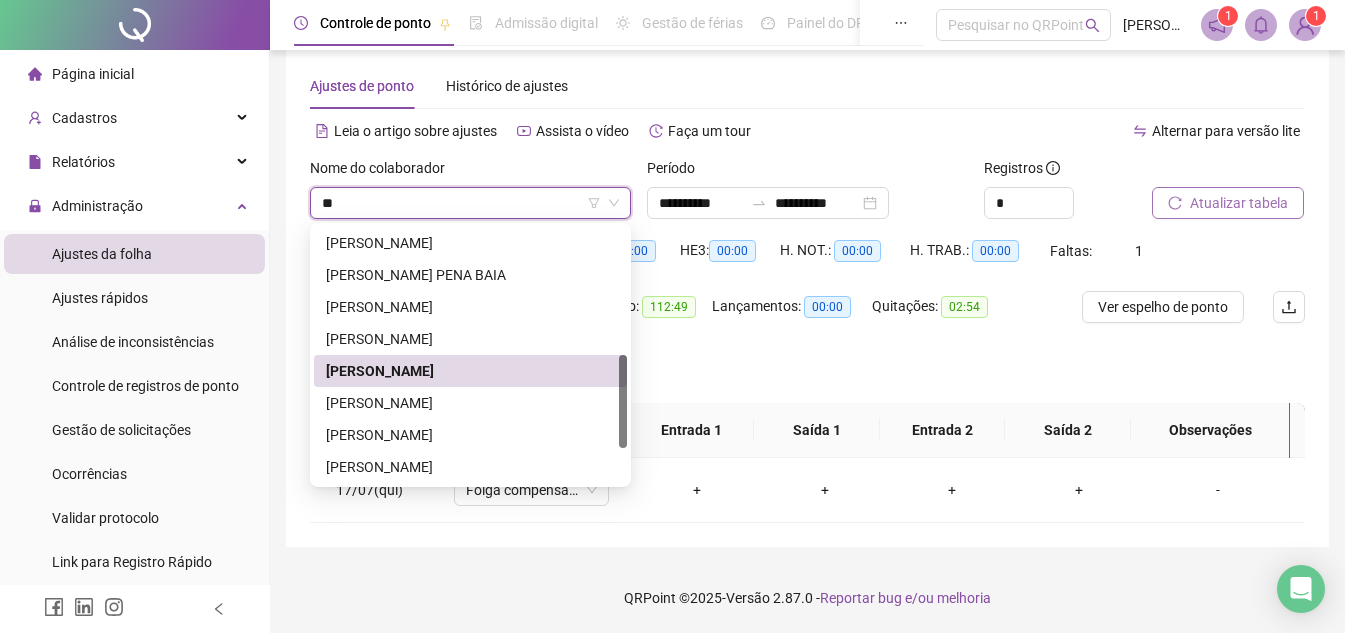 scroll, scrollTop: 0, scrollLeft: 0, axis: both 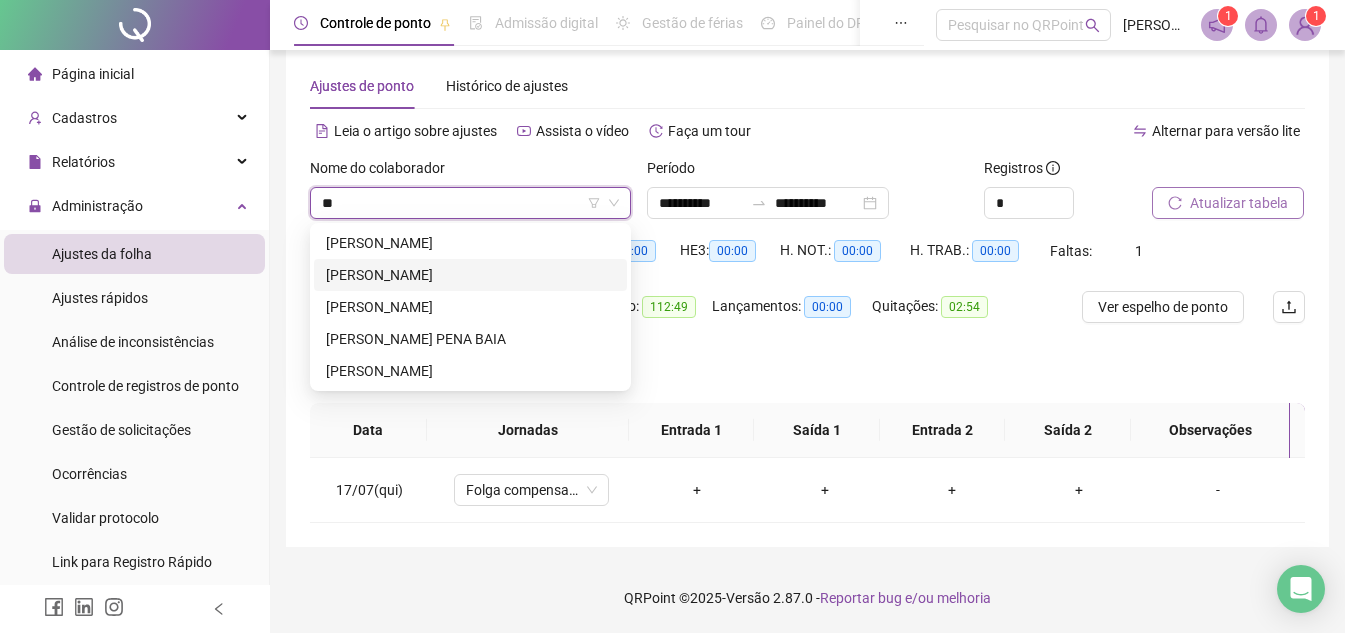 click on "[PERSON_NAME]" at bounding box center (470, 275) 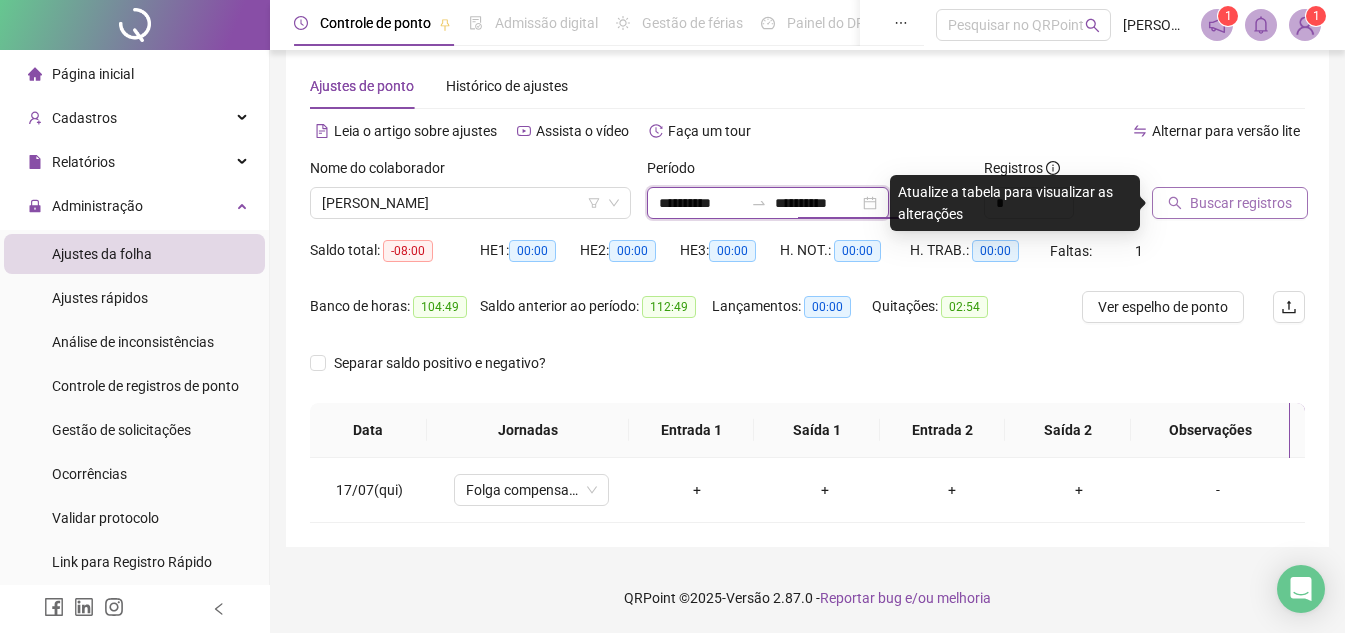click on "**********" at bounding box center [817, 203] 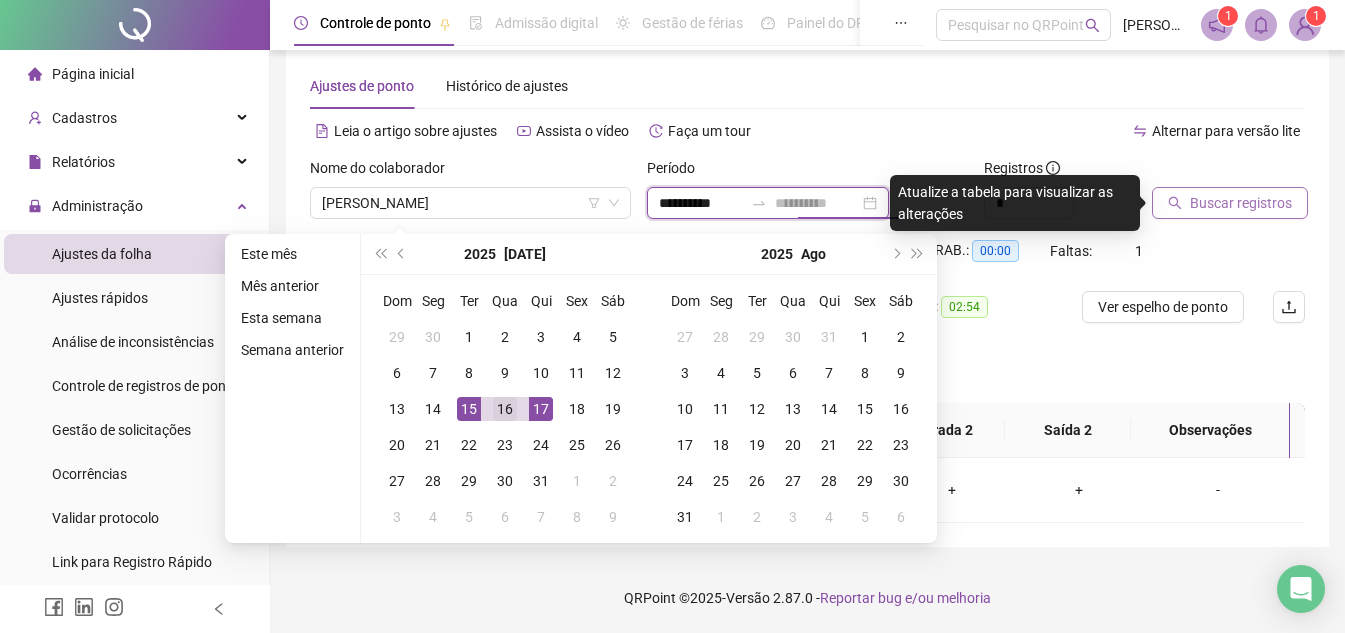 type on "**********" 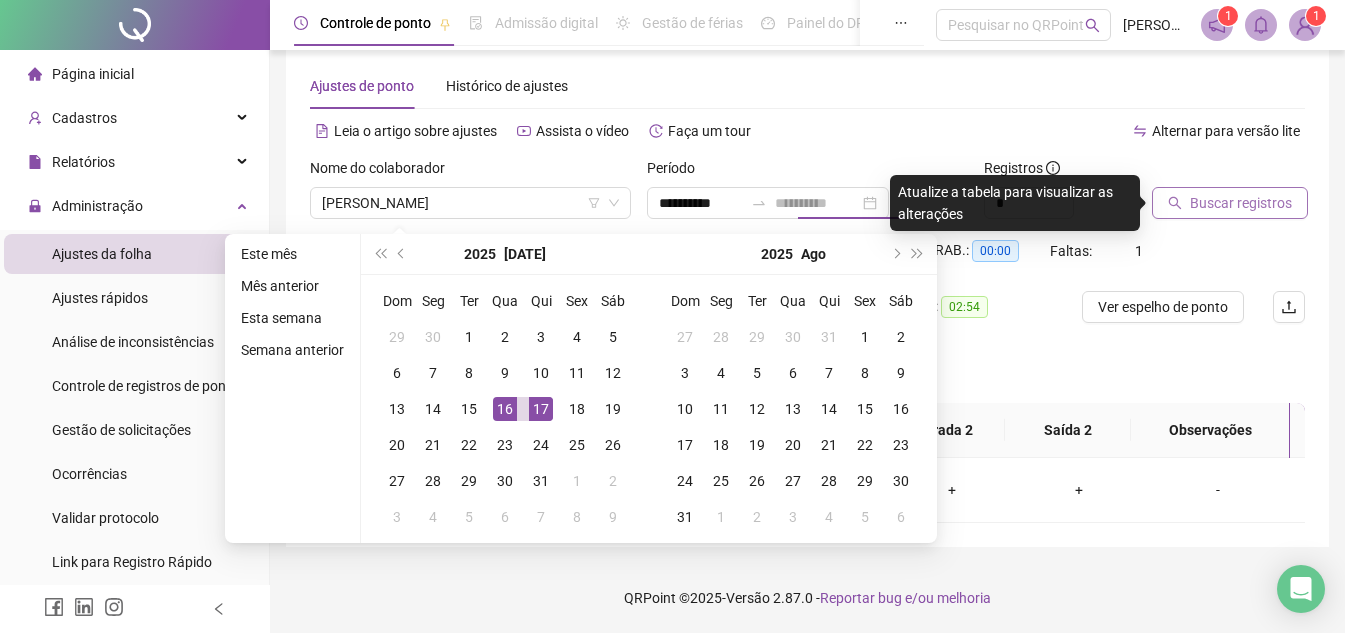 click on "16" at bounding box center (505, 409) 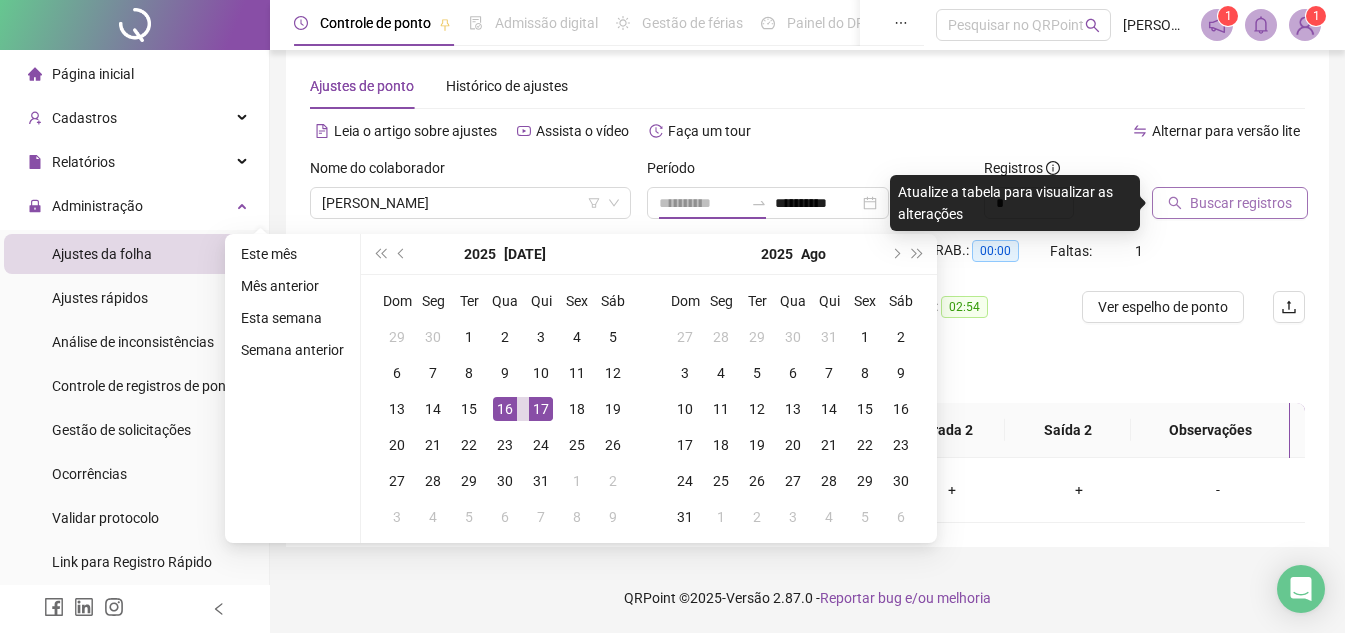 click on "17" at bounding box center [541, 409] 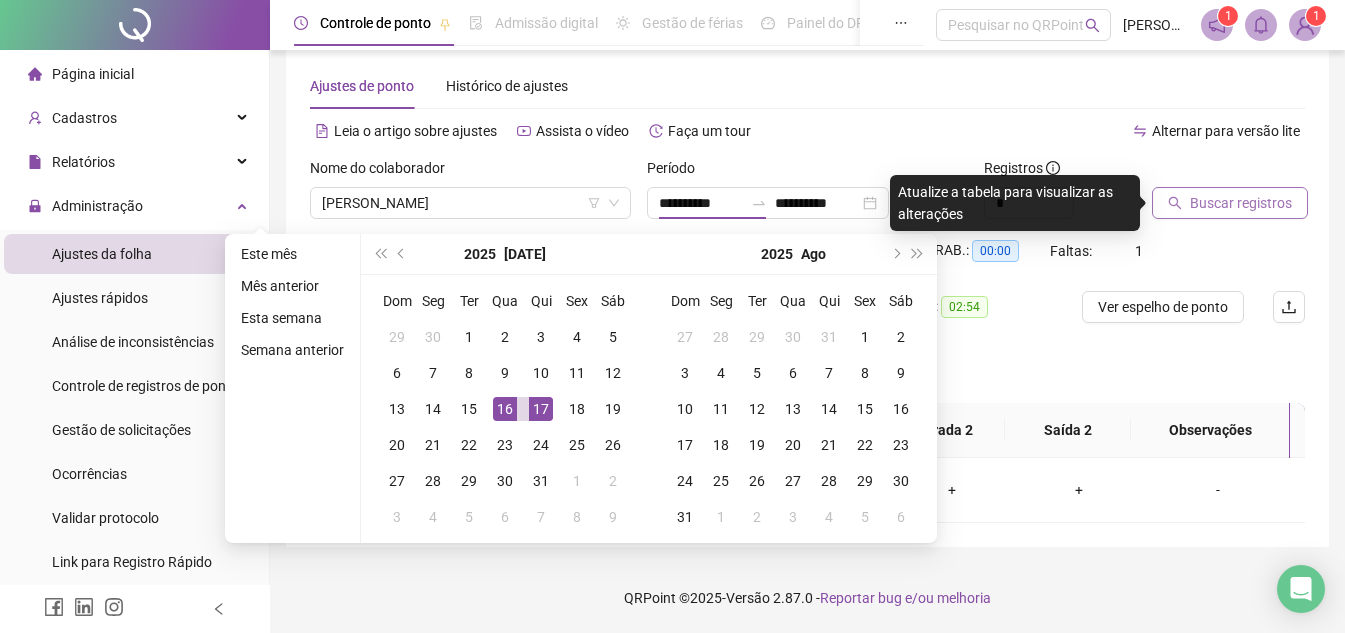 type on "**********" 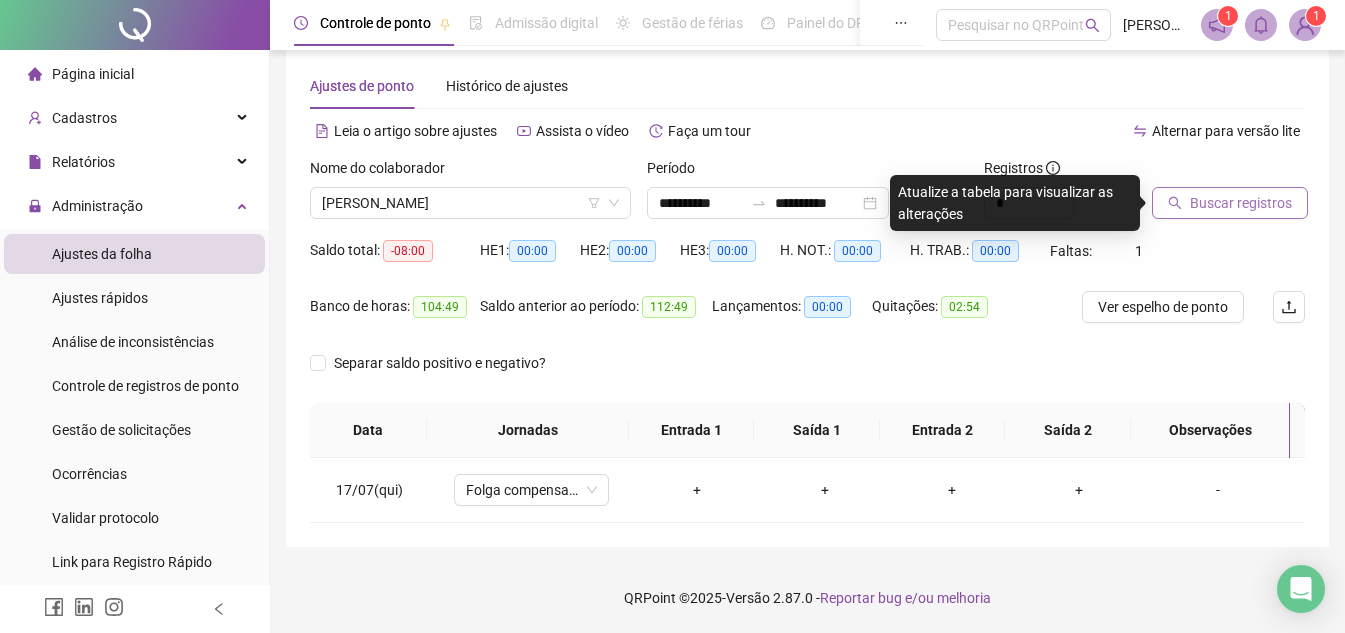 click on "Buscar registros" at bounding box center (1230, 203) 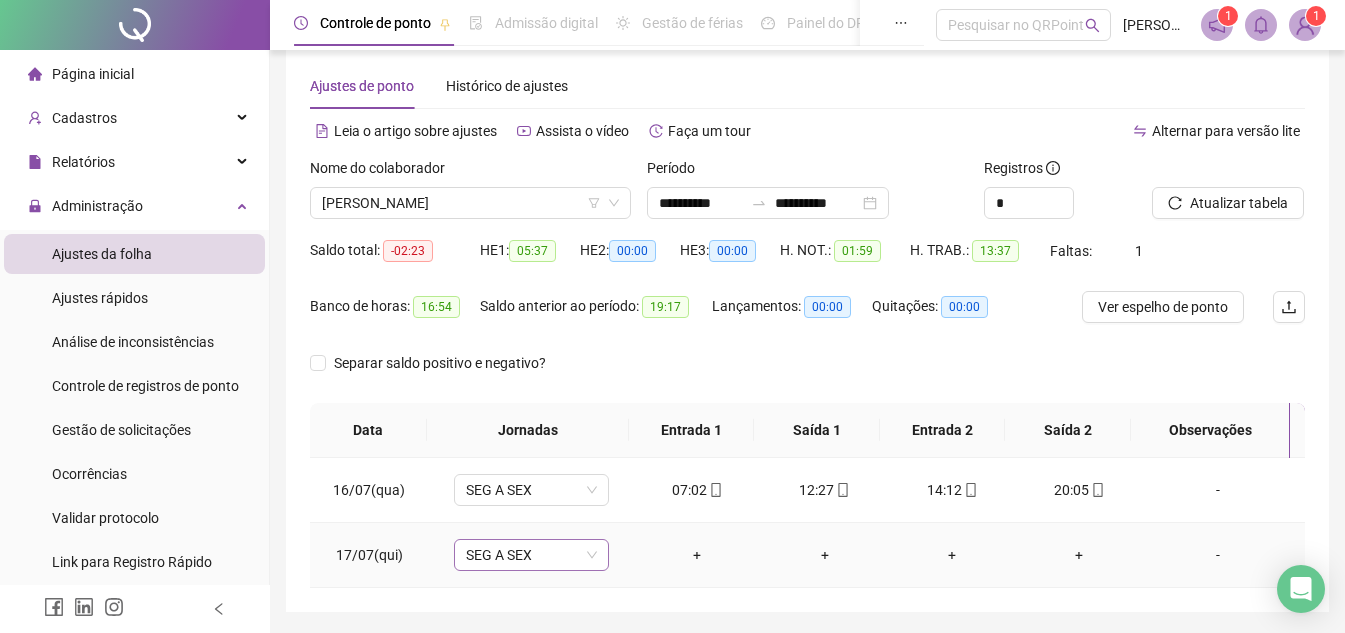 click on "SEG A SEX" at bounding box center (531, 555) 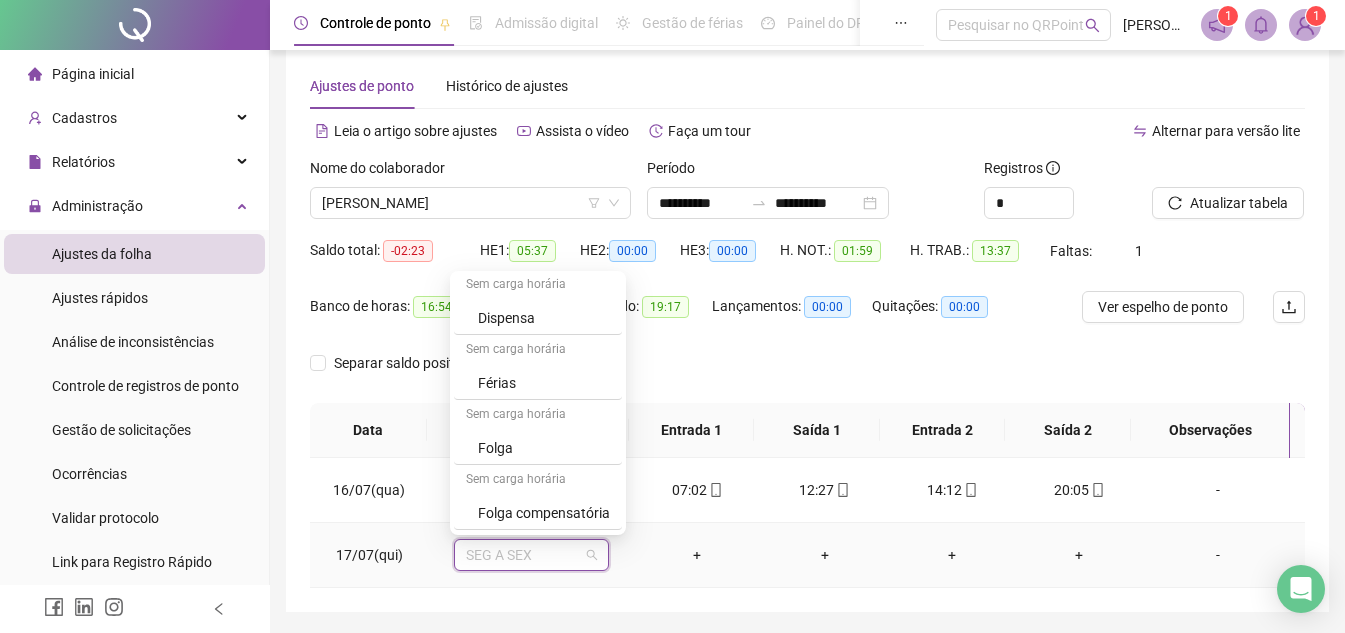 scroll, scrollTop: 300, scrollLeft: 0, axis: vertical 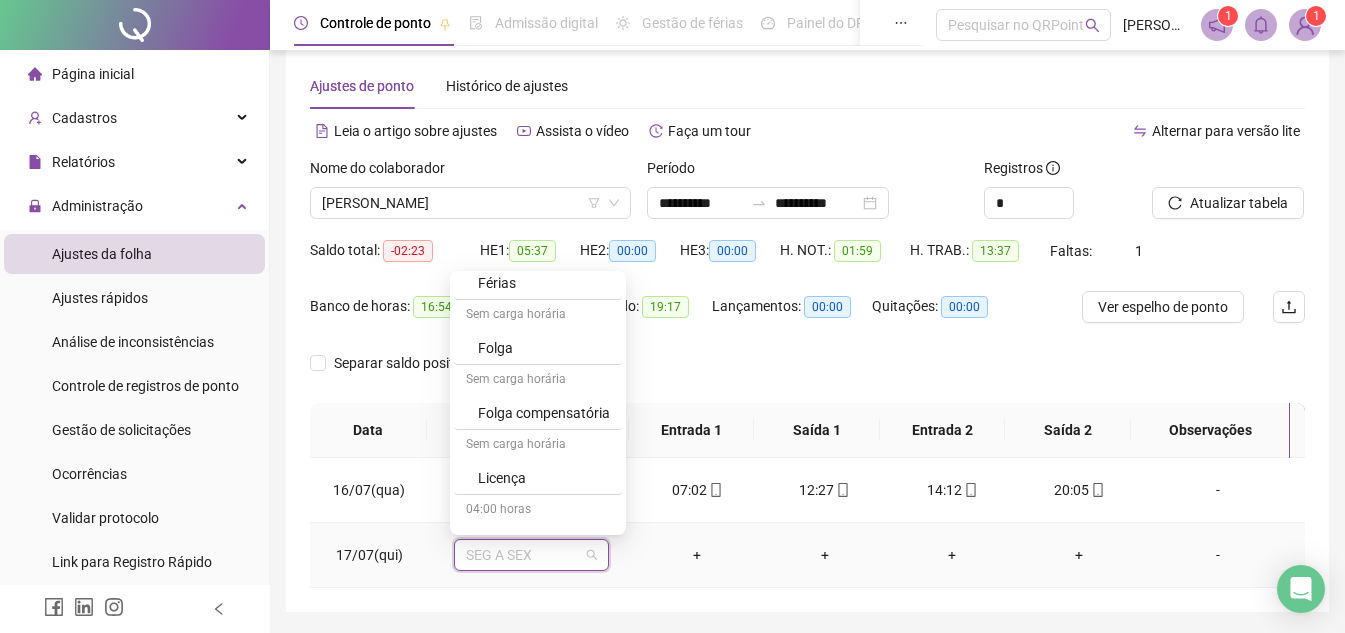 click on "Folga compensatória" at bounding box center (544, 413) 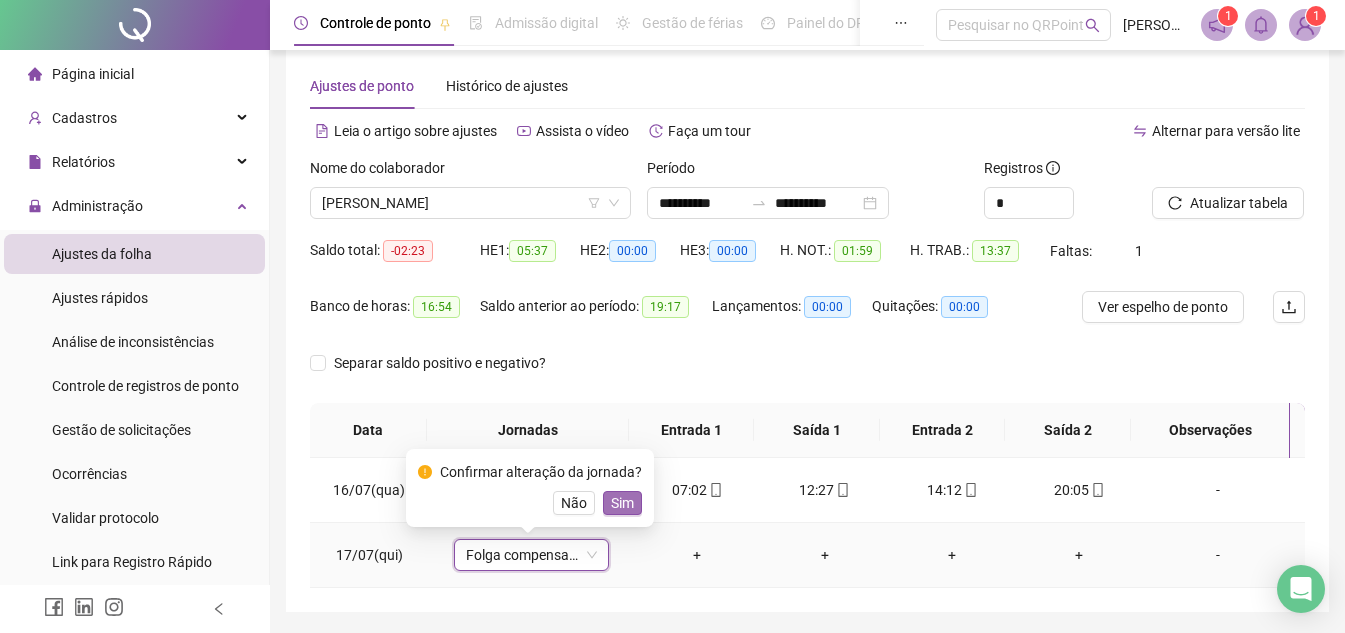 click on "Sim" at bounding box center (622, 503) 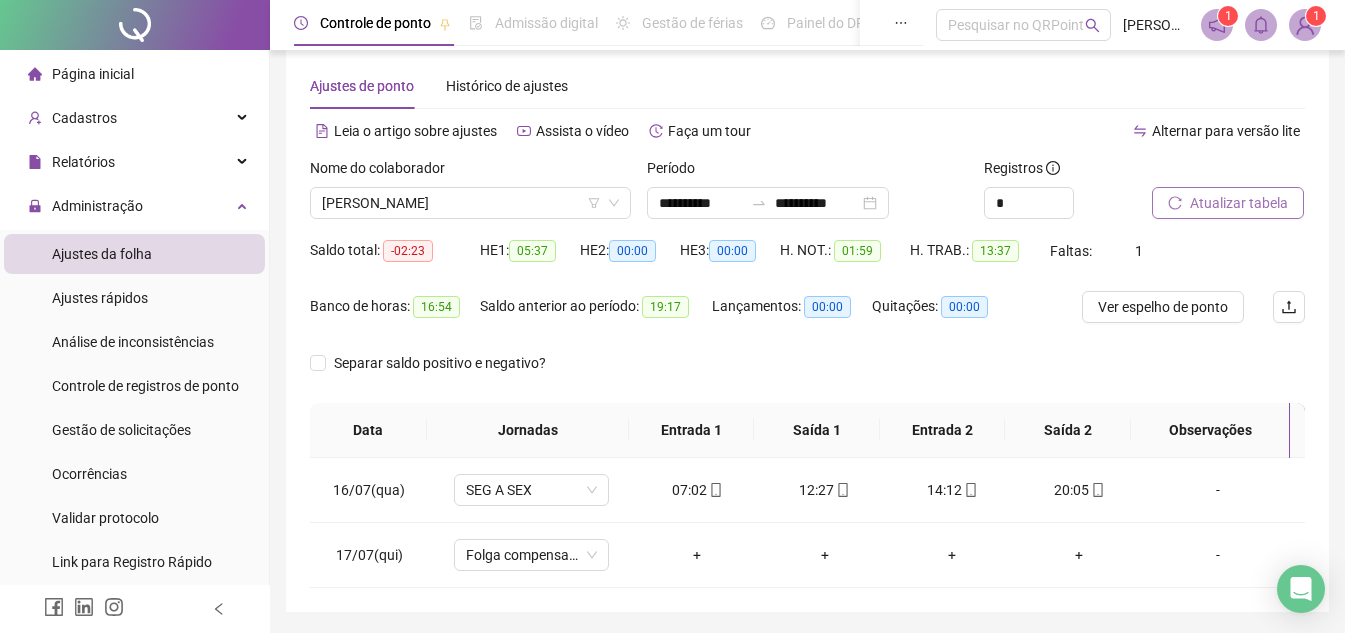 click on "Atualizar tabela" at bounding box center (1228, 203) 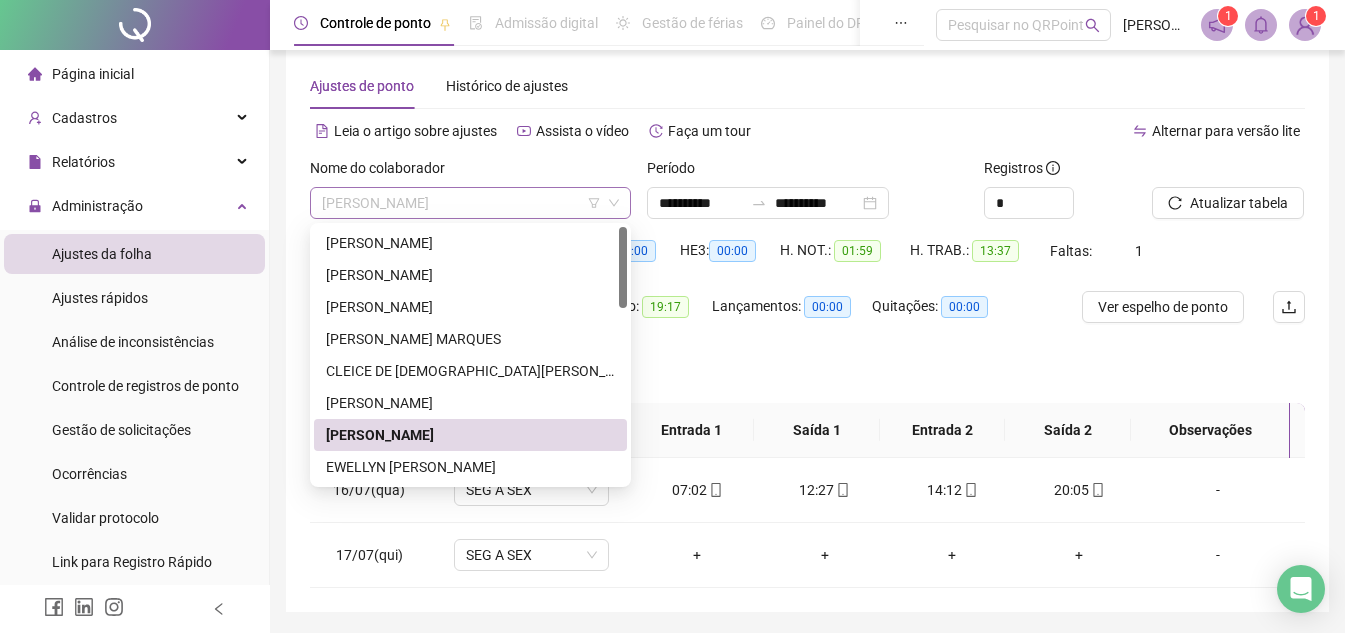 click on "[PERSON_NAME]" at bounding box center (470, 203) 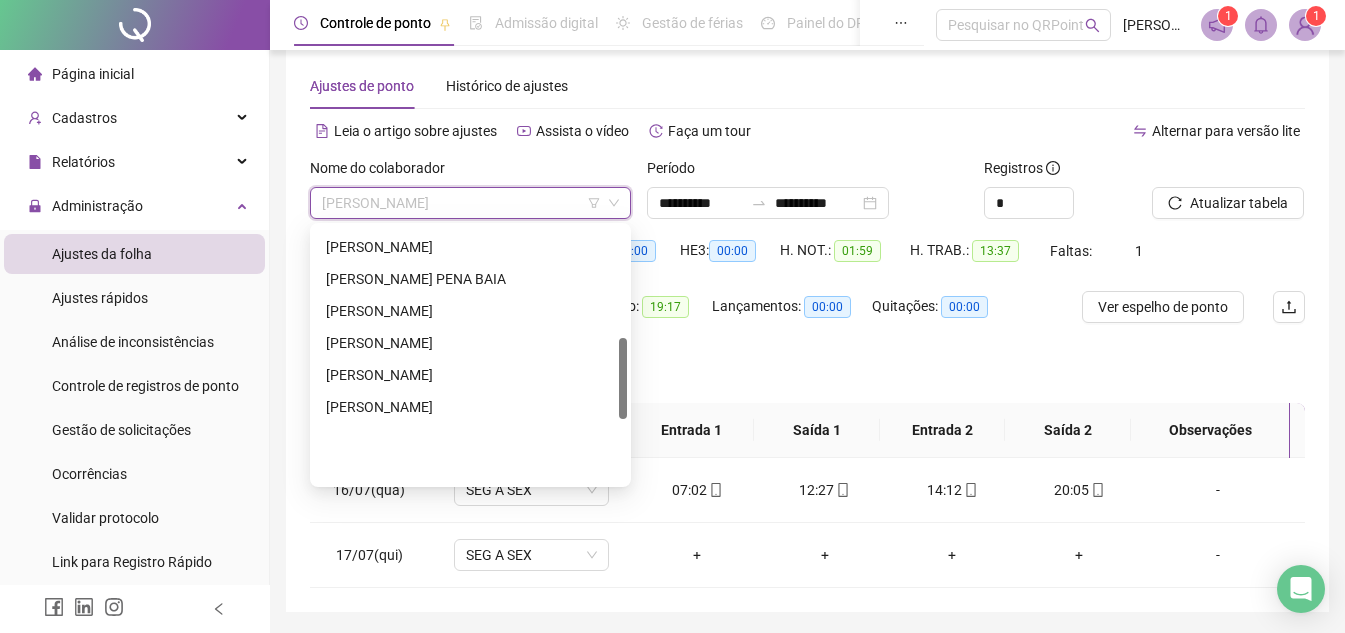 scroll, scrollTop: 344, scrollLeft: 0, axis: vertical 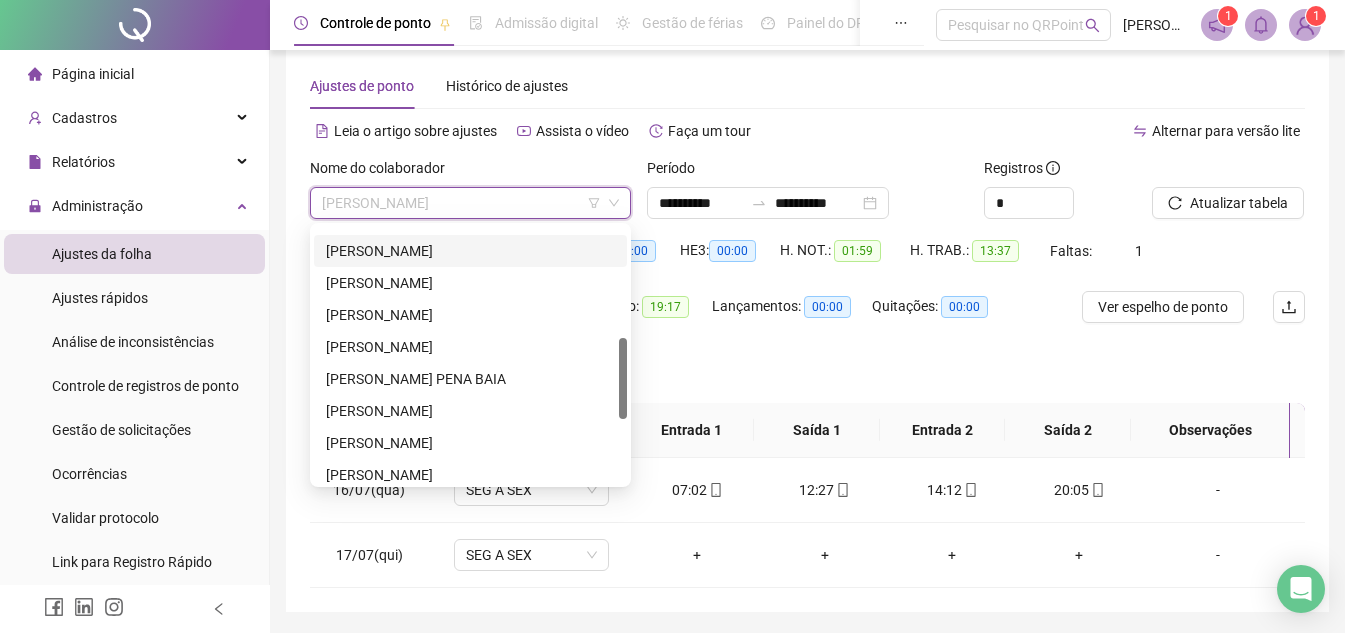 click on "[PERSON_NAME]" at bounding box center (470, 251) 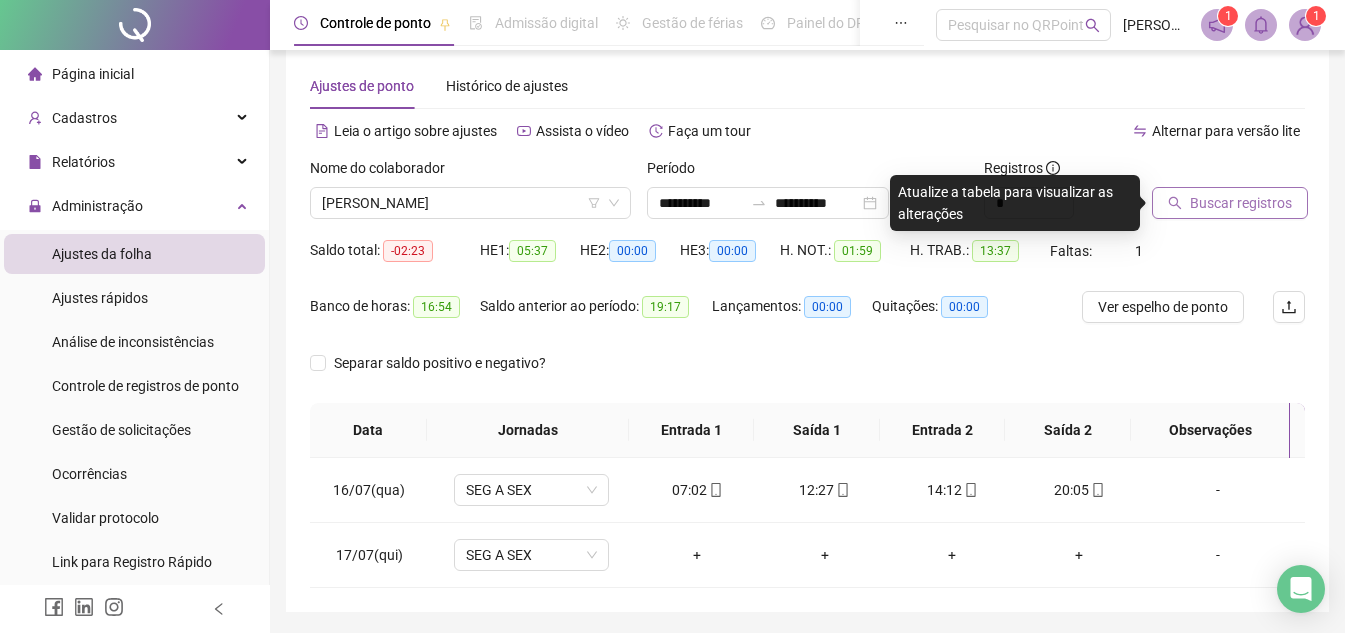 click on "Buscar registros" at bounding box center (1230, 203) 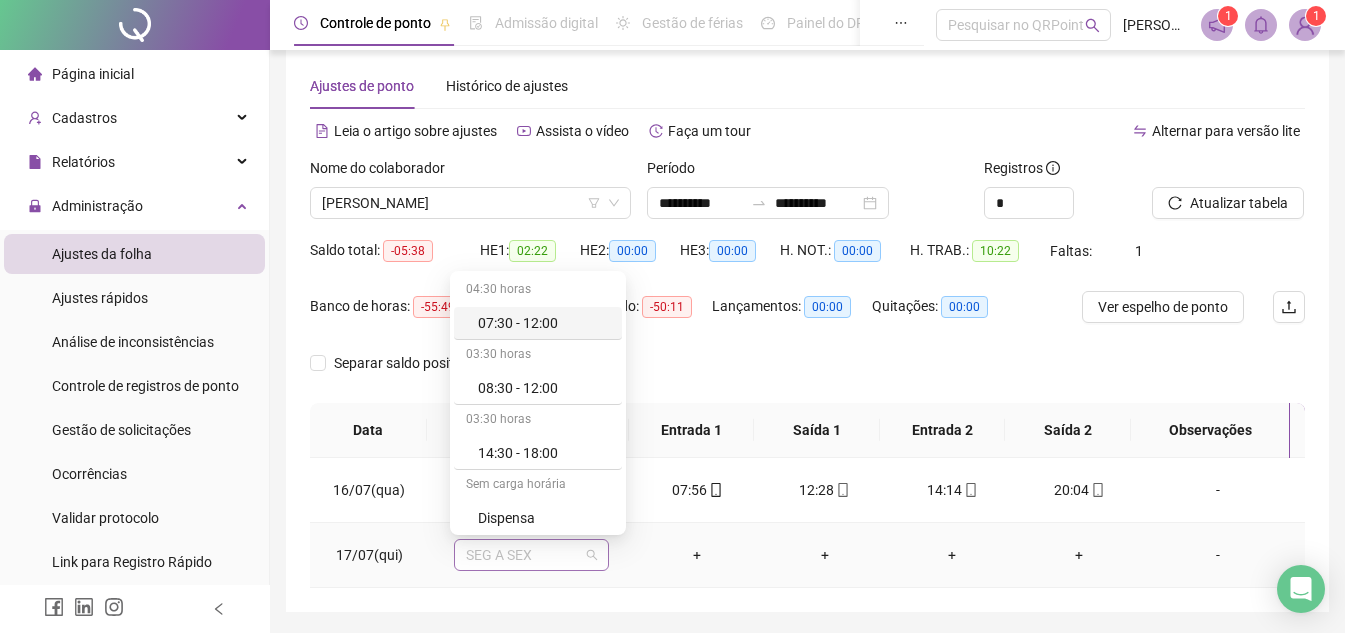 click on "SEG A SEX" at bounding box center [531, 555] 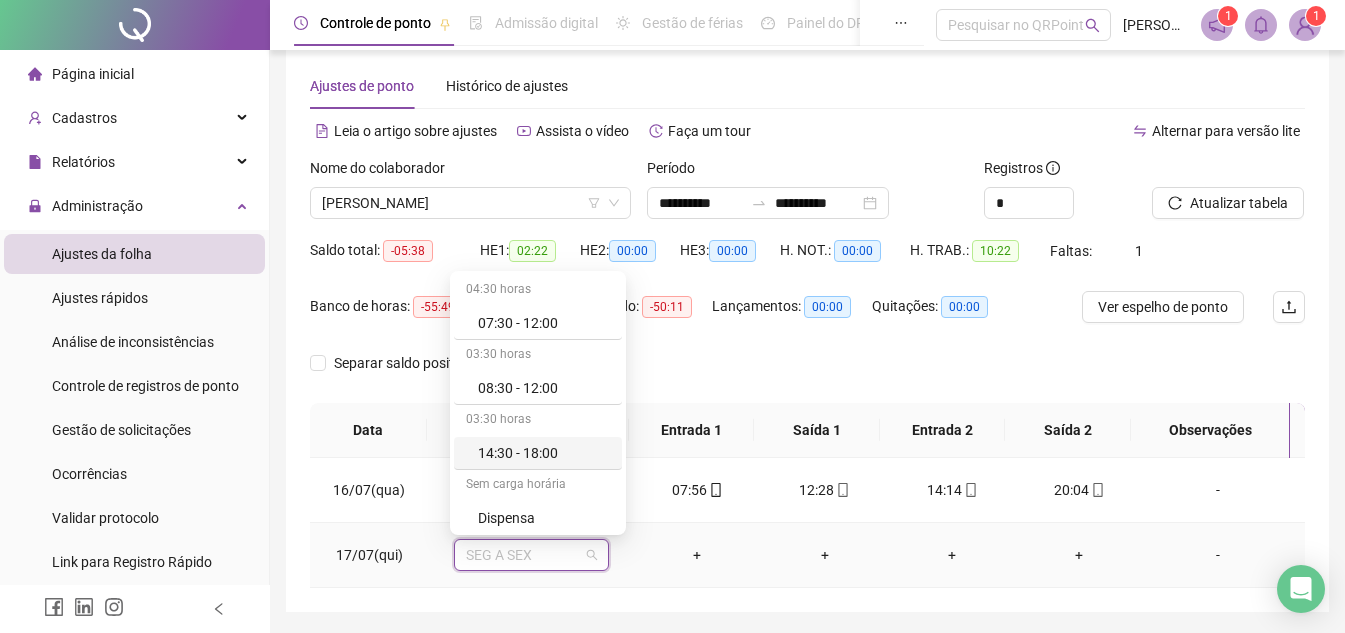 scroll, scrollTop: 200, scrollLeft: 0, axis: vertical 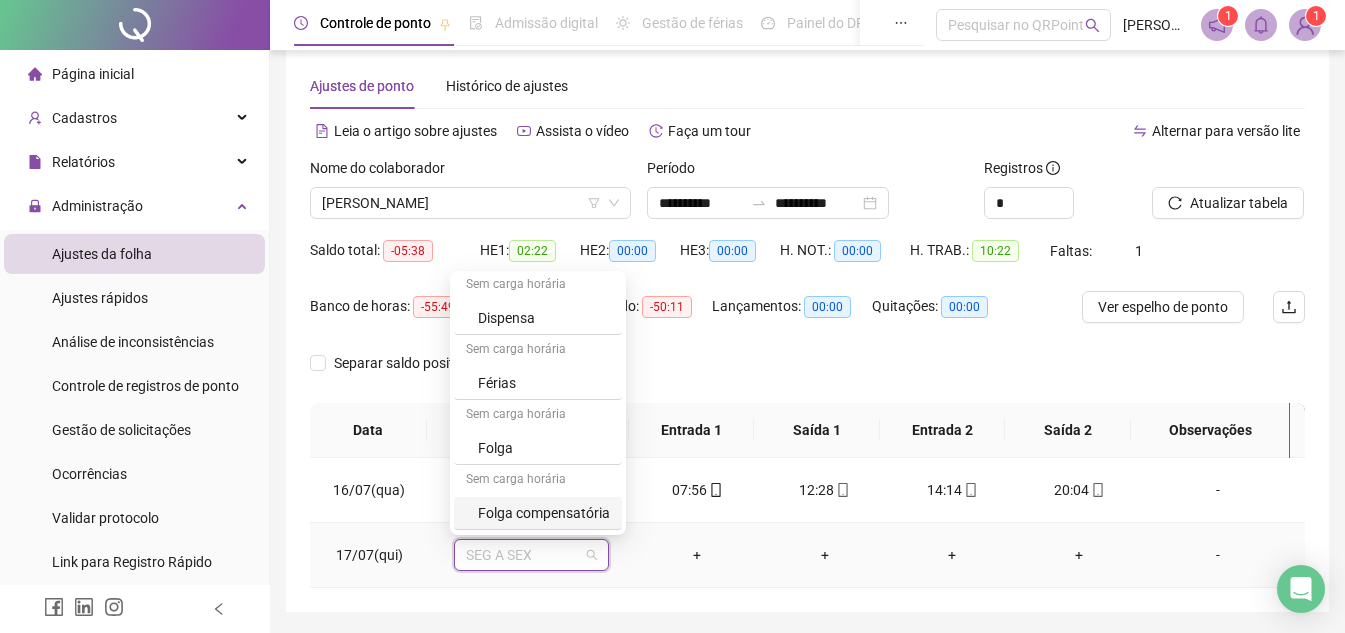 click on "Folga compensatória" at bounding box center [544, 513] 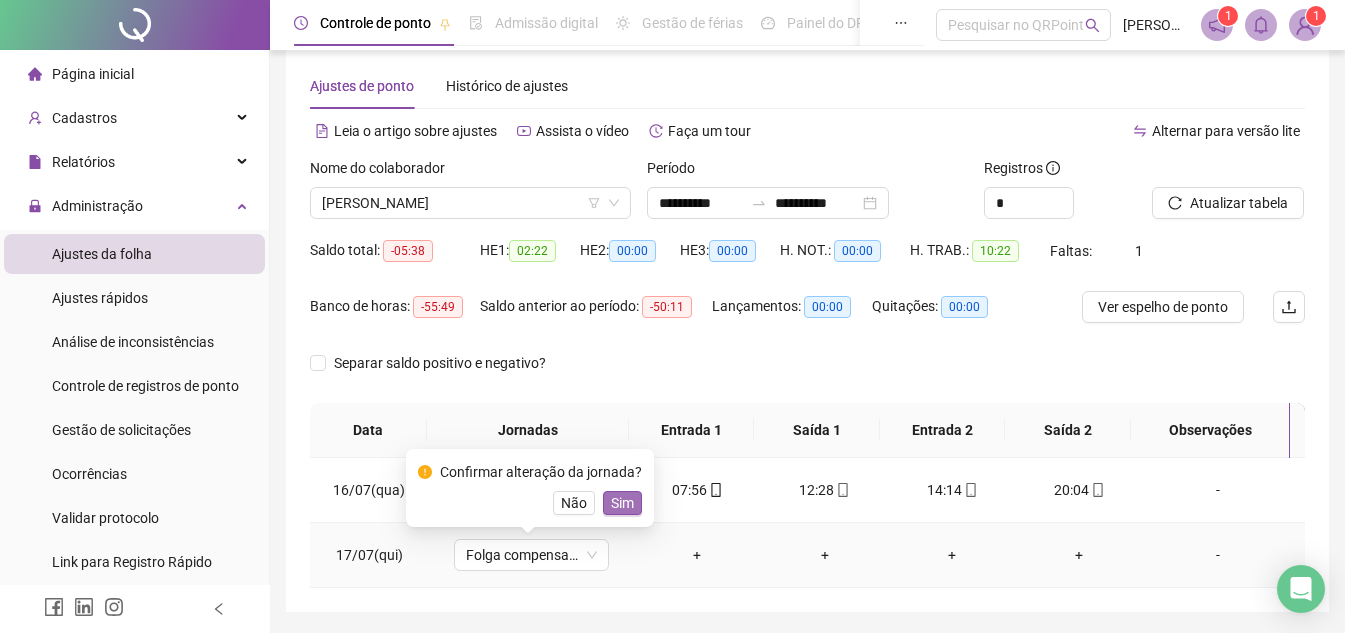 click on "Sim" at bounding box center (622, 503) 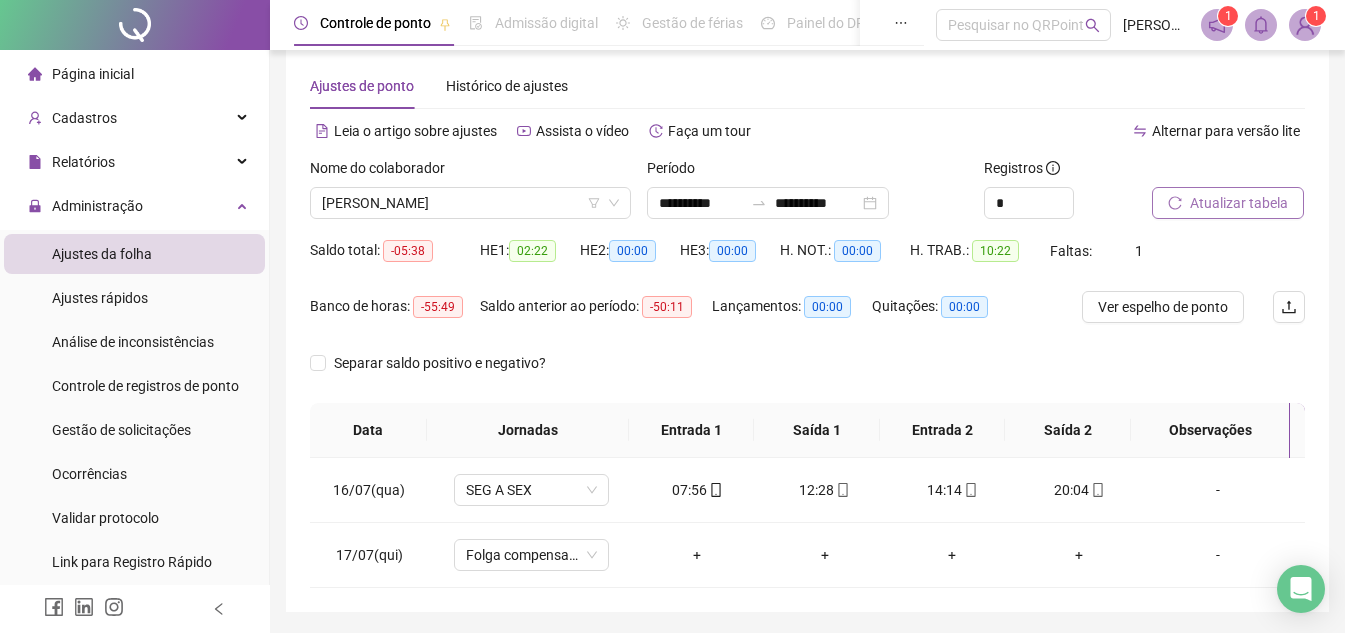 click on "Atualizar tabela" at bounding box center [1239, 203] 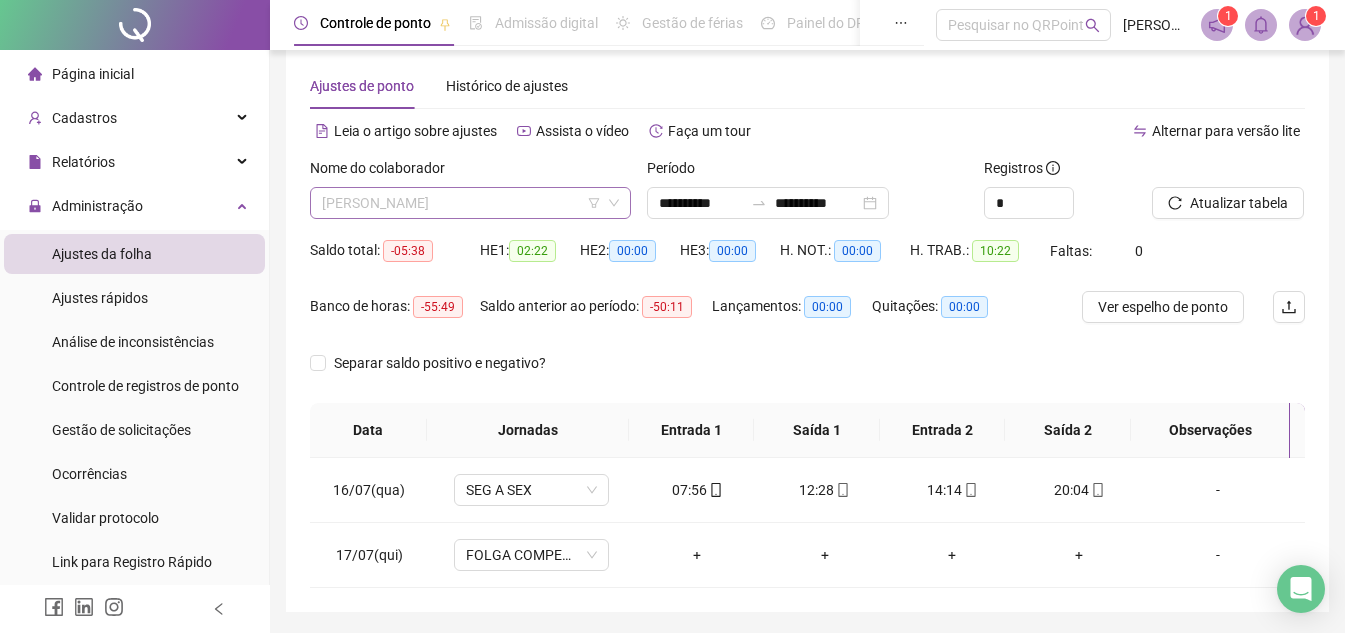 click on "[PERSON_NAME]" at bounding box center [470, 203] 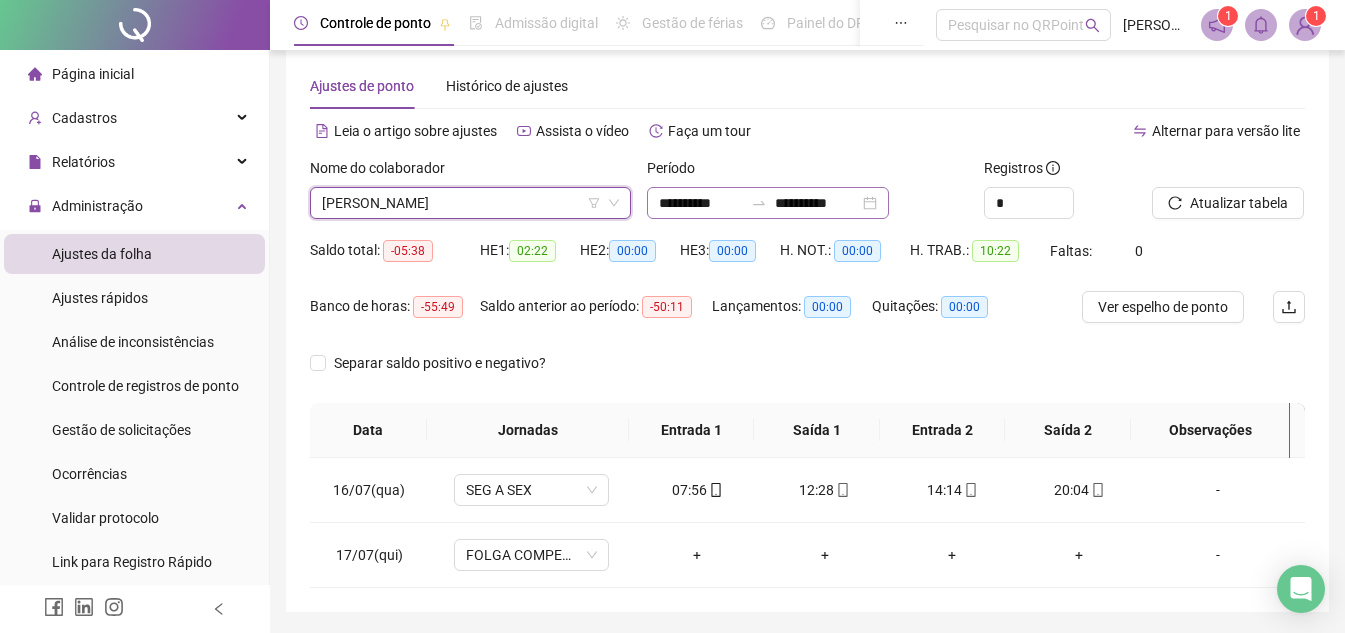 click on "**********" at bounding box center [768, 203] 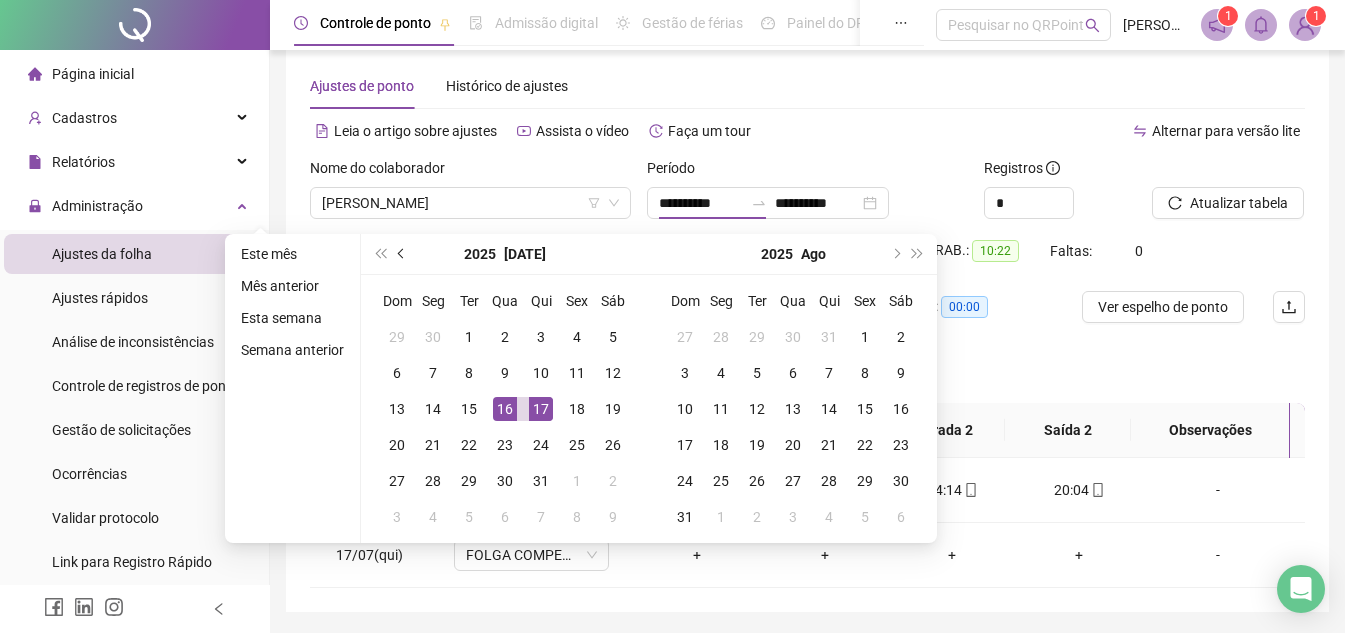 click at bounding box center (403, 254) 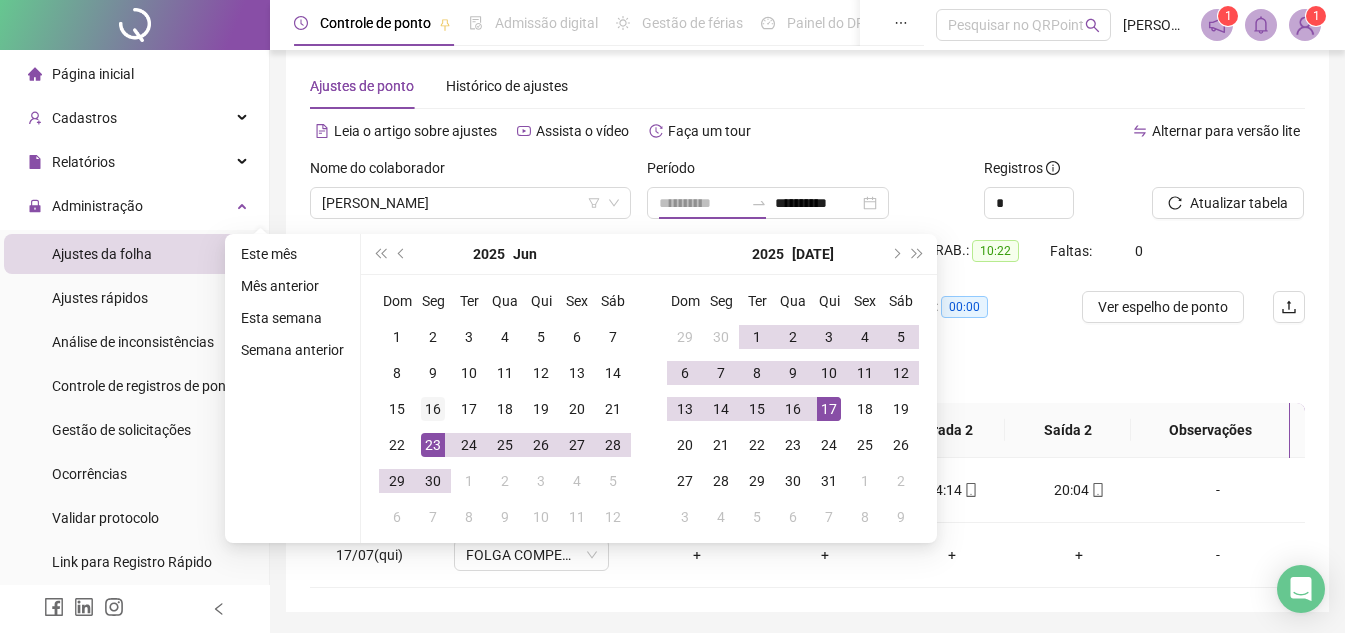 type on "**********" 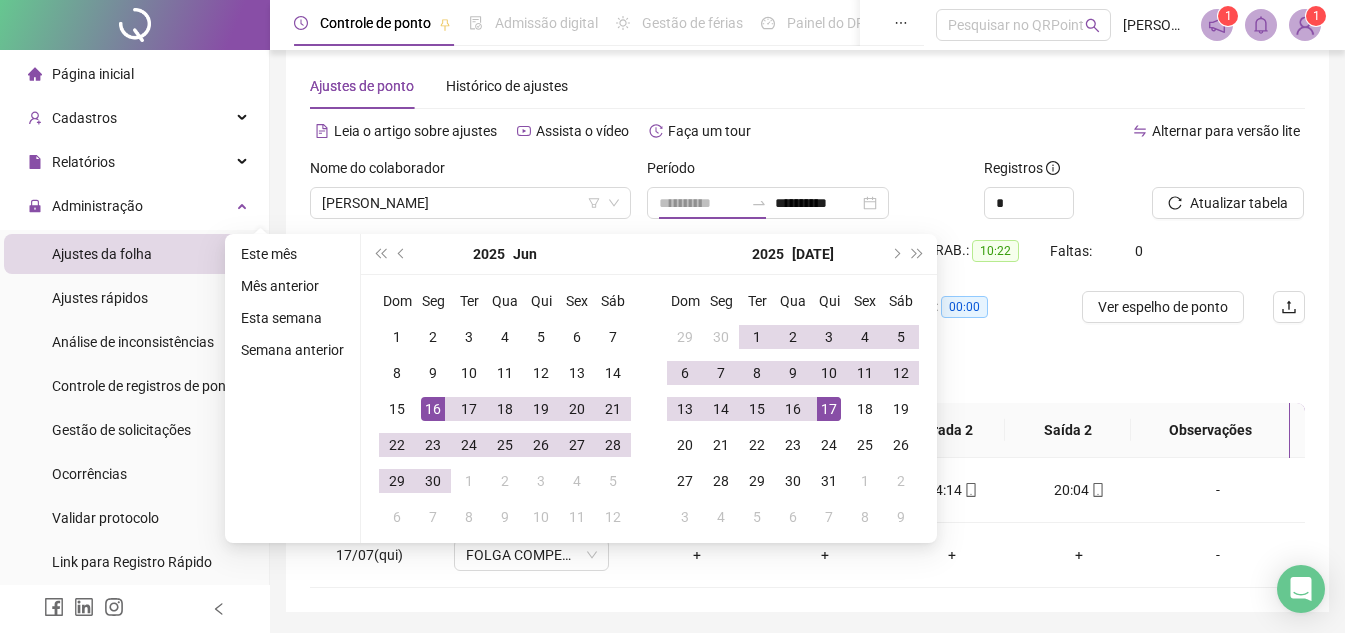 click on "16" at bounding box center [433, 409] 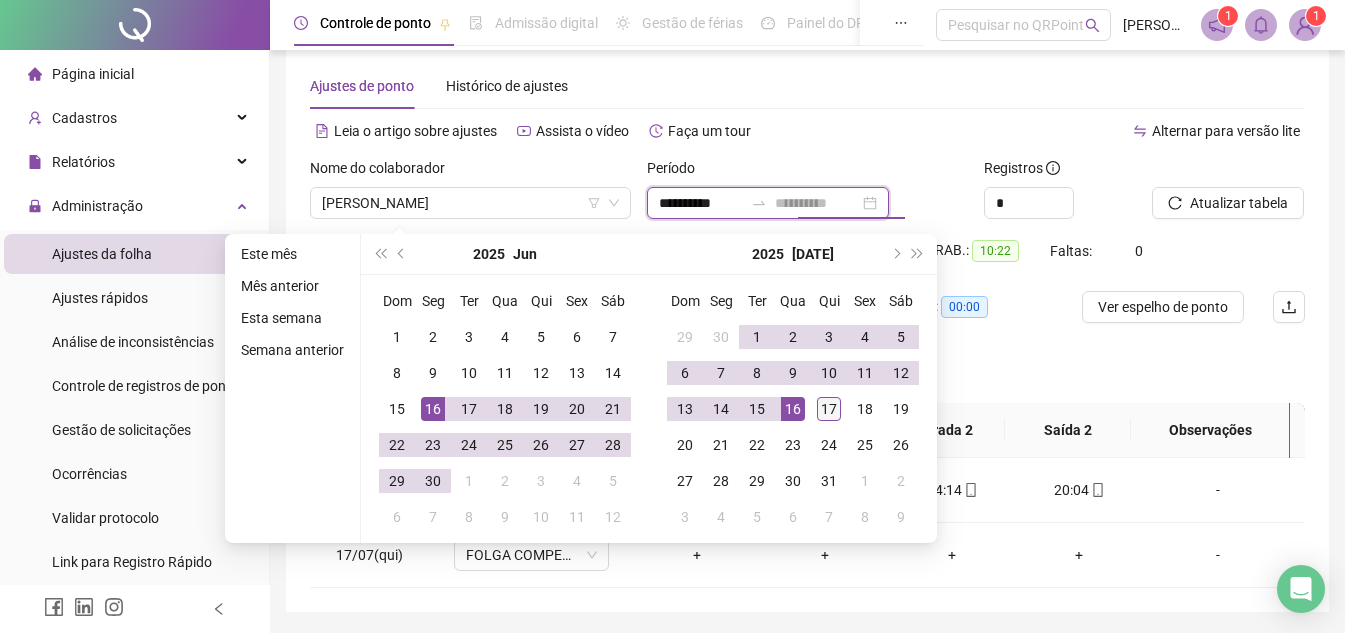 type on "**********" 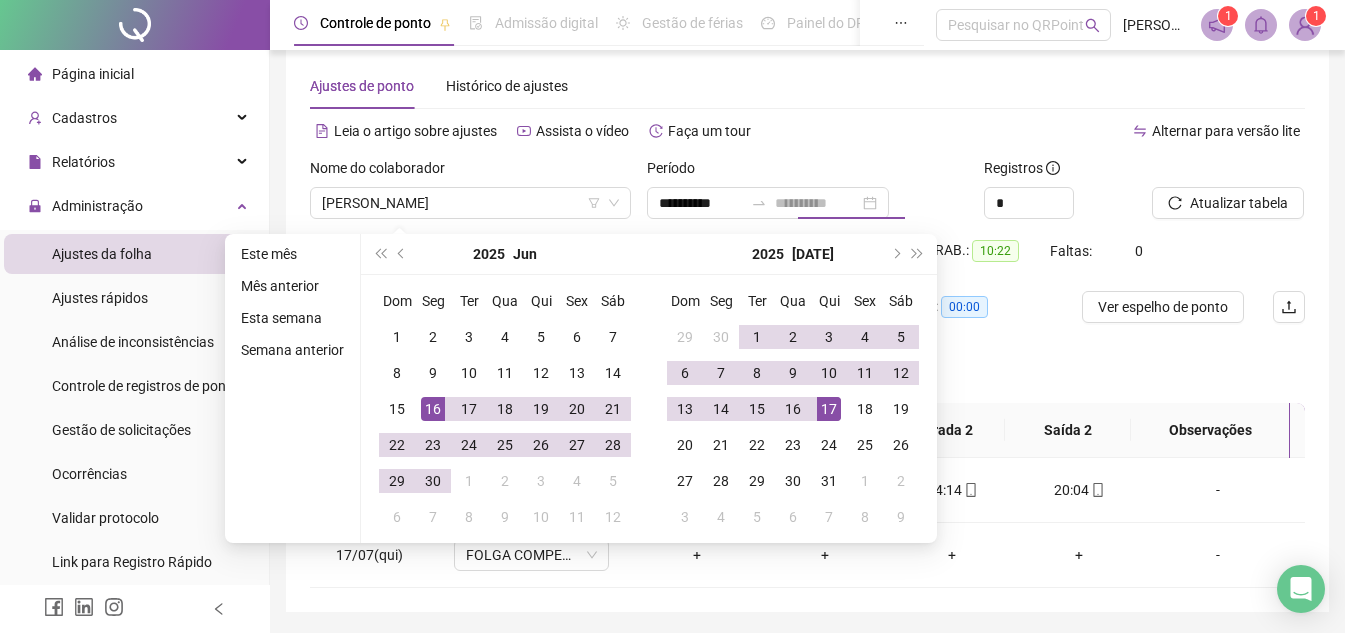 click on "17" at bounding box center [829, 409] 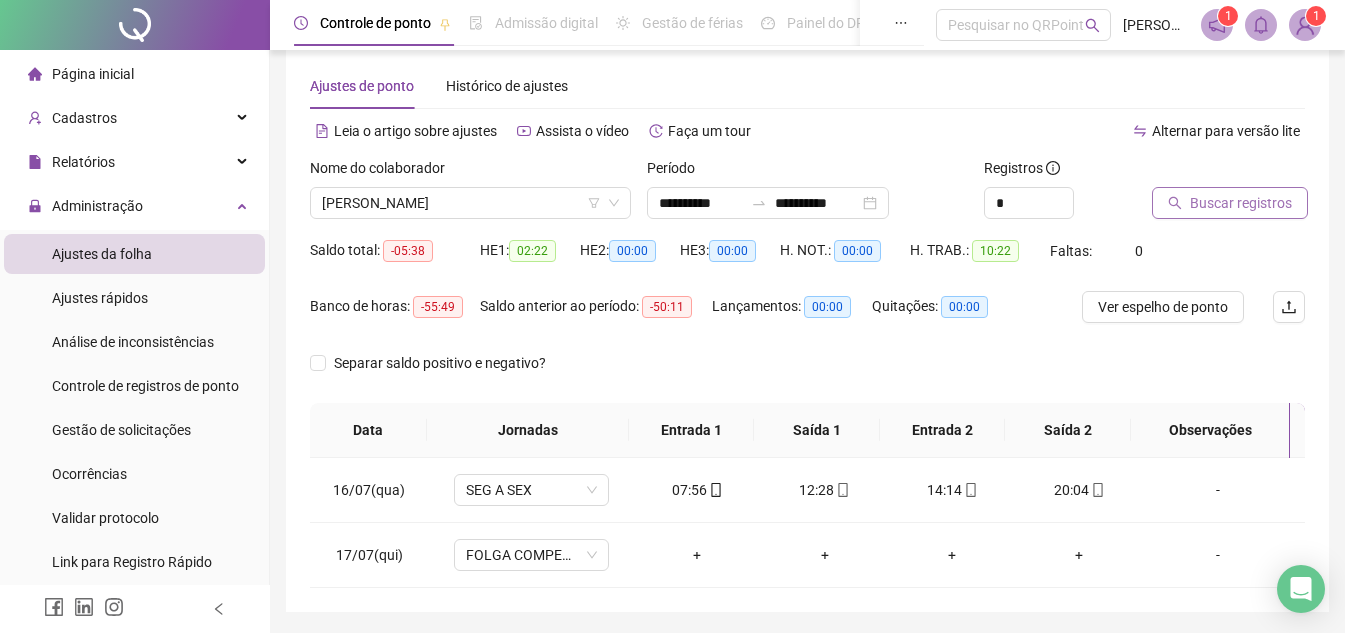 click on "Buscar registros" at bounding box center [1241, 203] 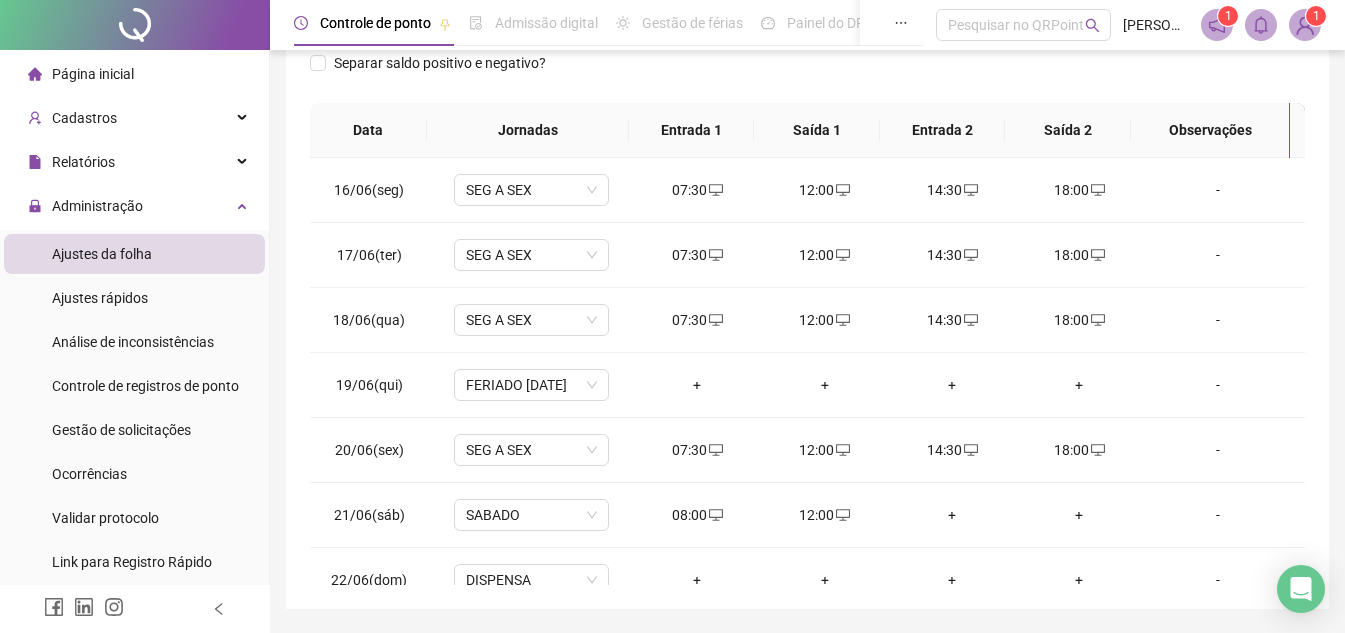 scroll, scrollTop: 389, scrollLeft: 0, axis: vertical 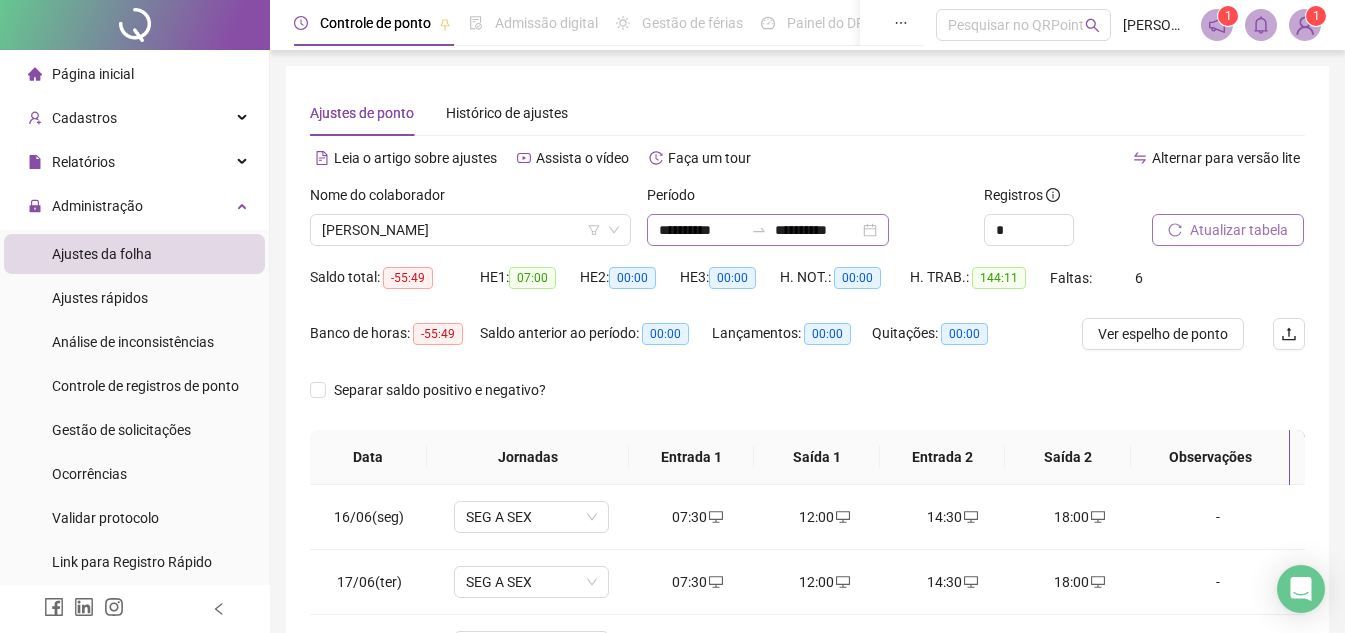 click at bounding box center (759, 230) 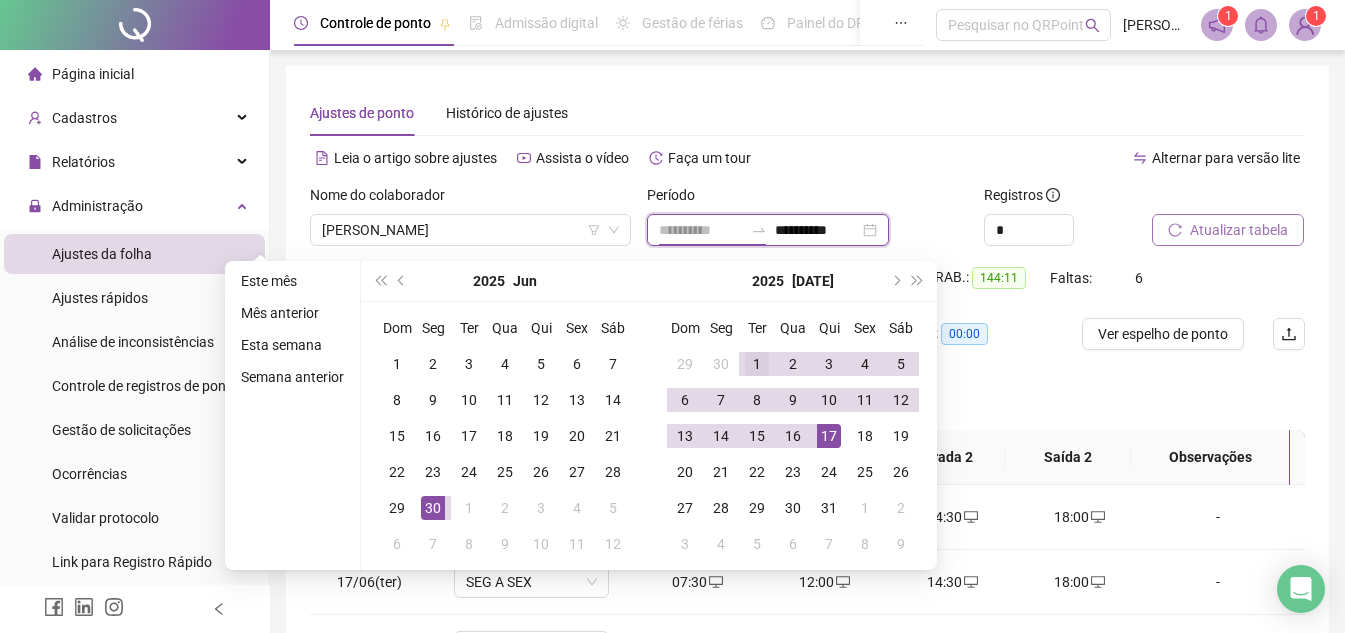 type on "**********" 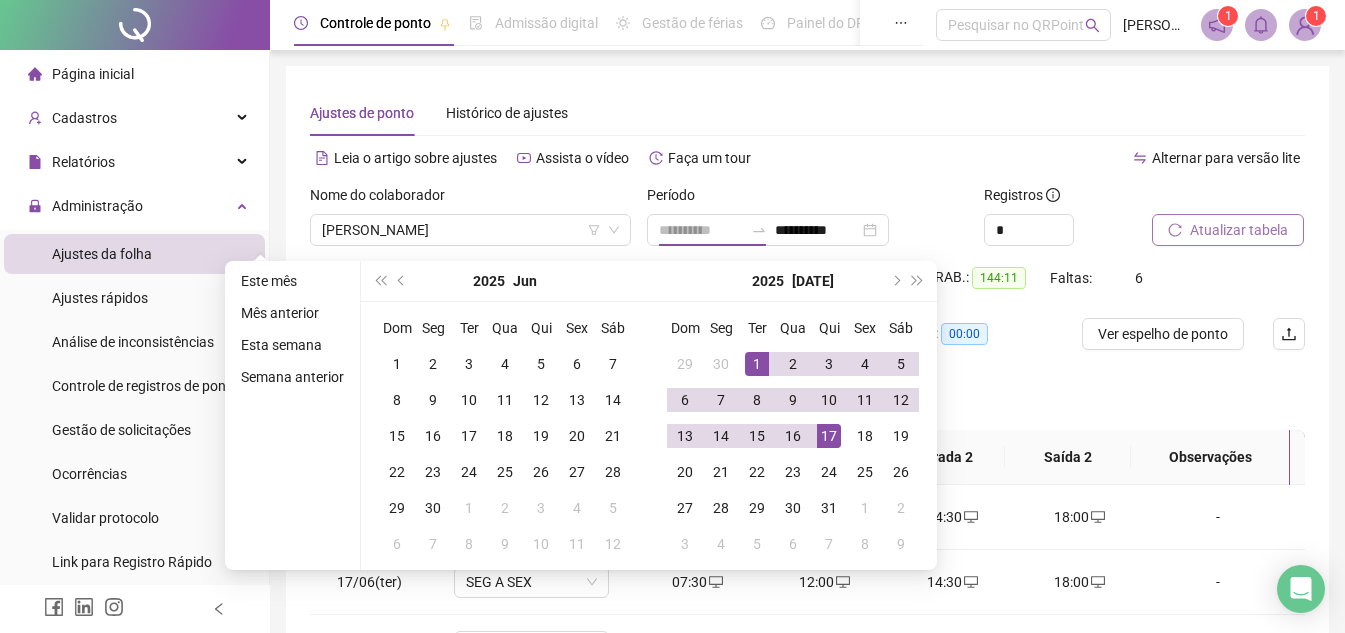 click on "1" at bounding box center (757, 364) 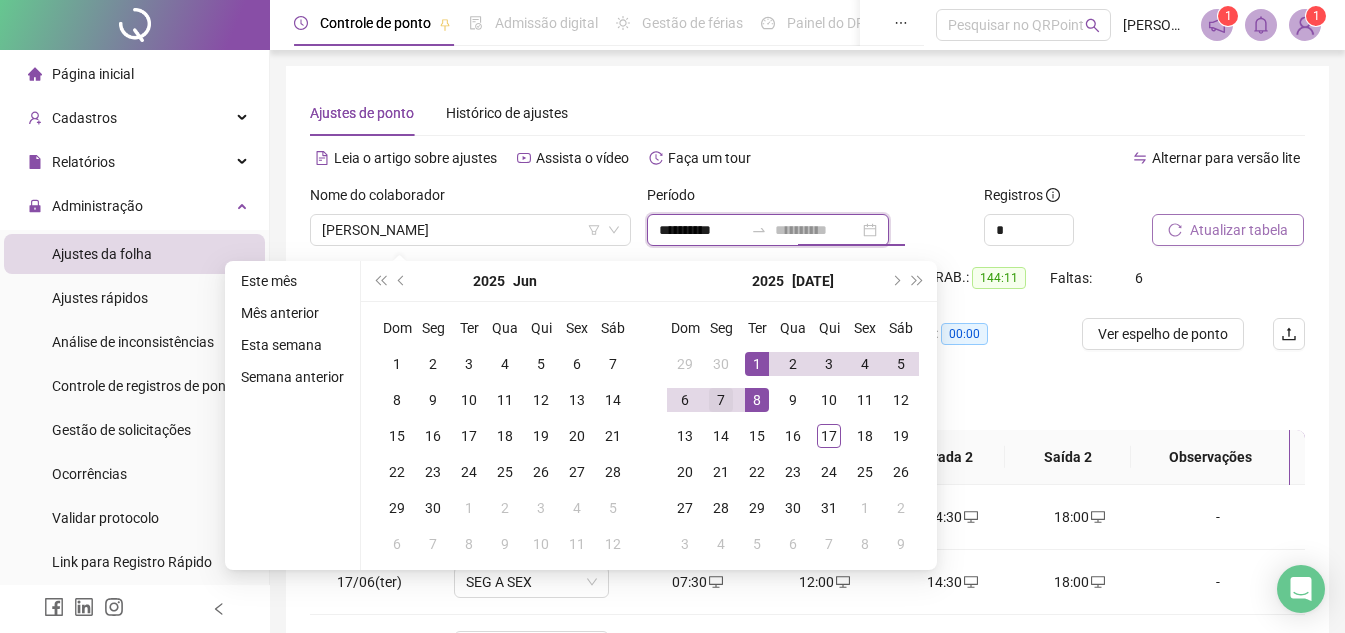 type on "**********" 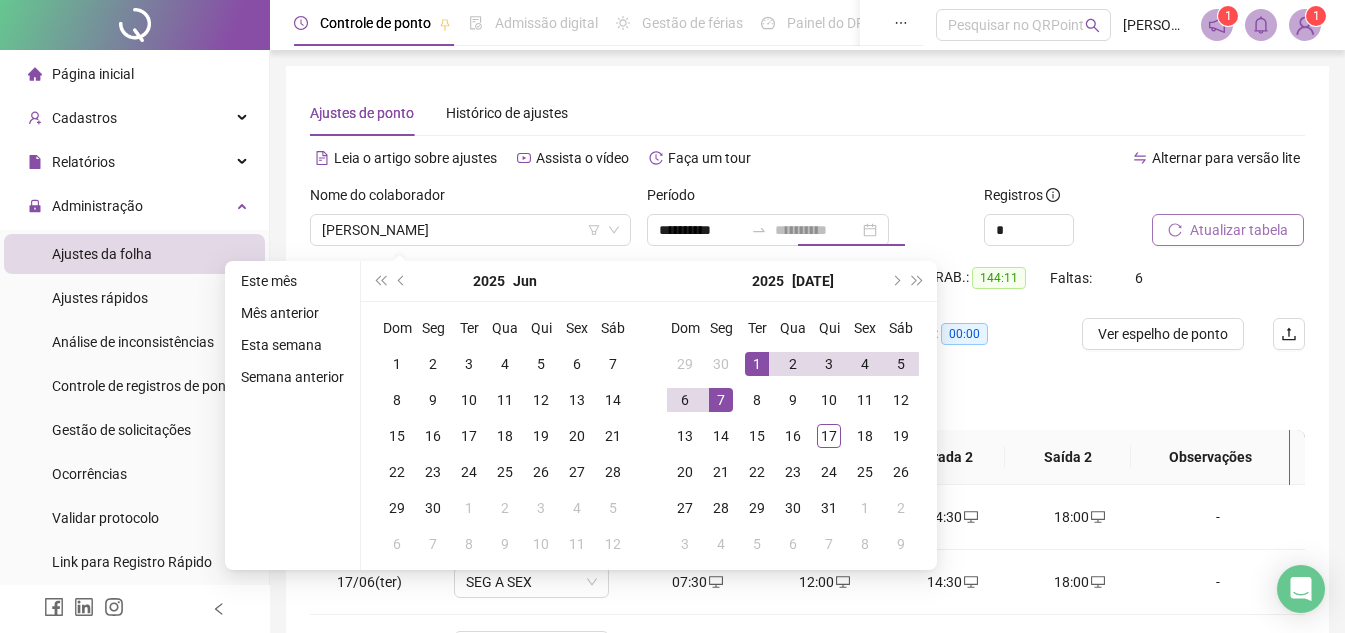 click on "7" at bounding box center (721, 400) 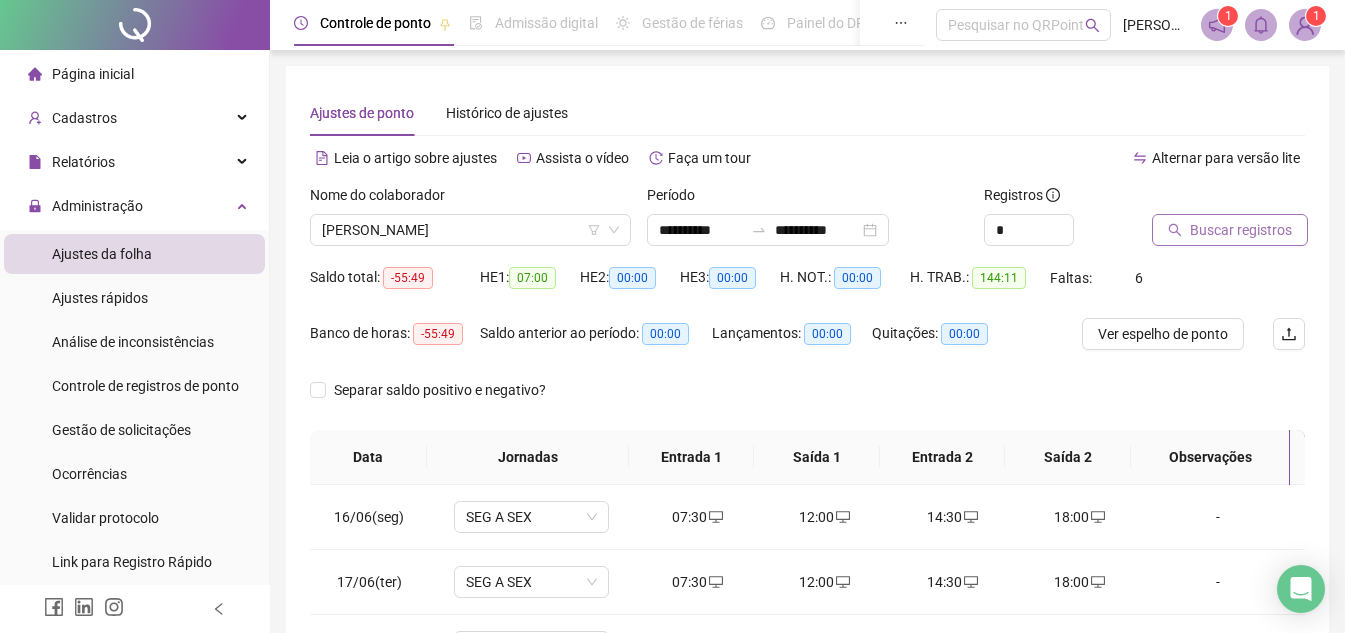 click on "Buscar registros" at bounding box center [1230, 230] 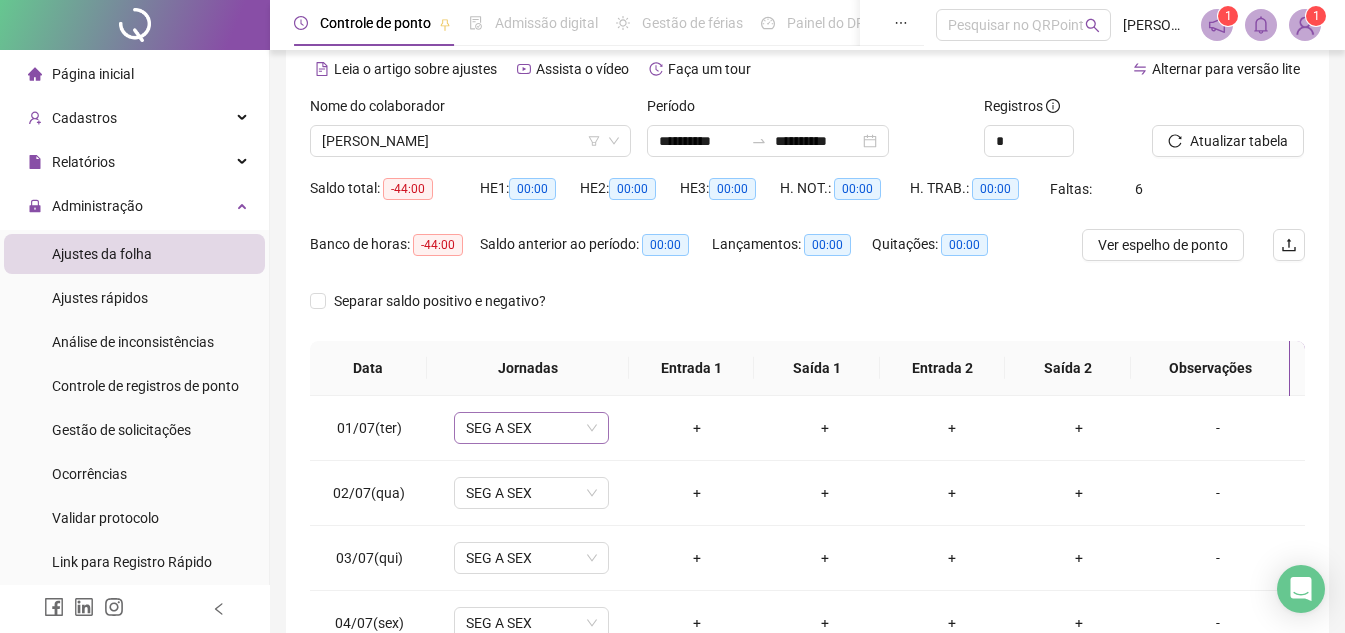 scroll, scrollTop: 189, scrollLeft: 0, axis: vertical 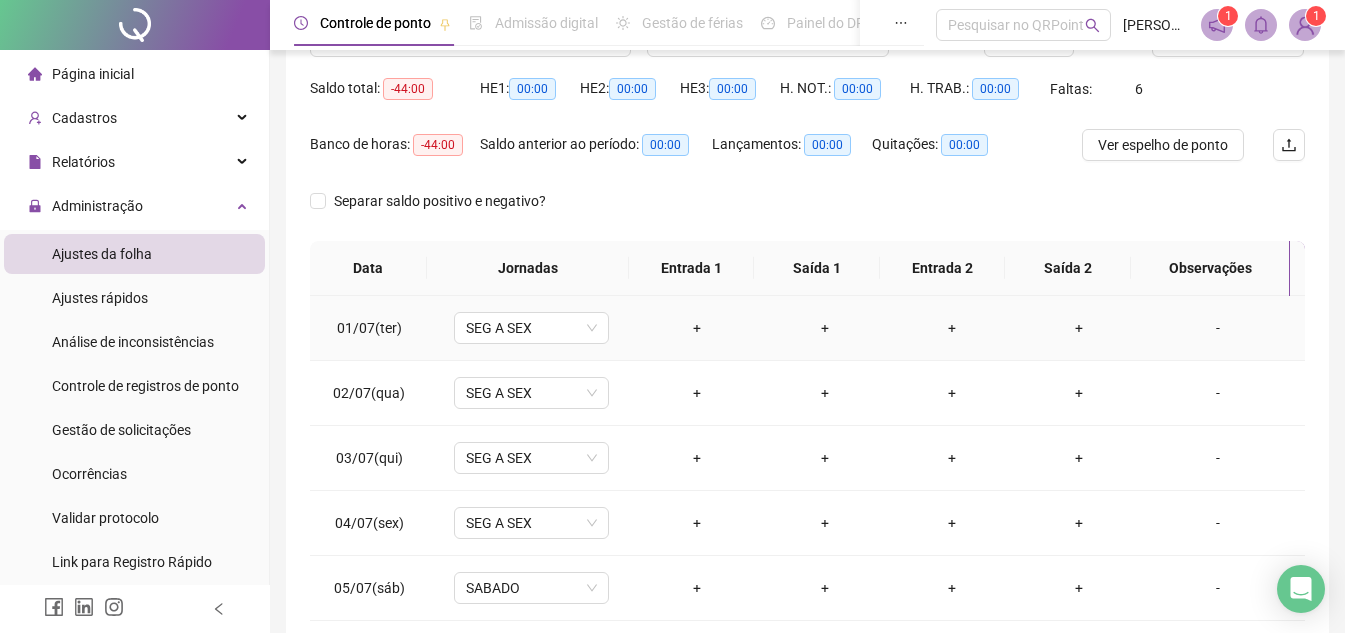 click on "+" at bounding box center (697, 328) 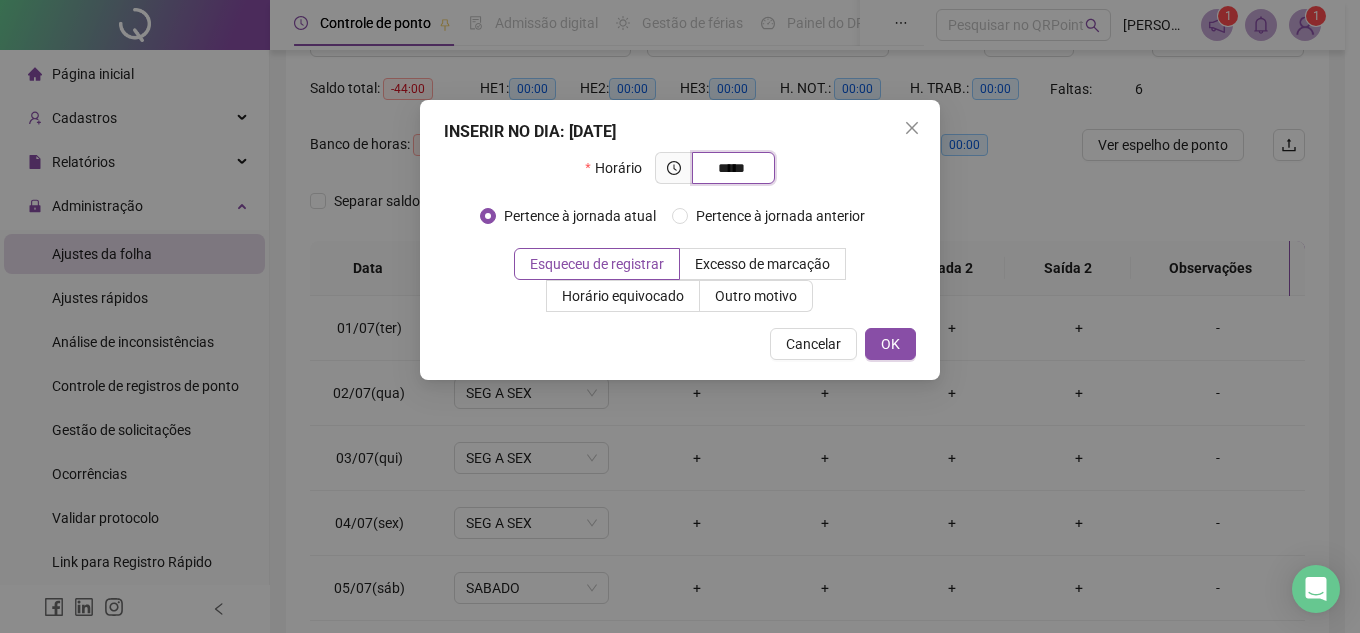 type on "*****" 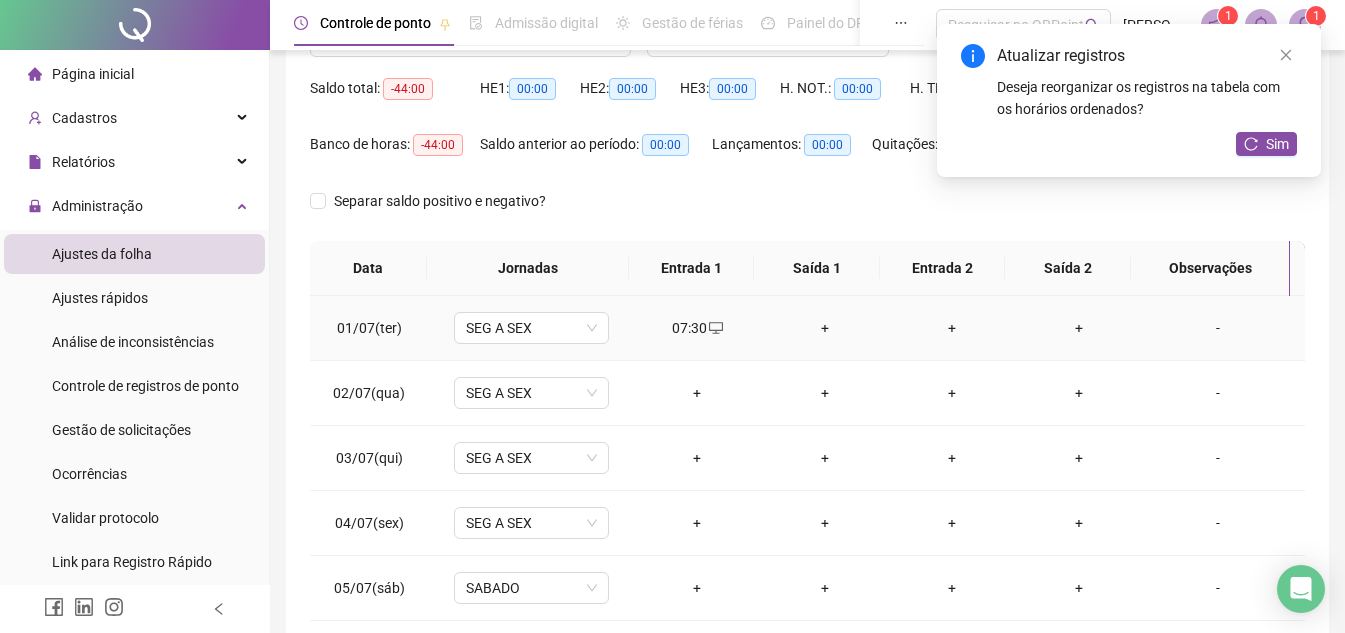 click on "+" at bounding box center (824, 328) 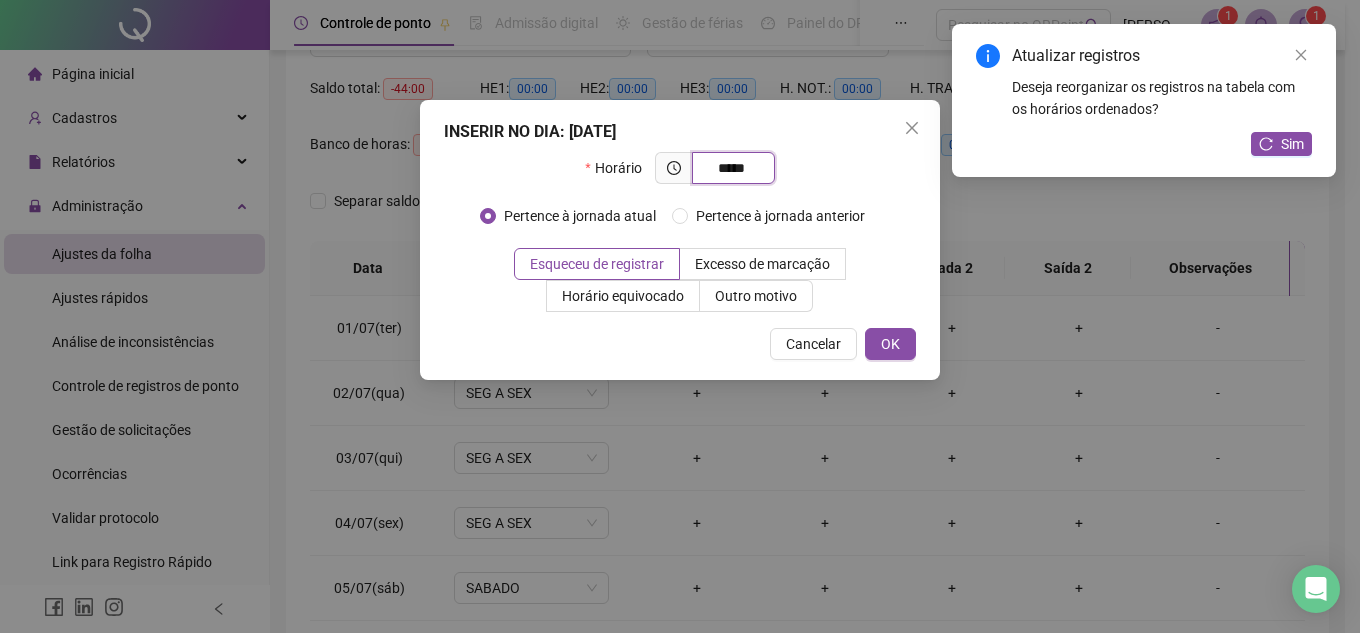 type on "*****" 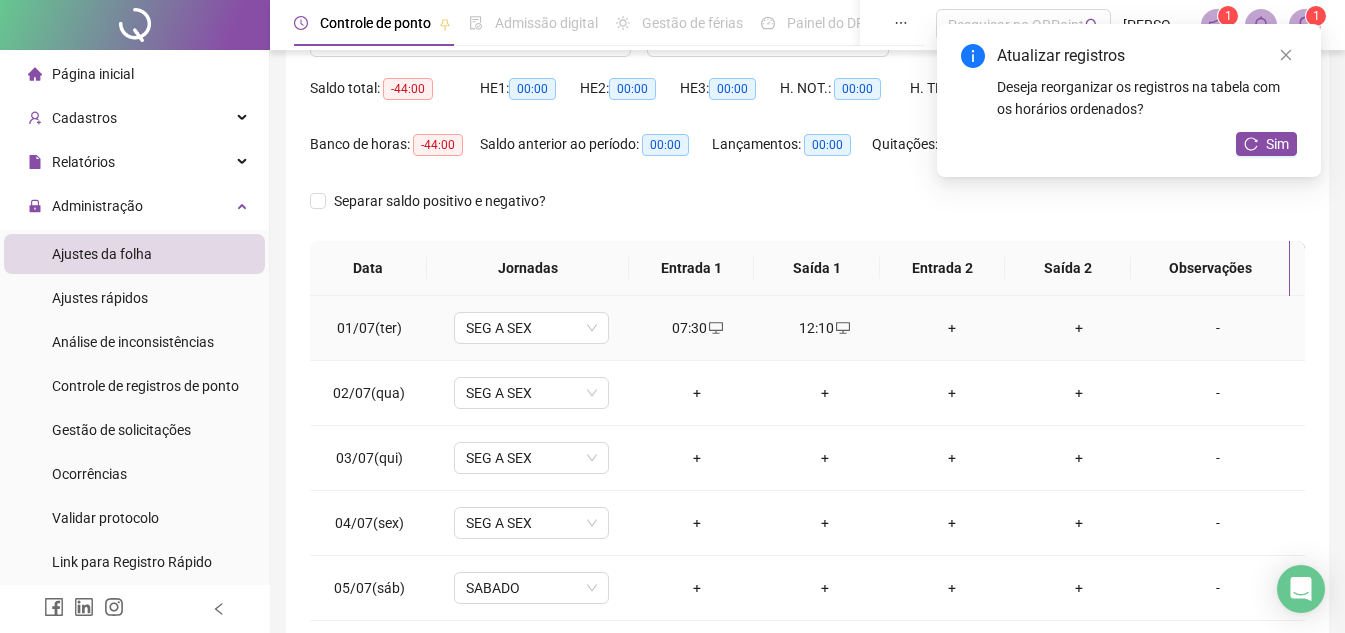 click on "+" at bounding box center [951, 328] 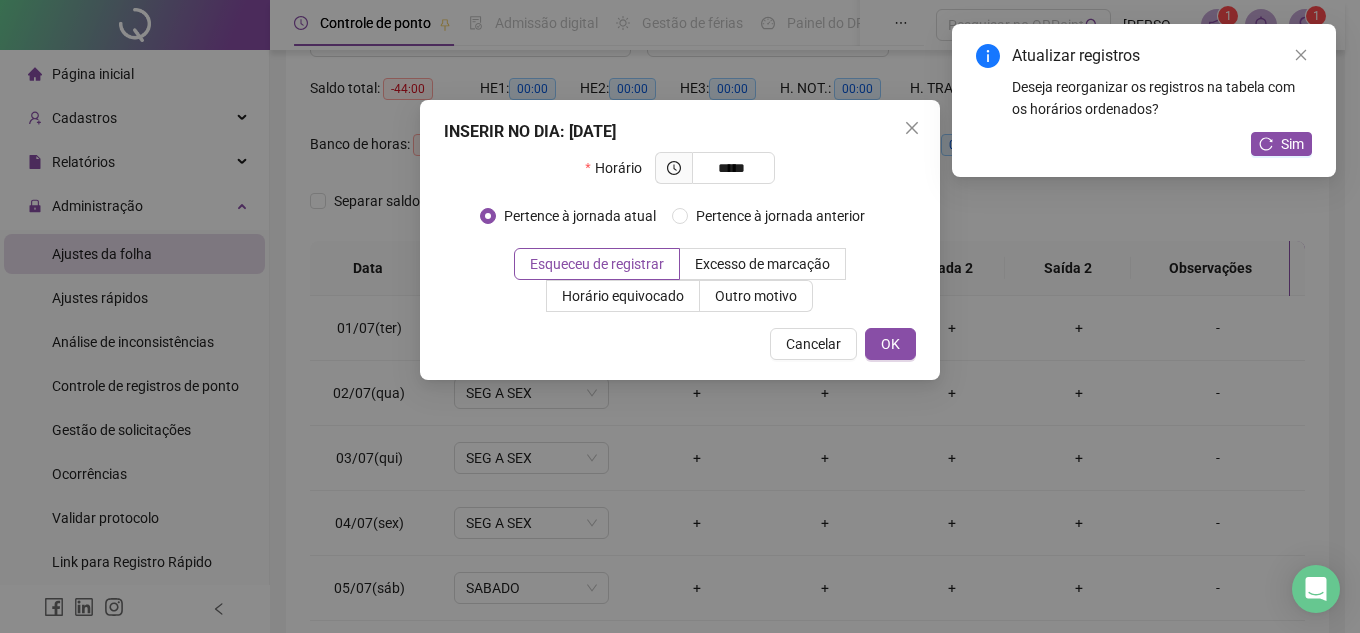 type on "*****" 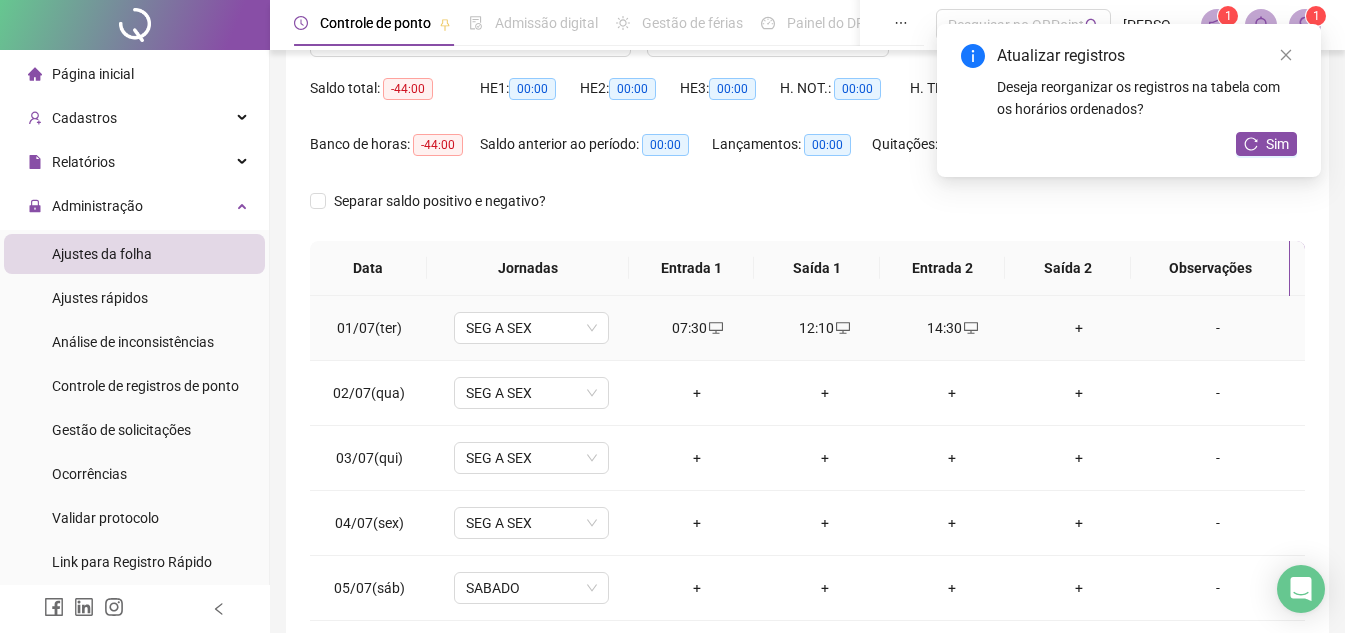 click on "+" at bounding box center [1079, 328] 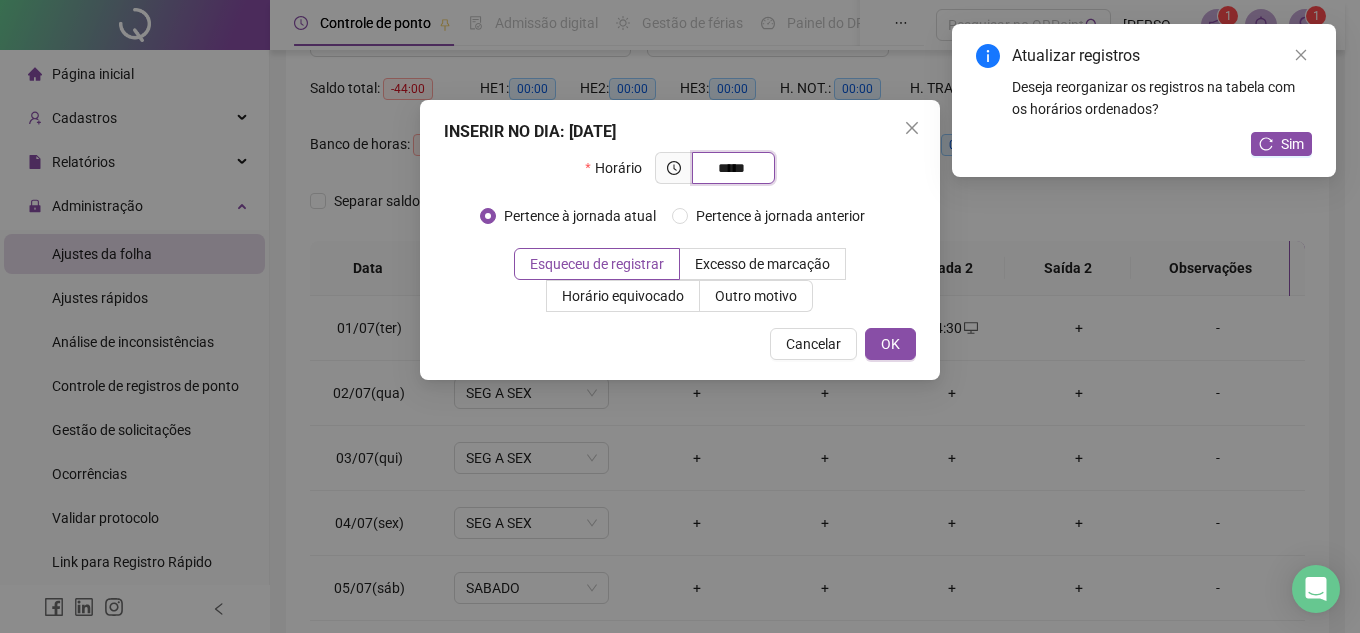 type on "*****" 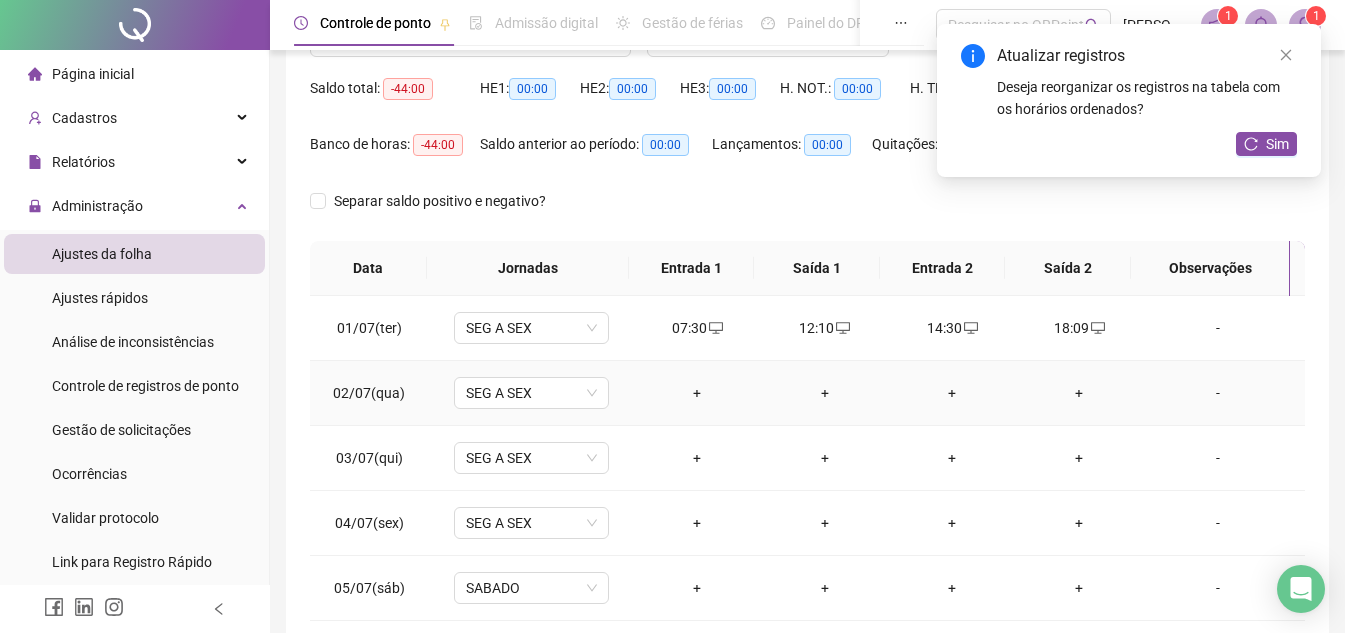 click on "+" at bounding box center (697, 393) 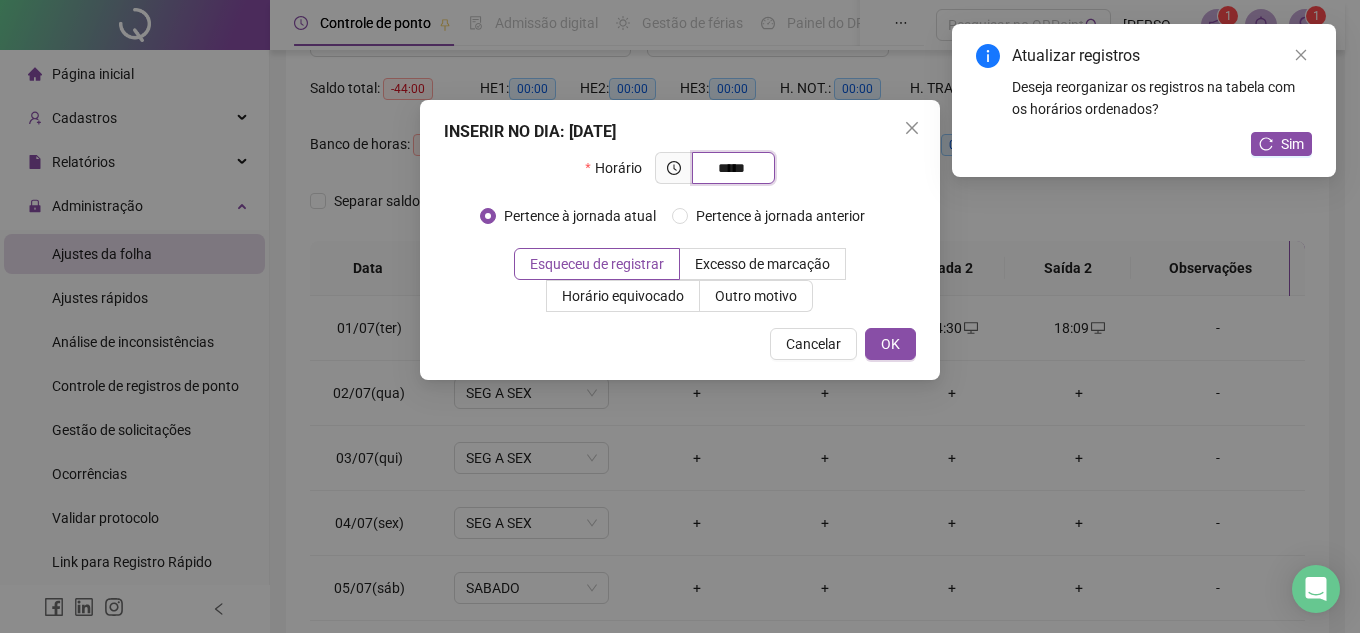 type on "*****" 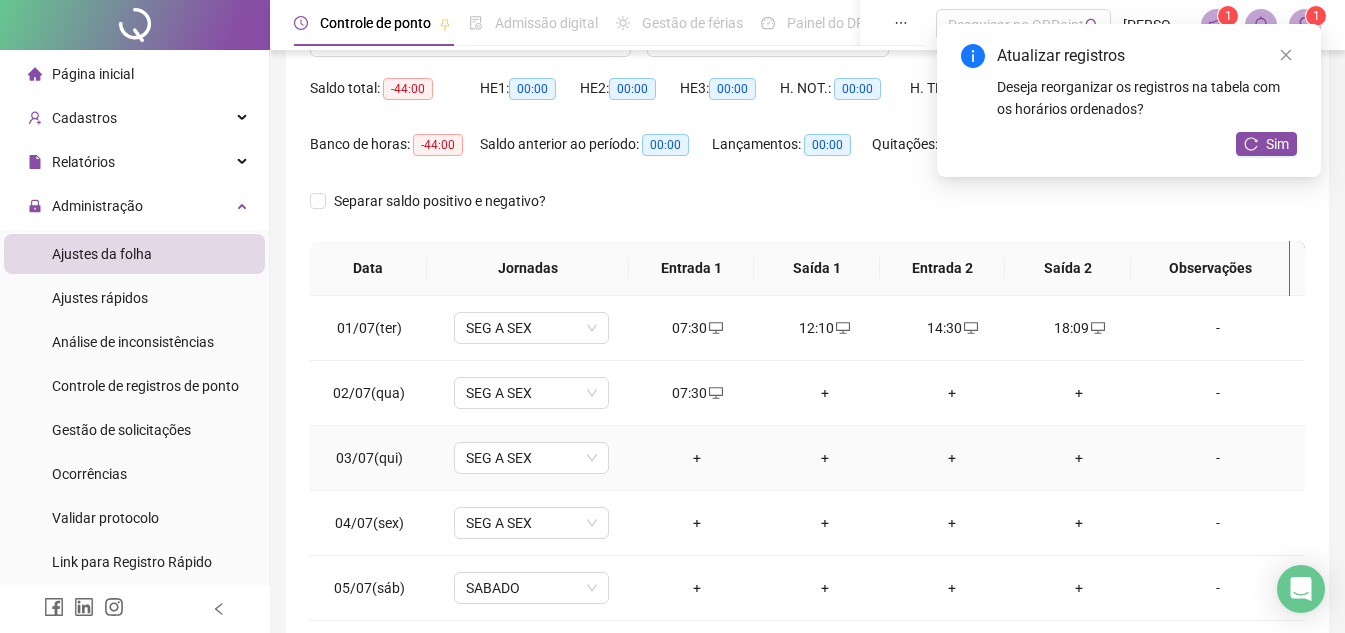 click on "+" at bounding box center [697, 458] 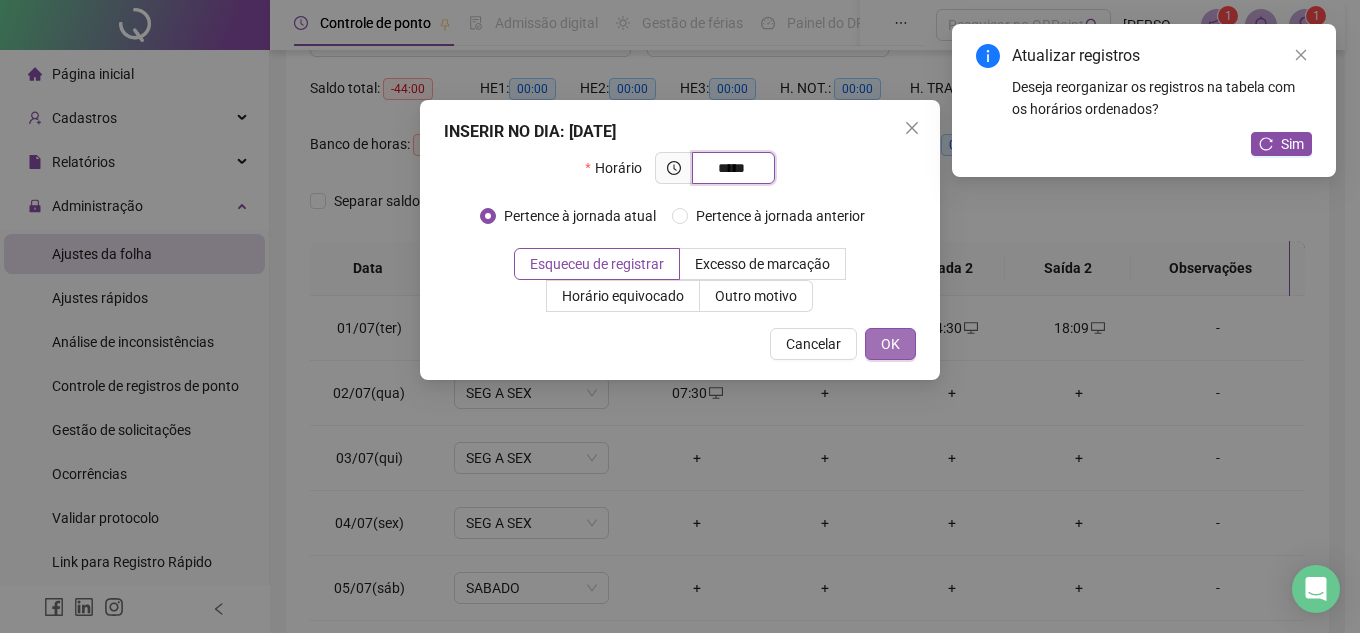 type on "*****" 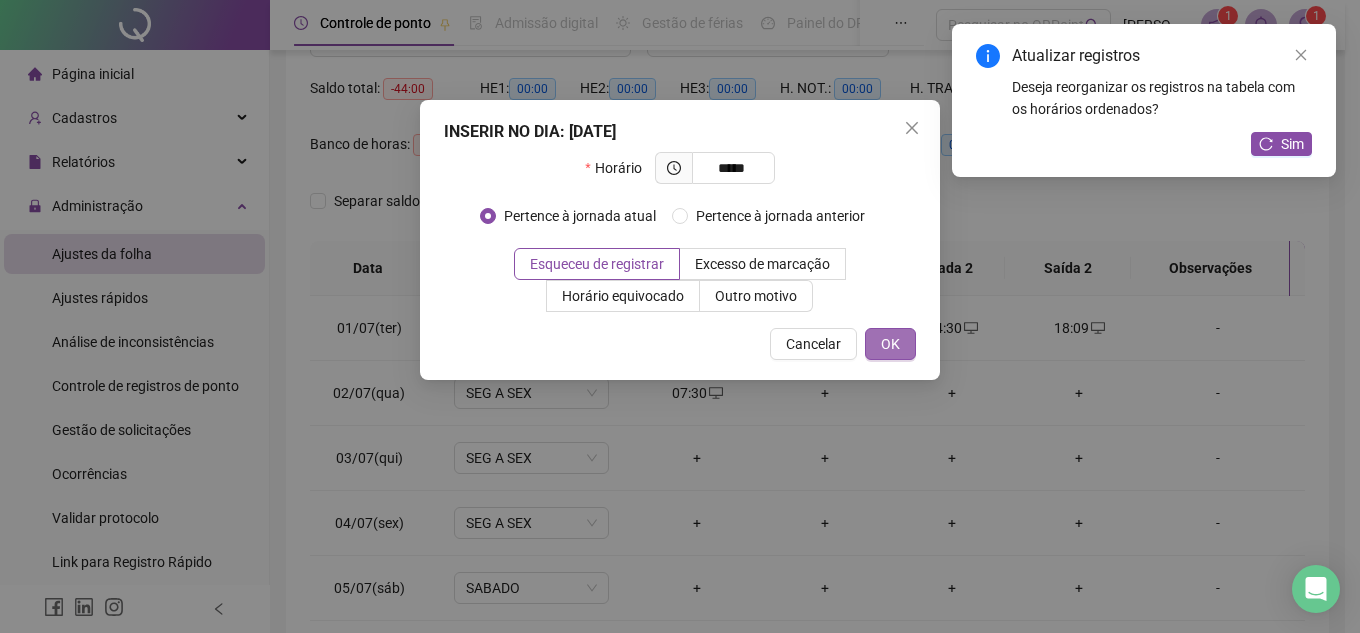 click on "OK" at bounding box center (890, 344) 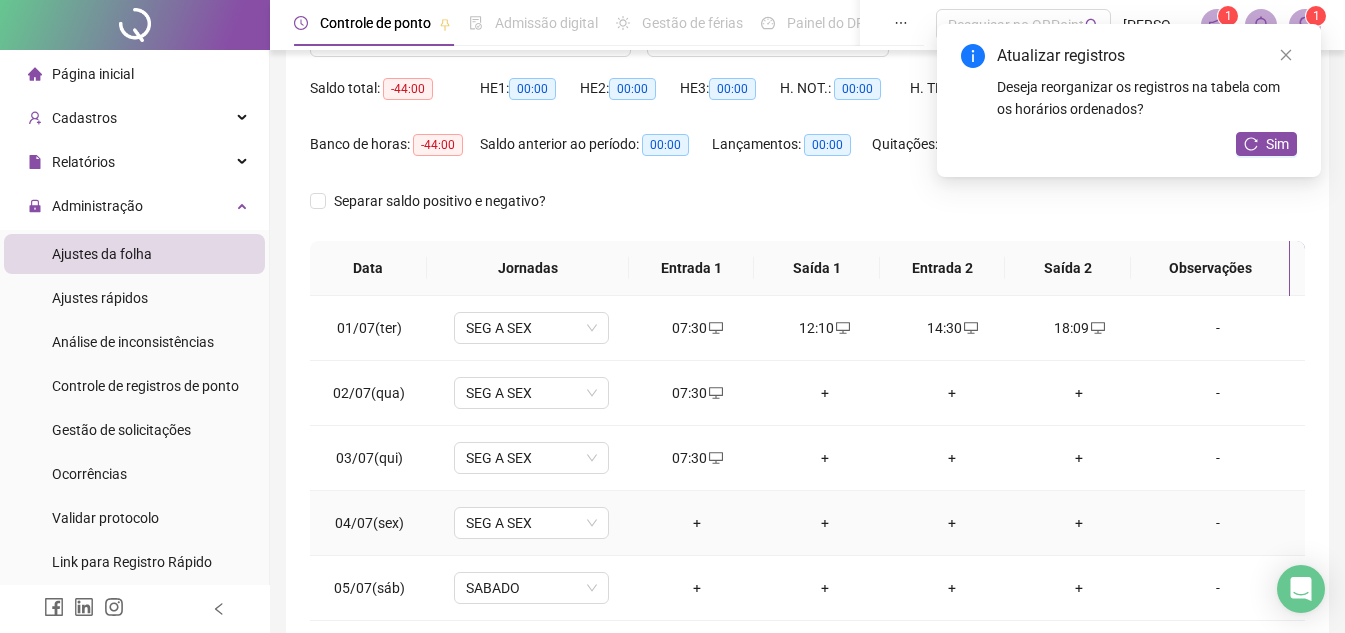 click on "+" at bounding box center [697, 523] 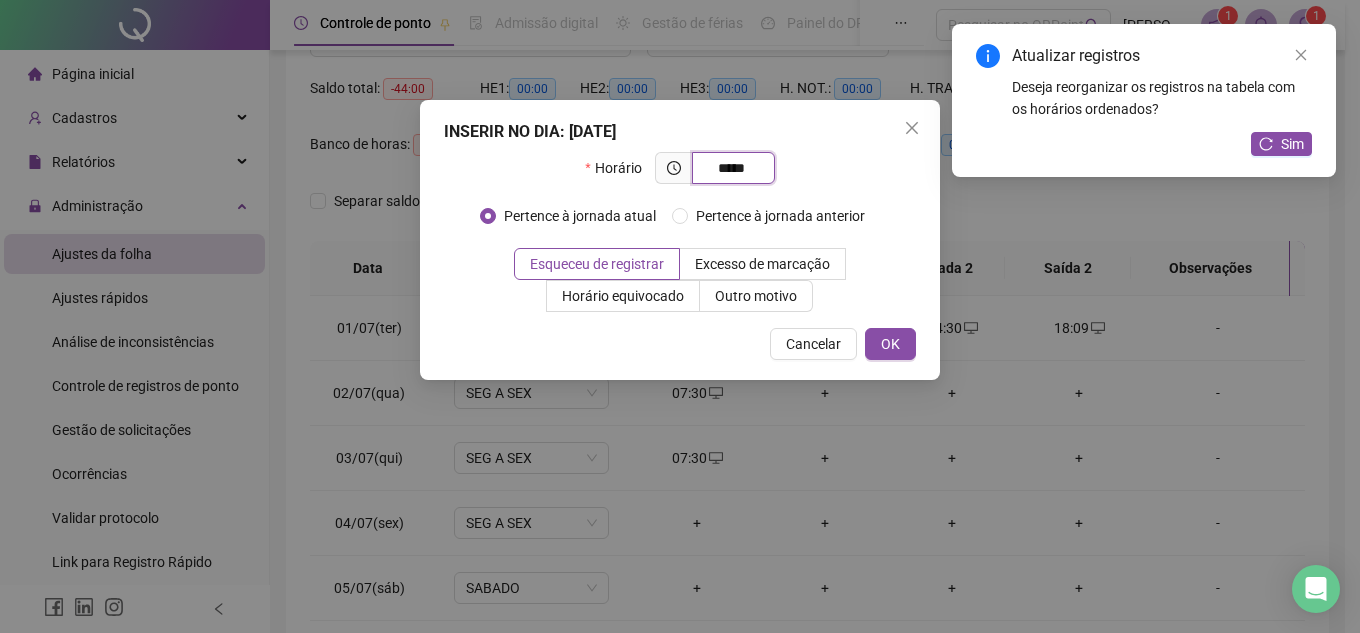 type on "*****" 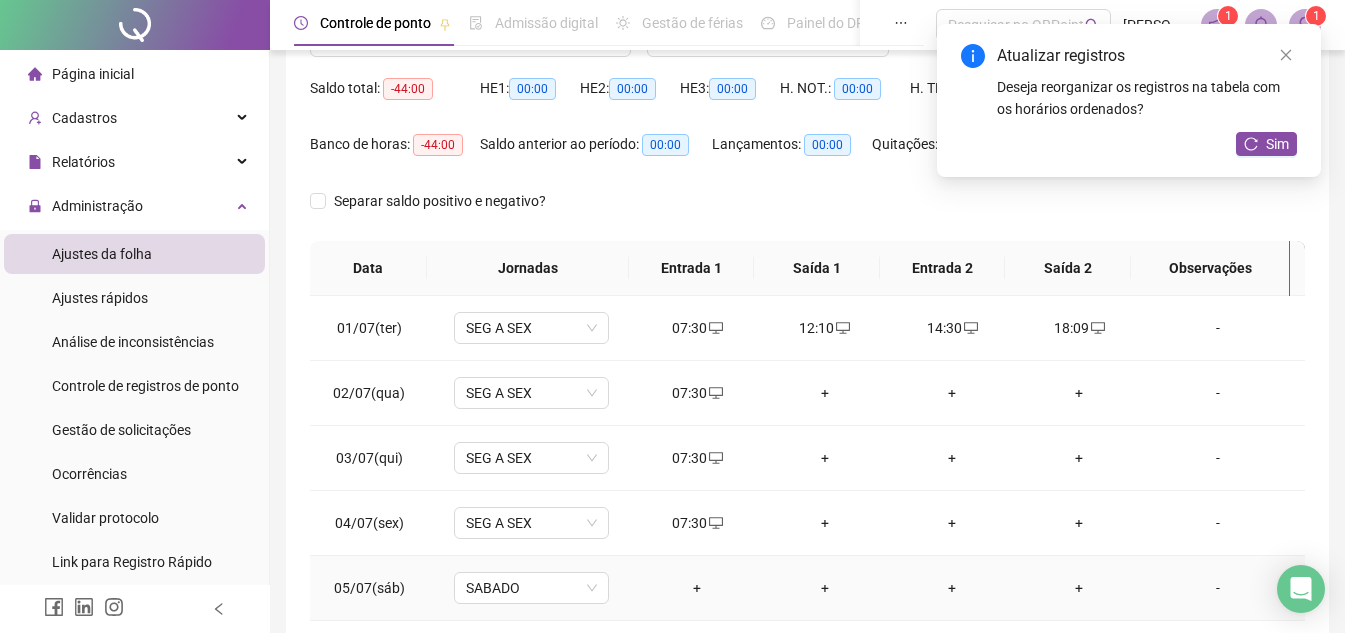 click on "+" at bounding box center (697, 588) 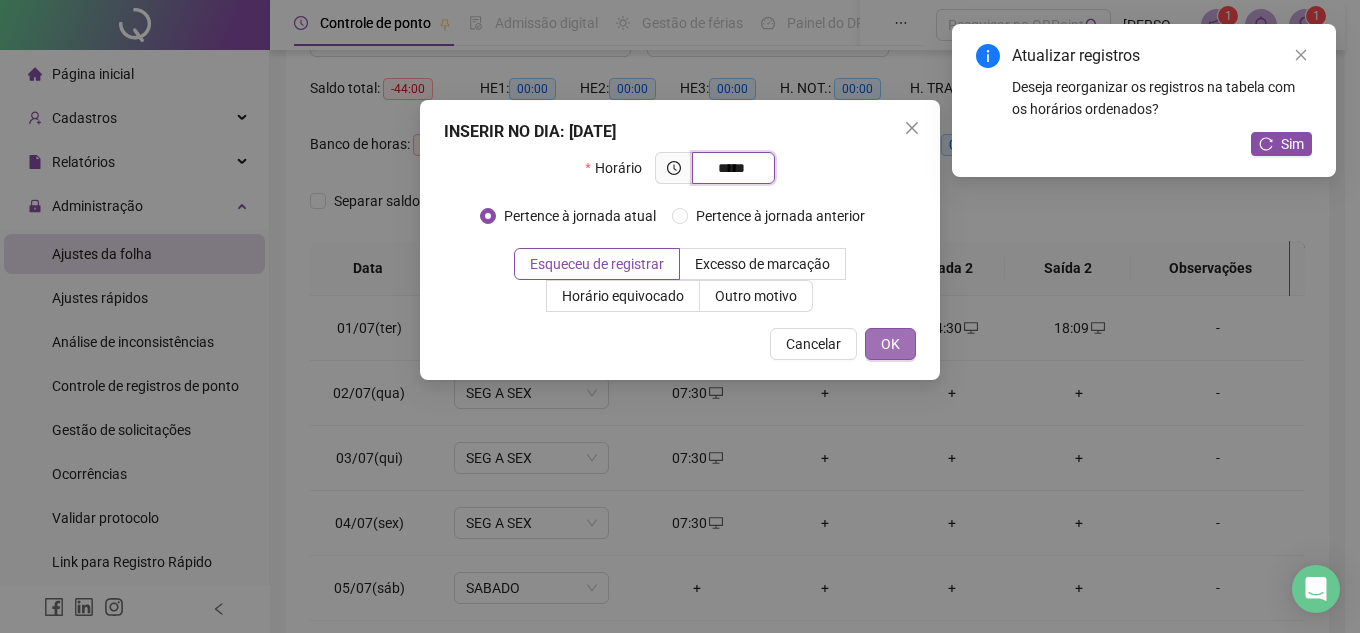 type on "*****" 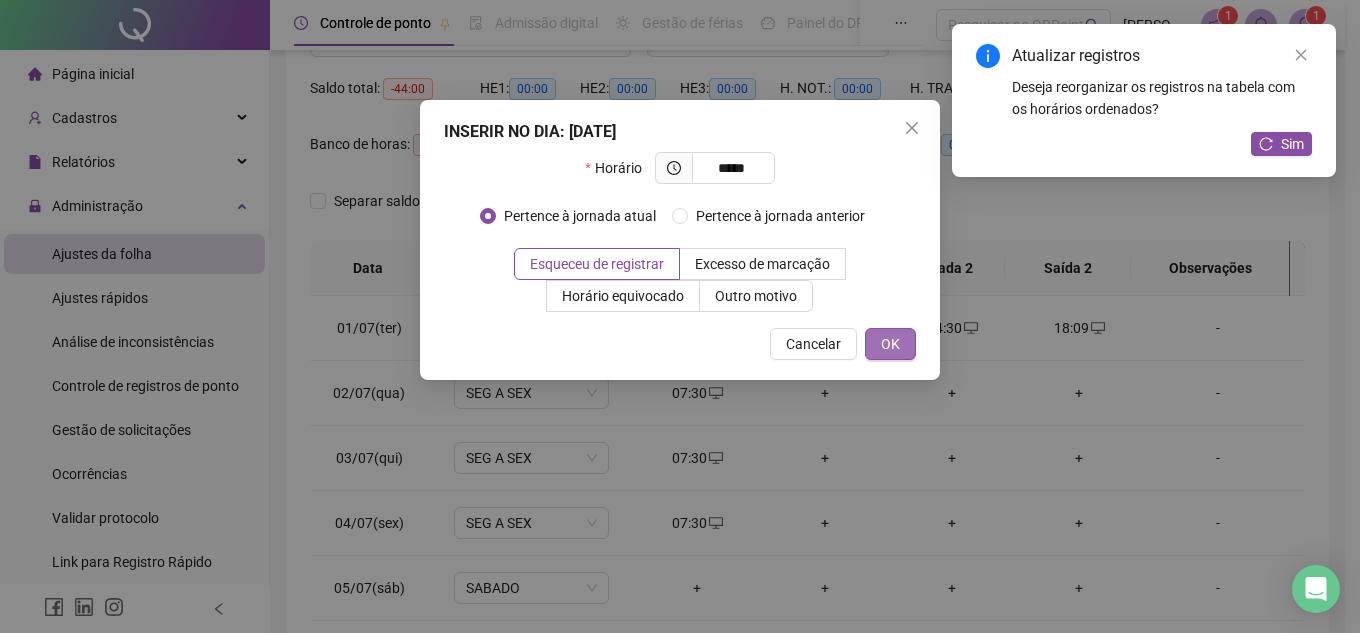 click on "OK" at bounding box center [890, 344] 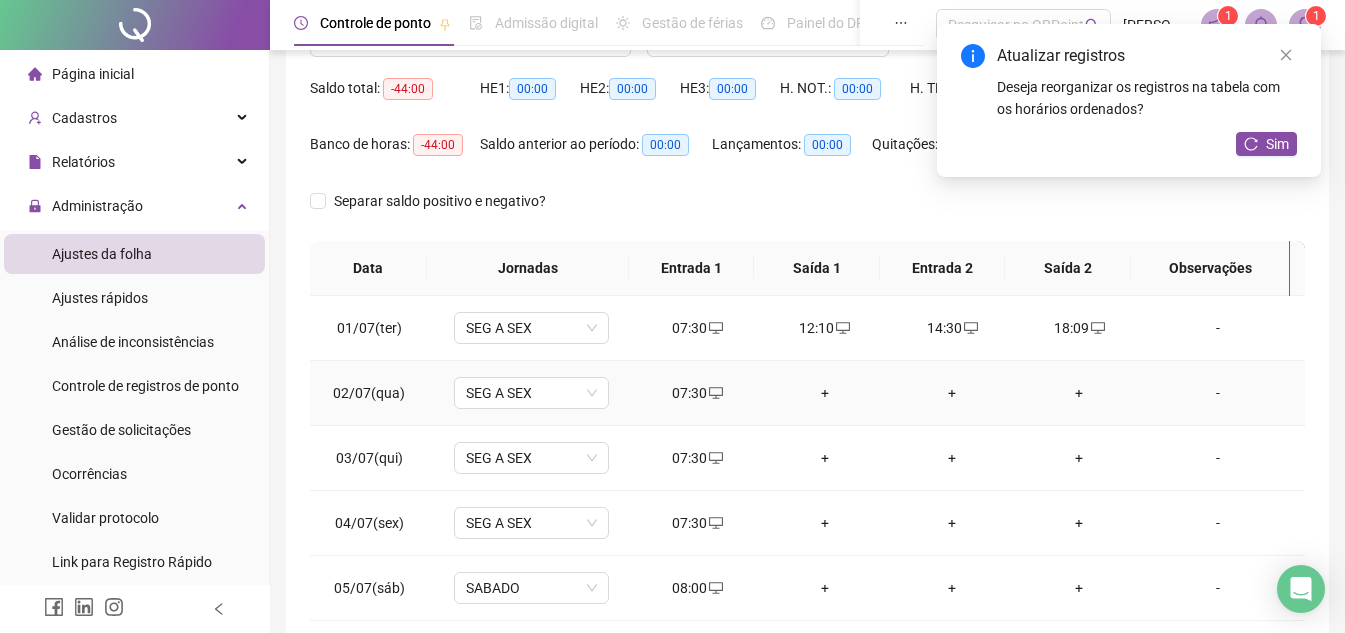 click on "+" at bounding box center [824, 393] 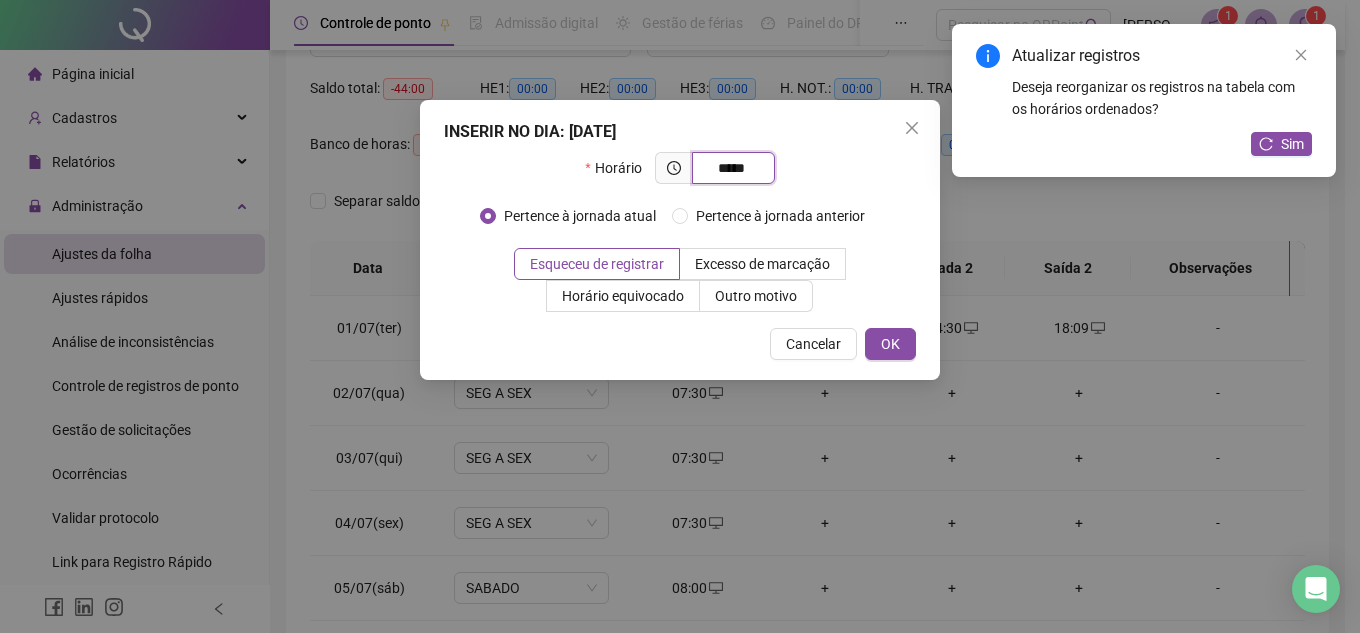 type on "*****" 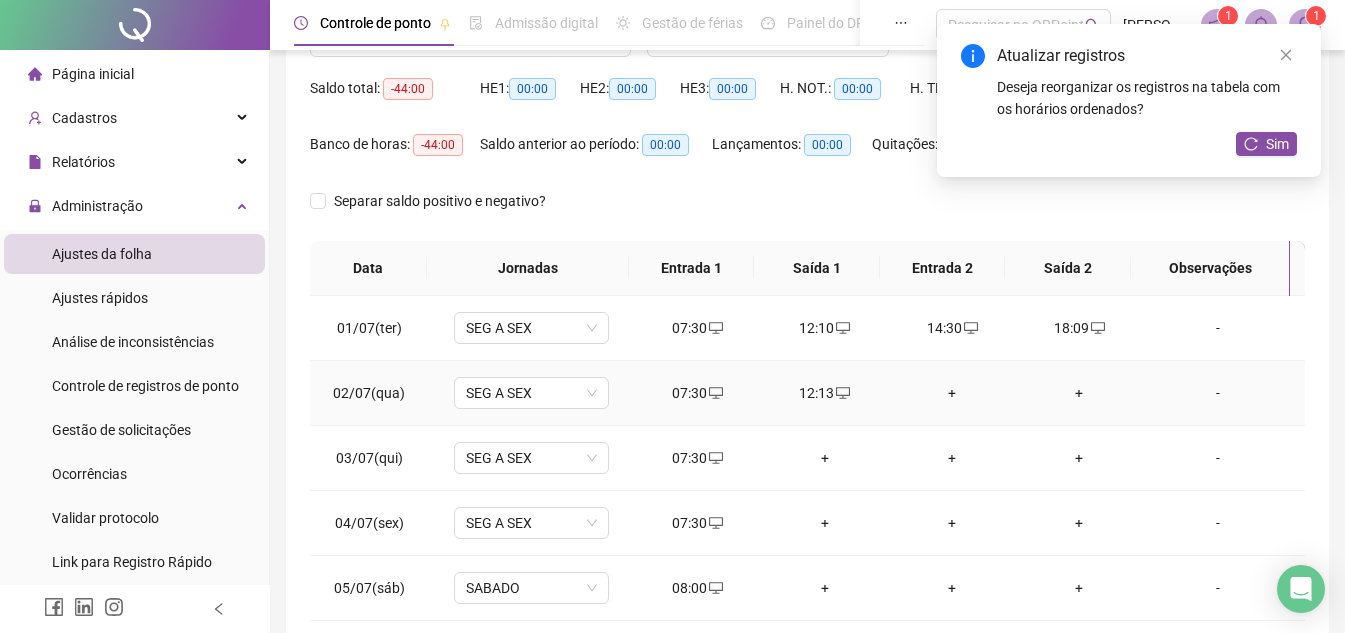 click on "+" at bounding box center (951, 393) 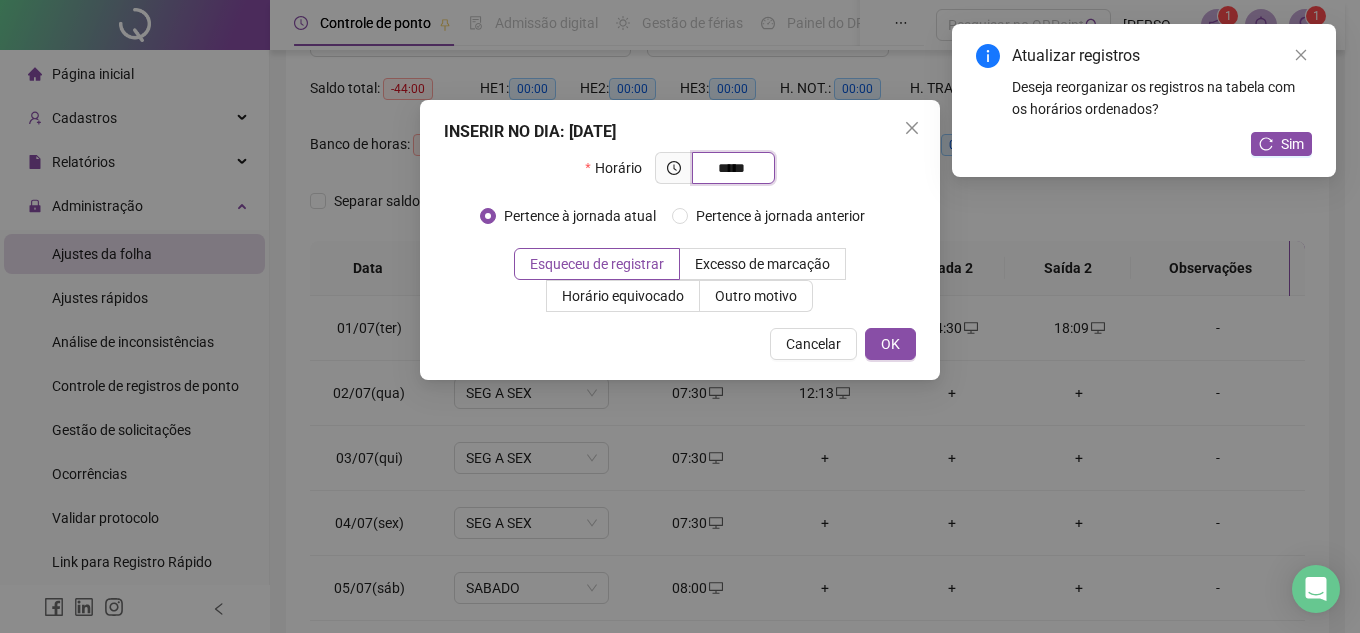 type on "*****" 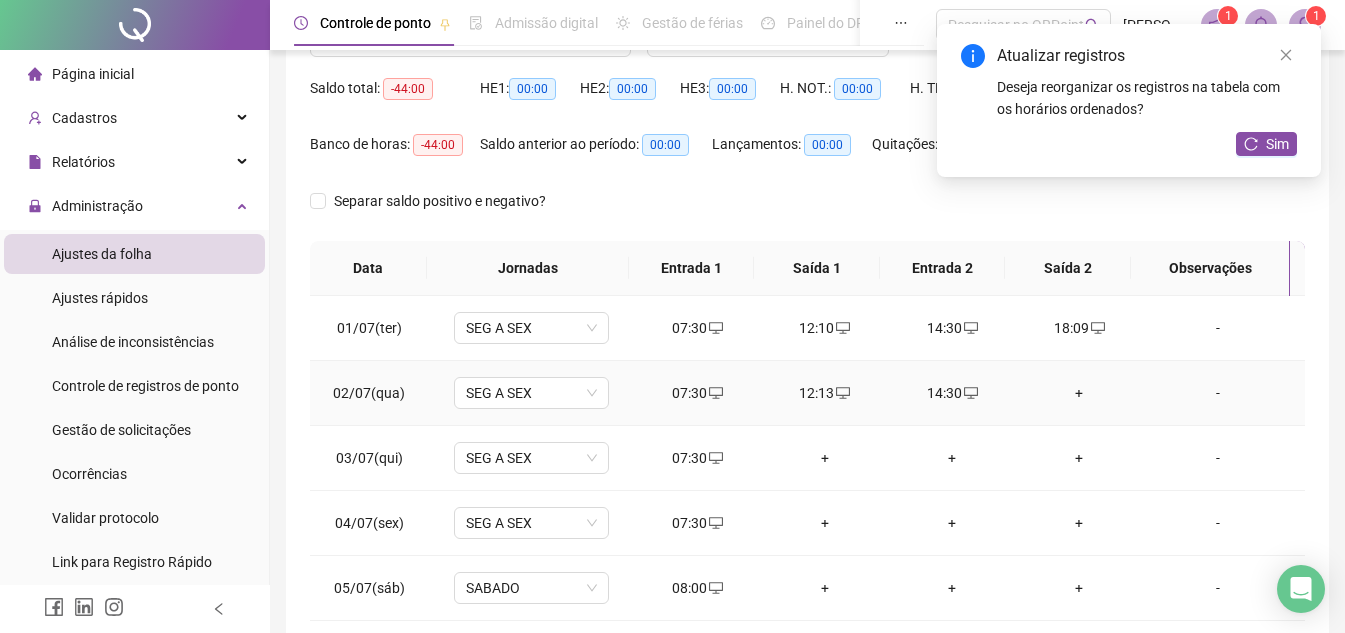 click on "+" at bounding box center (1079, 393) 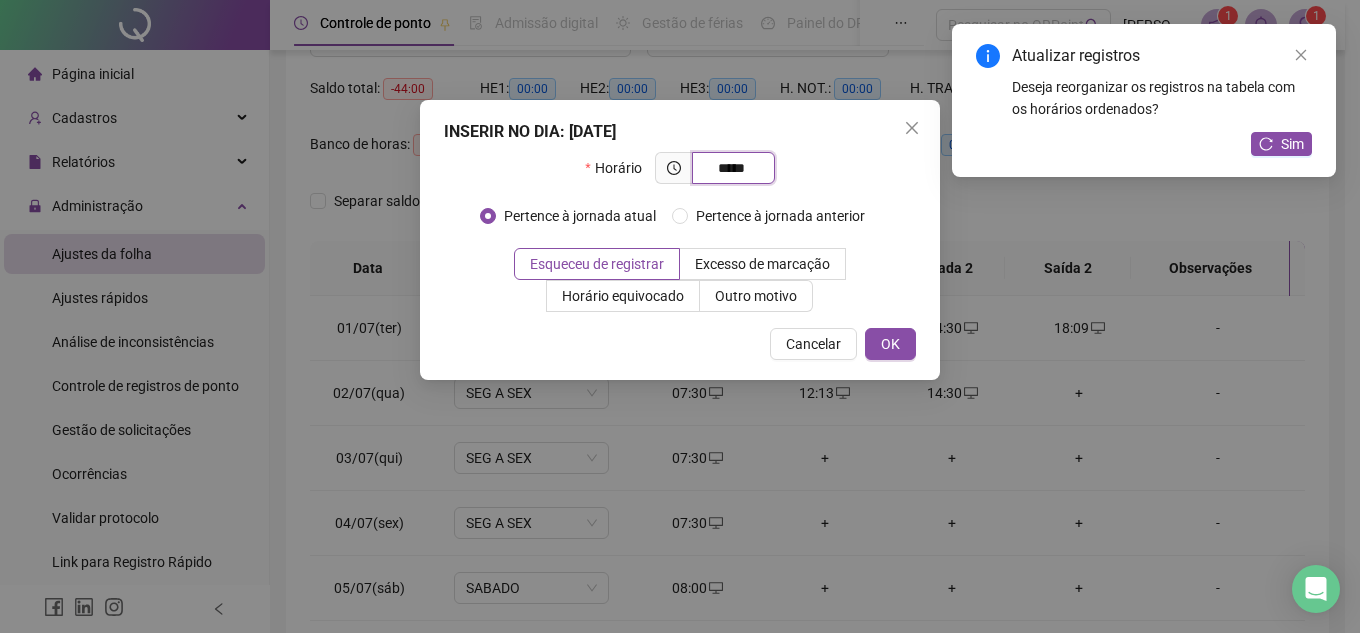 type on "*****" 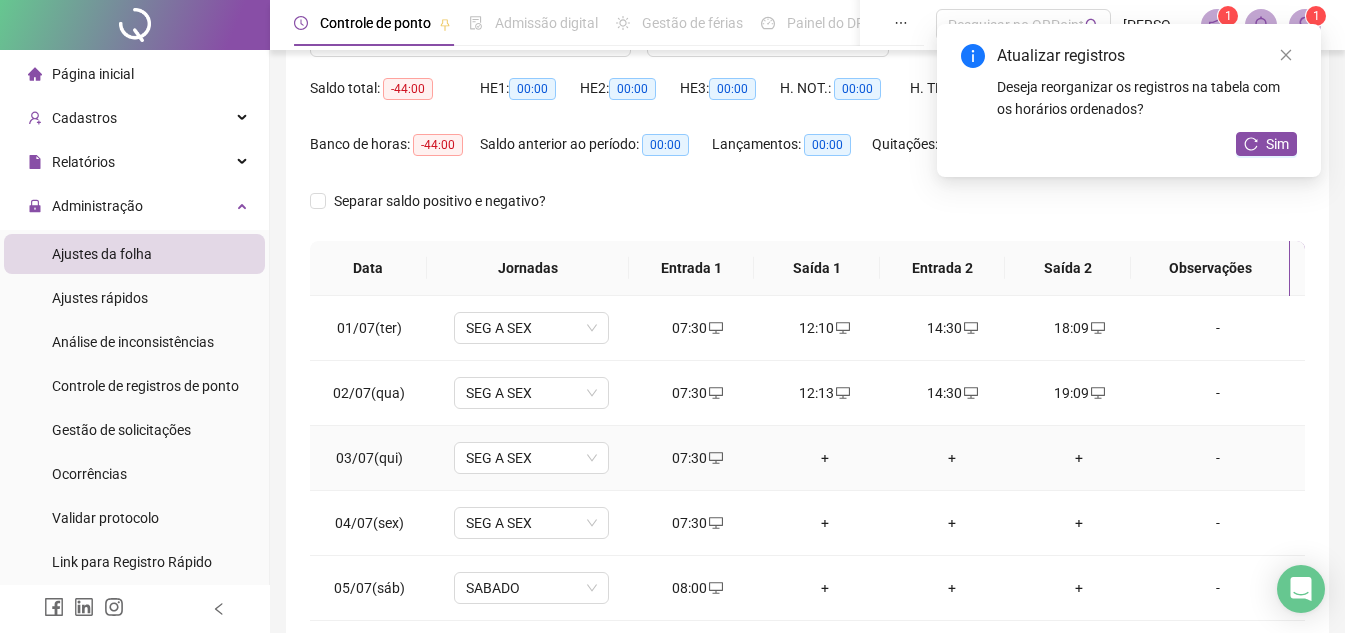 click on "+" at bounding box center (824, 458) 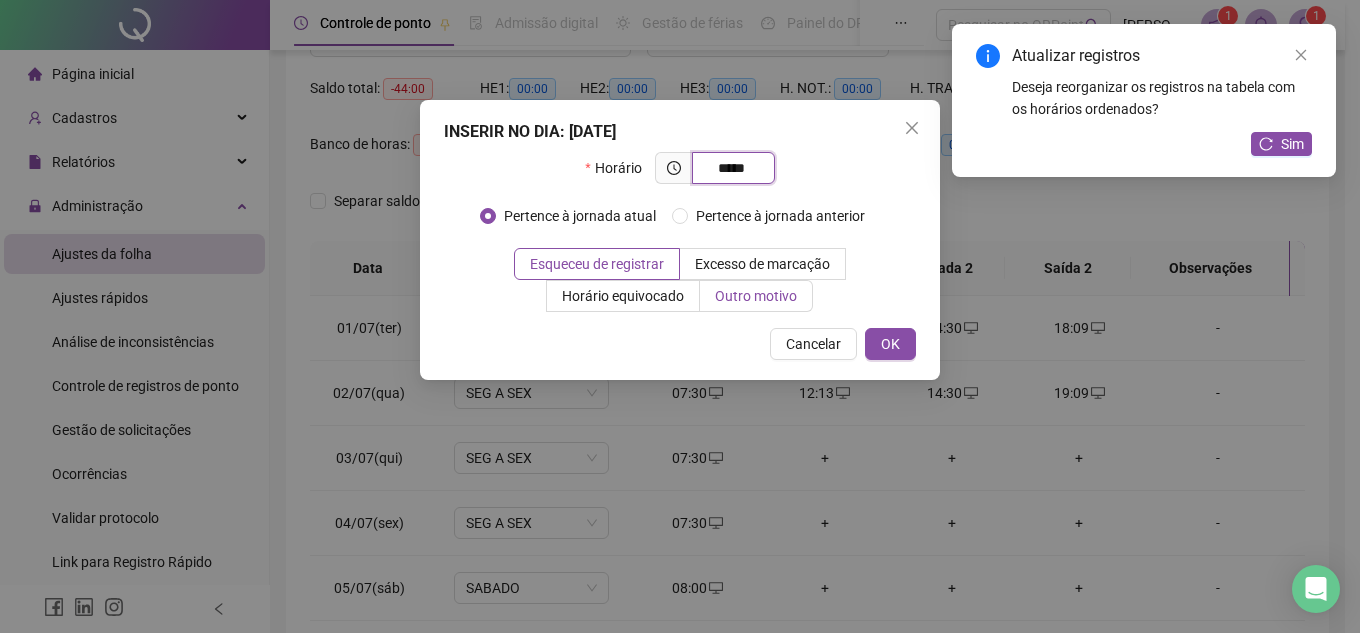 type on "*****" 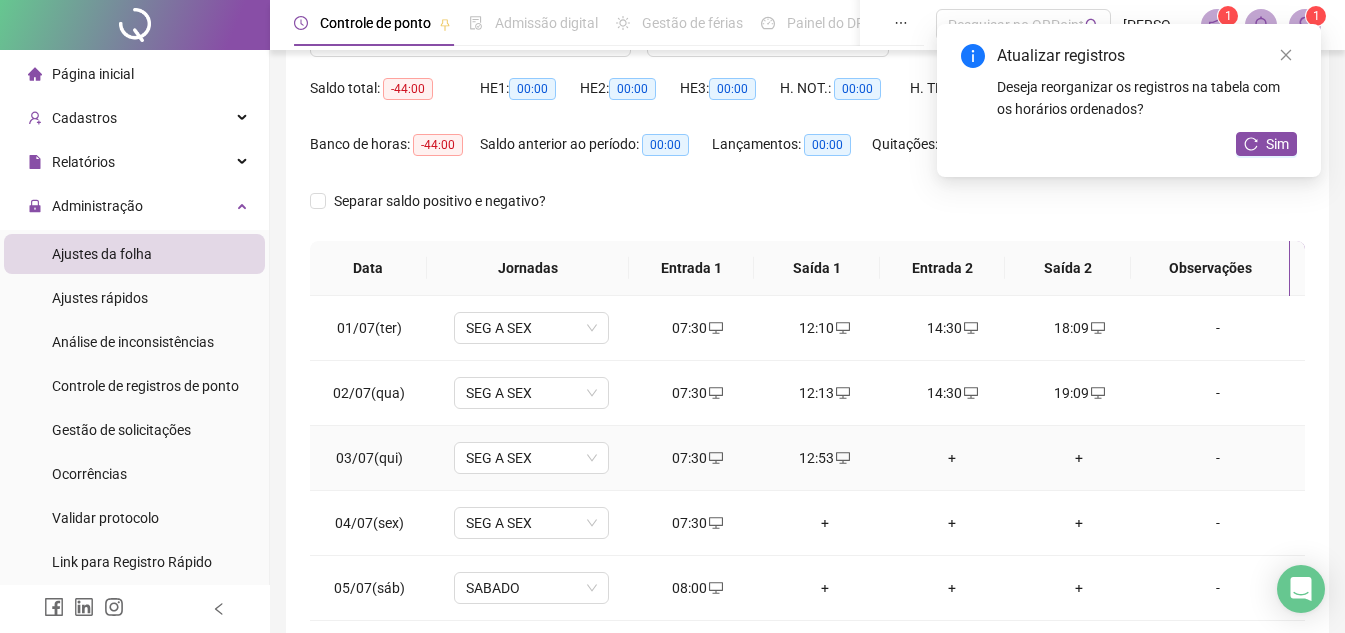 click on "+" at bounding box center [951, 458] 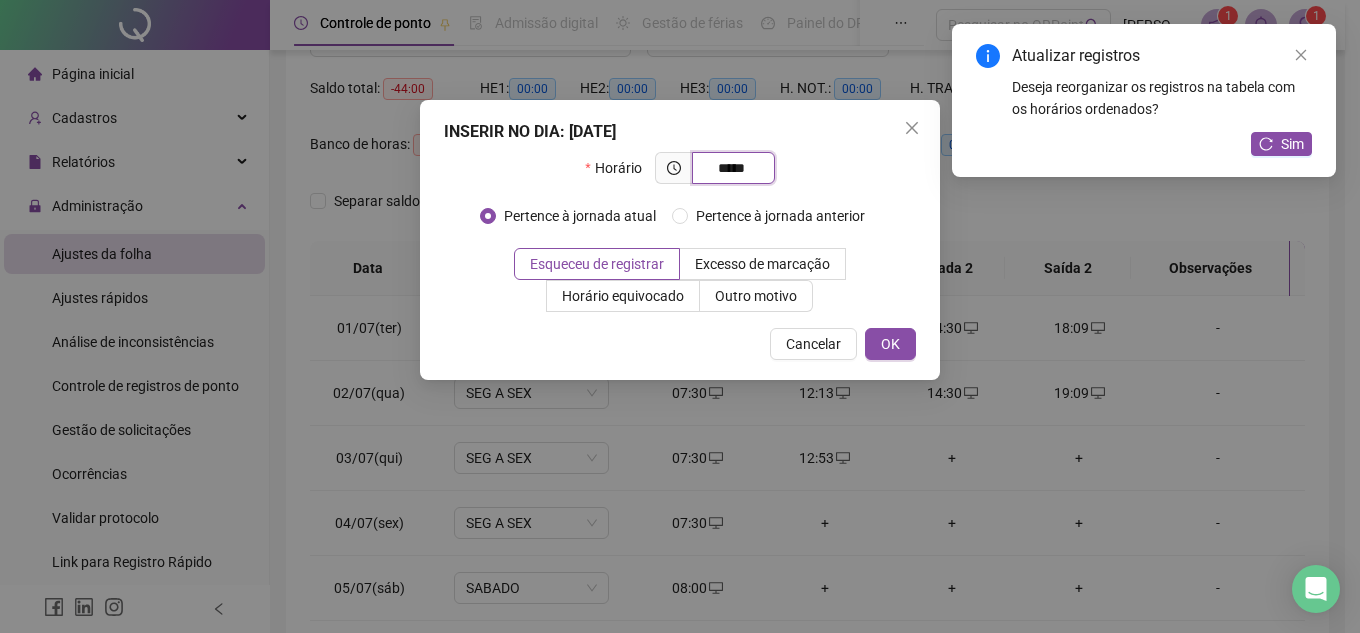 type on "*****" 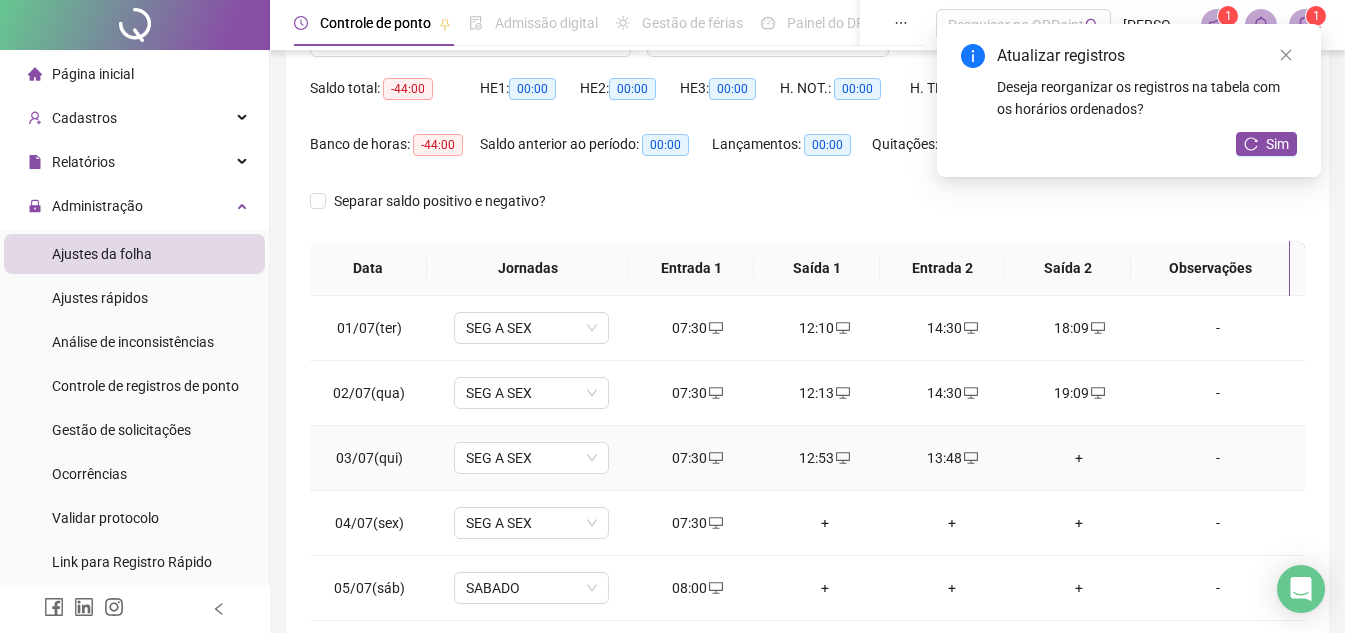 click on "+" at bounding box center [1079, 458] 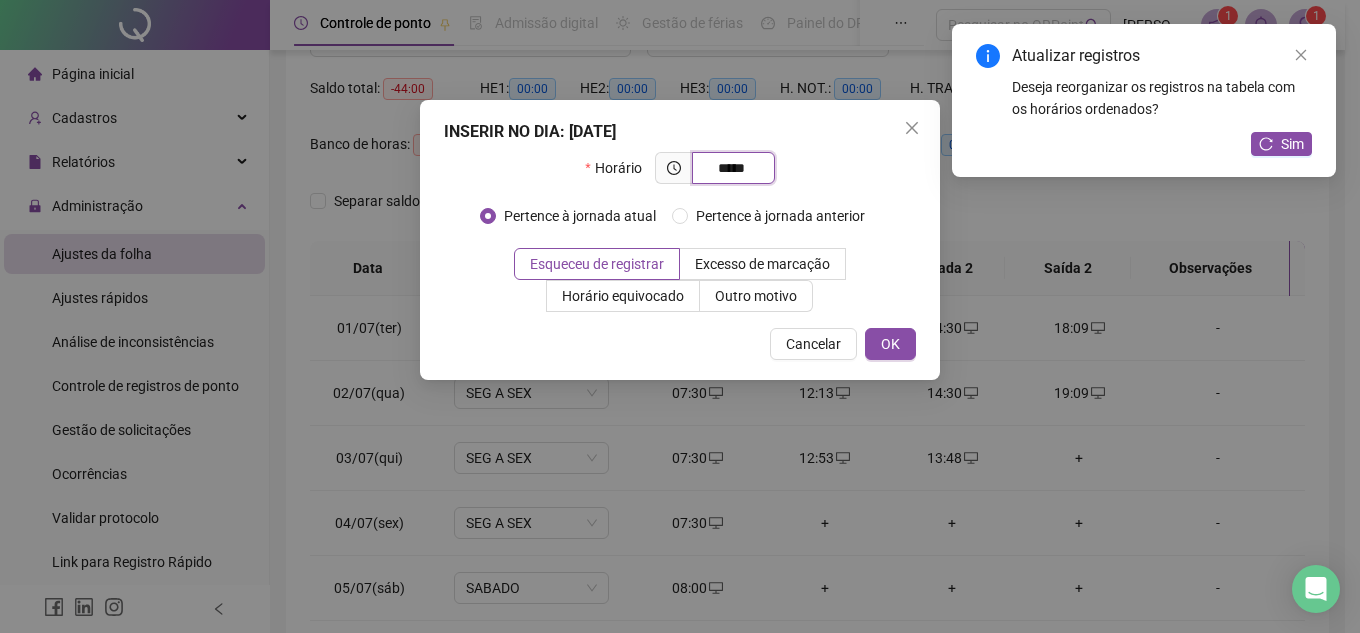 type on "*****" 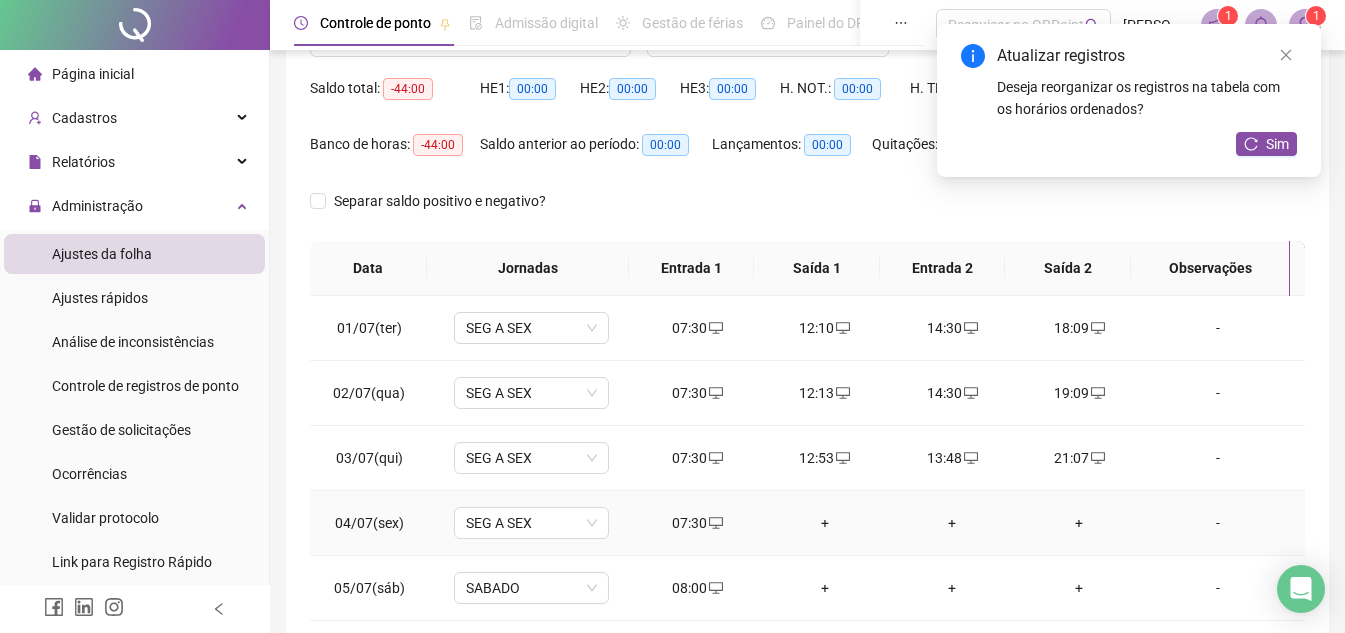 click on "+" at bounding box center [824, 523] 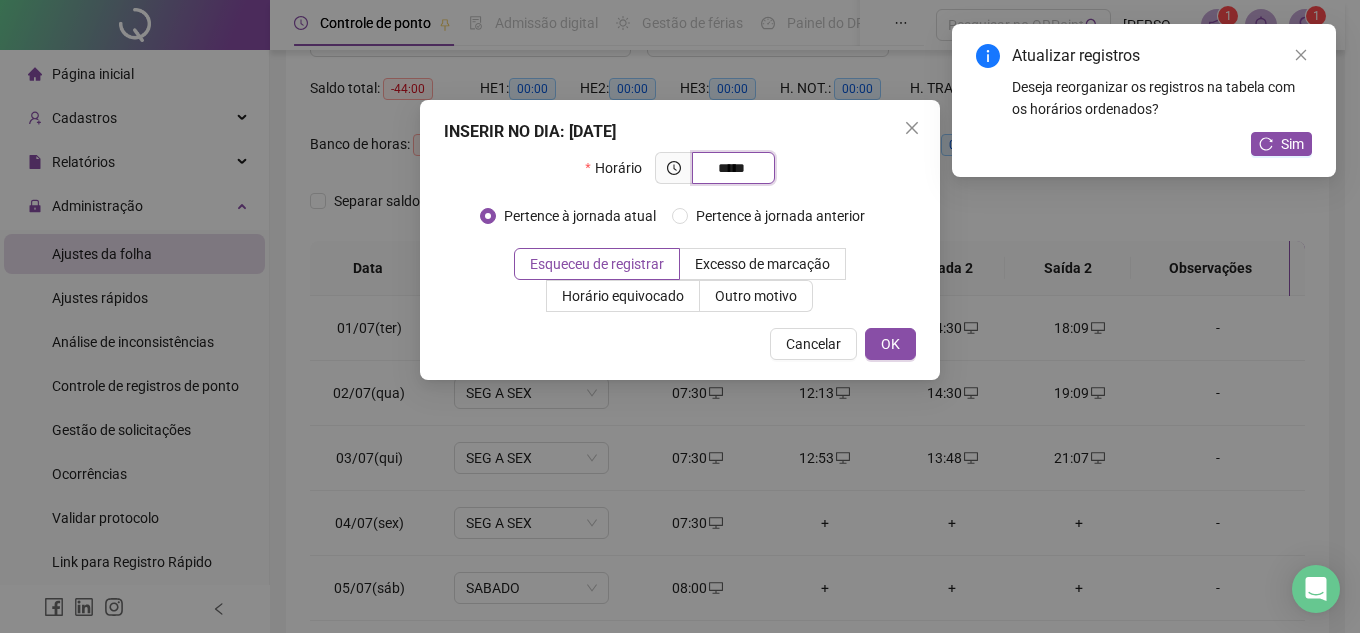 type on "*****" 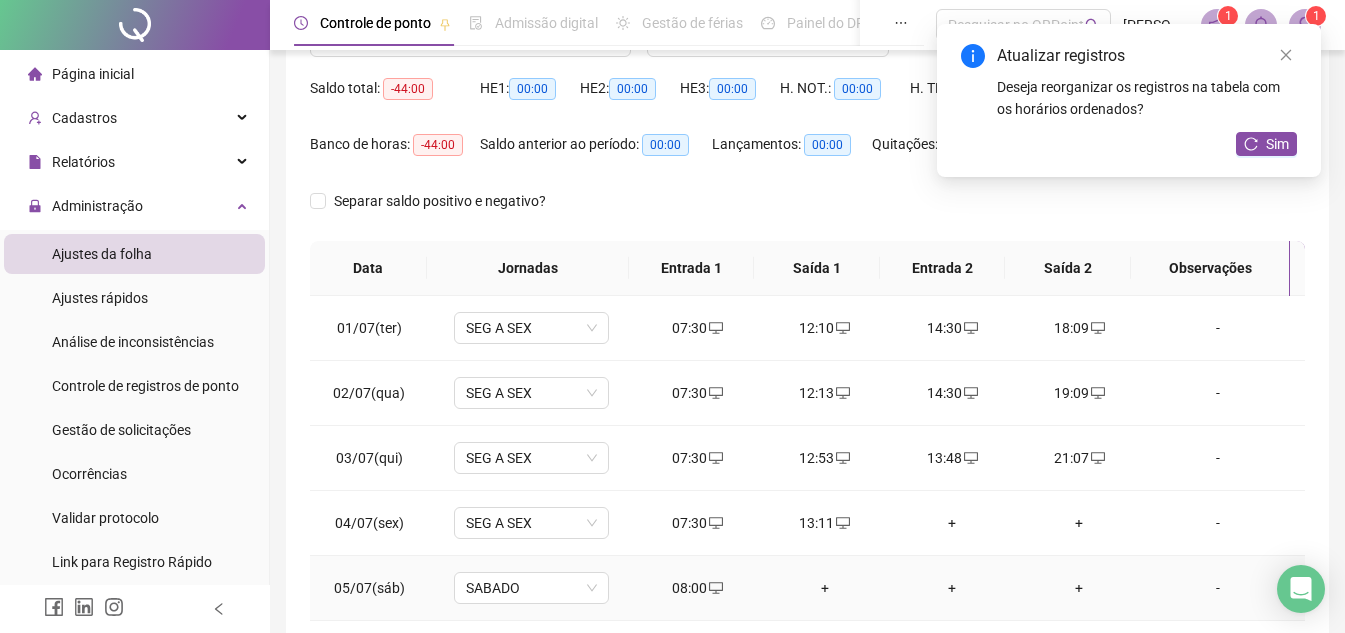 scroll, scrollTop: 28, scrollLeft: 0, axis: vertical 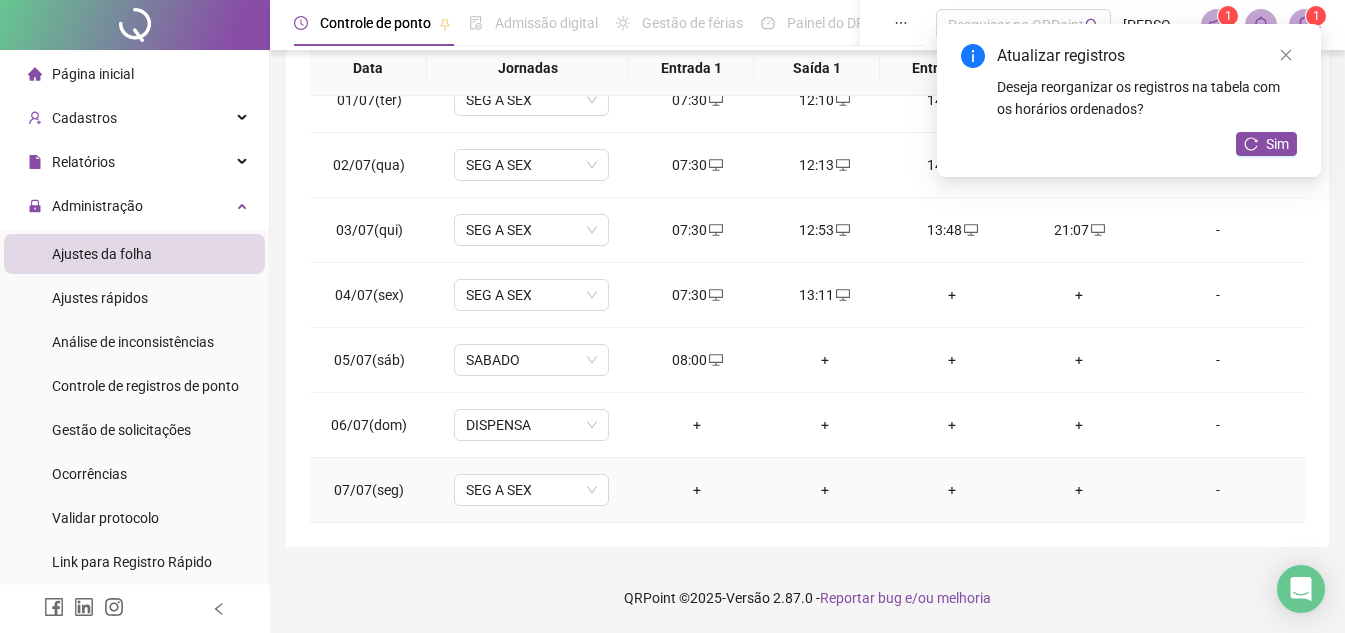 click on "+" at bounding box center (697, 490) 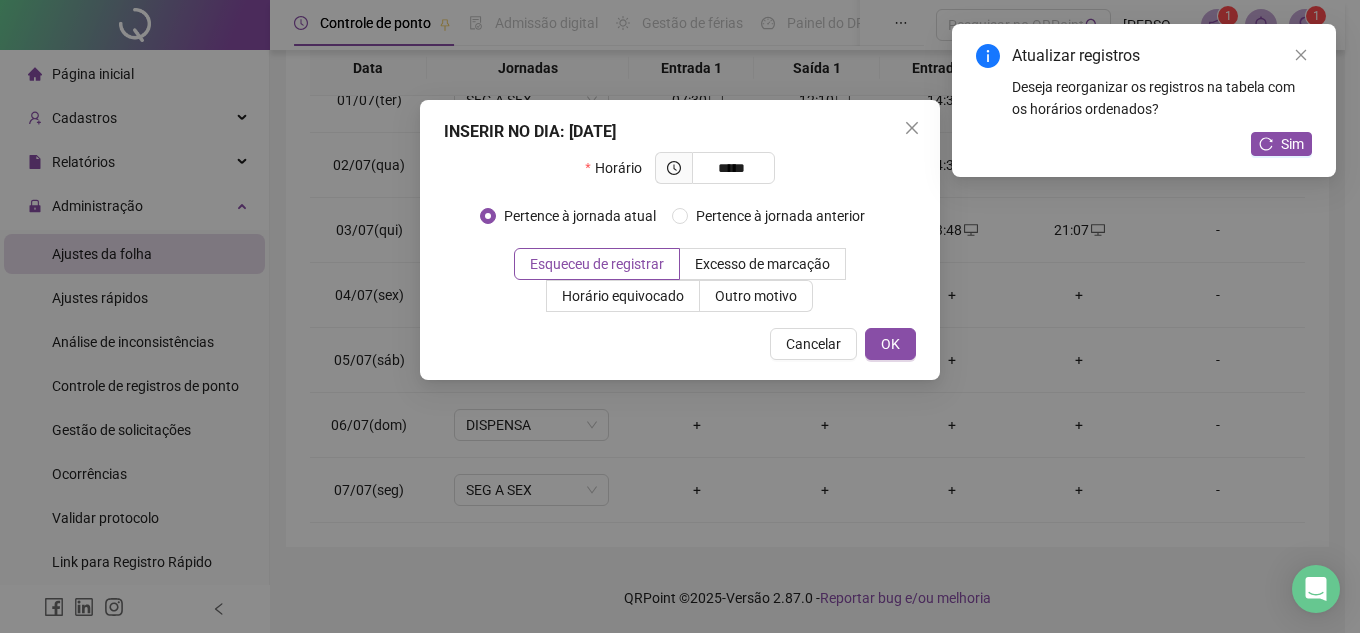 type on "*****" 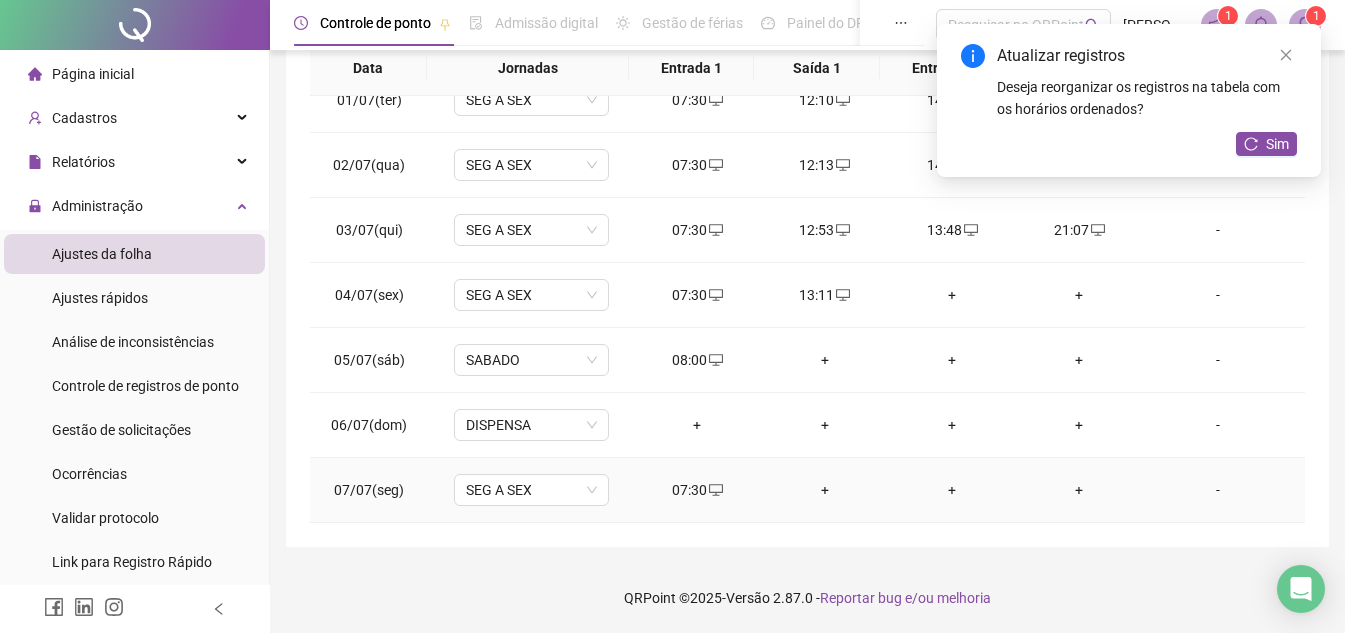 click on "+" at bounding box center [824, 490] 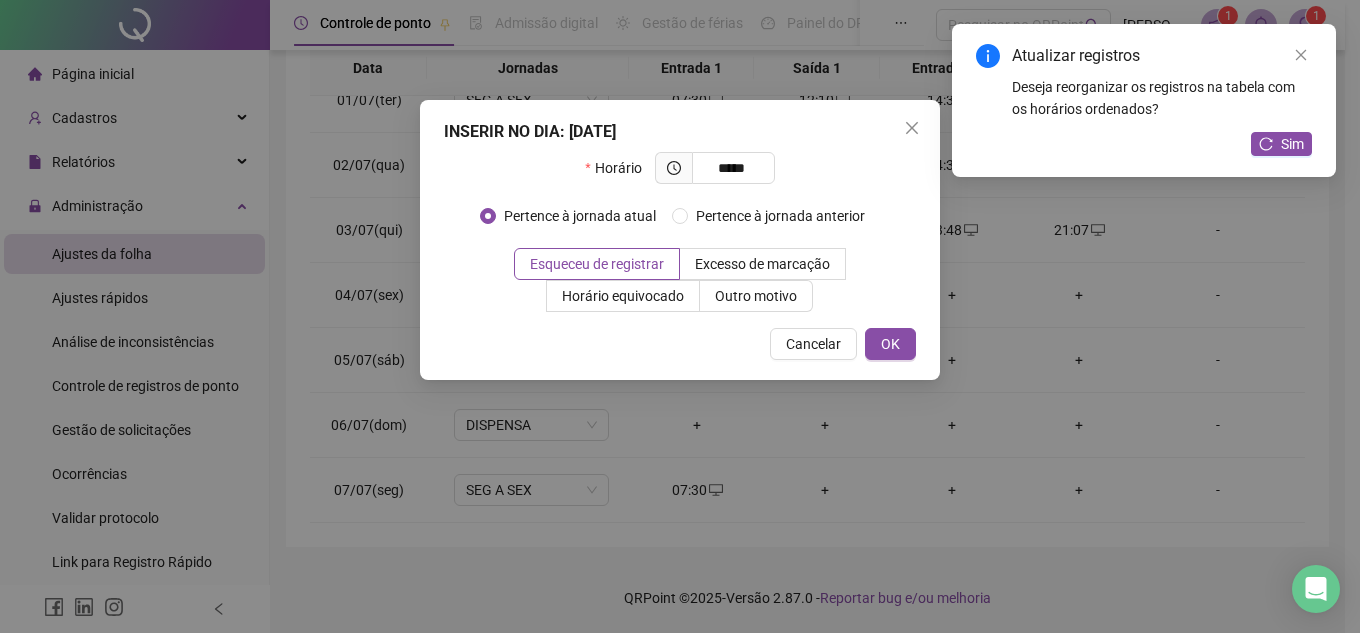 type on "*****" 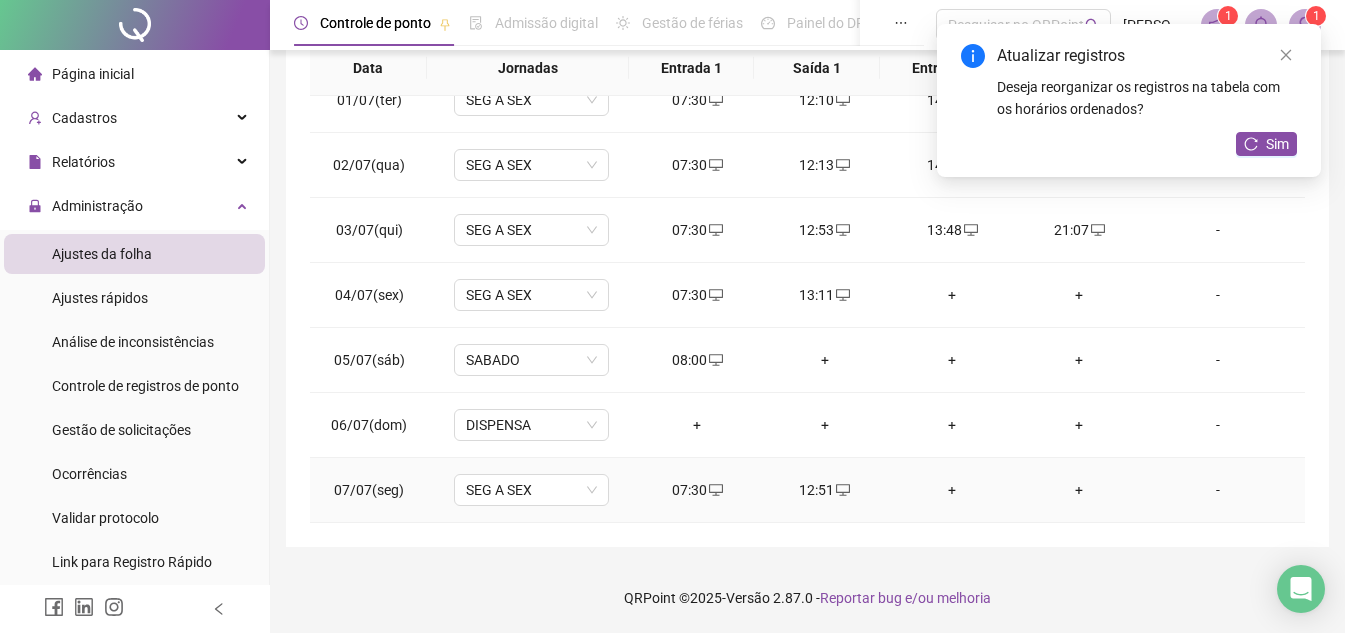 click on "+" at bounding box center [951, 490] 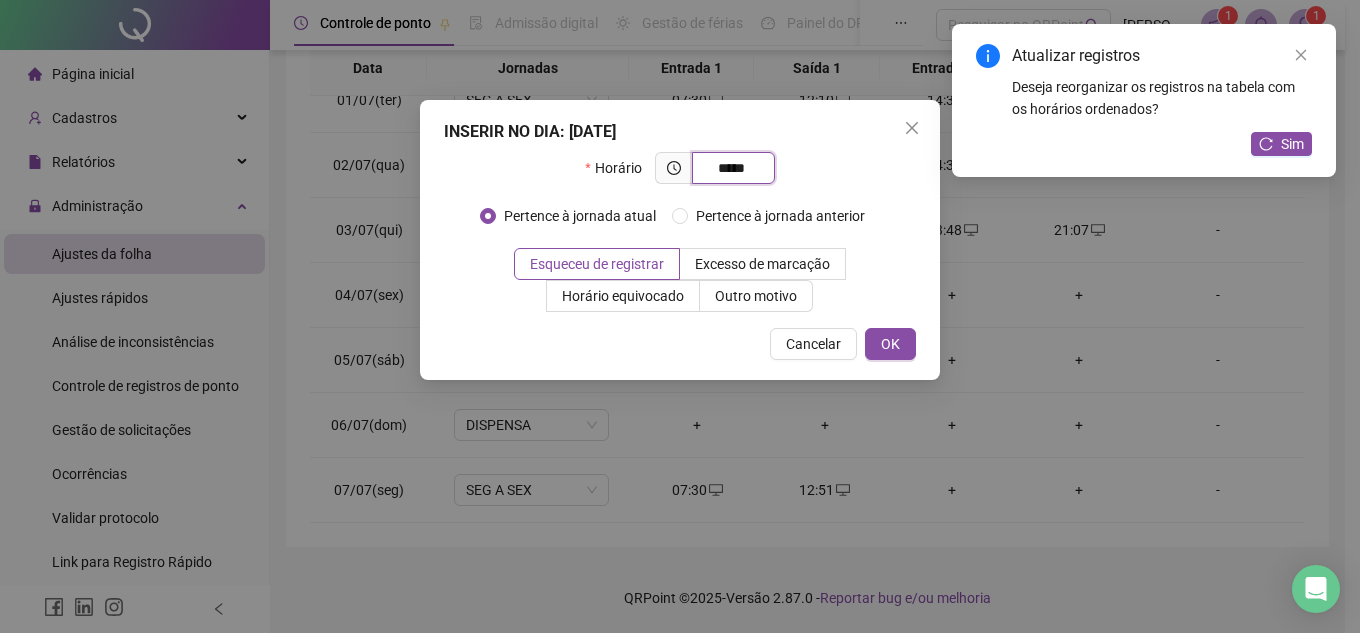 type on "*****" 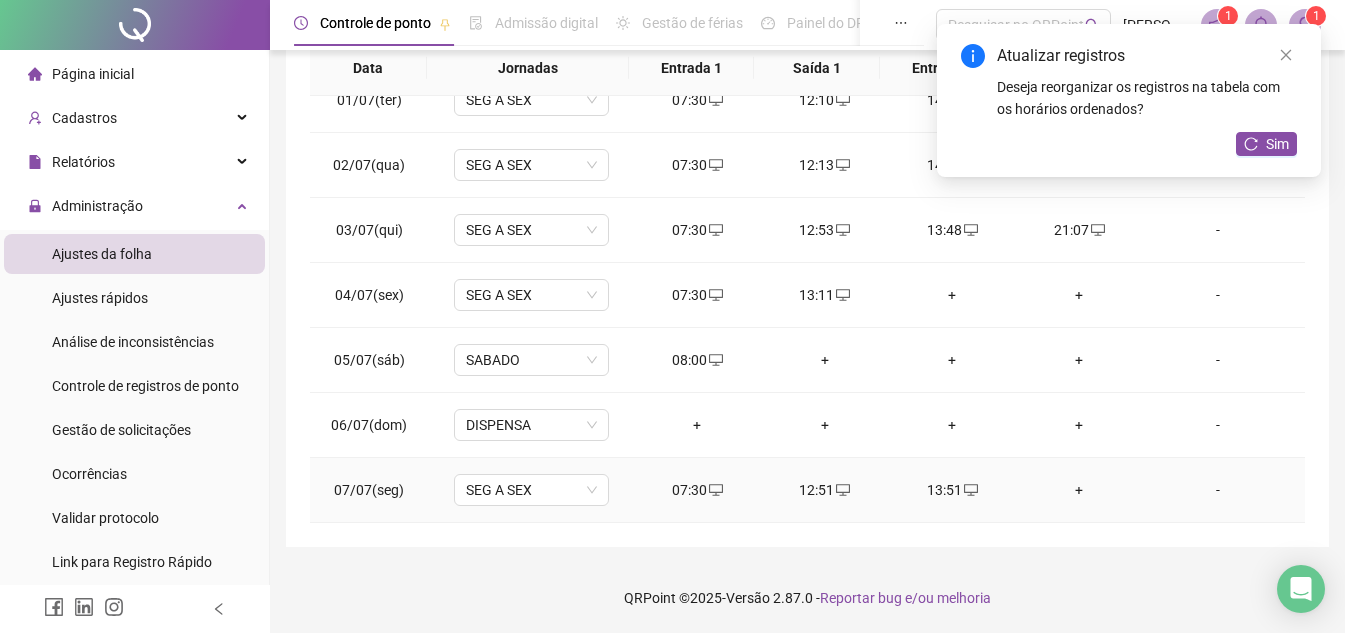 click on "+" at bounding box center (1079, 490) 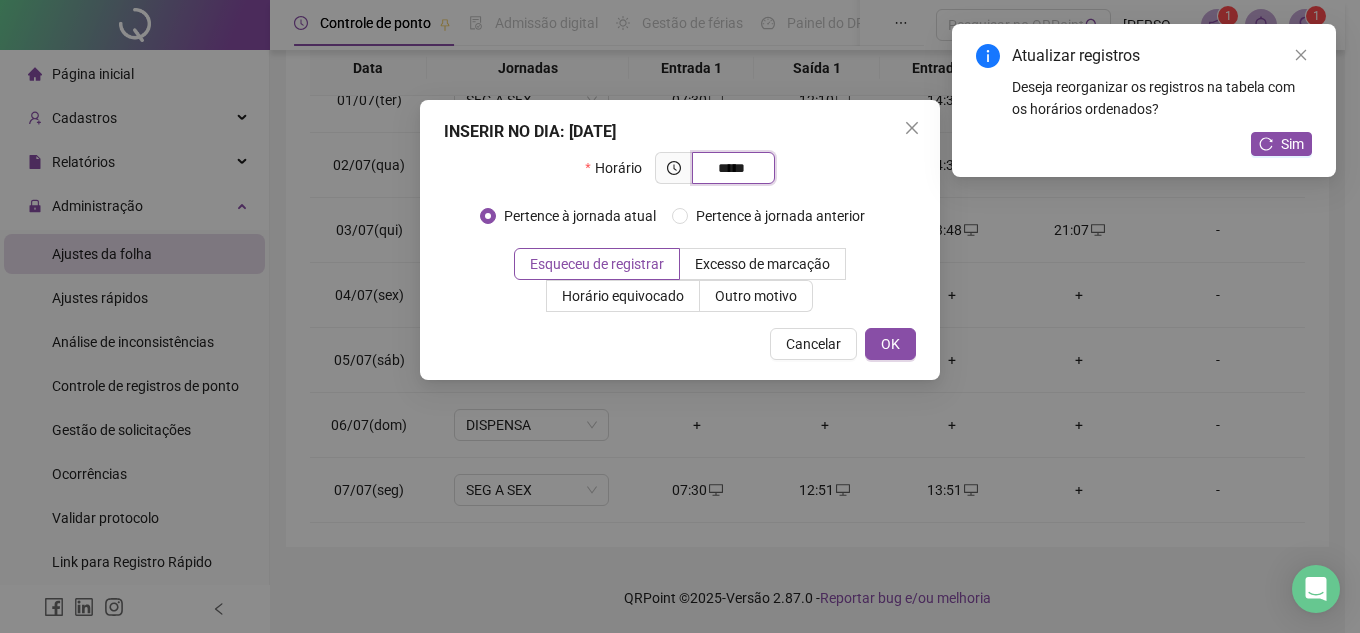 type on "*****" 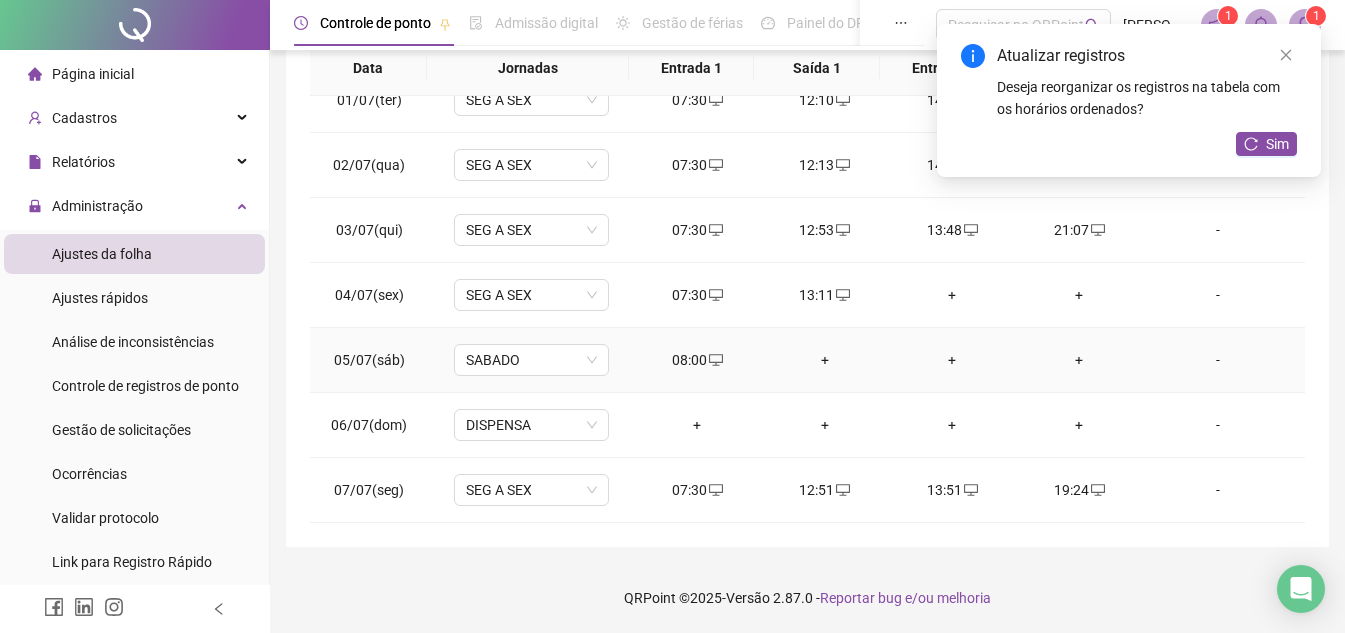 click 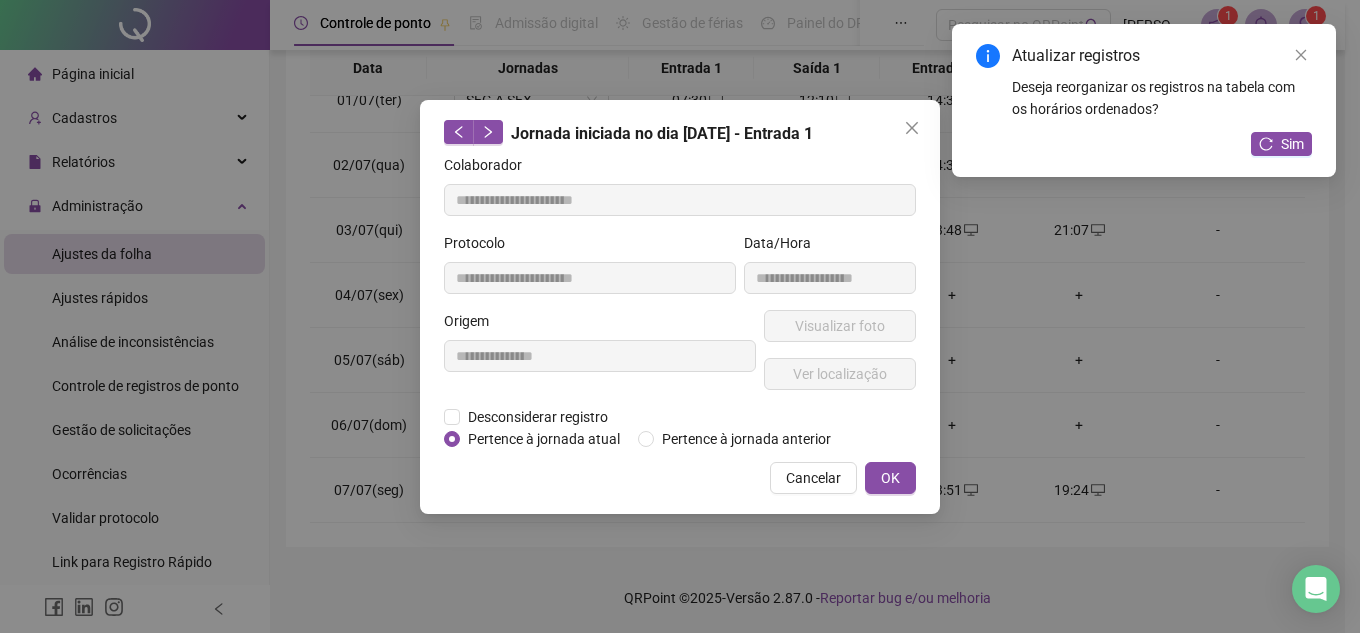 type on "**********" 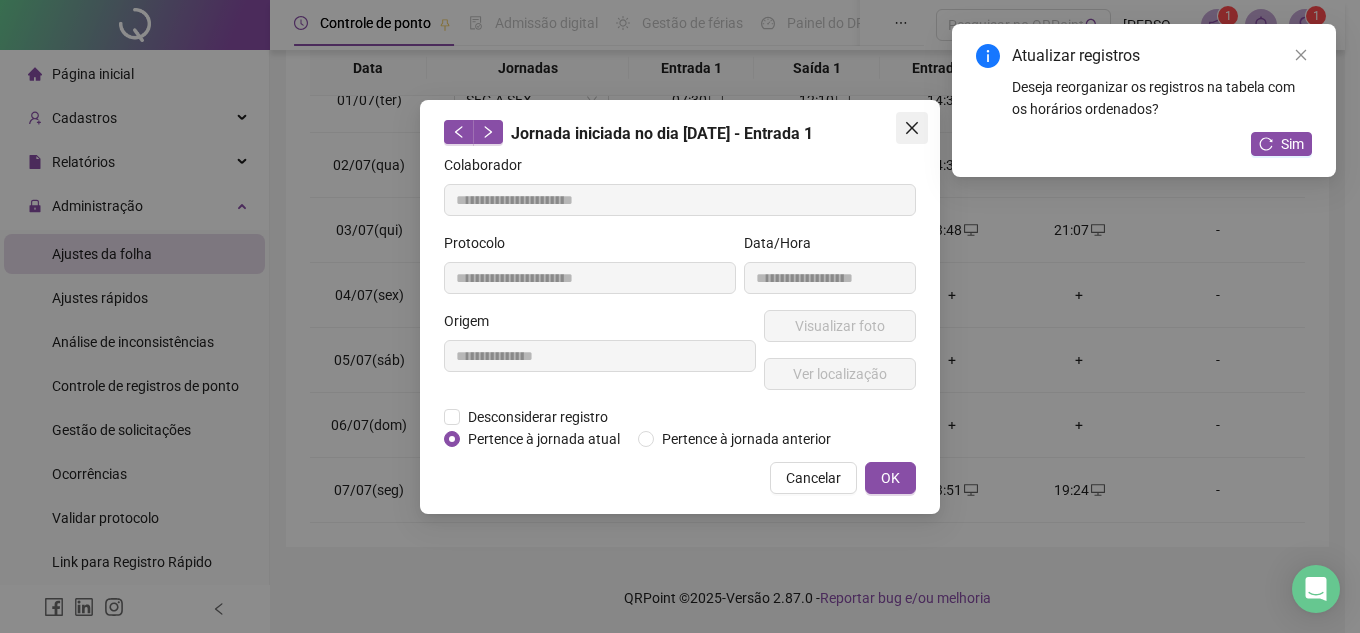 click 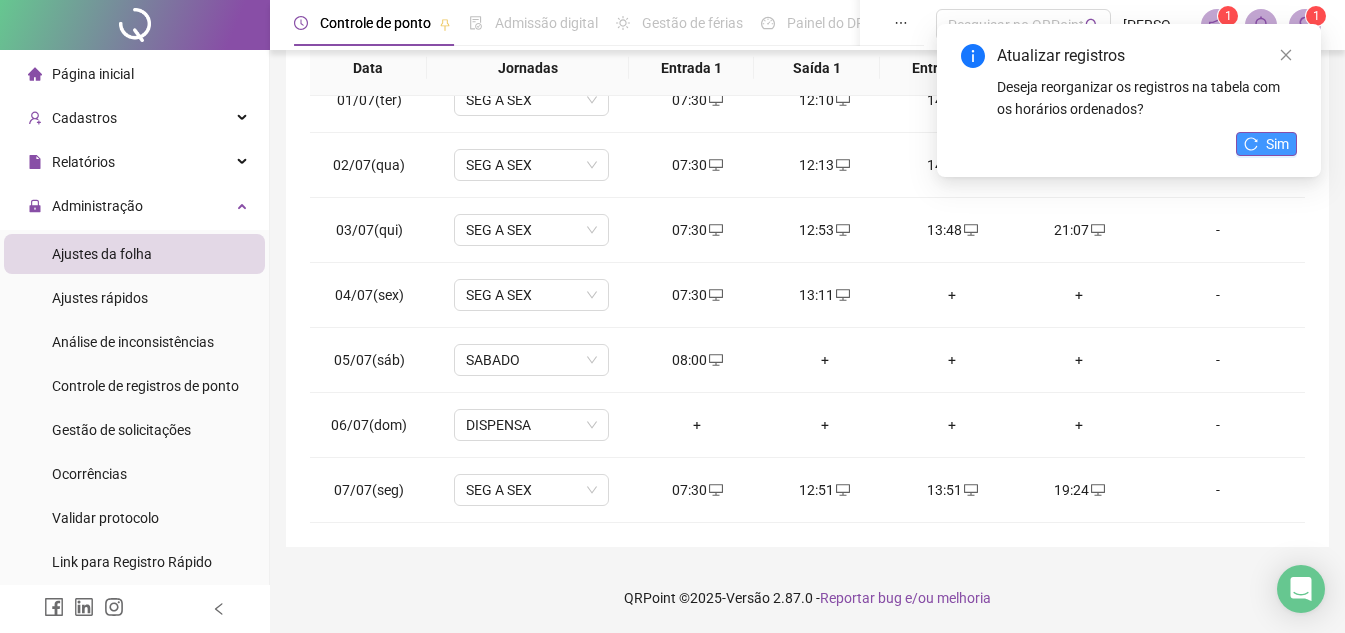 click on "Sim" at bounding box center (1266, 144) 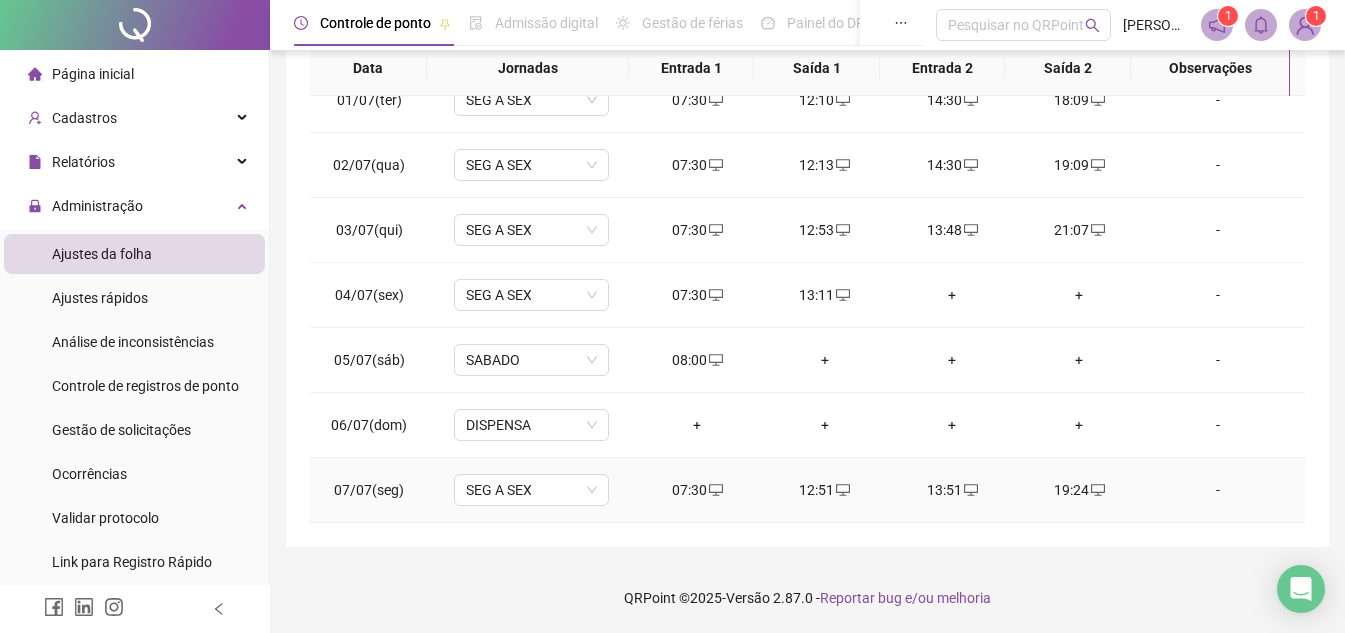 scroll, scrollTop: 0, scrollLeft: 0, axis: both 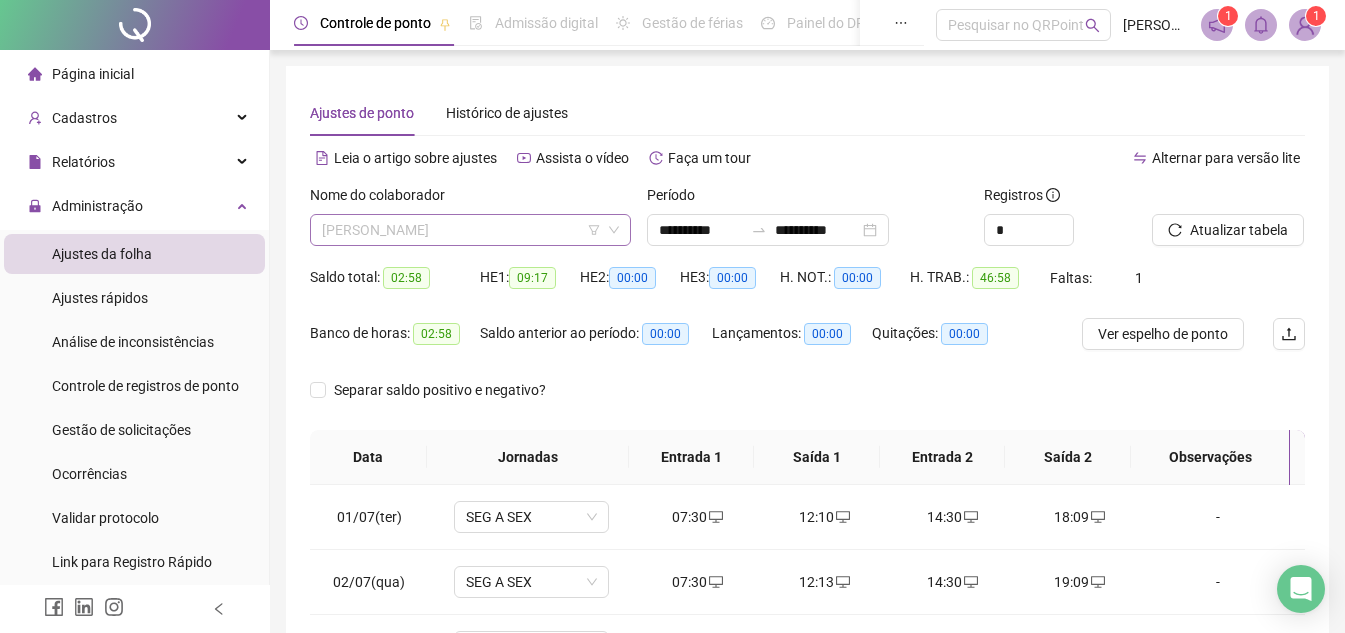 click on "[PERSON_NAME]" at bounding box center [470, 230] 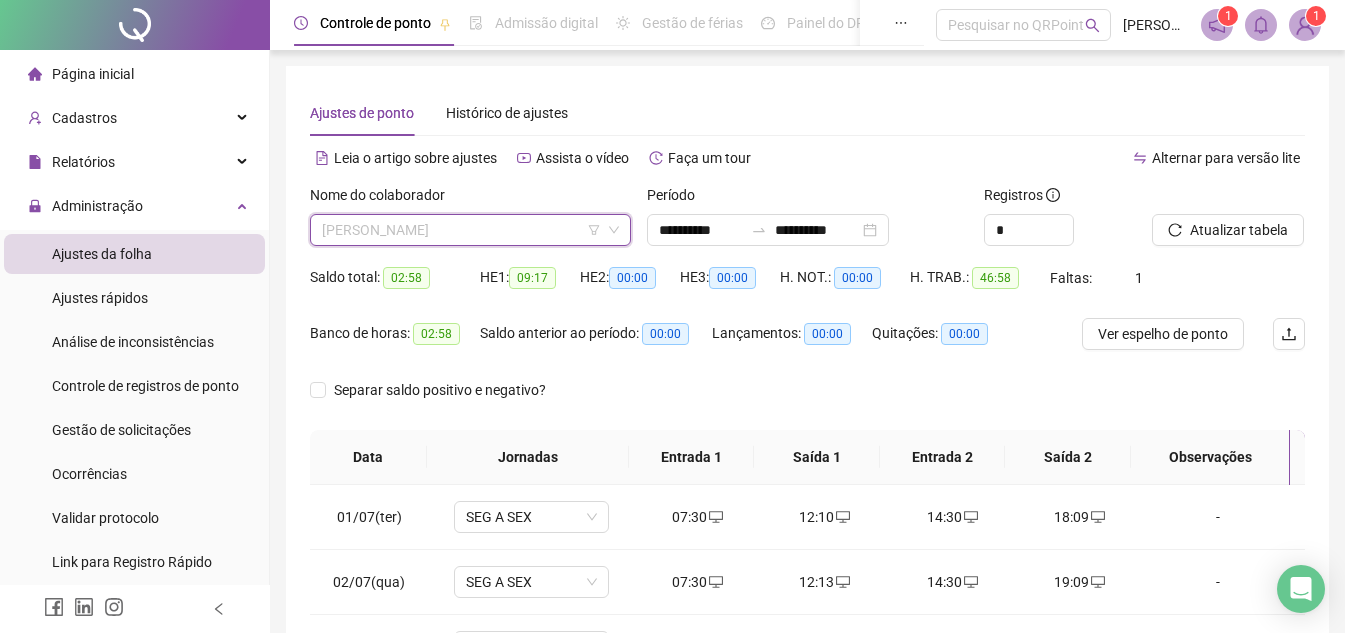 click on "[PERSON_NAME]" at bounding box center (470, 230) 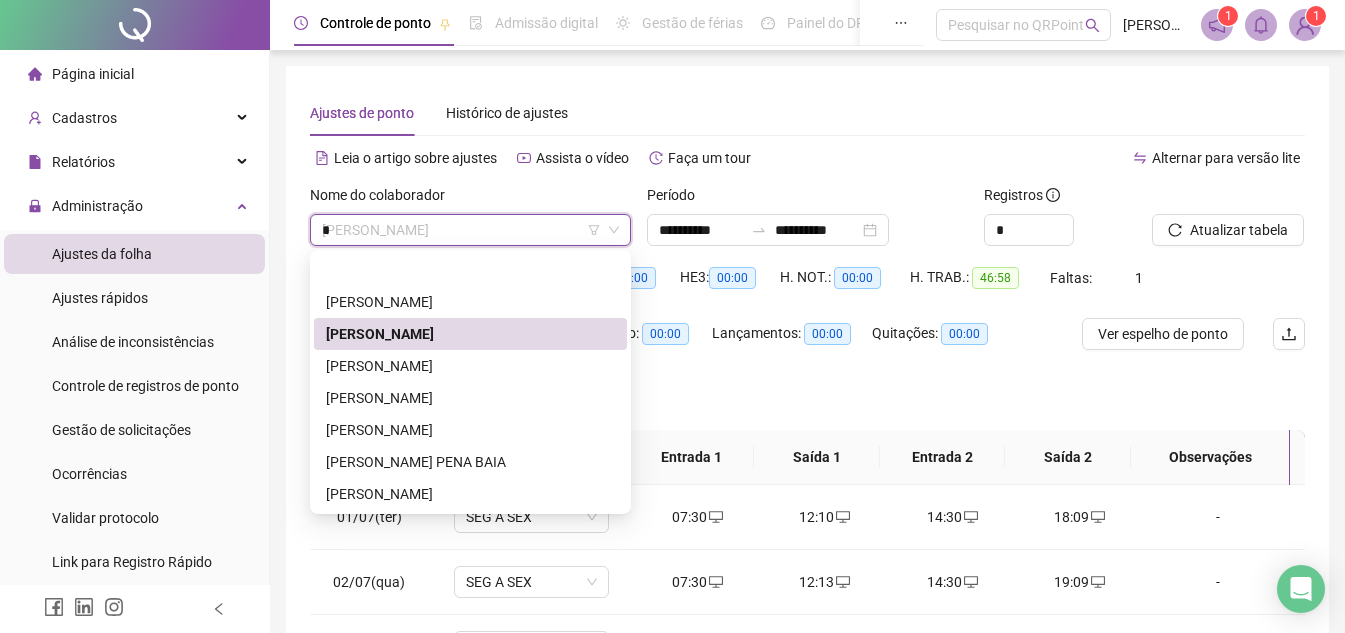 type on "**" 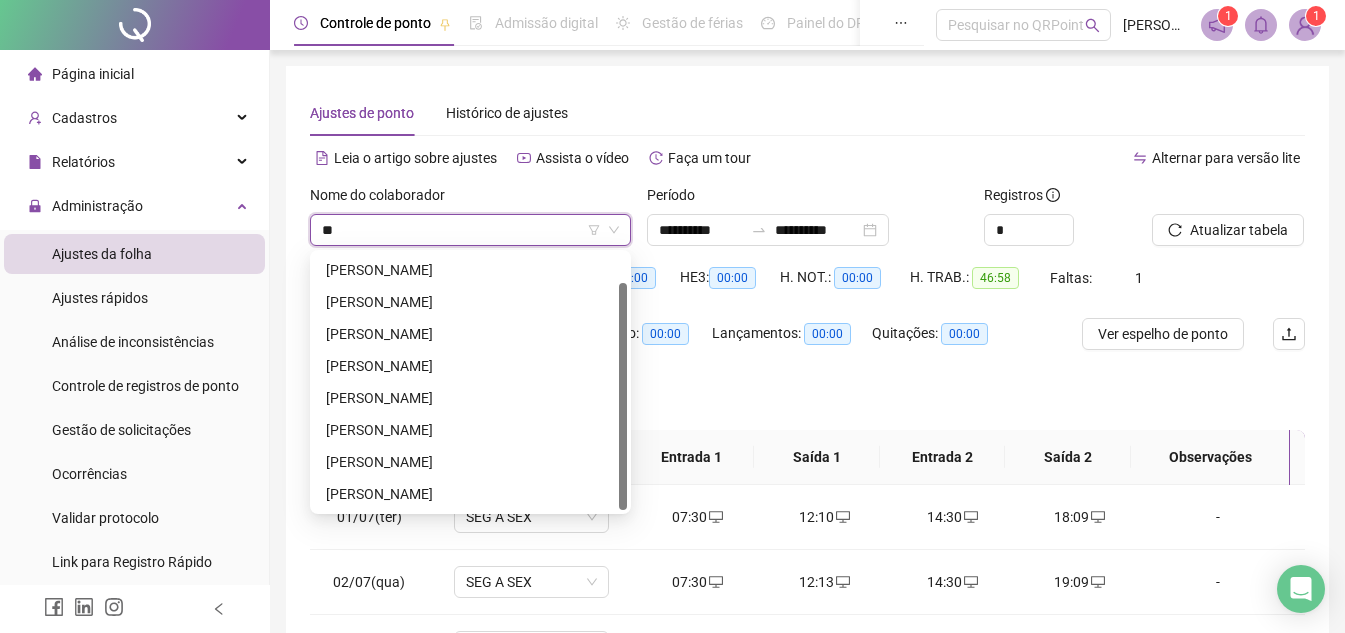 scroll, scrollTop: 32, scrollLeft: 0, axis: vertical 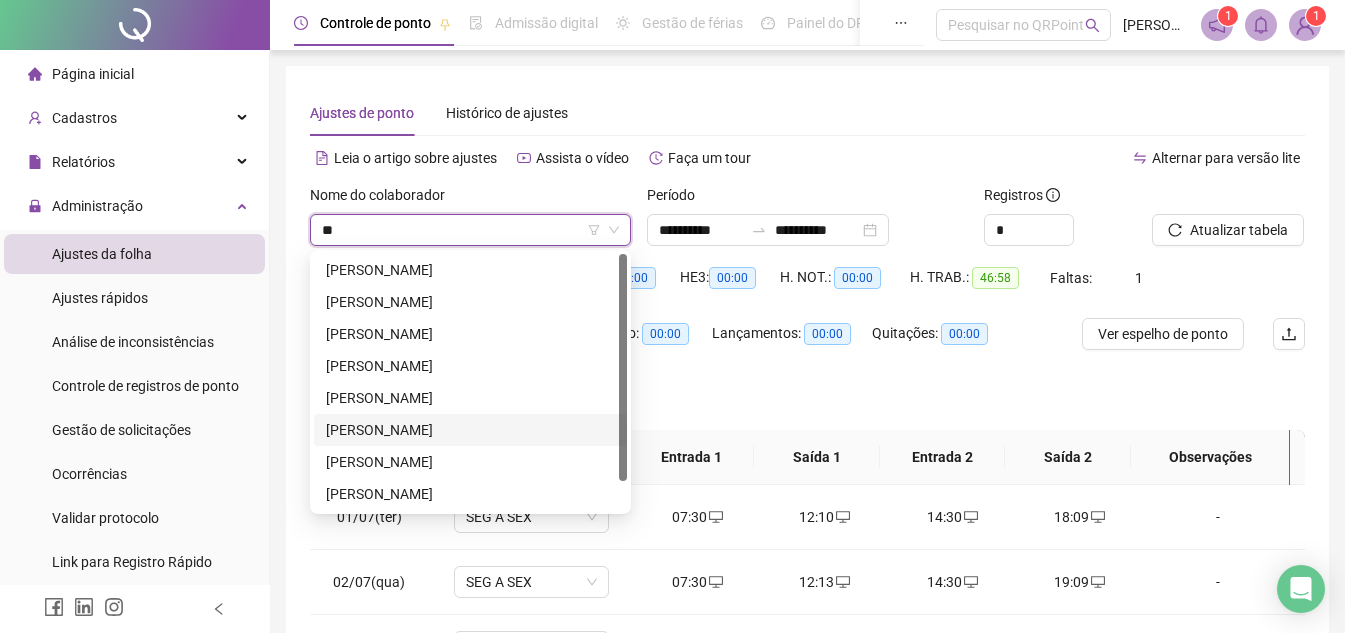 click on "[PERSON_NAME]" at bounding box center (470, 430) 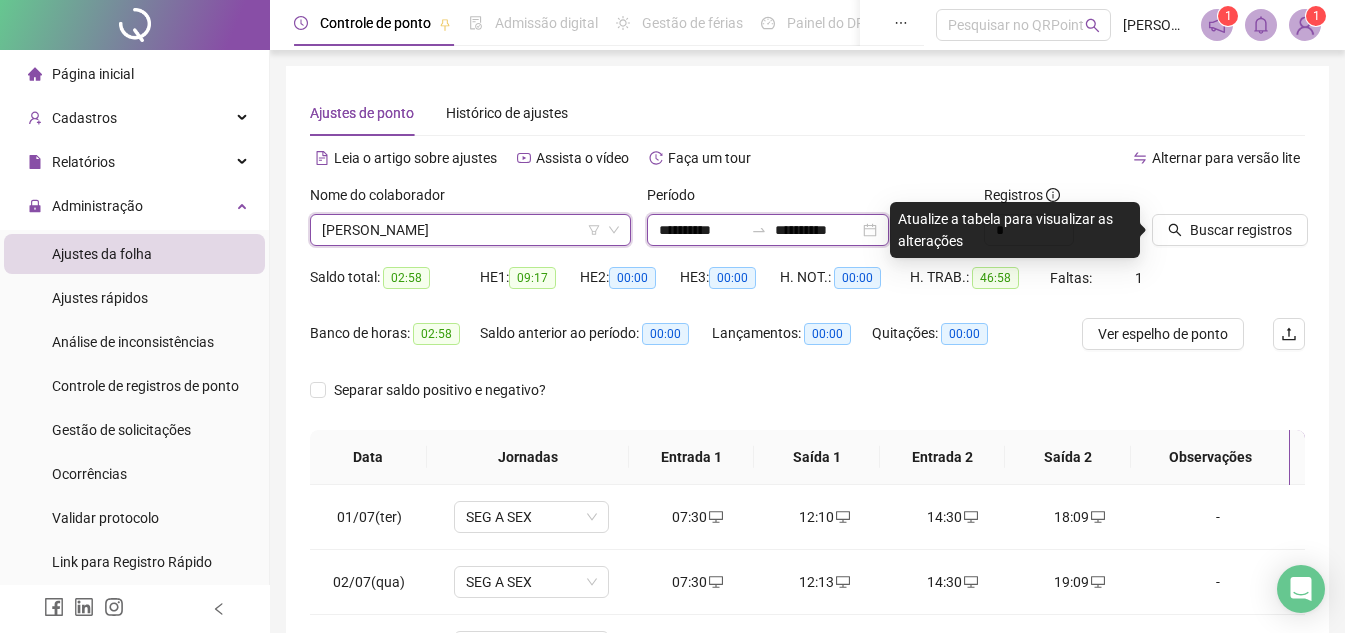 click on "**********" at bounding box center (817, 230) 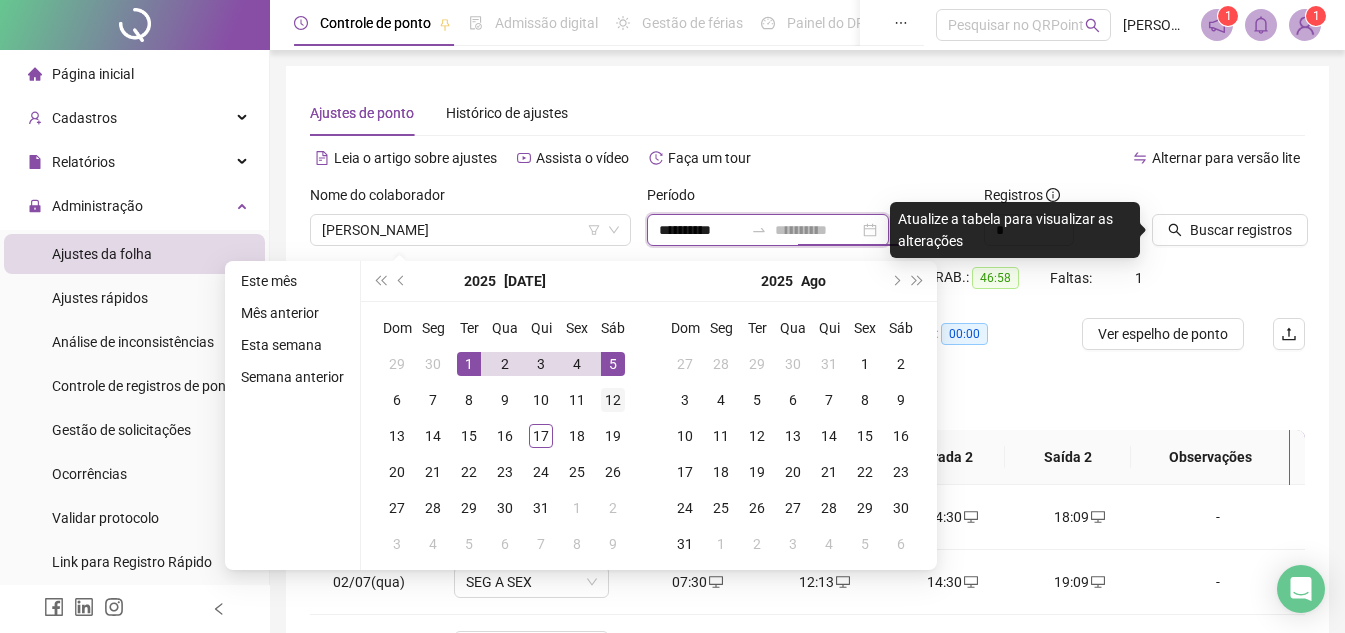 type on "**********" 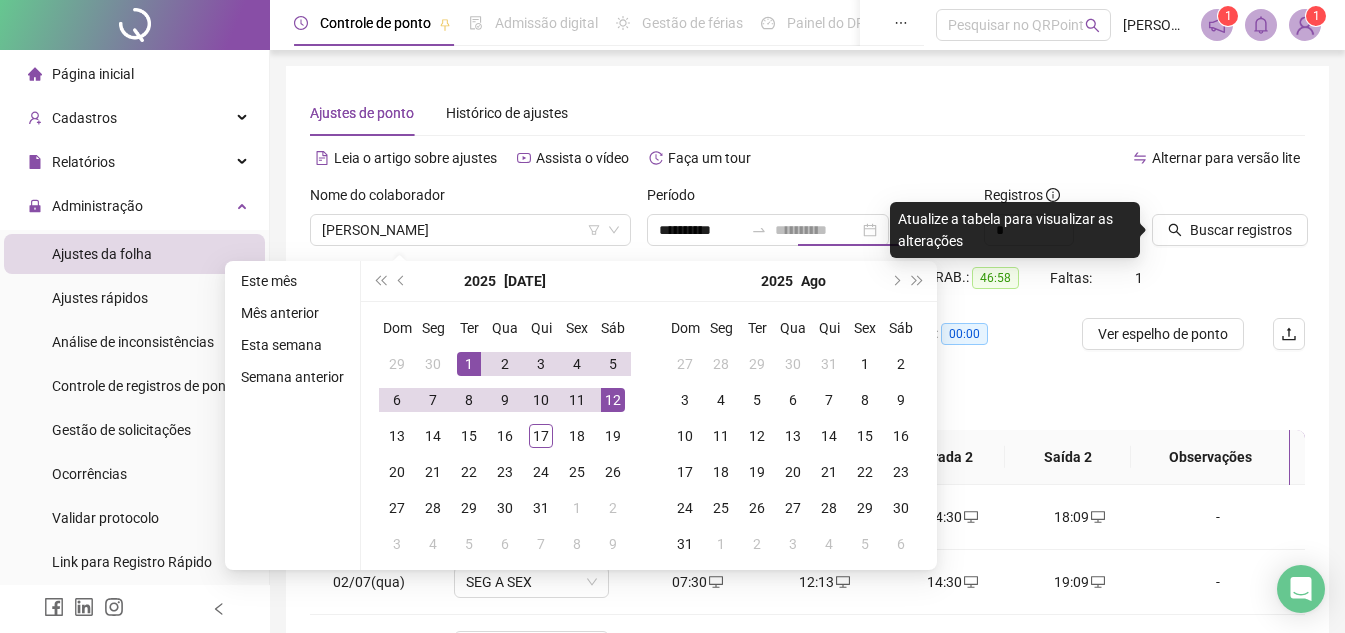 click on "12" at bounding box center [613, 400] 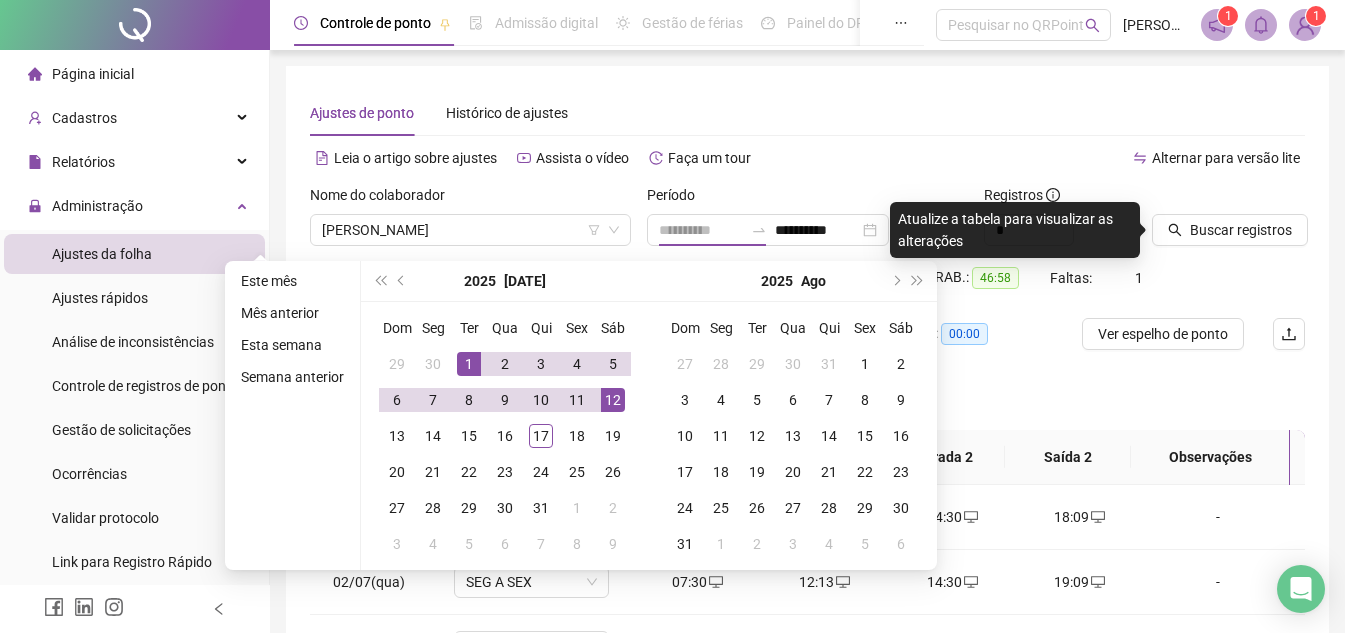 click on "12" at bounding box center [613, 400] 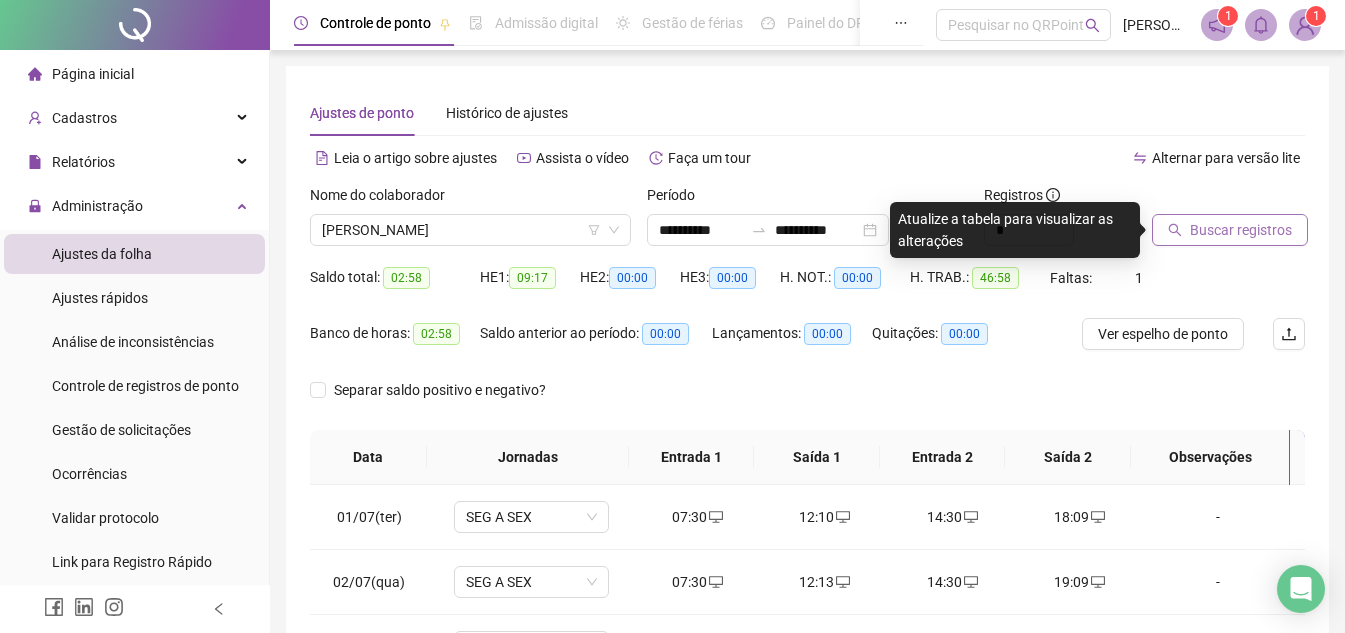 click on "Buscar registros" at bounding box center (1241, 230) 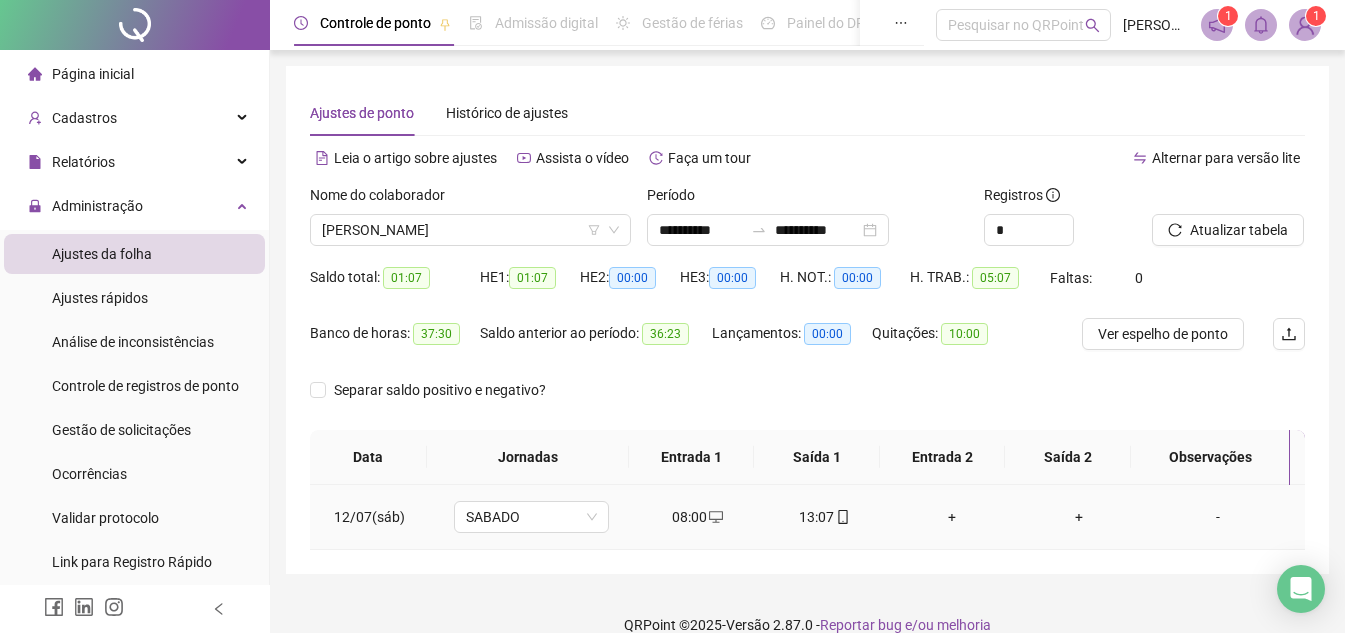 click on "+" at bounding box center [951, 517] 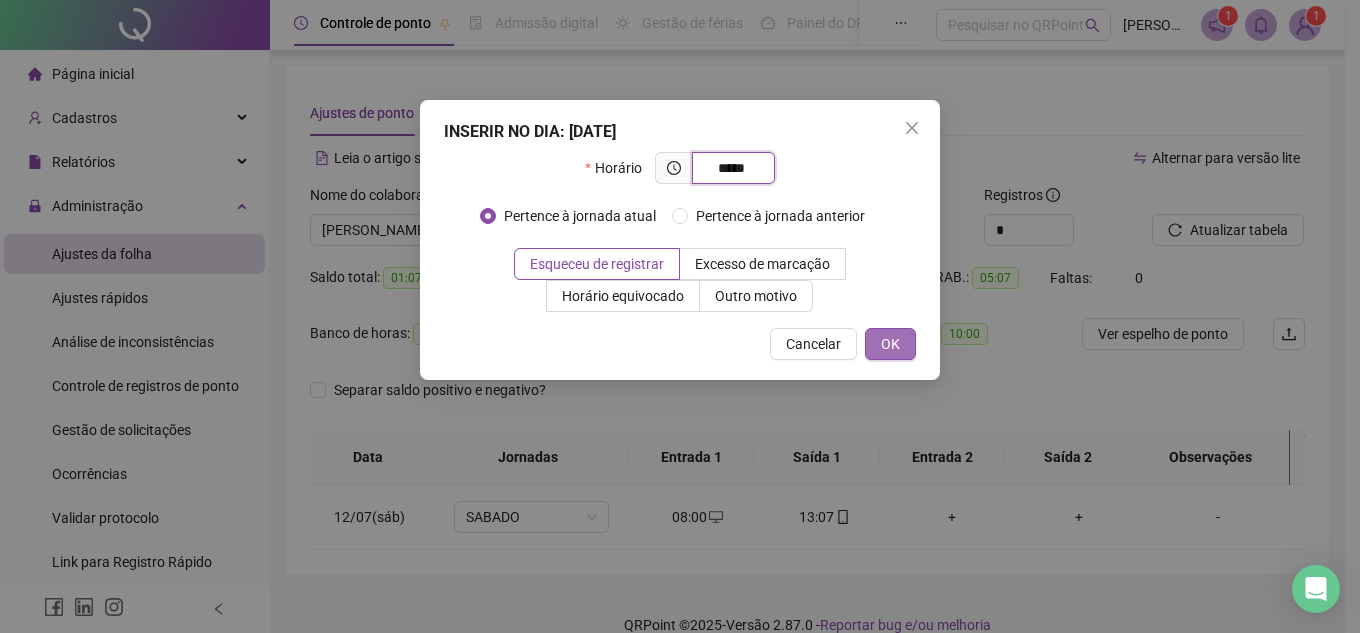 type on "*****" 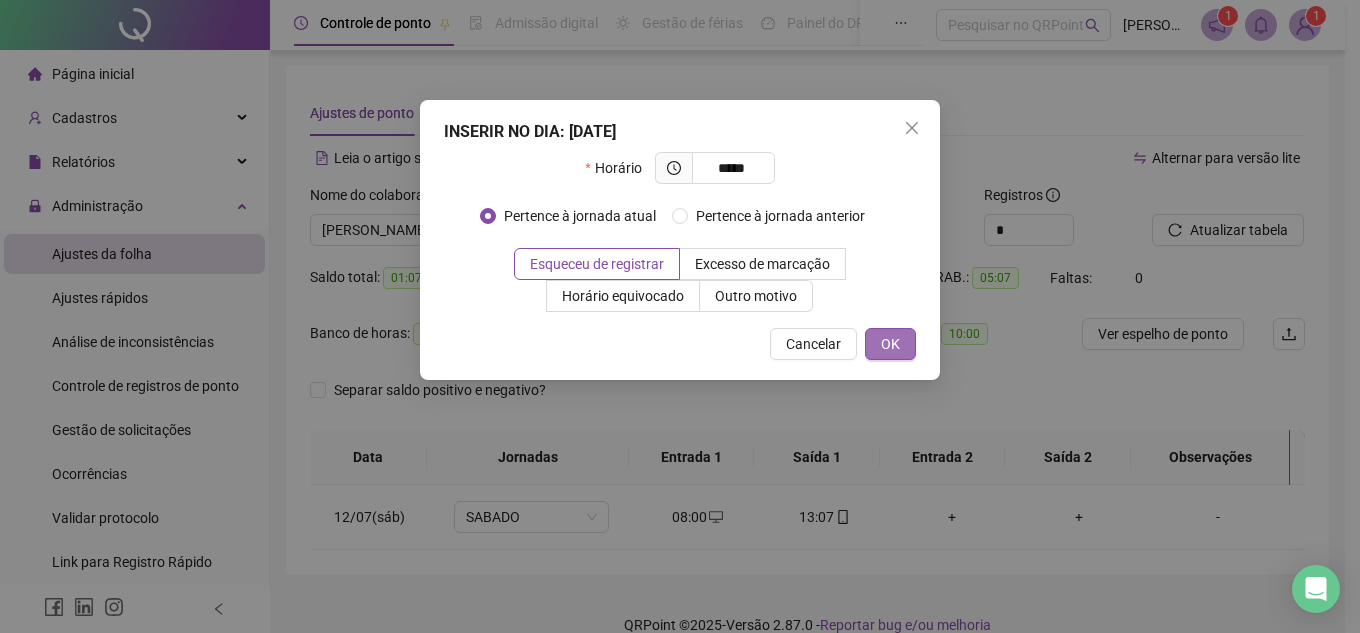 click on "OK" at bounding box center (890, 344) 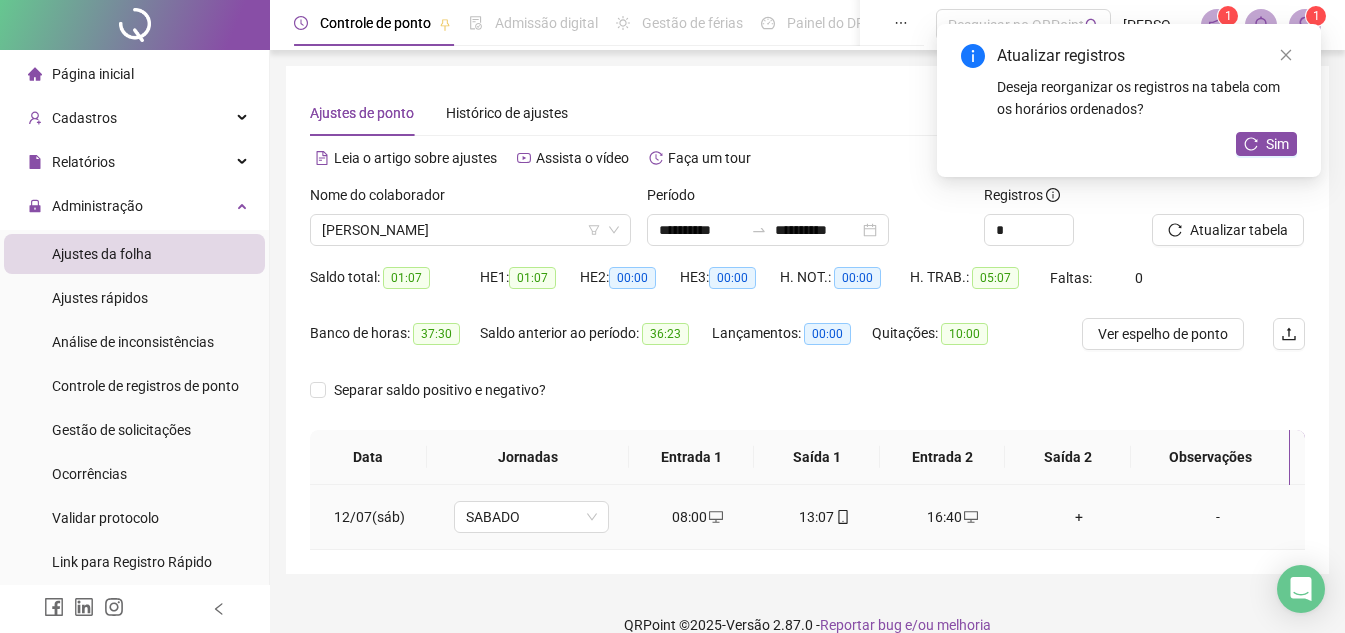 click on "+" at bounding box center [1079, 517] 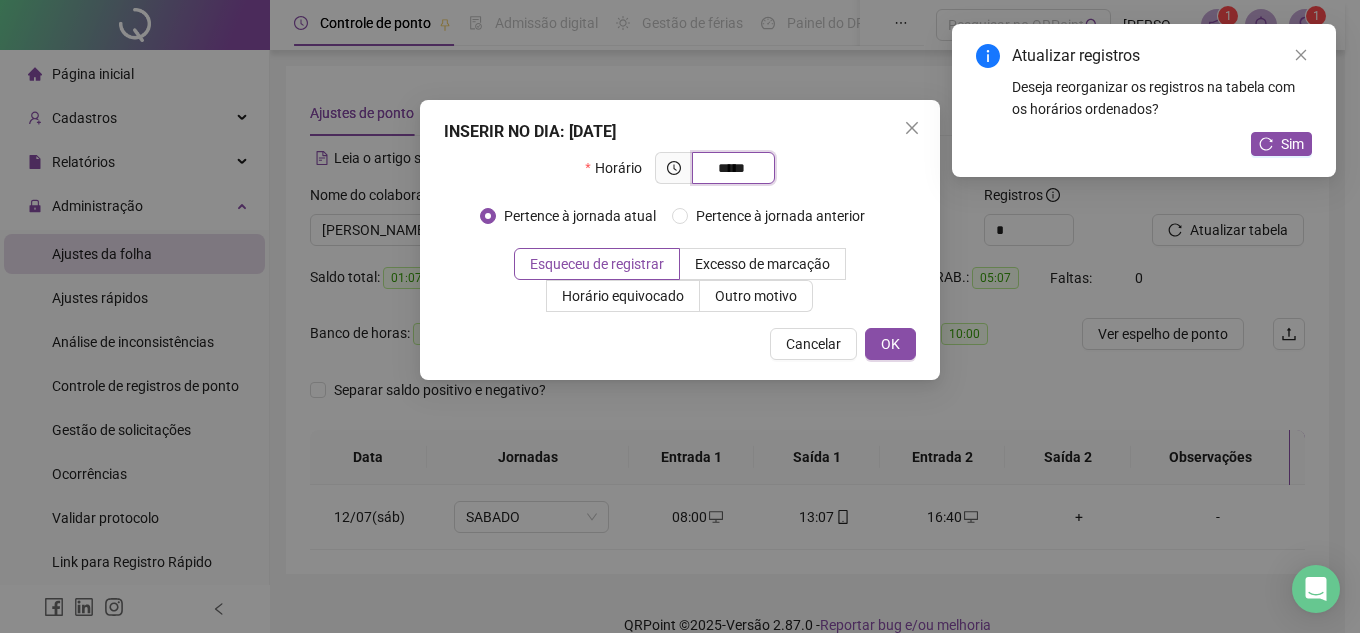type on "*****" 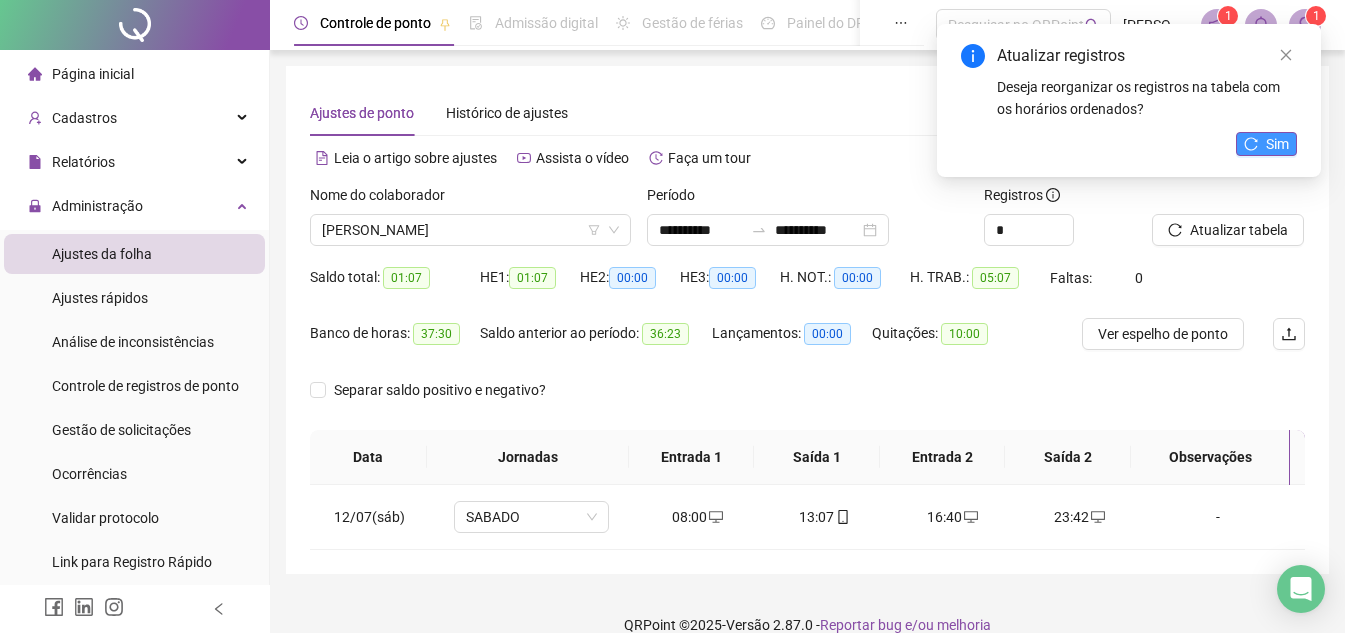 click on "Sim" at bounding box center [1277, 144] 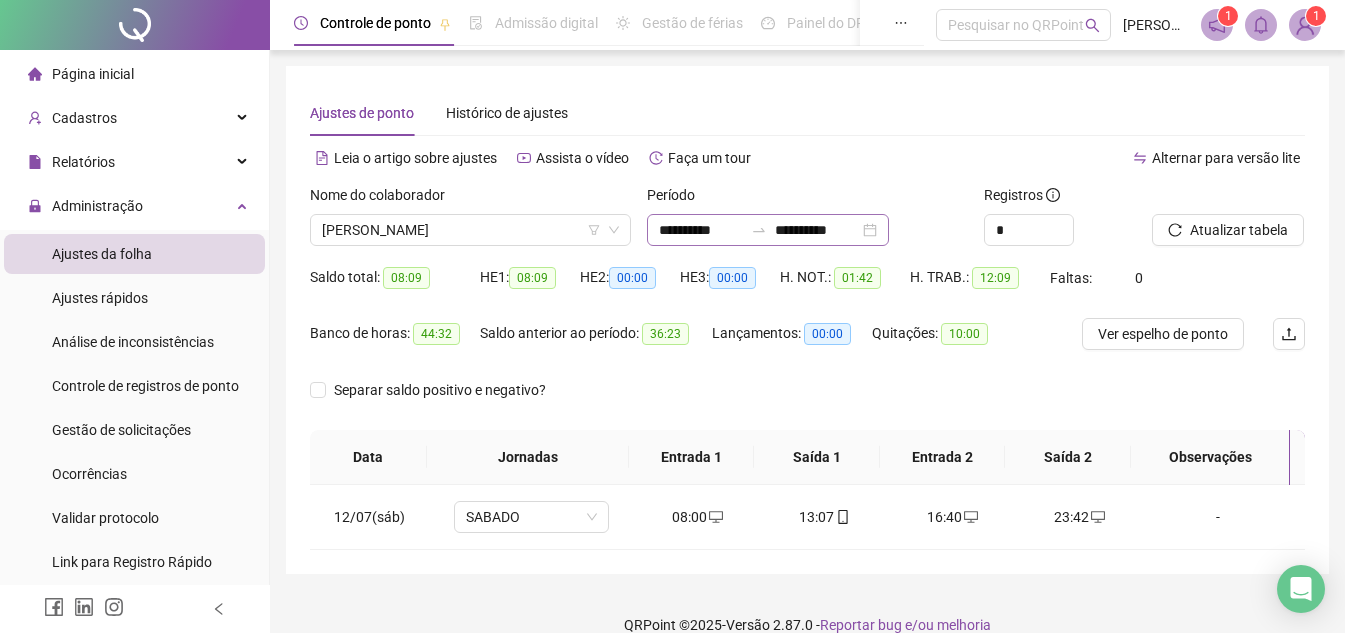 click on "**********" at bounding box center (768, 230) 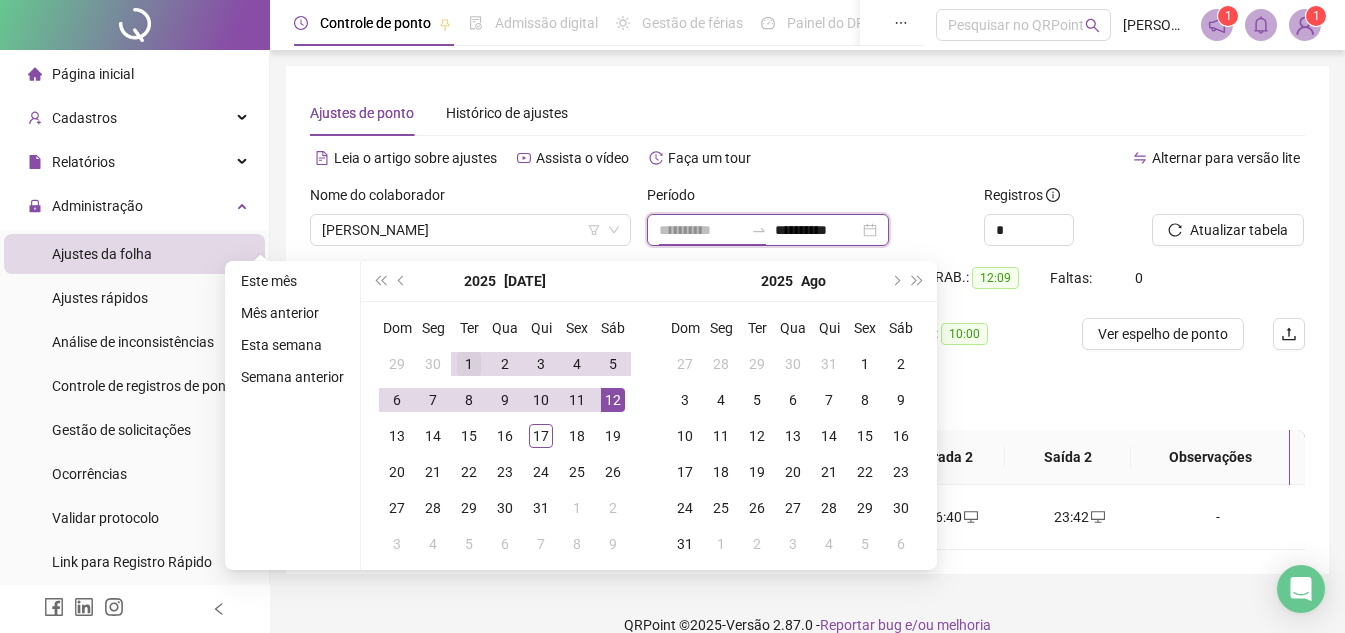type on "**********" 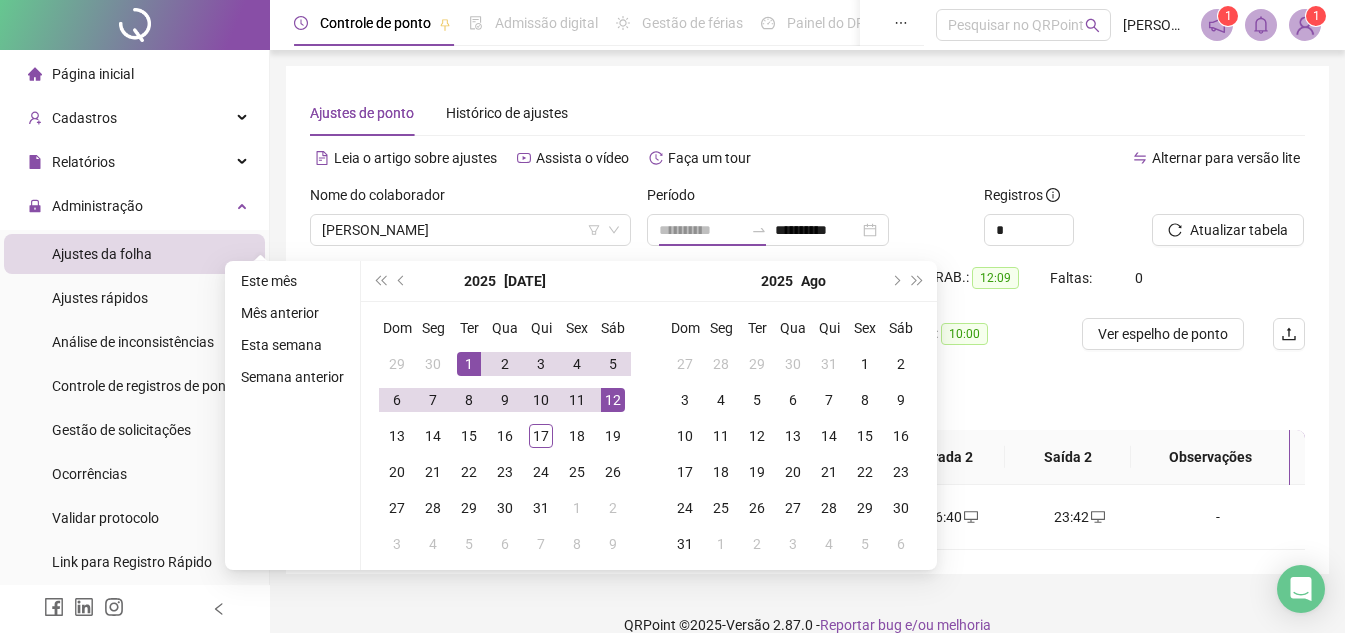 click on "1" at bounding box center [469, 364] 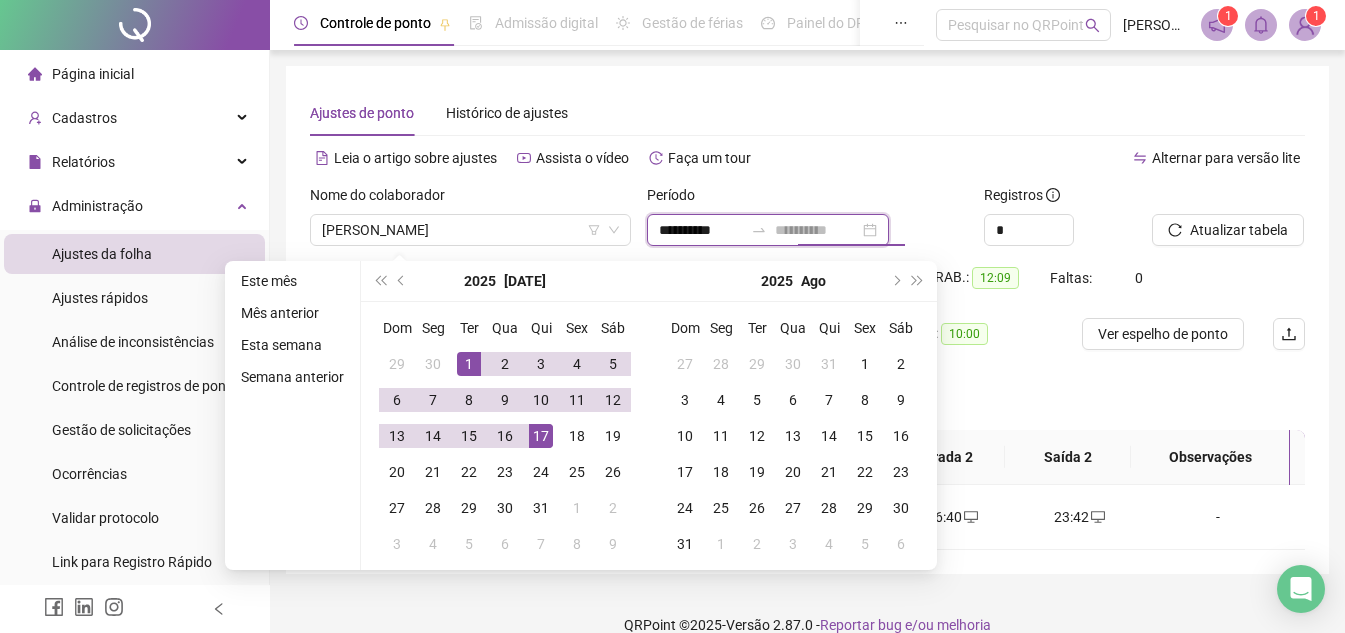 type on "**********" 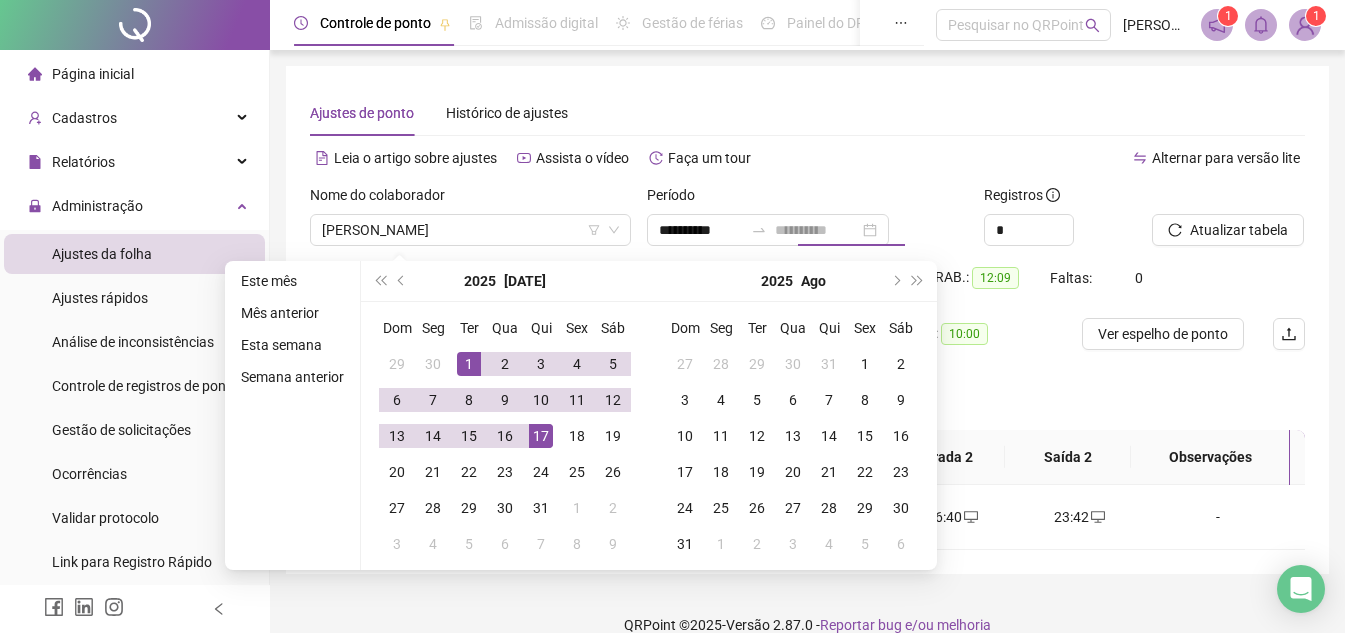 click on "17" at bounding box center [541, 436] 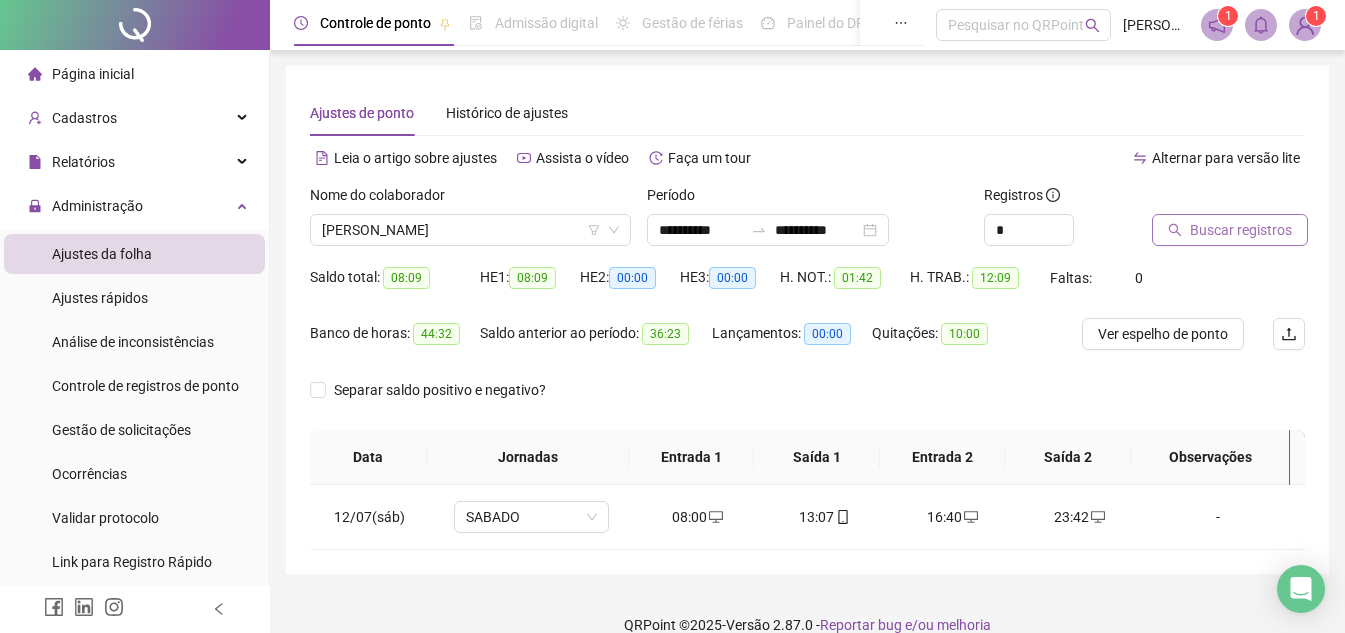 click on "Buscar registros" at bounding box center (1241, 230) 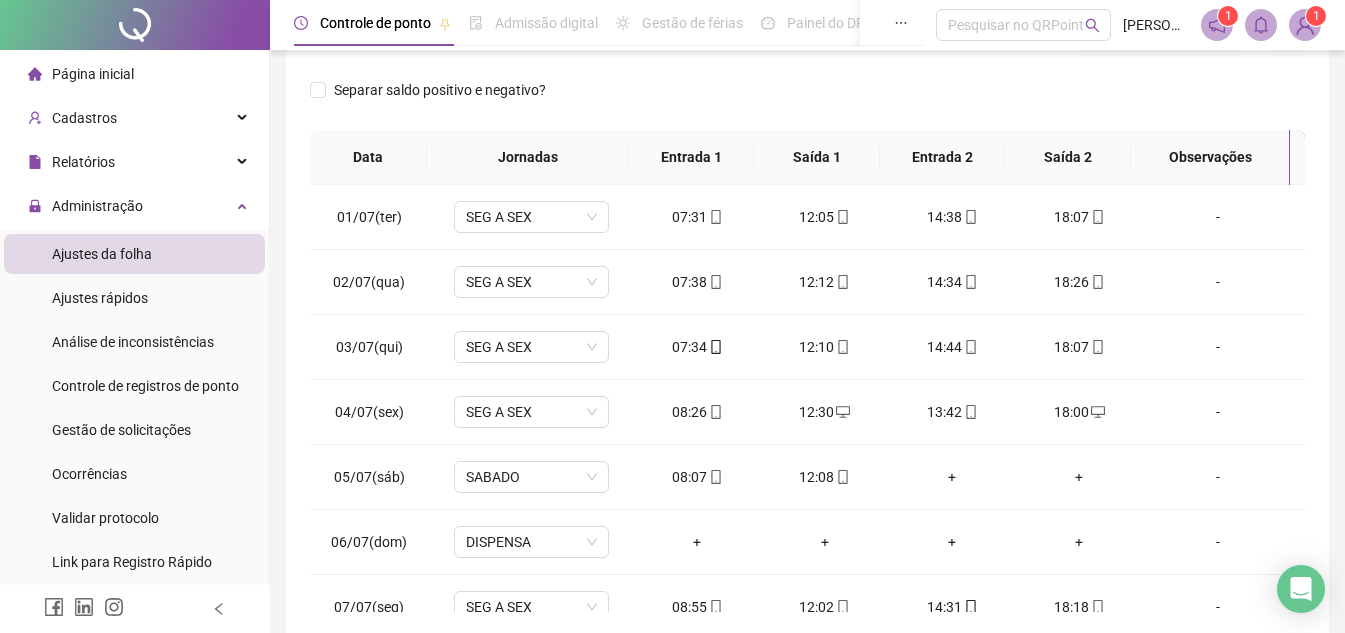 scroll, scrollTop: 389, scrollLeft: 0, axis: vertical 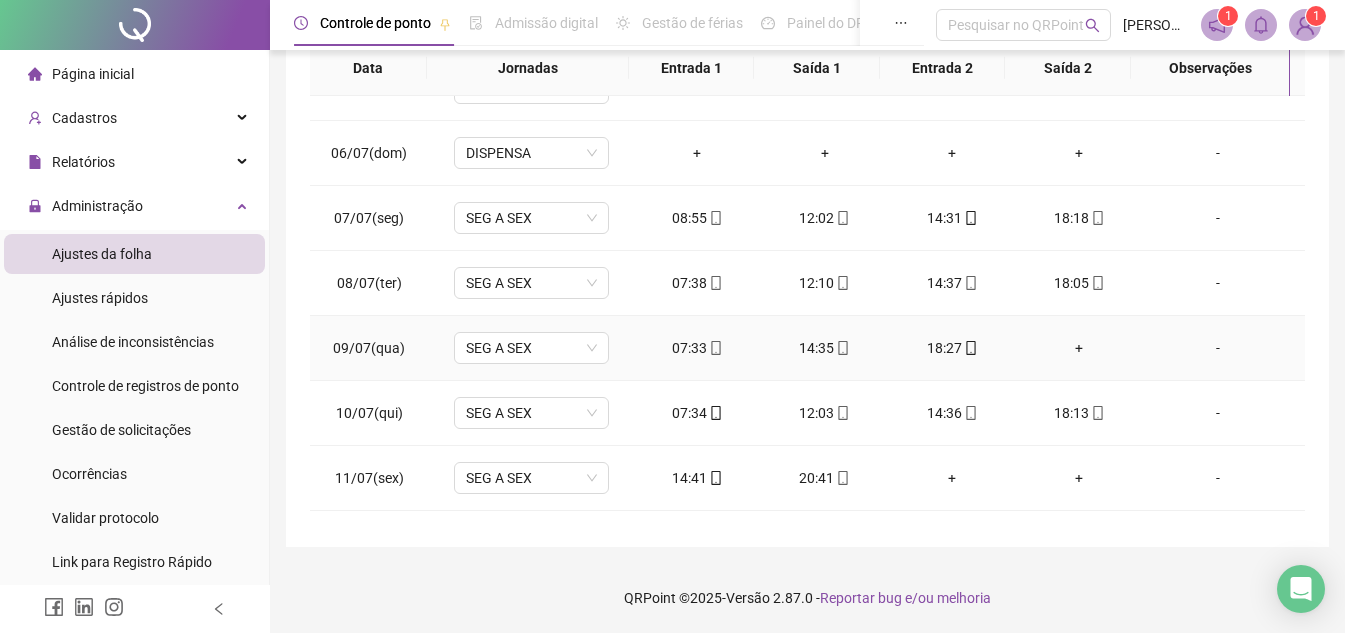 click on "+" at bounding box center (1079, 348) 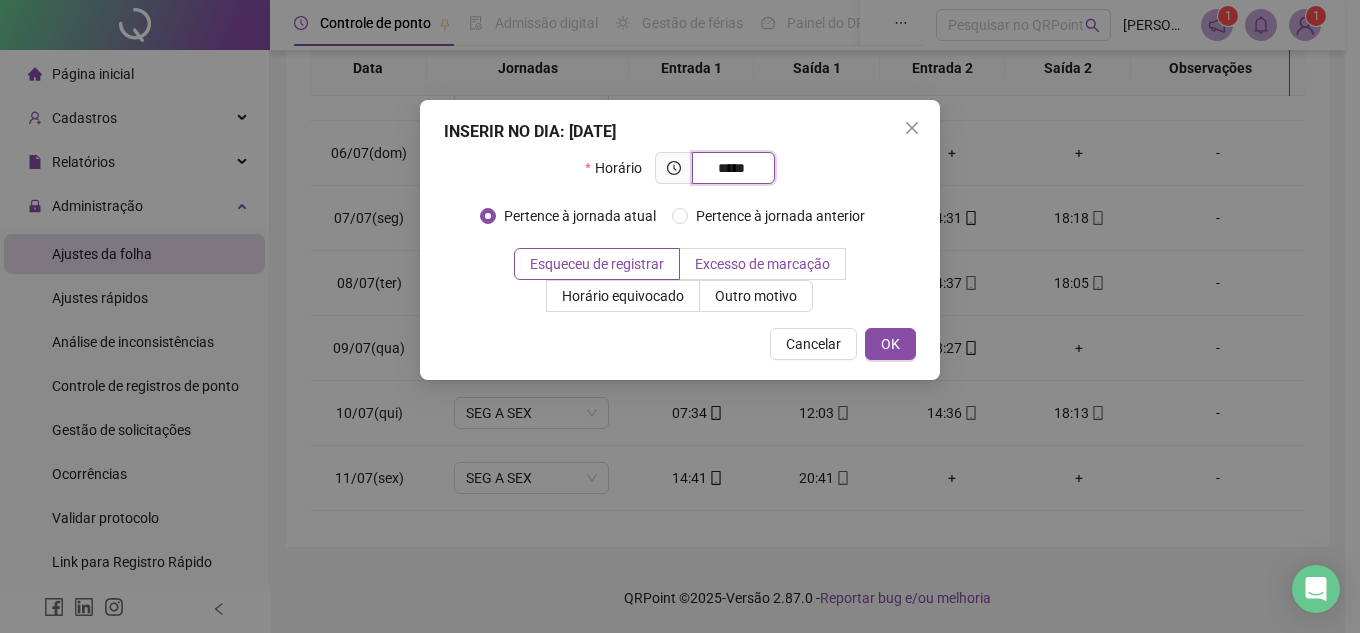 type on "*****" 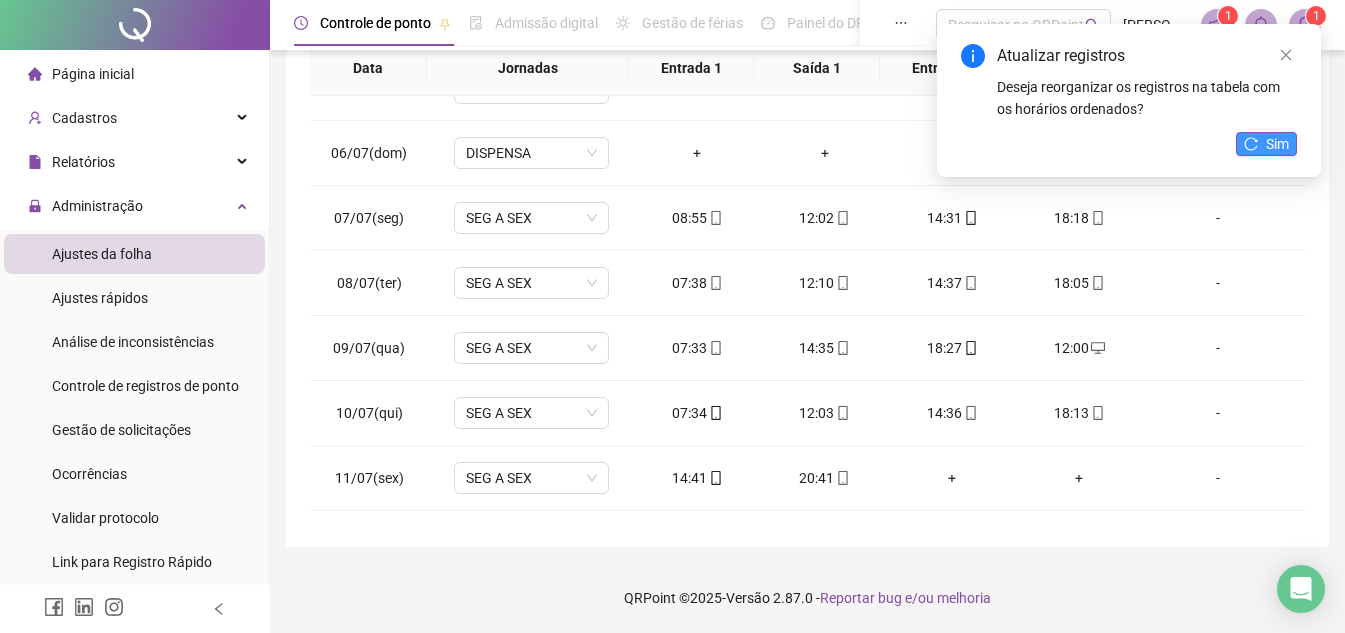 click 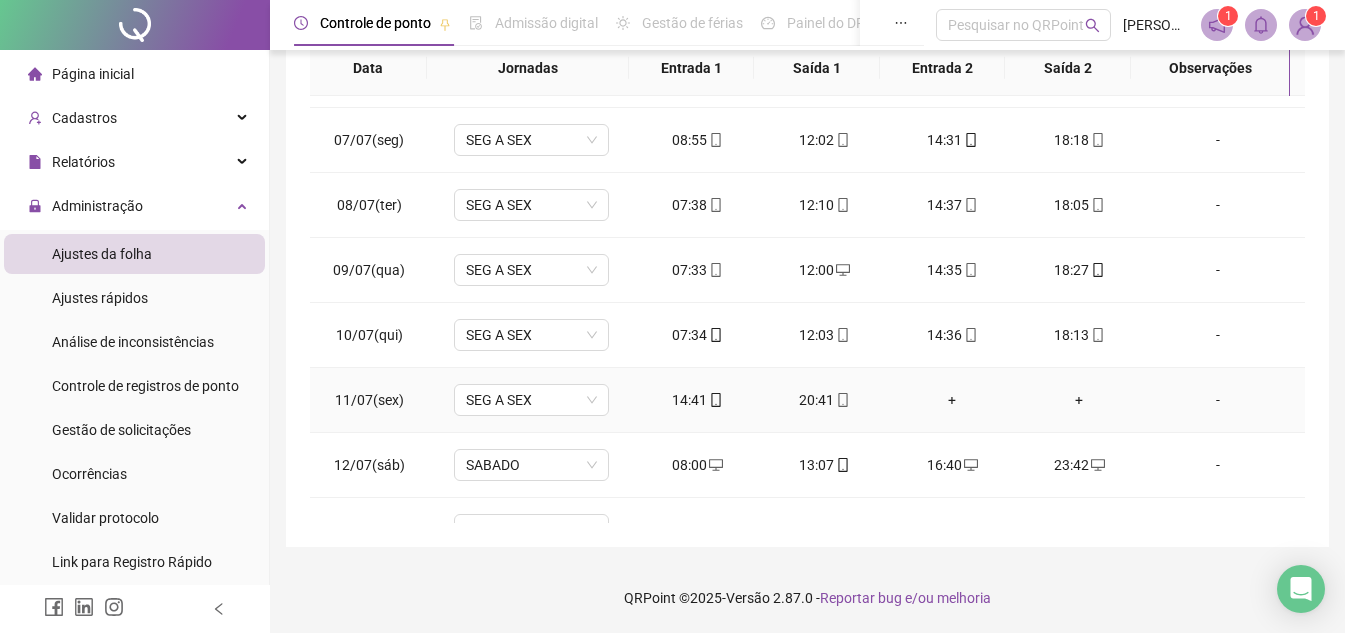 scroll, scrollTop: 478, scrollLeft: 0, axis: vertical 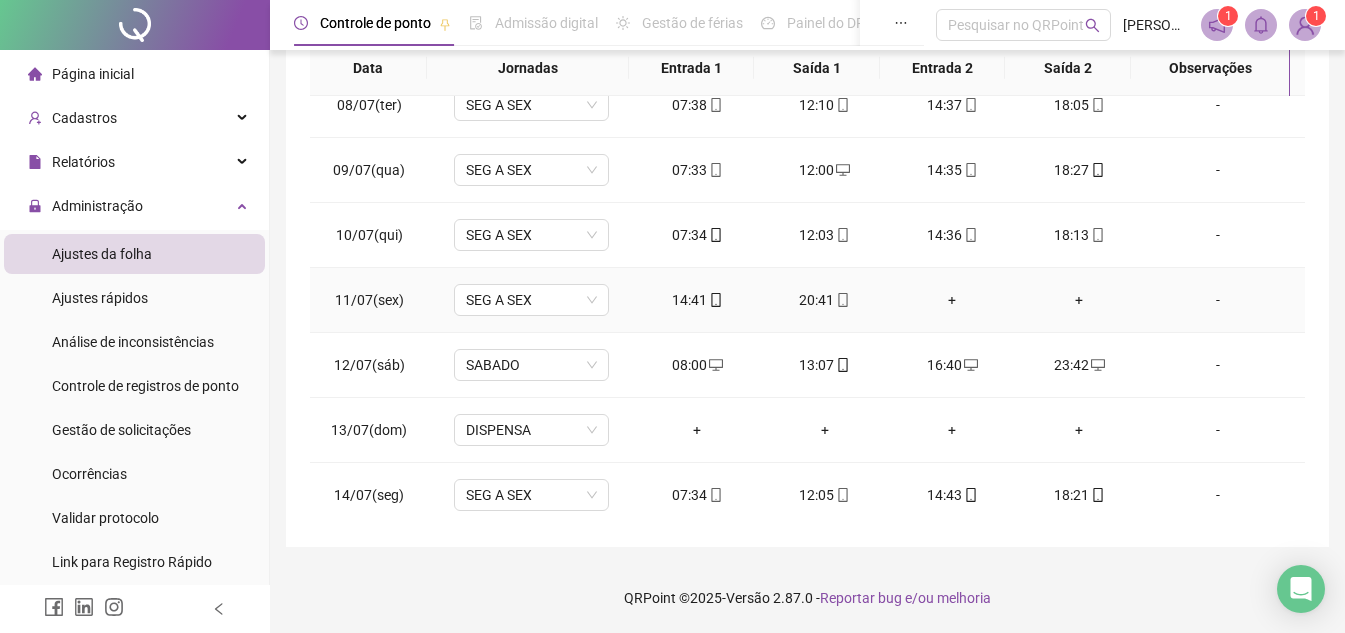 click on "+" at bounding box center (951, 300) 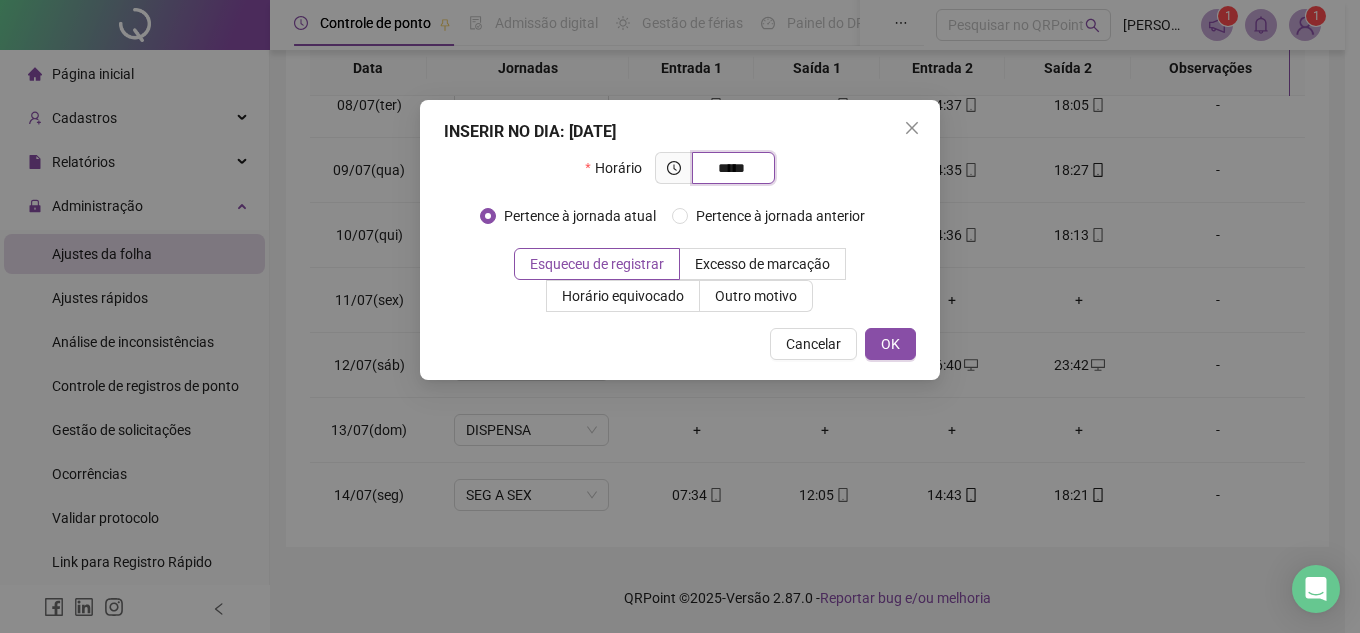 type on "*****" 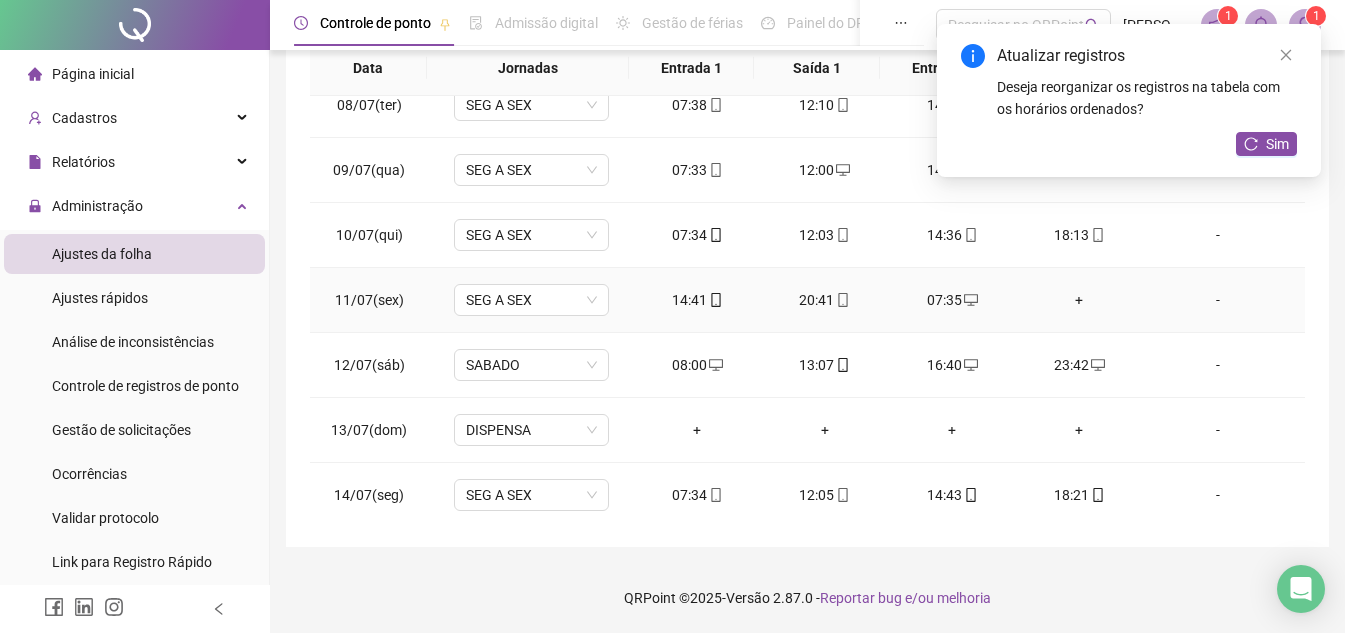 click on "+" at bounding box center [1079, 300] 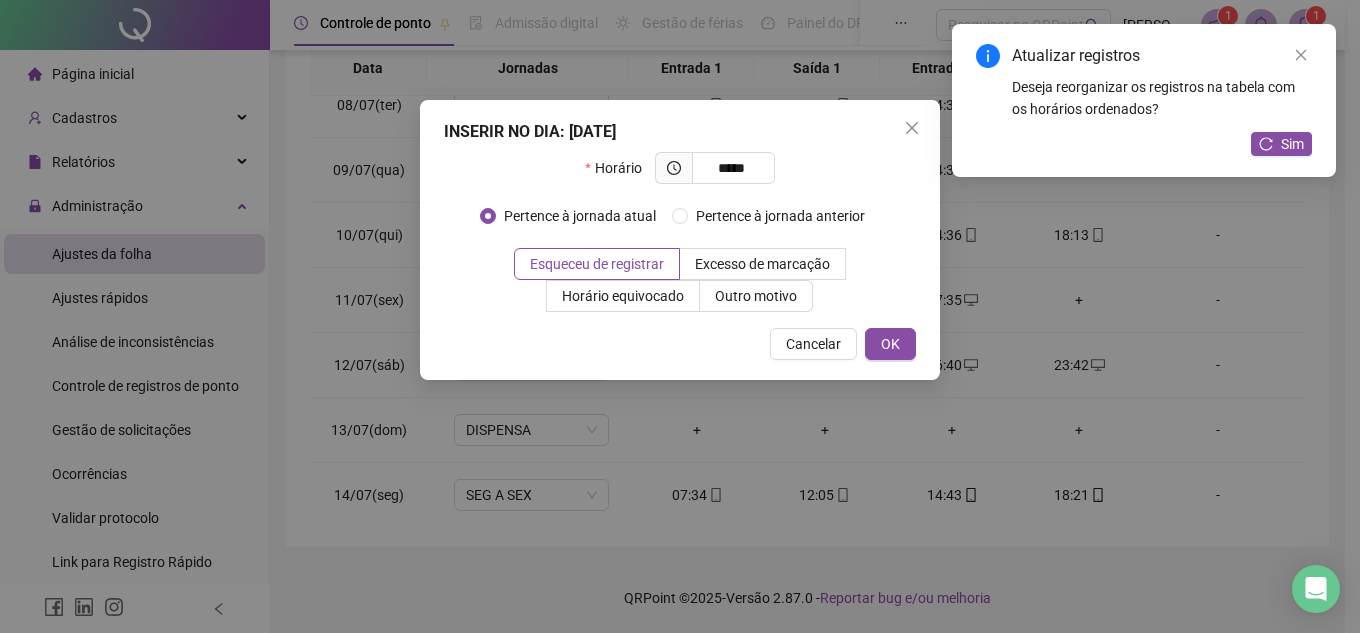 type on "*****" 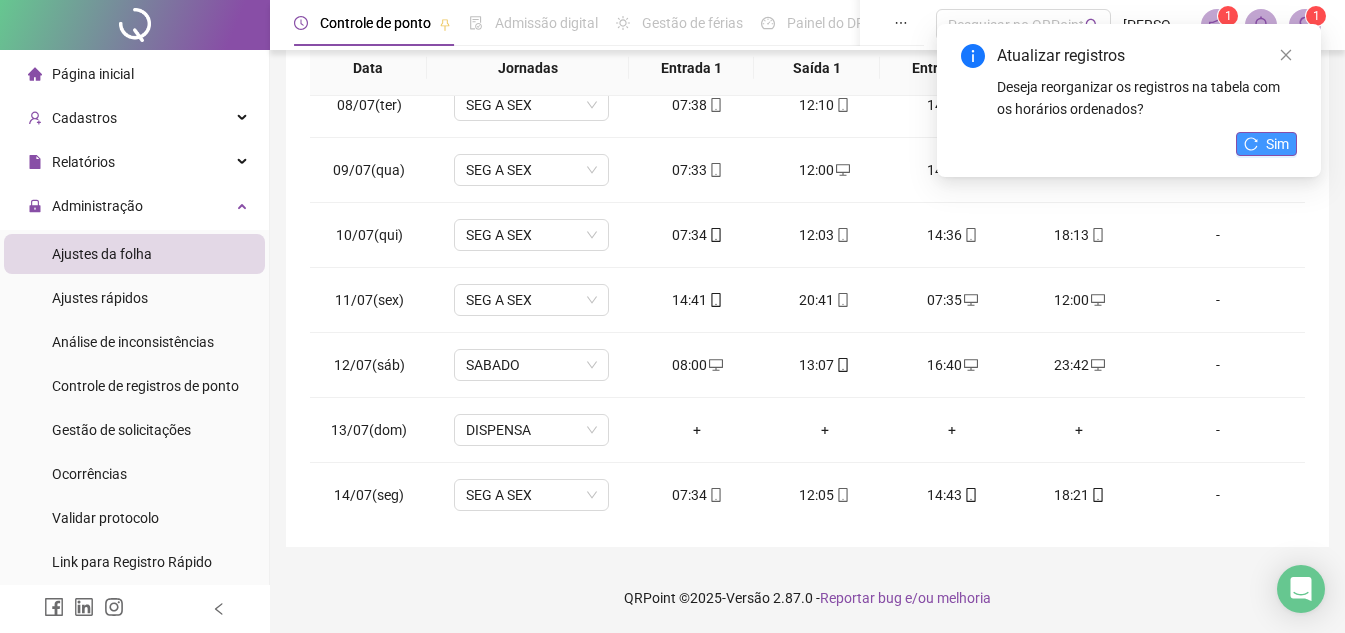 click on "Sim" at bounding box center [1277, 144] 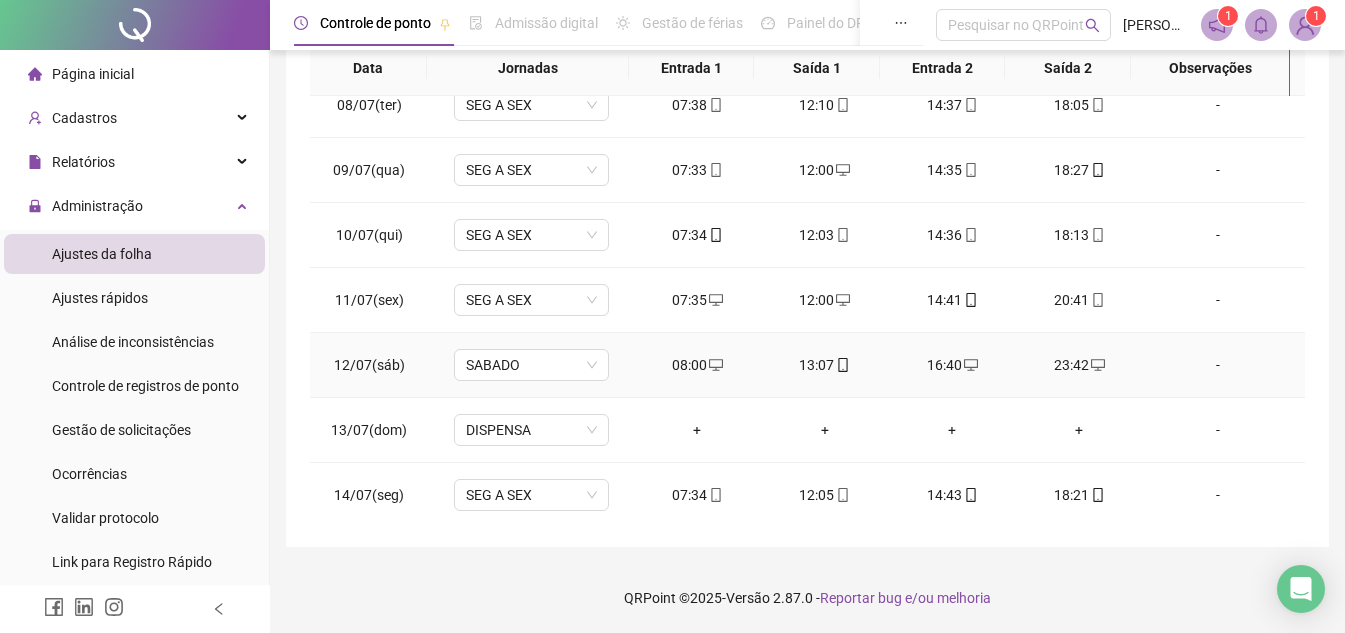 scroll, scrollTop: 678, scrollLeft: 0, axis: vertical 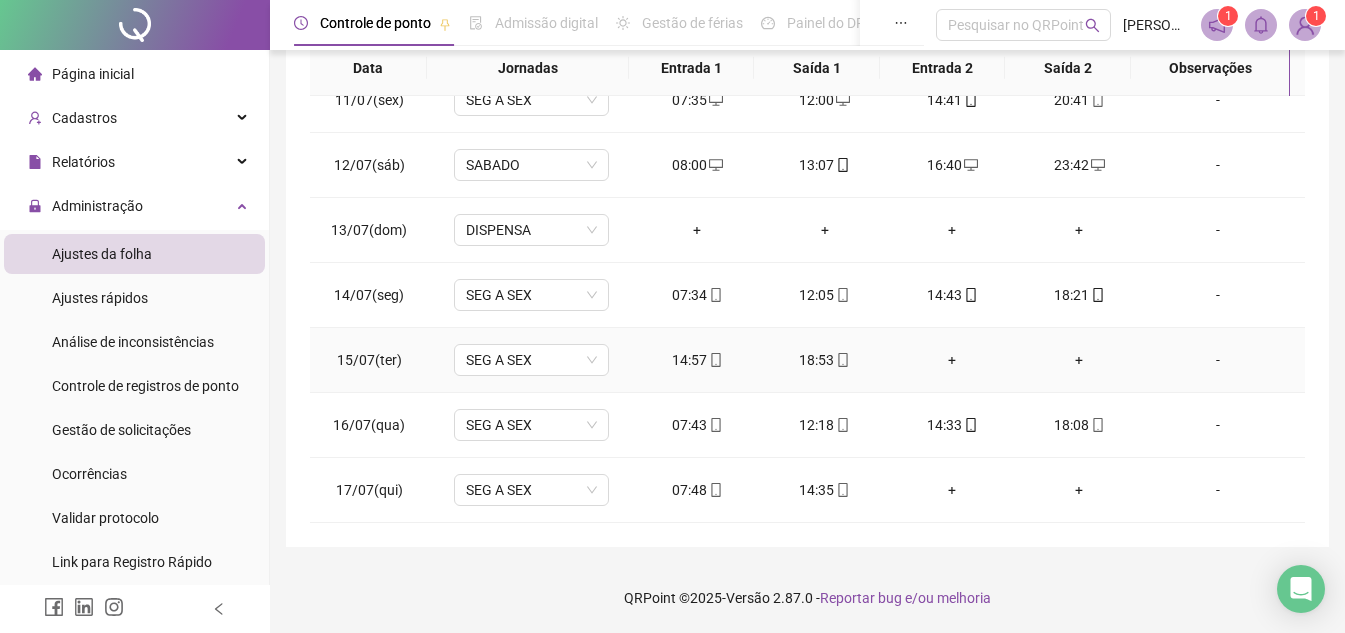 click on "+" at bounding box center [951, 360] 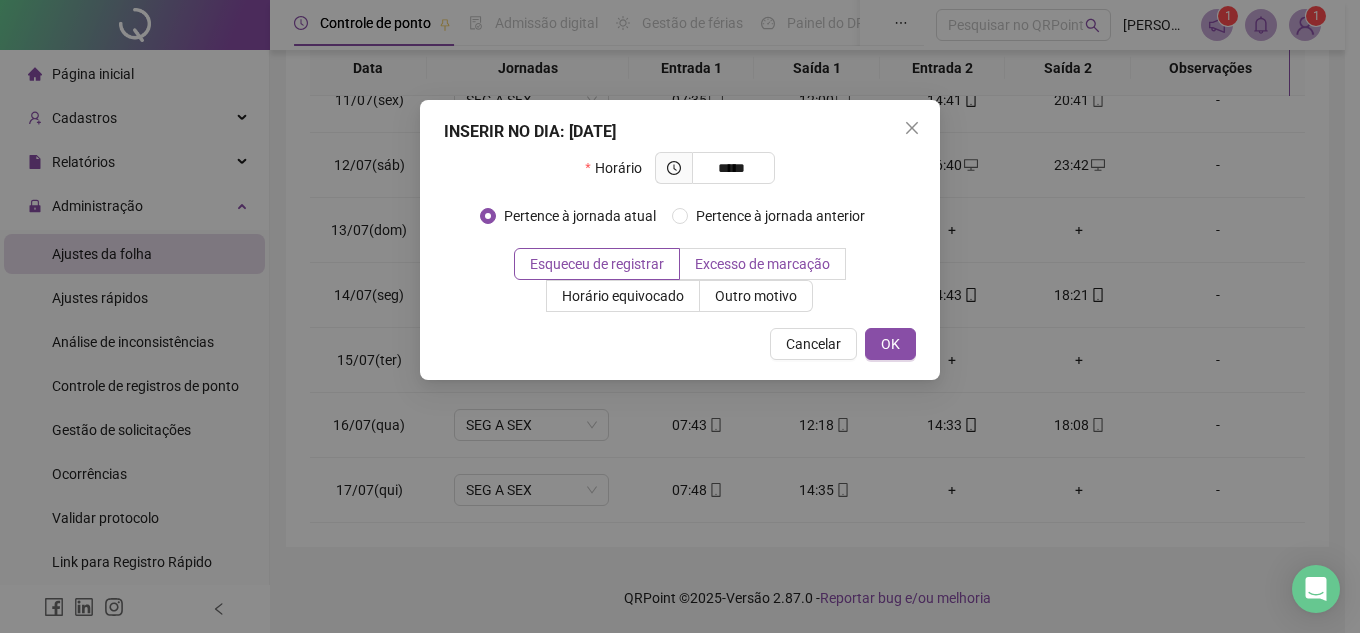 type on "*****" 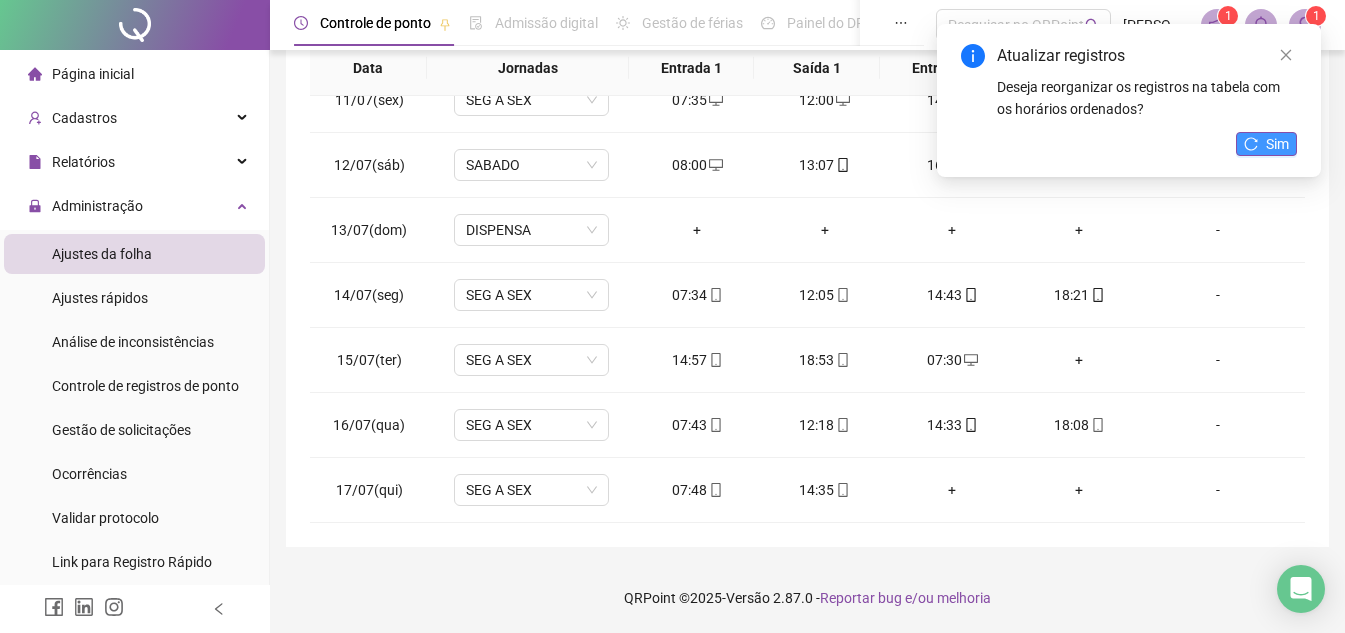 click 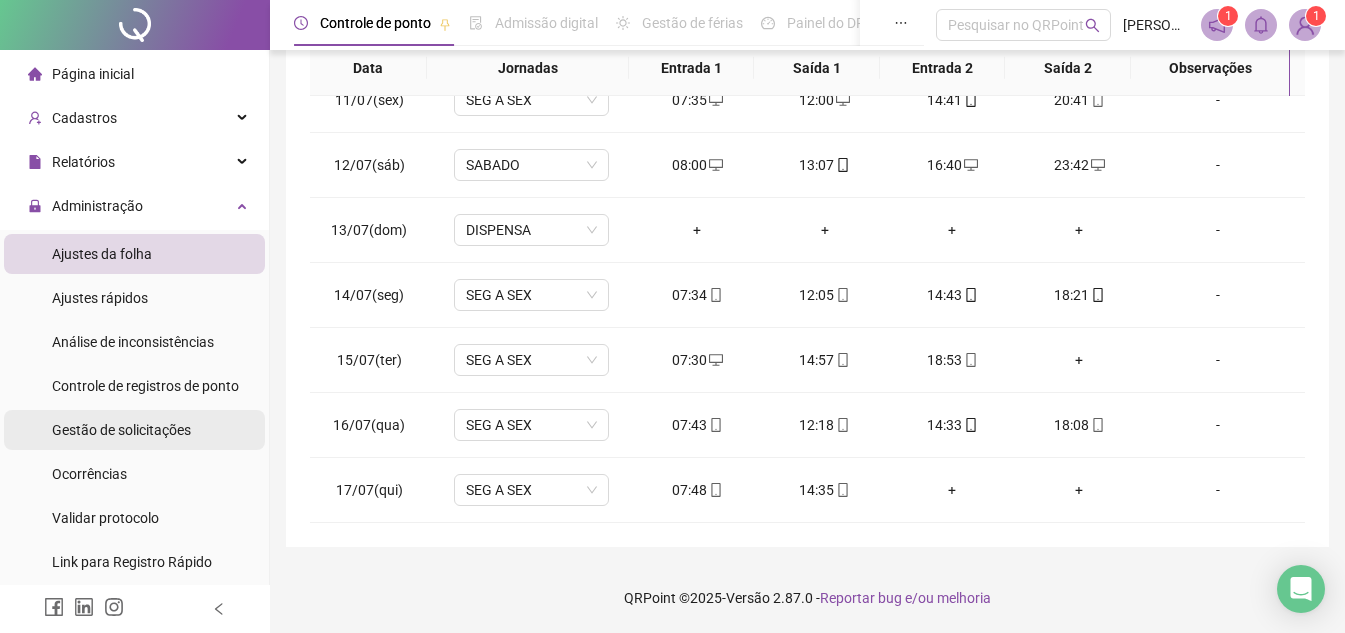 click on "Gestão de solicitações" at bounding box center (121, 430) 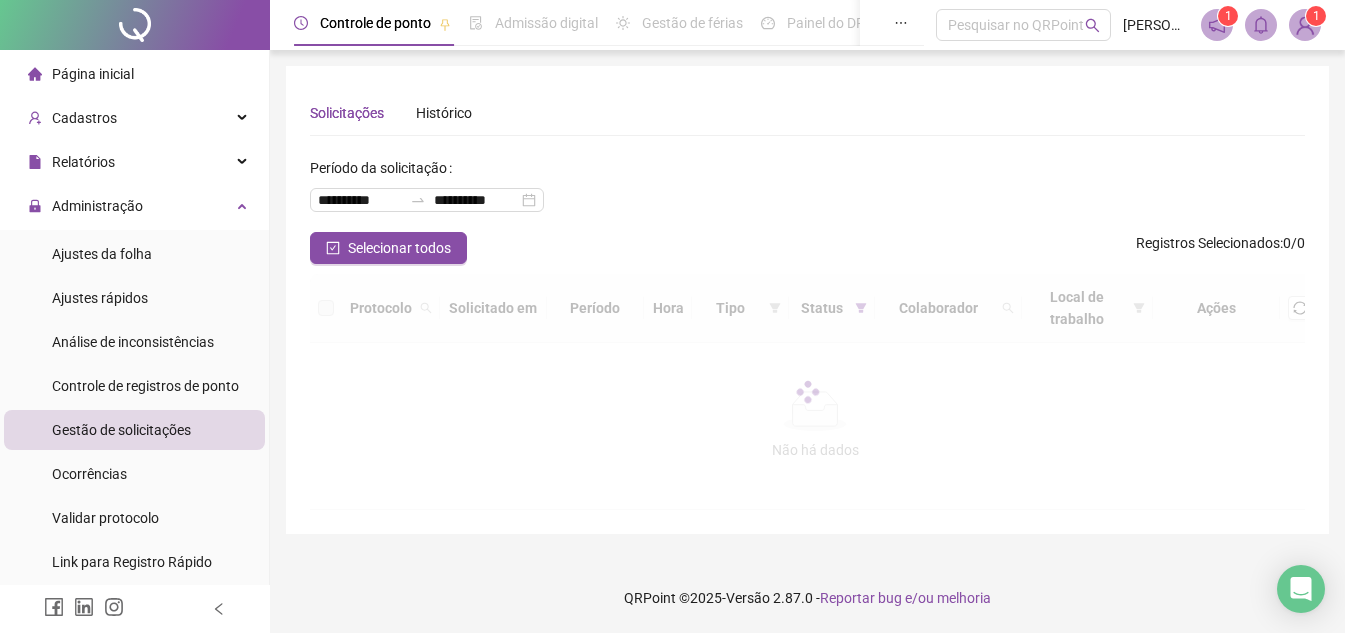 scroll, scrollTop: 0, scrollLeft: 0, axis: both 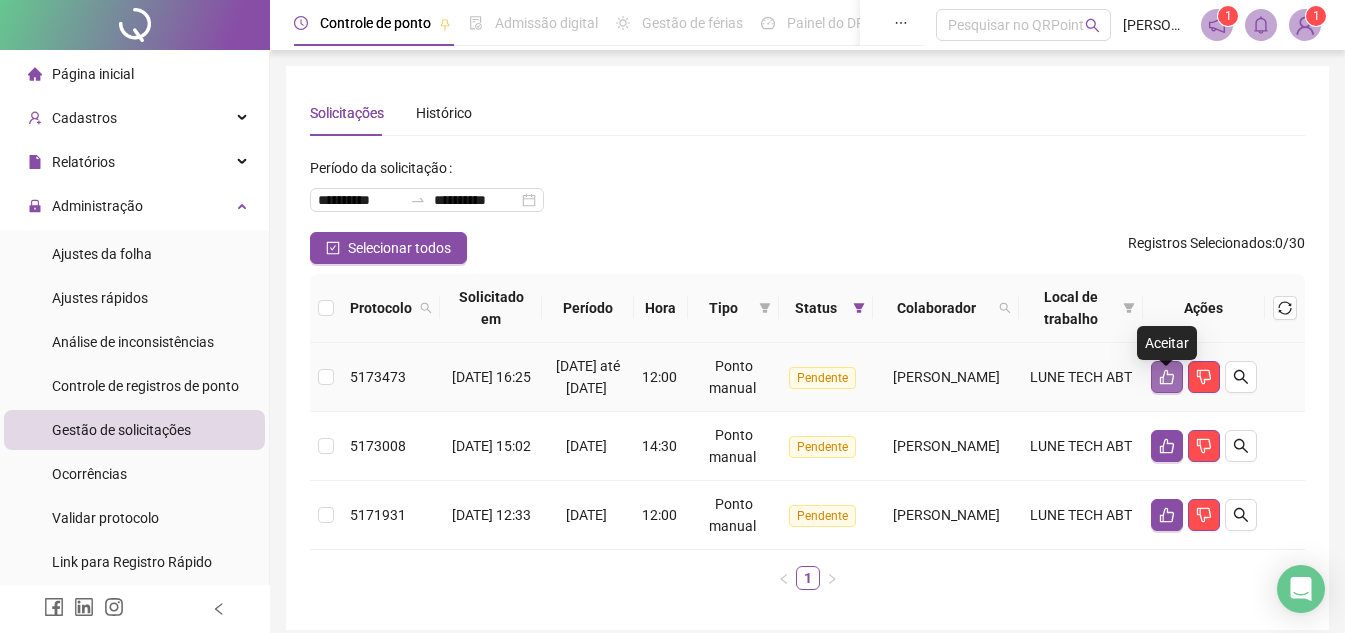 click 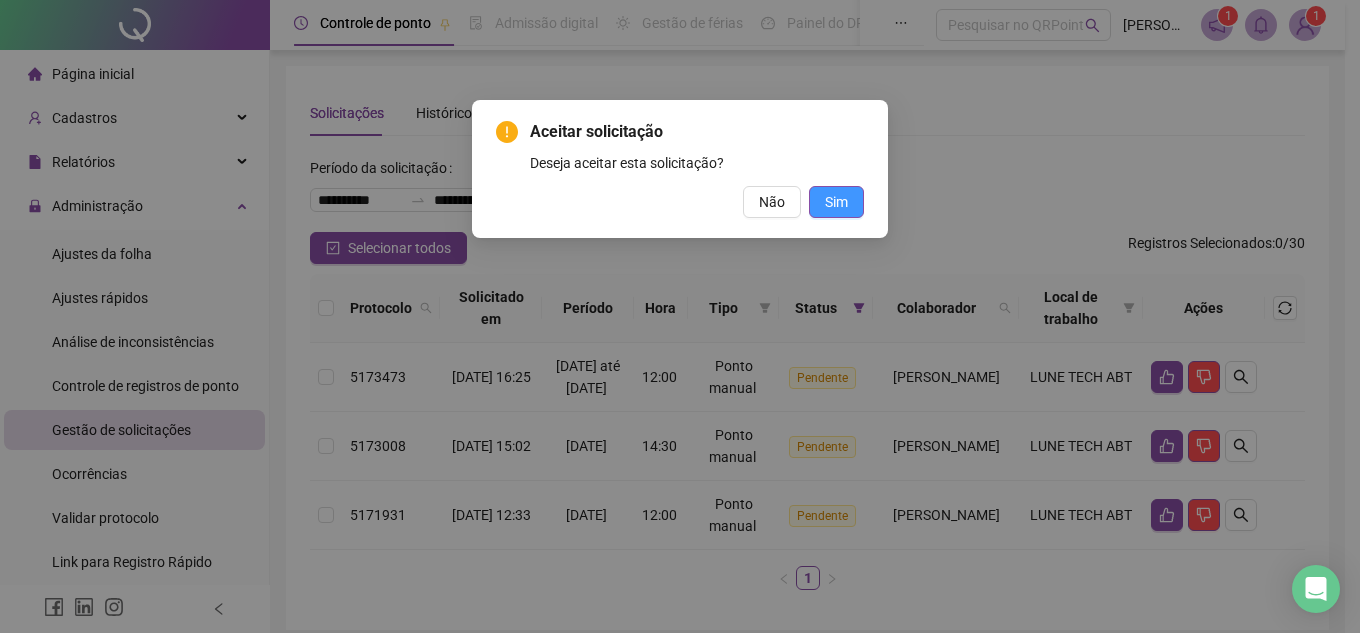 click on "Sim" at bounding box center [836, 202] 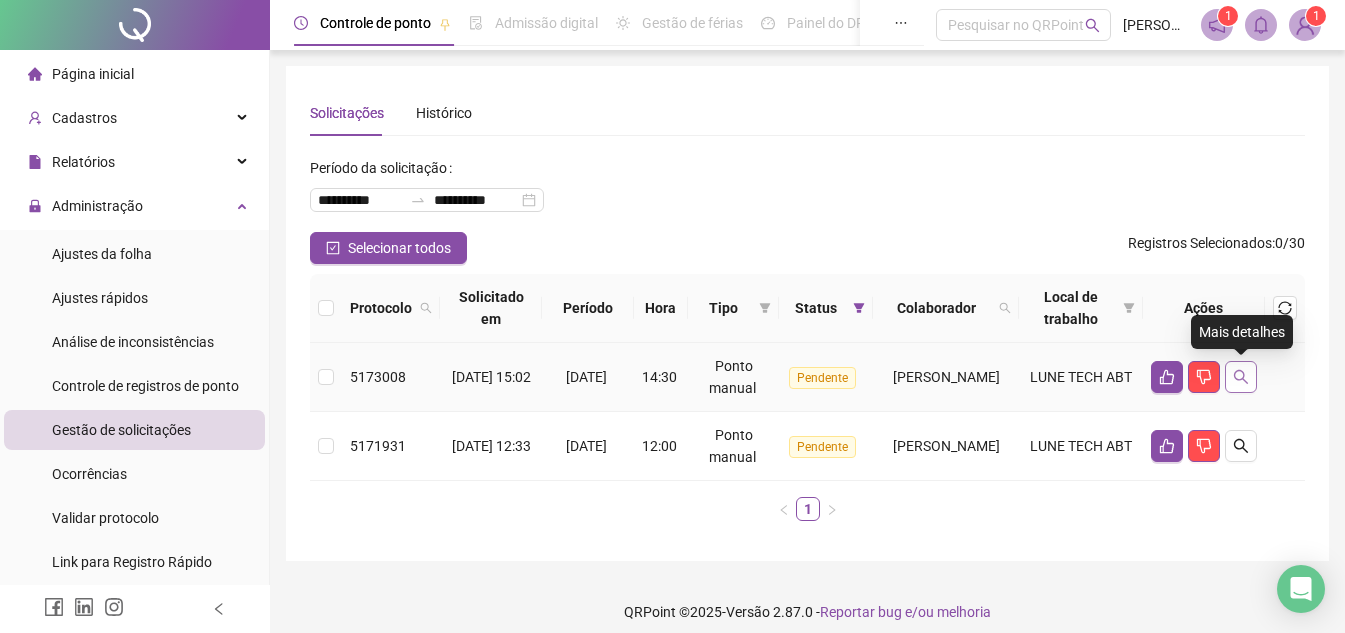 click at bounding box center (1241, 377) 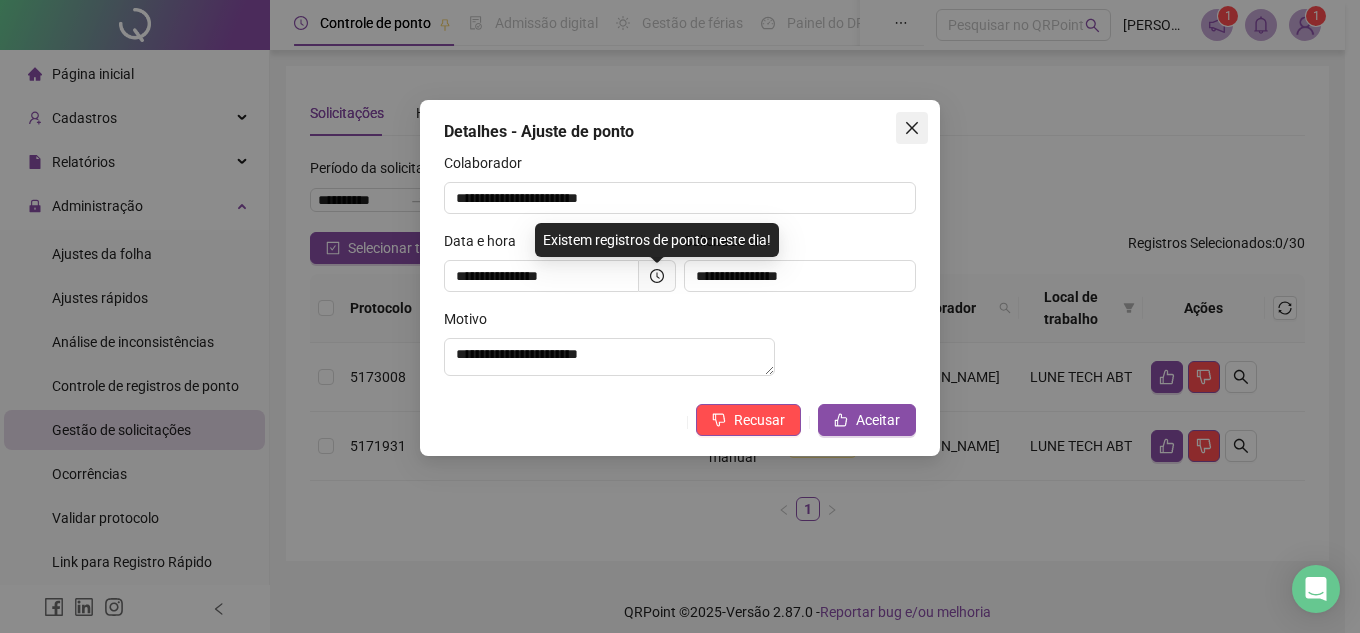 click 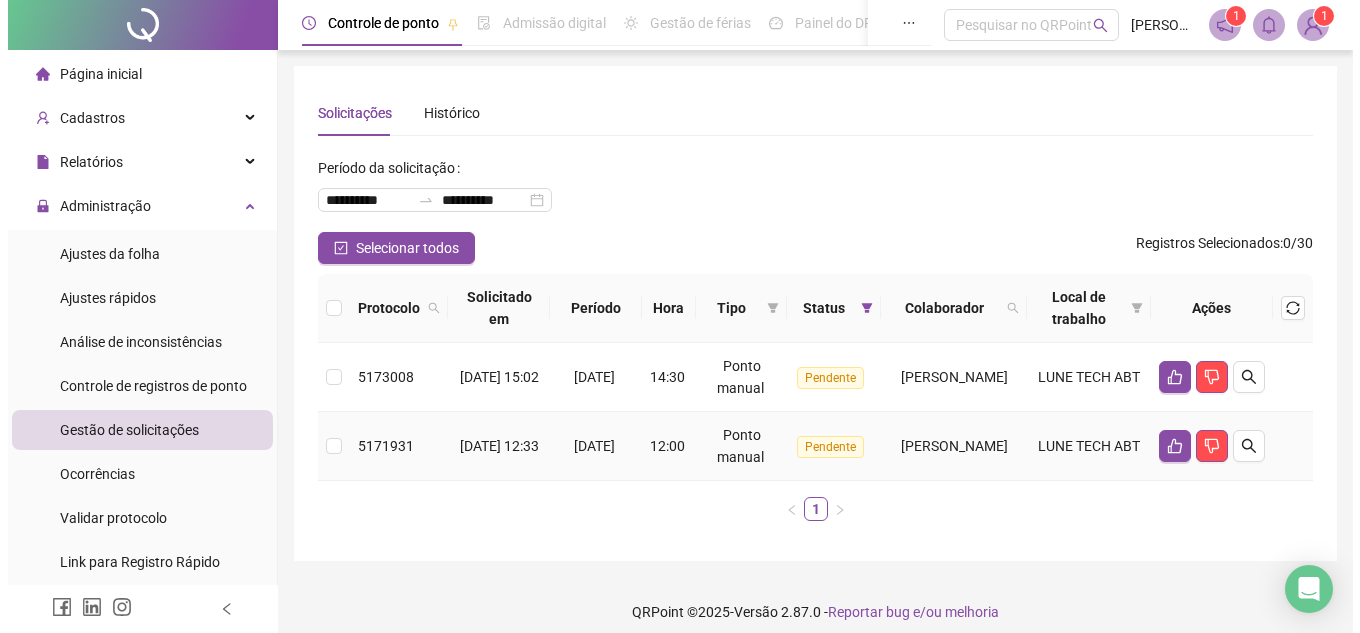 scroll, scrollTop: 14, scrollLeft: 0, axis: vertical 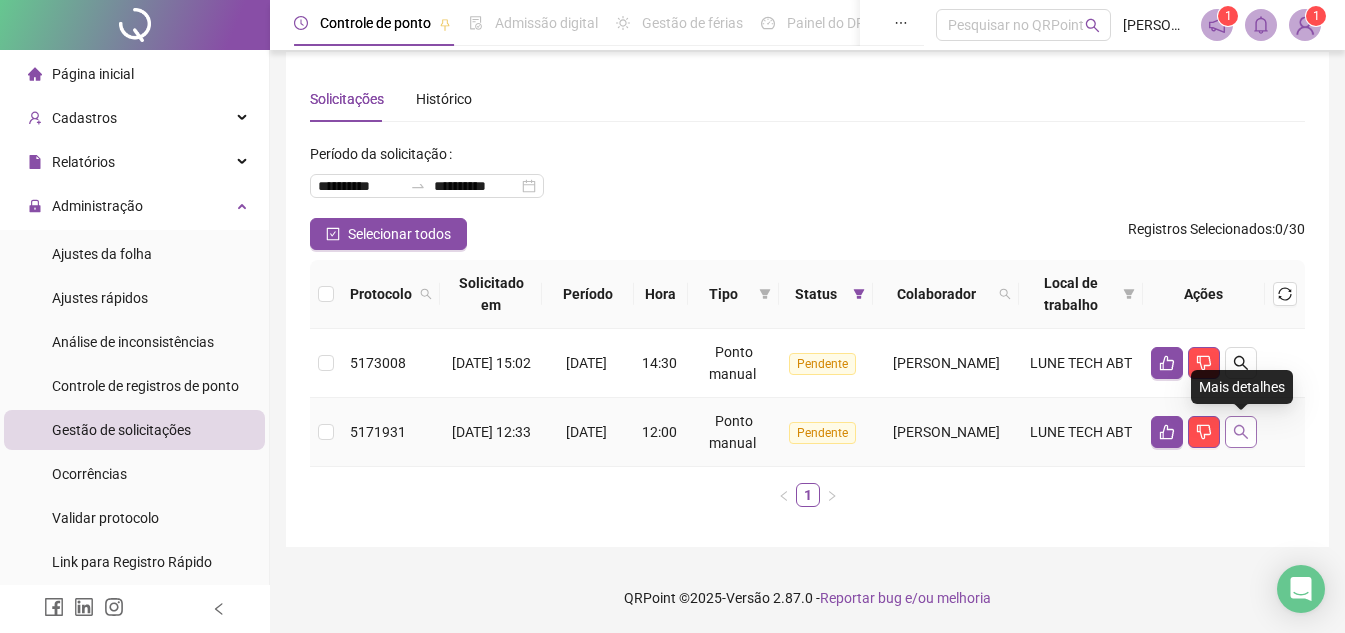 click at bounding box center [1241, 432] 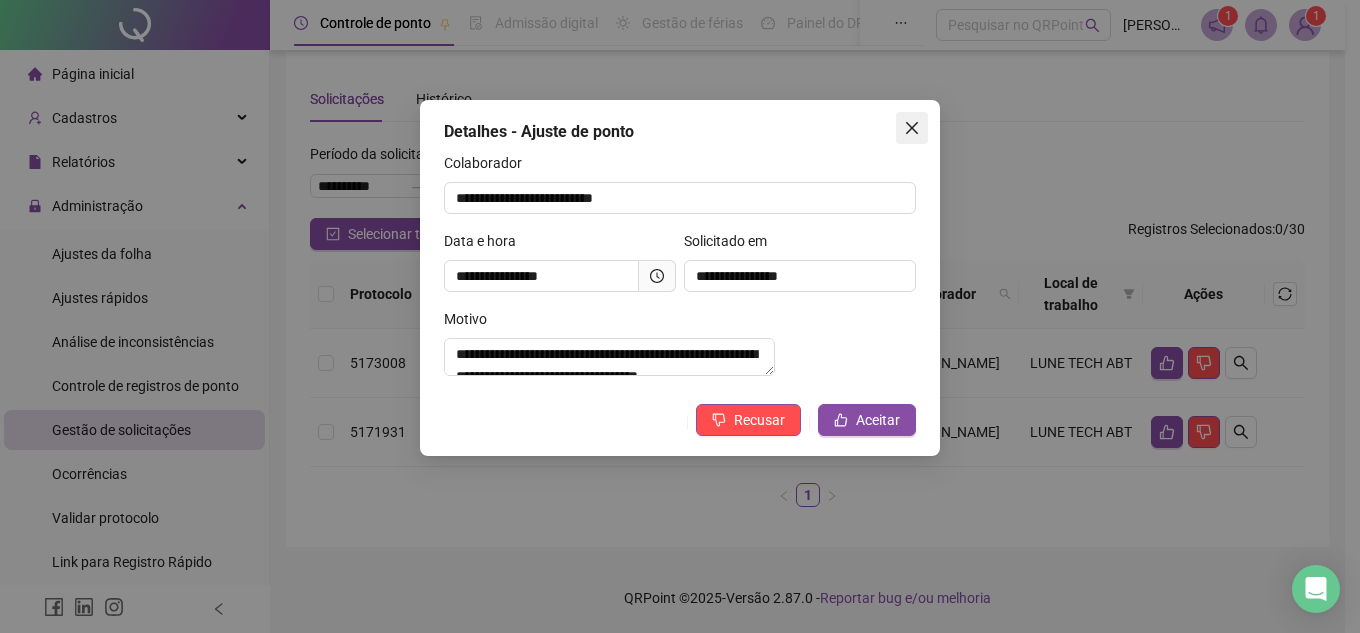 click 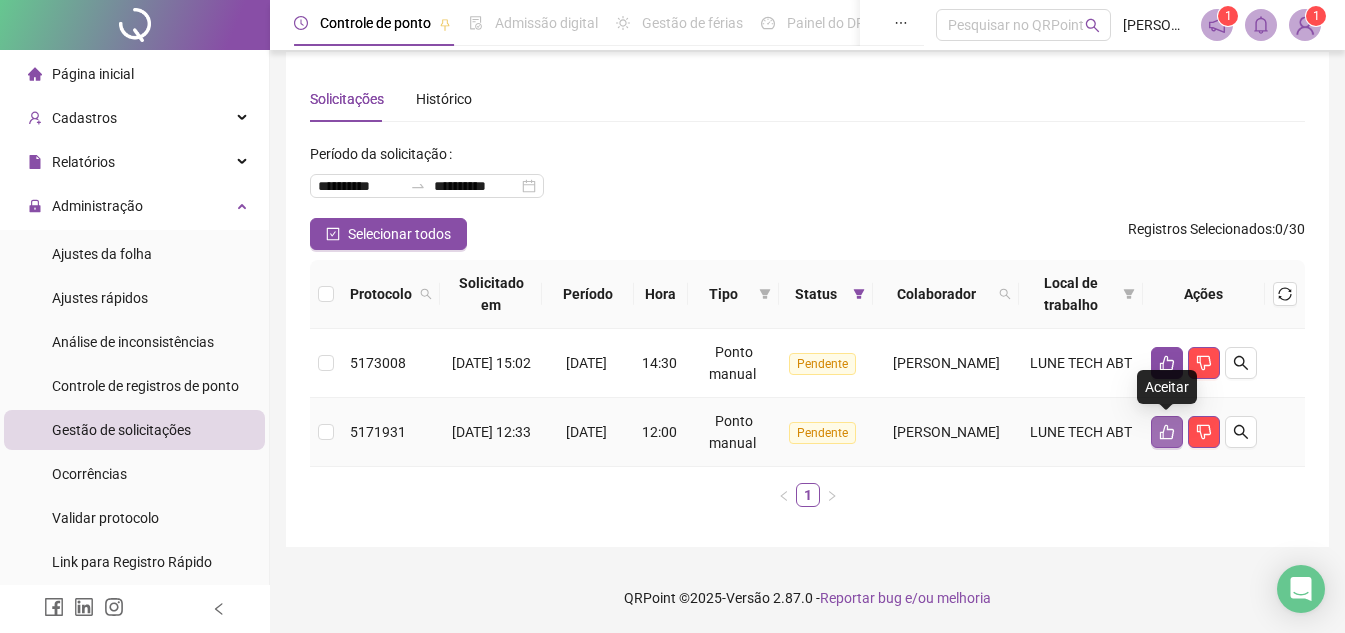 click 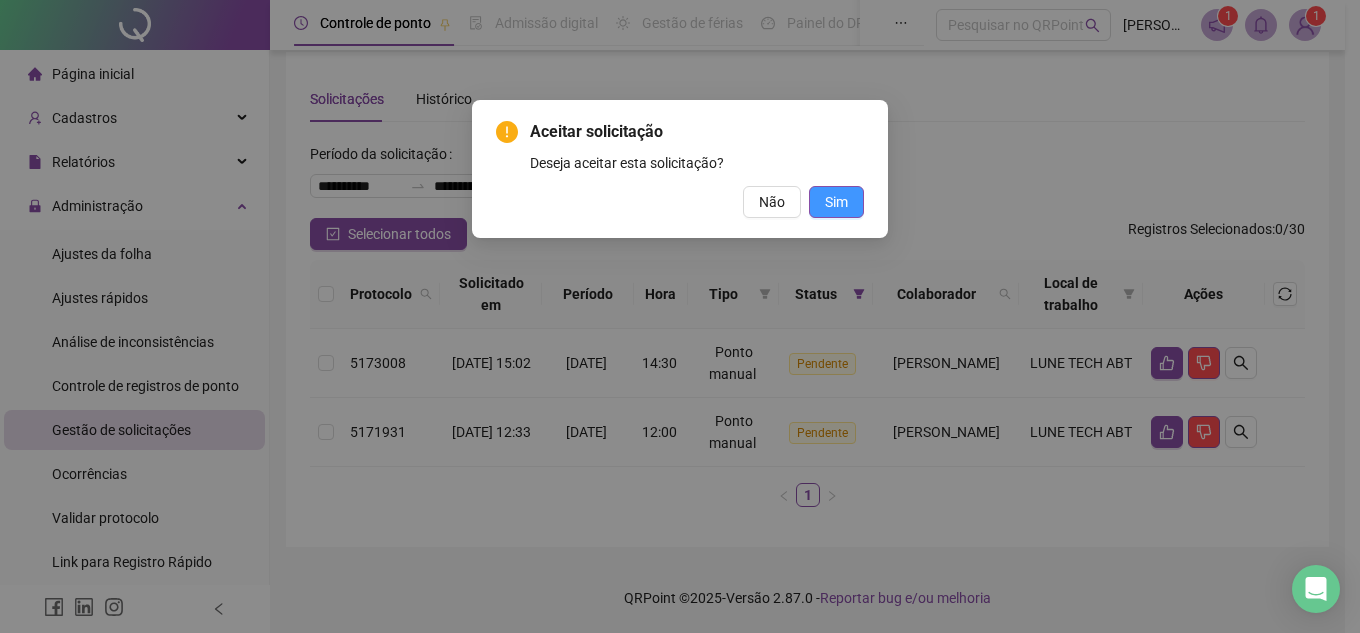 click on "Sim" at bounding box center (836, 202) 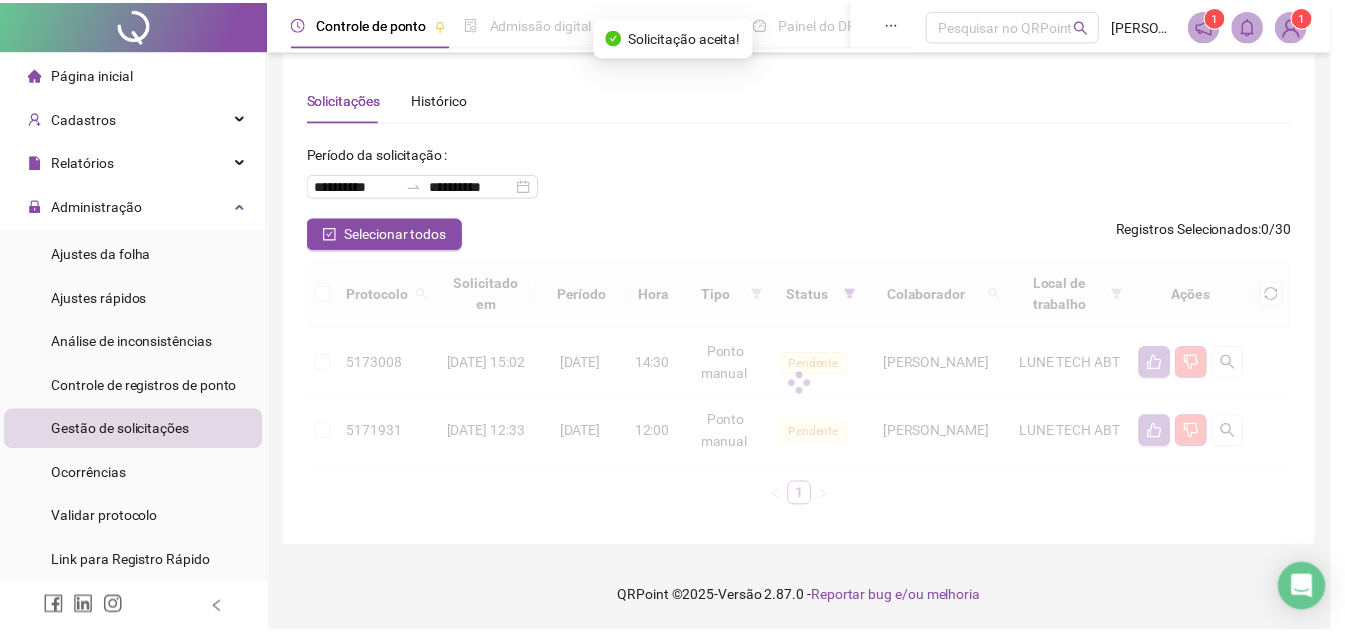 scroll, scrollTop: 0, scrollLeft: 0, axis: both 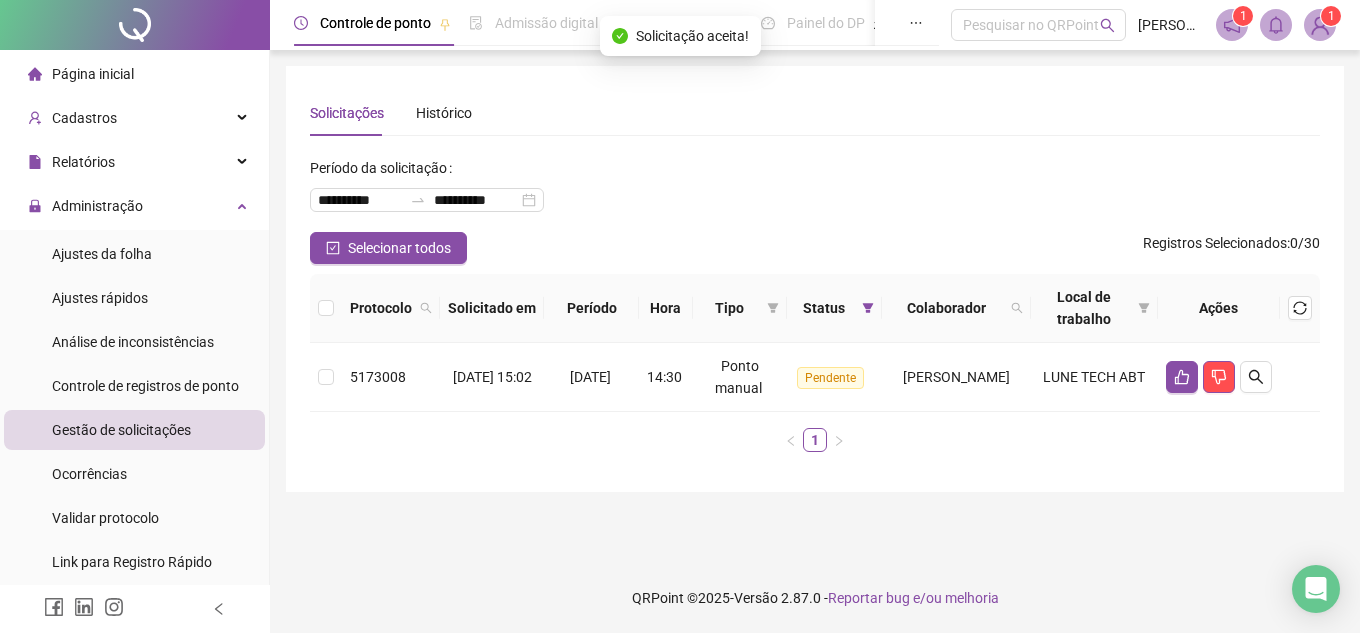 click on "Página inicial" at bounding box center (93, 74) 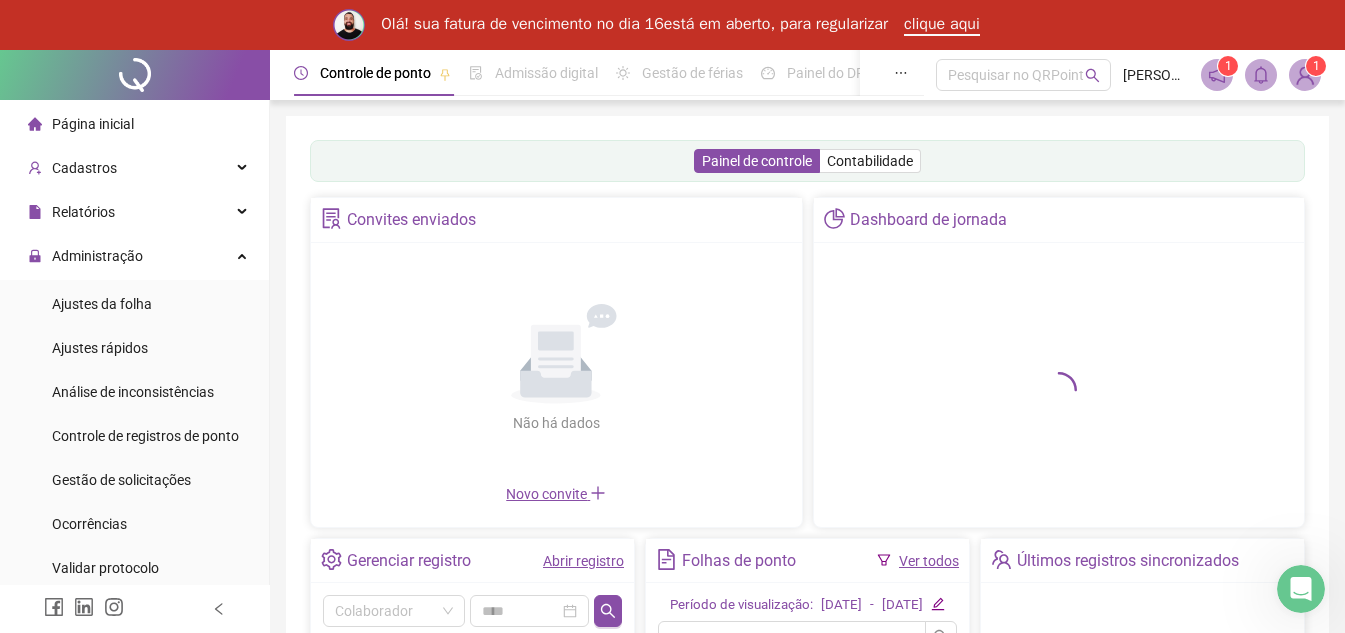 scroll, scrollTop: 0, scrollLeft: 0, axis: both 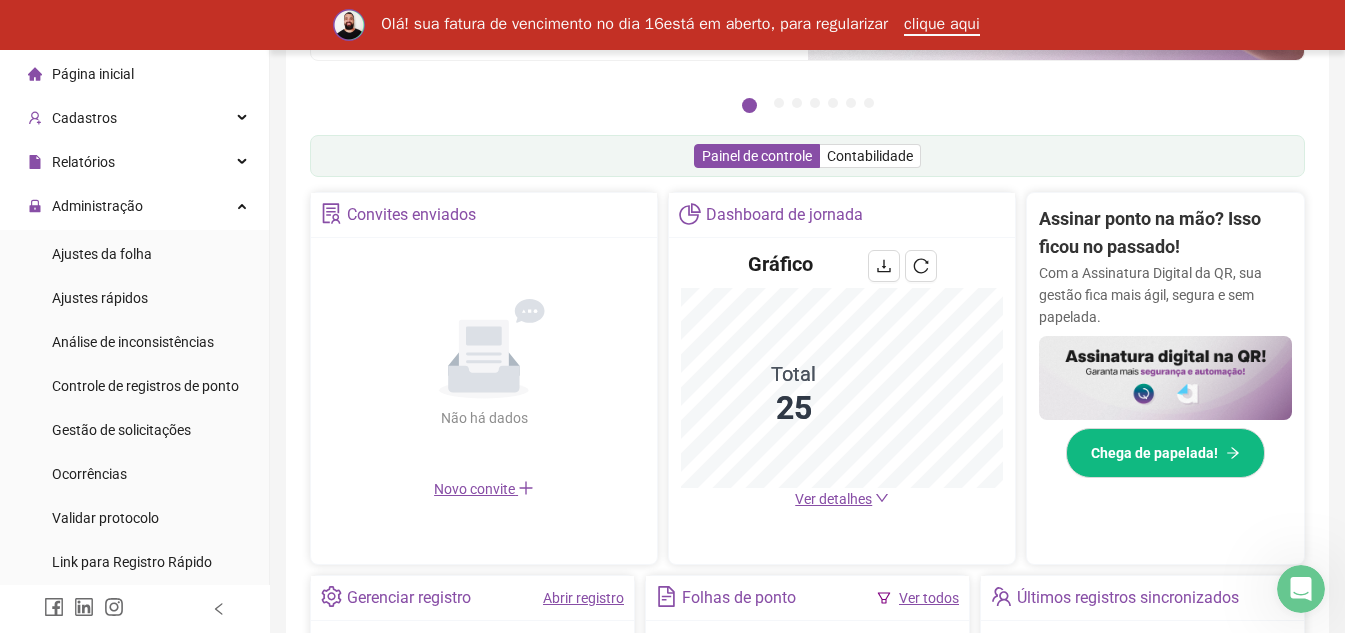 click on "Gráfico Total 25 Ver detalhes" at bounding box center [842, 380] 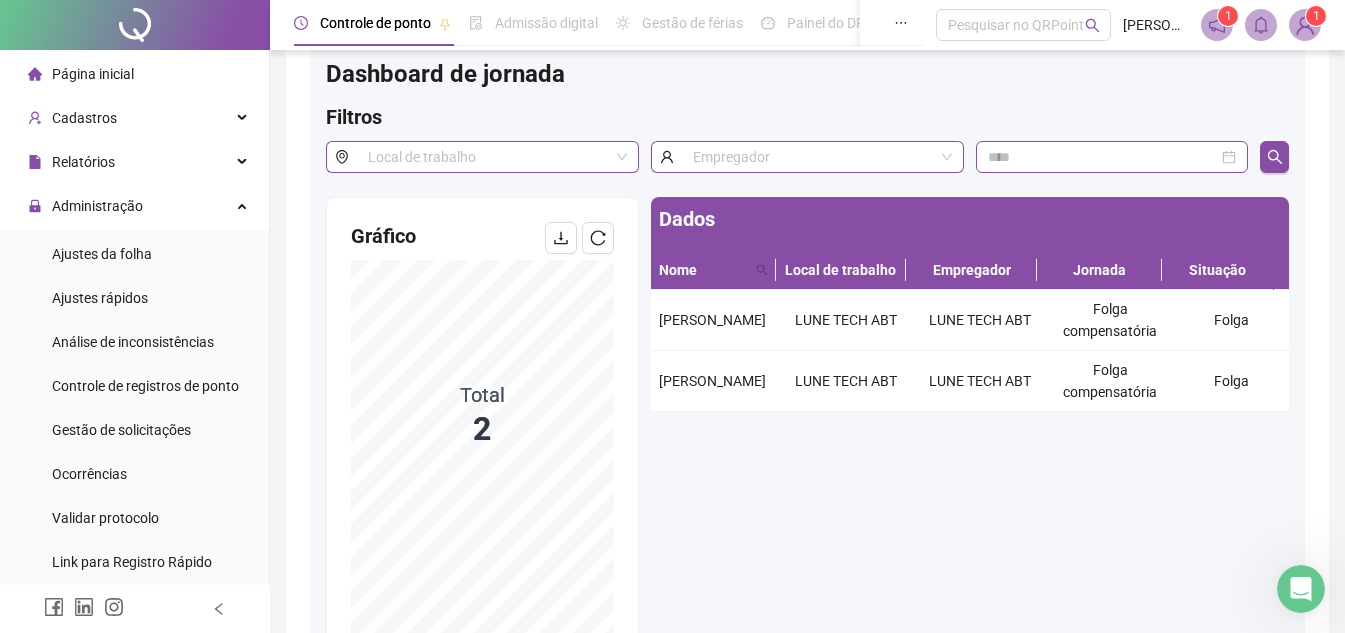 scroll, scrollTop: 0, scrollLeft: 0, axis: both 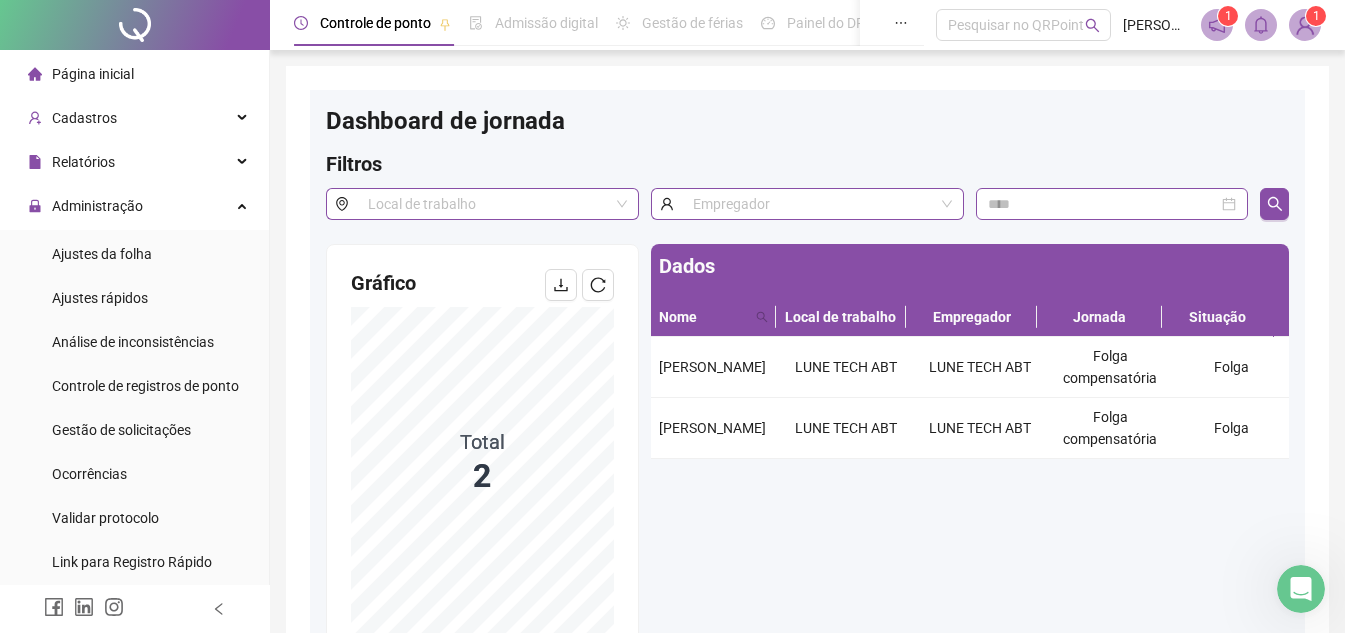 click on "Página inicial" at bounding box center [93, 74] 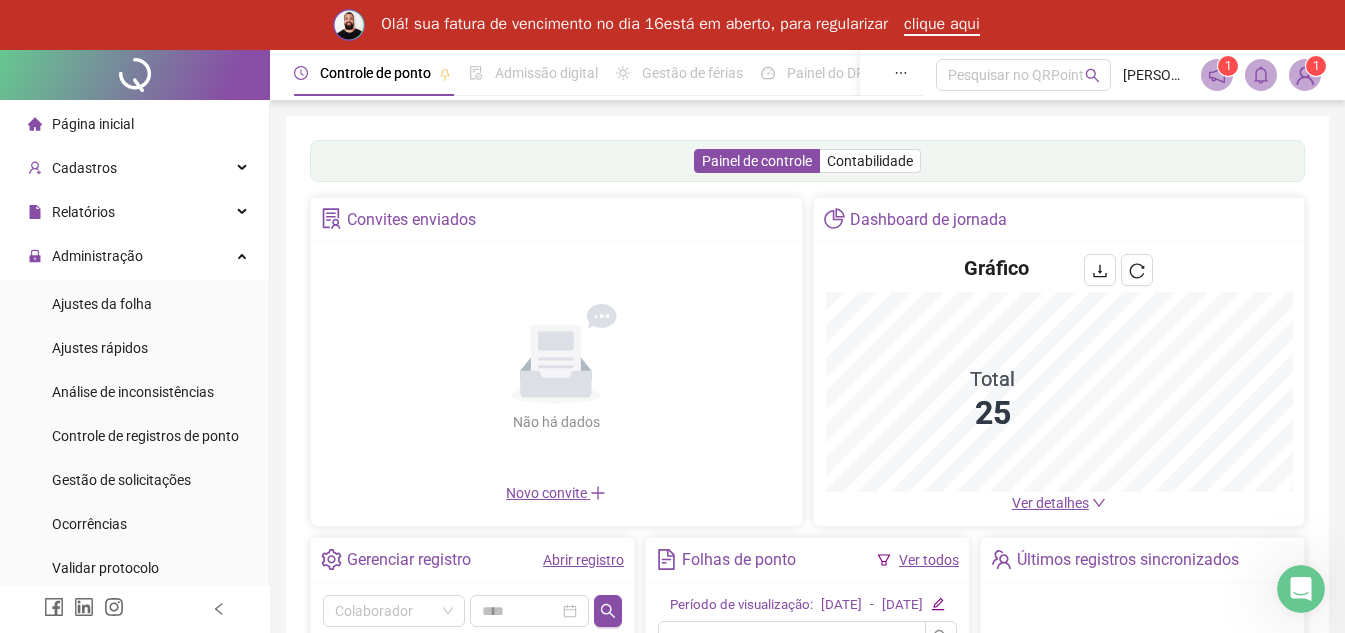 scroll, scrollTop: 0, scrollLeft: 0, axis: both 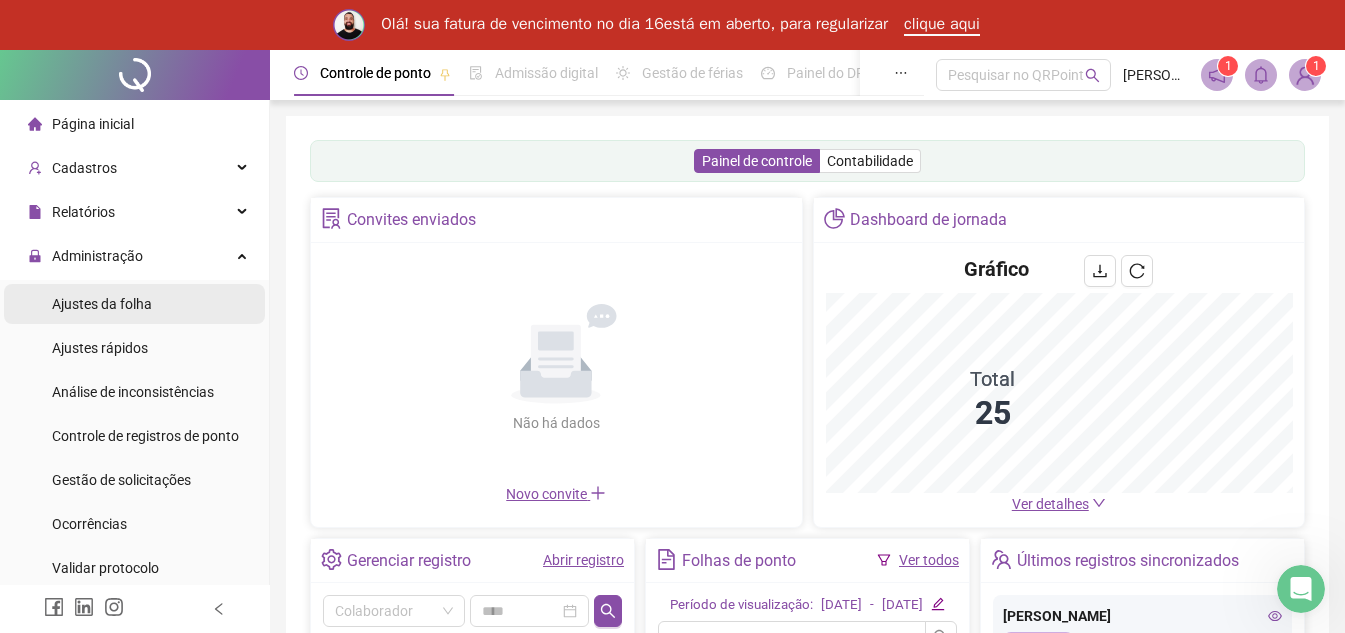click on "Ajustes da folha" at bounding box center [102, 304] 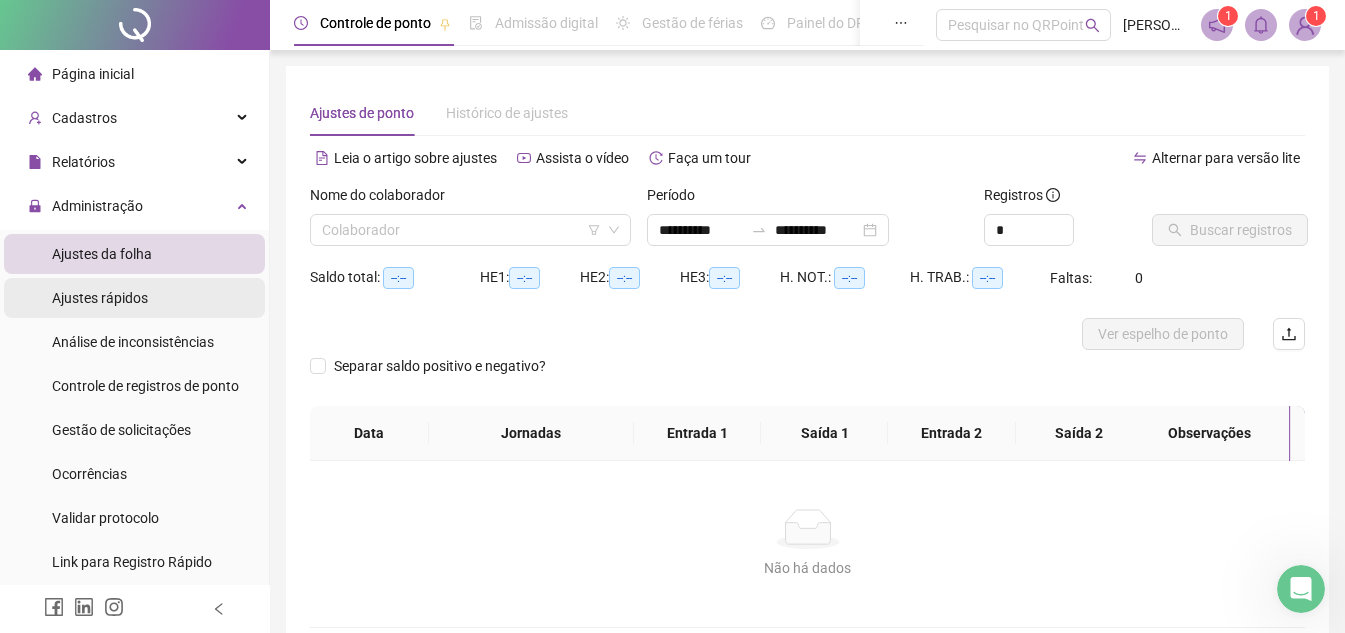 type on "**********" 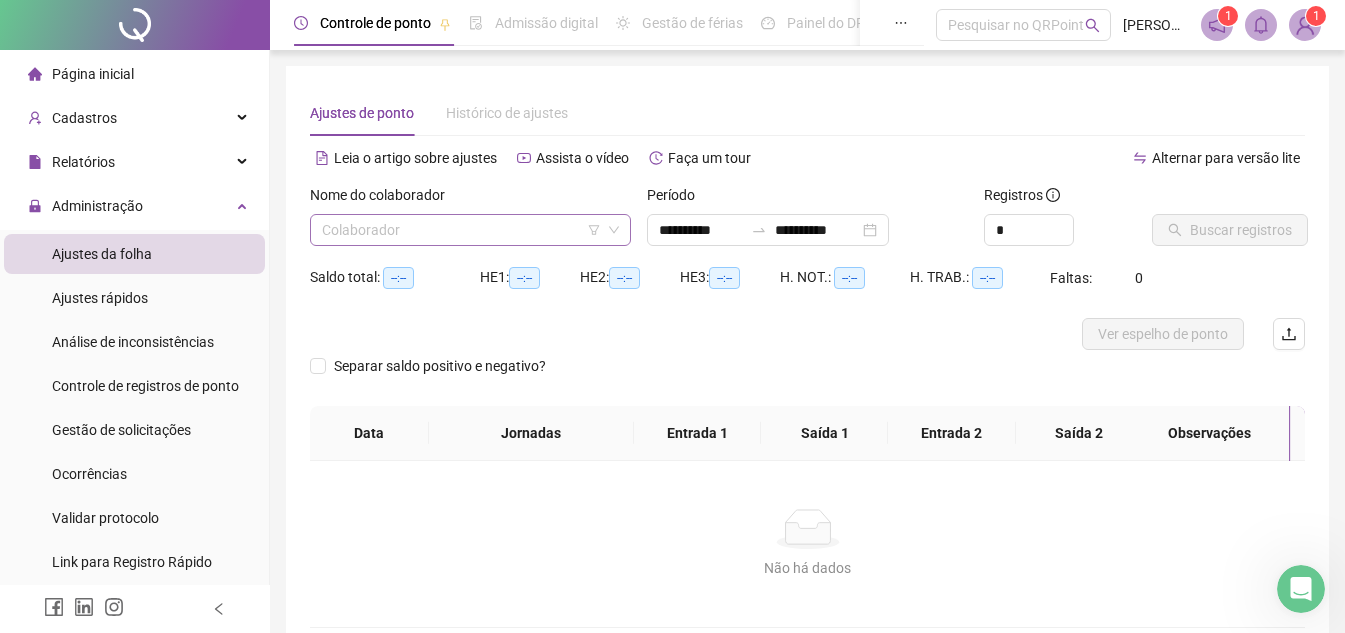 click at bounding box center [464, 230] 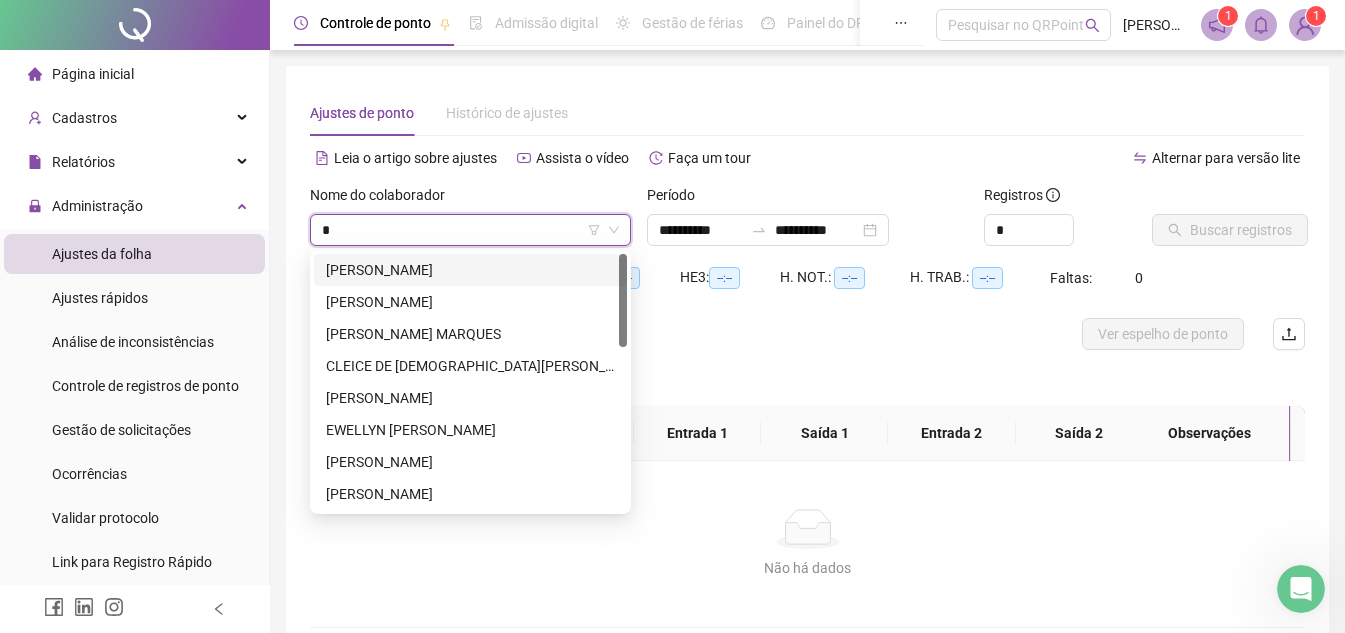 type on "**" 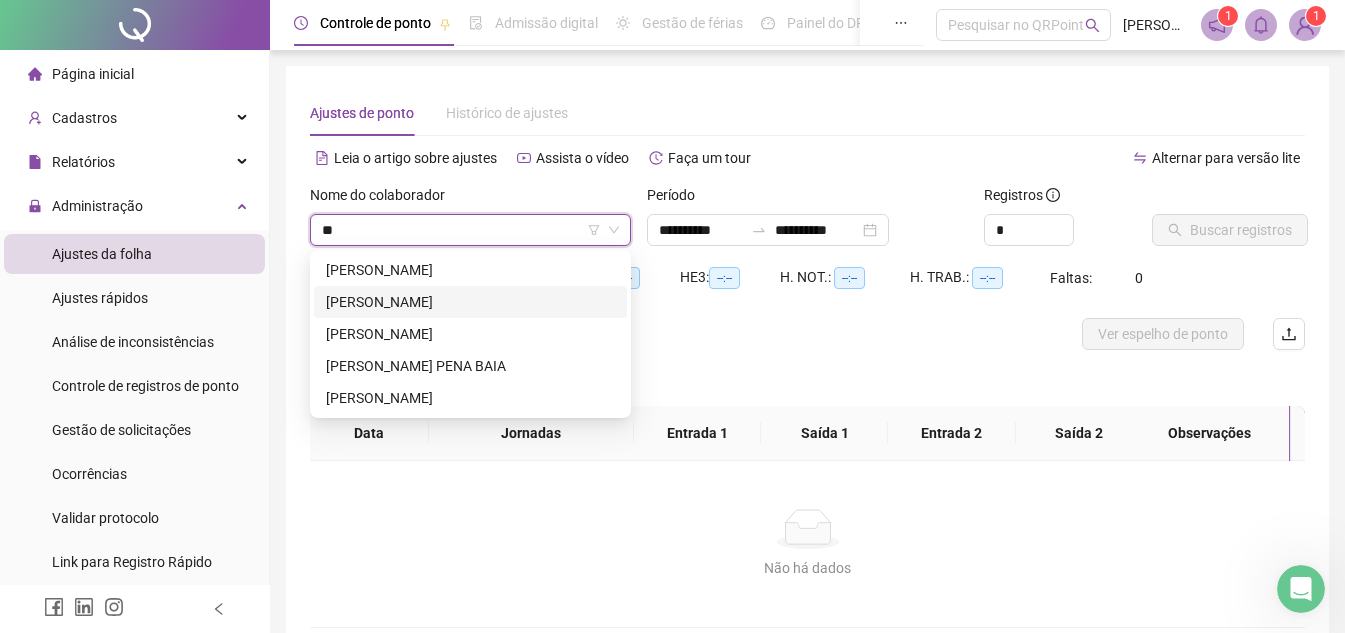 click on "[PERSON_NAME]" at bounding box center [470, 302] 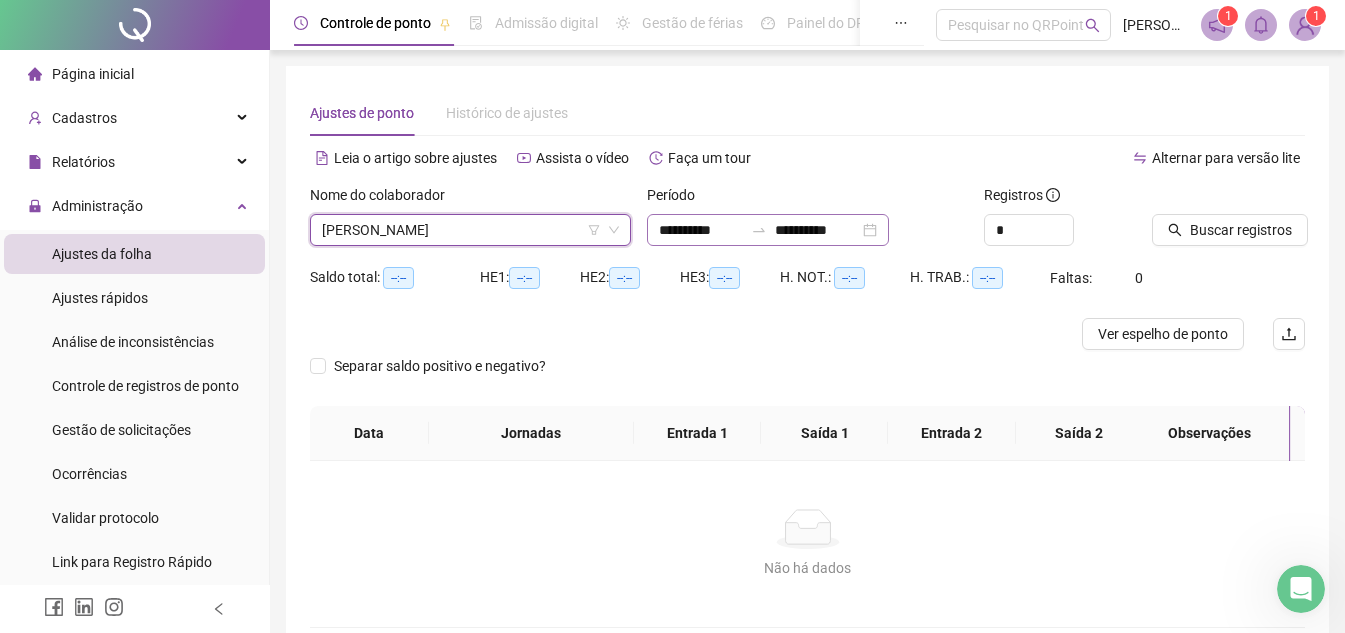 click on "**********" at bounding box center [768, 230] 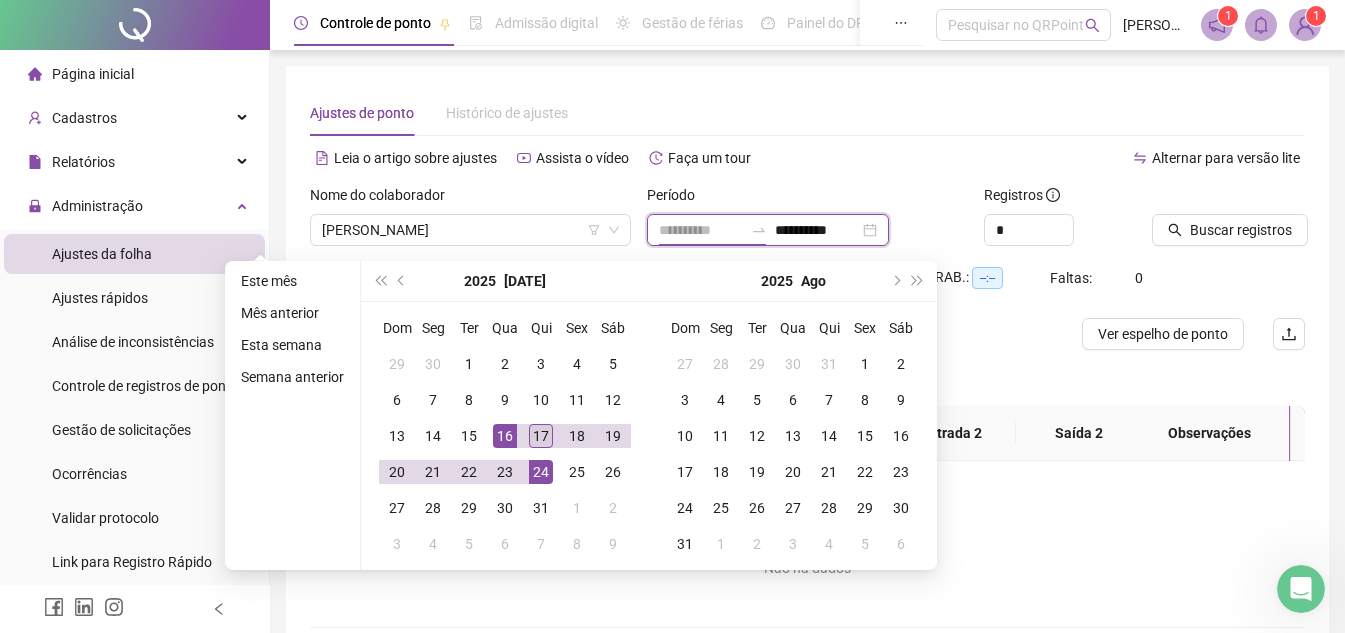 type on "**********" 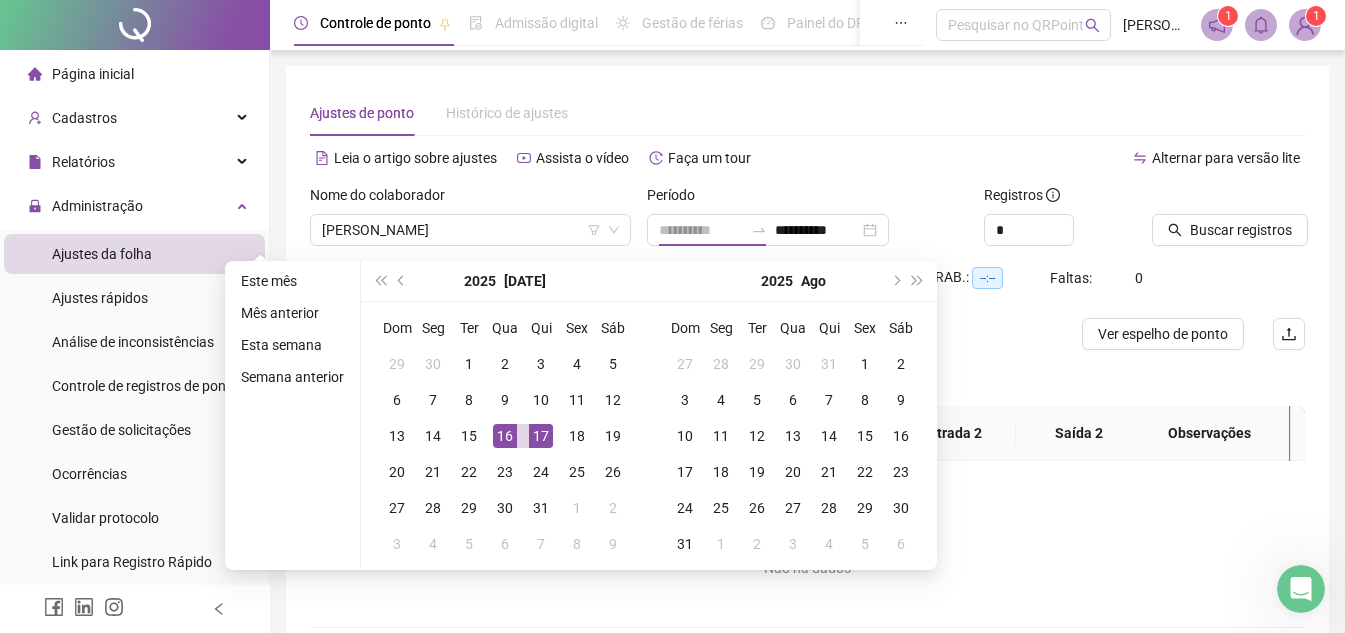 click on "17" at bounding box center (541, 436) 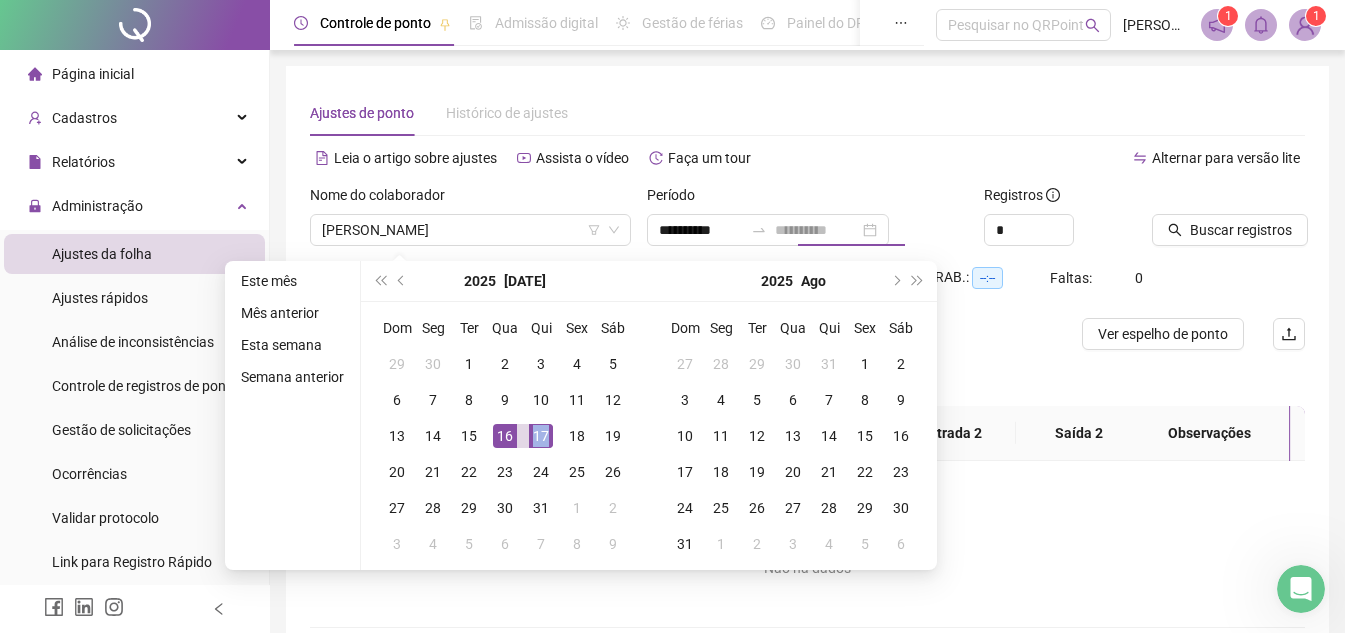 click on "17" at bounding box center [541, 436] 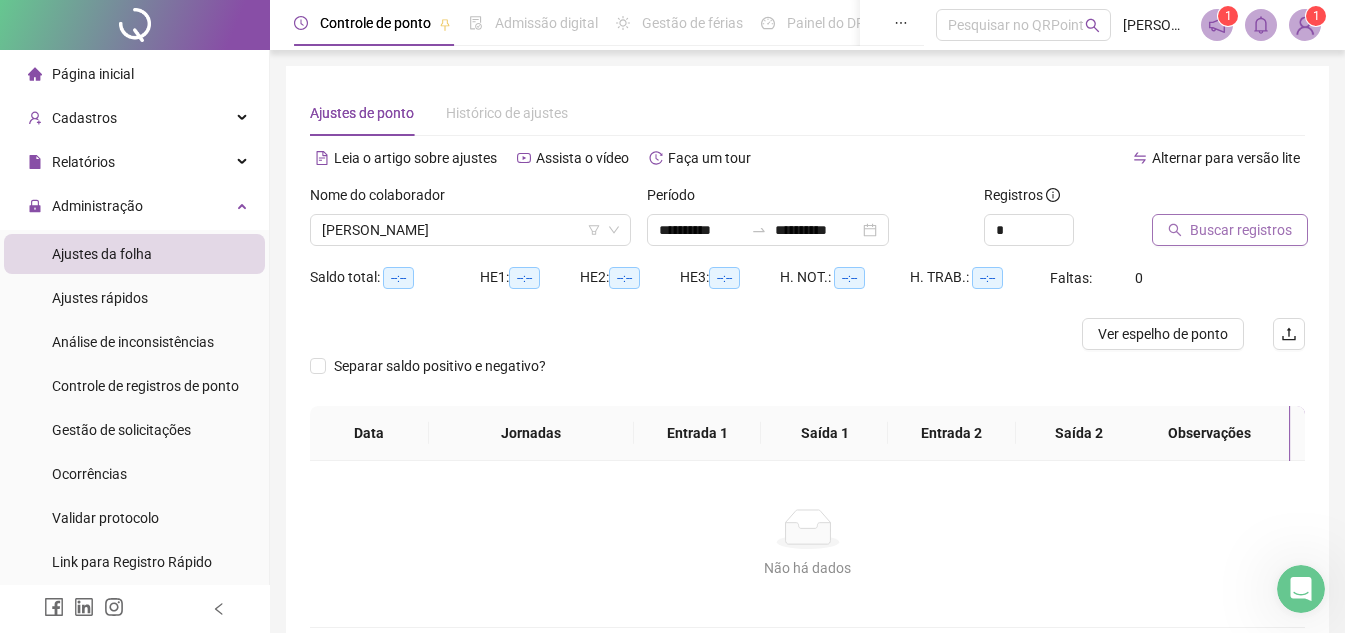 click on "Buscar registros" at bounding box center (1241, 230) 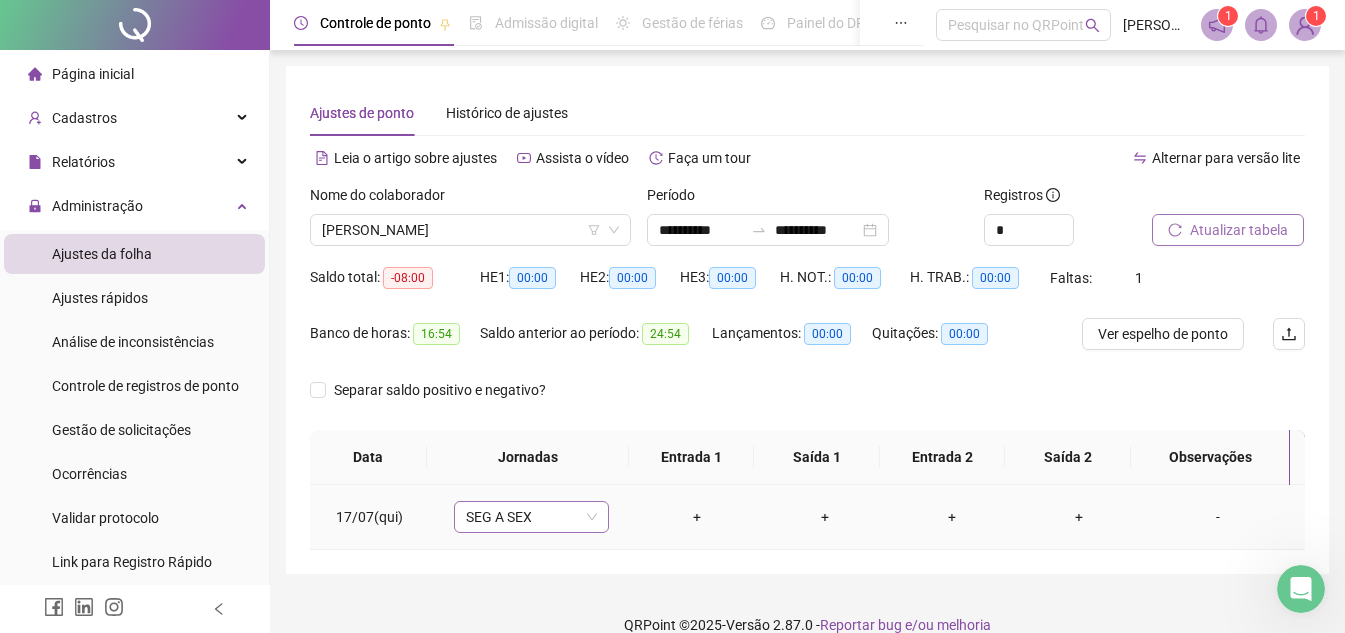 click on "SEG A SEX" at bounding box center (531, 517) 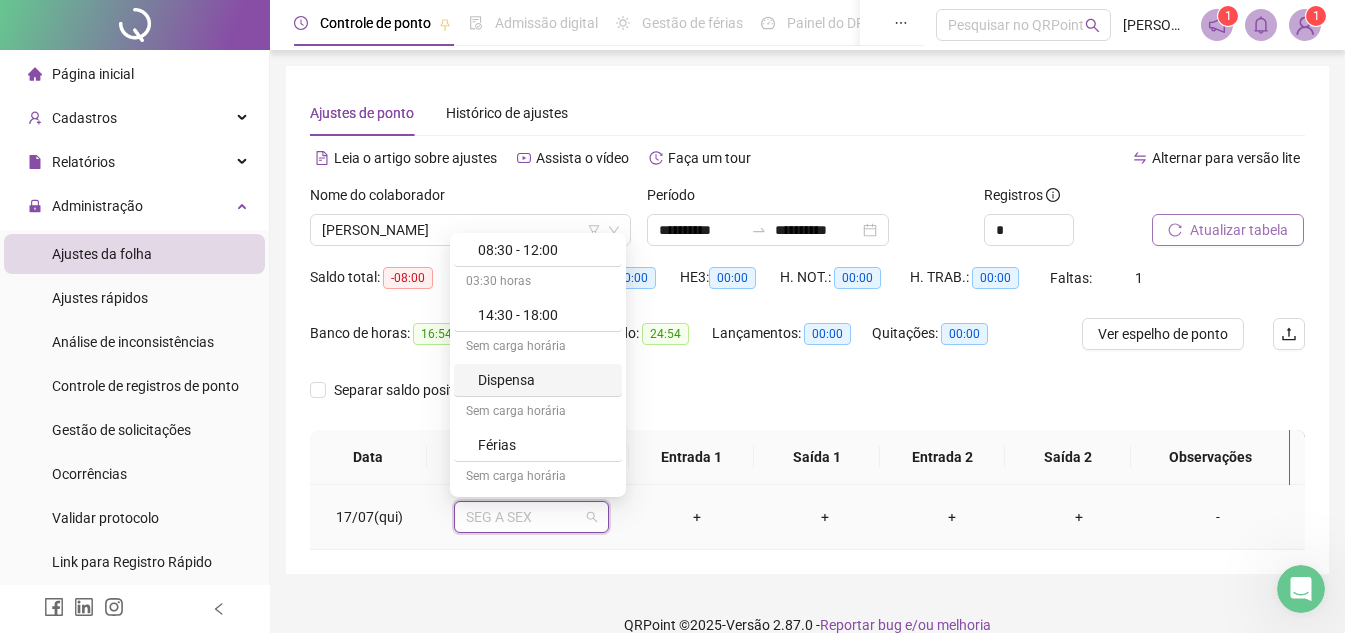 scroll, scrollTop: 200, scrollLeft: 0, axis: vertical 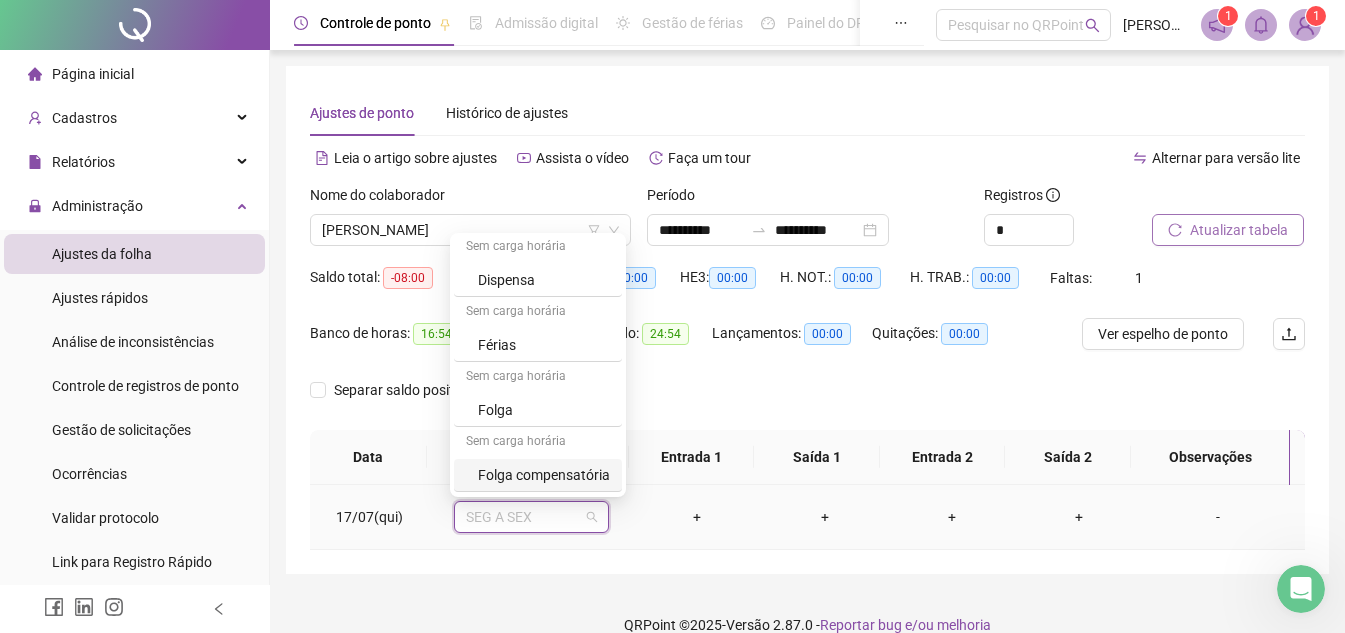 click on "Folga compensatória" at bounding box center (544, 475) 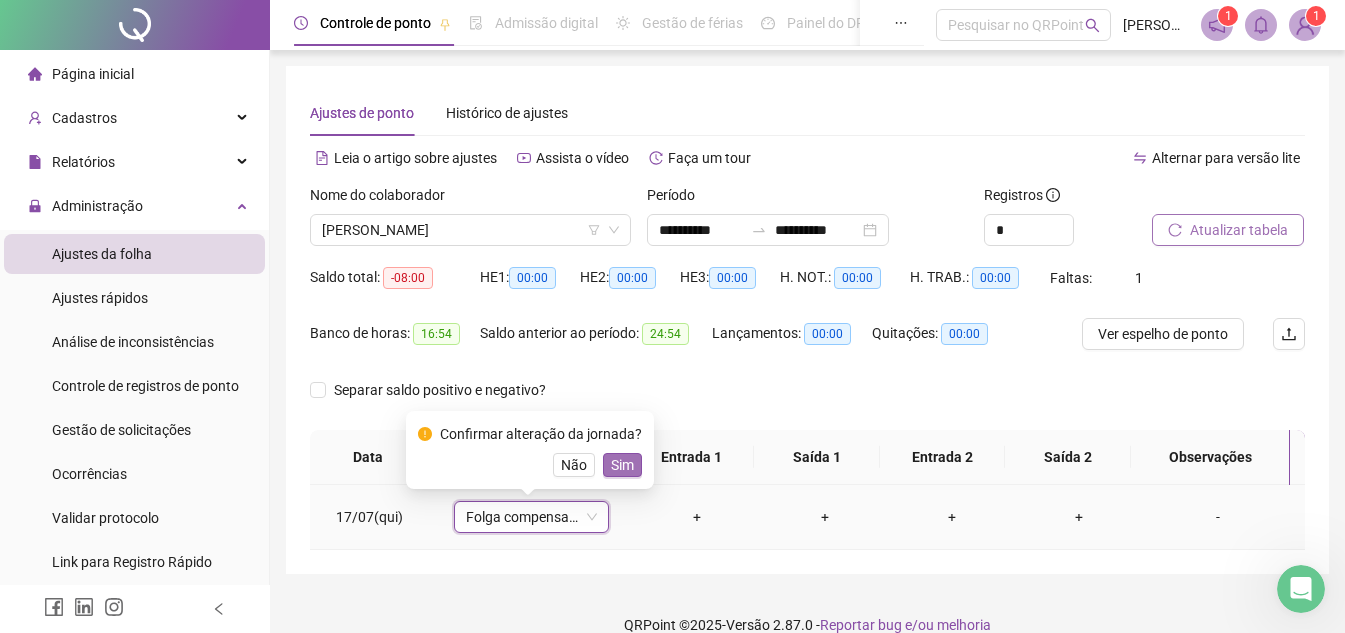 click on "Sim" at bounding box center (622, 465) 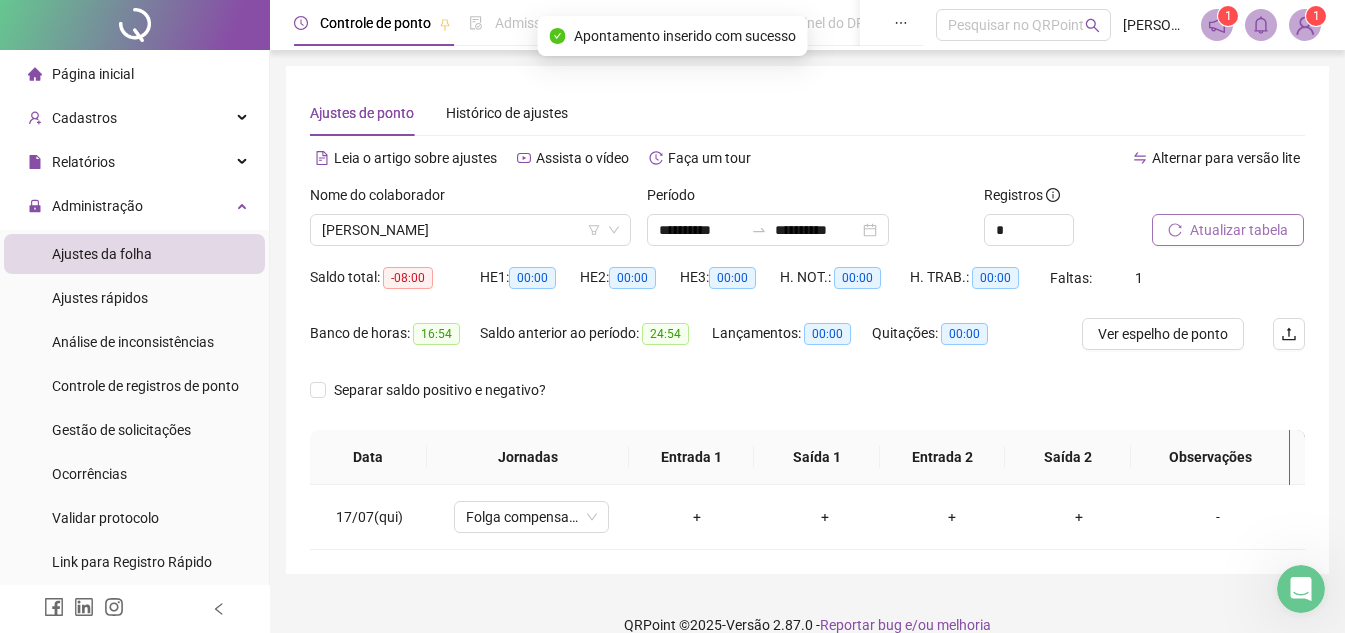 click on "Atualizar tabela" at bounding box center (1239, 230) 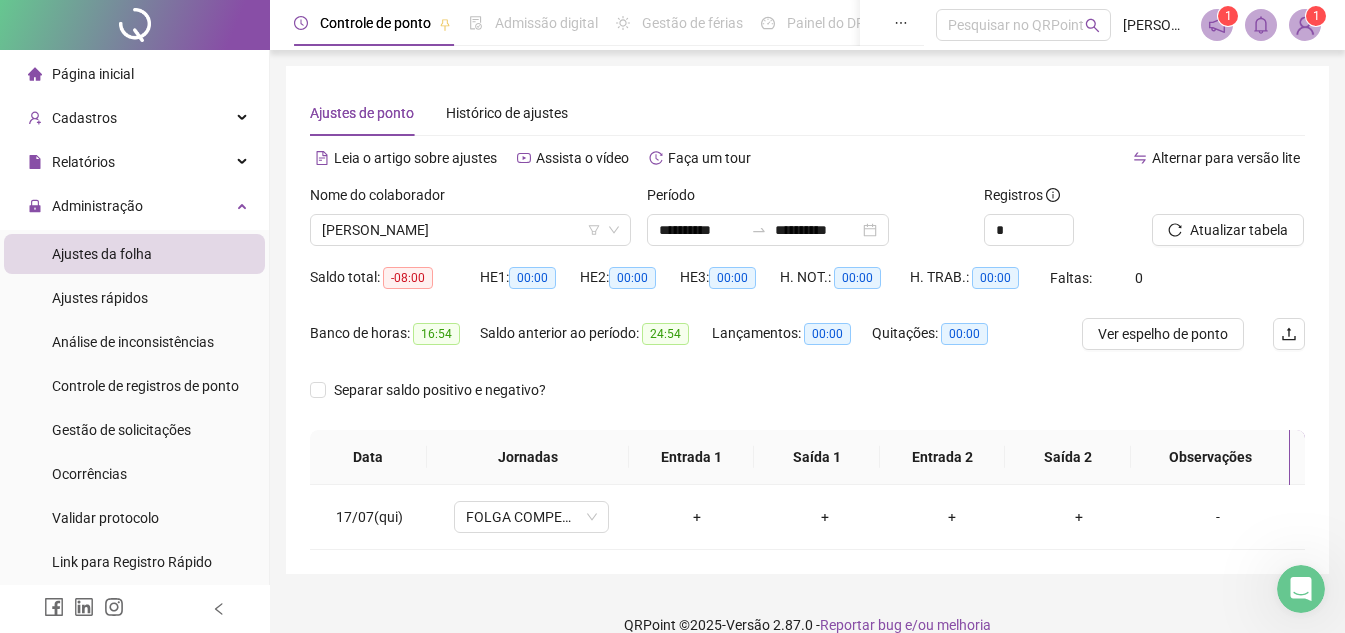 click on "Página inicial" at bounding box center [81, 74] 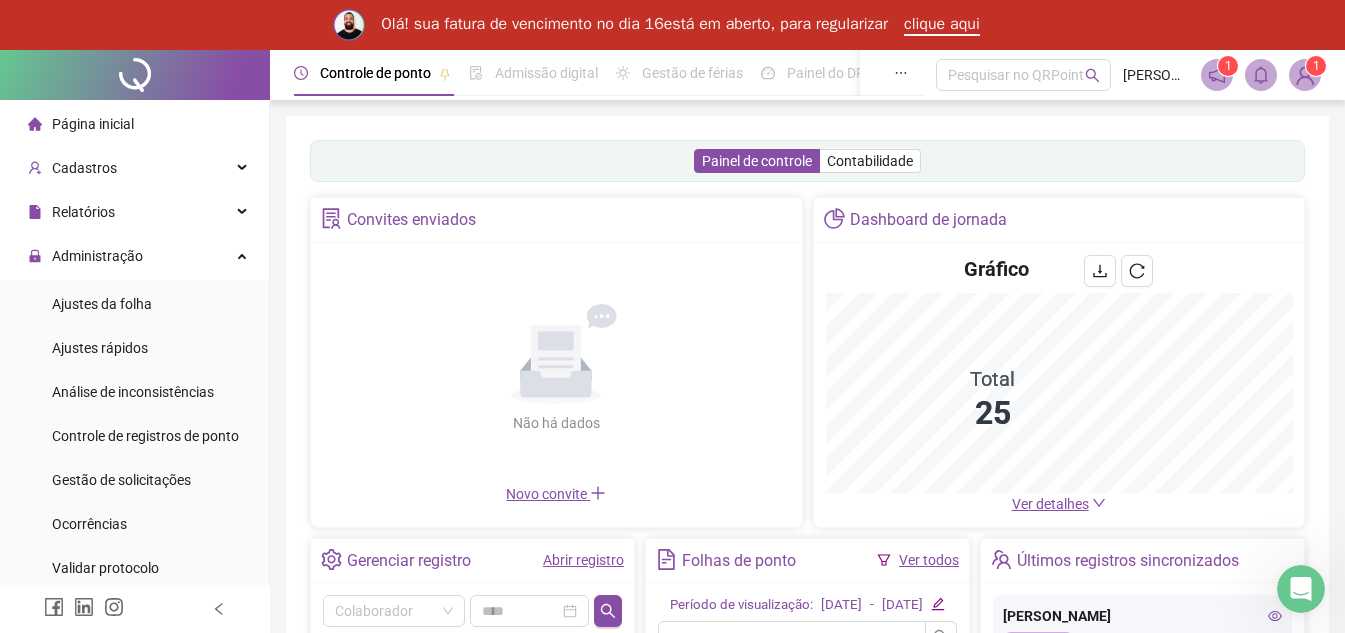 scroll, scrollTop: 0, scrollLeft: 0, axis: both 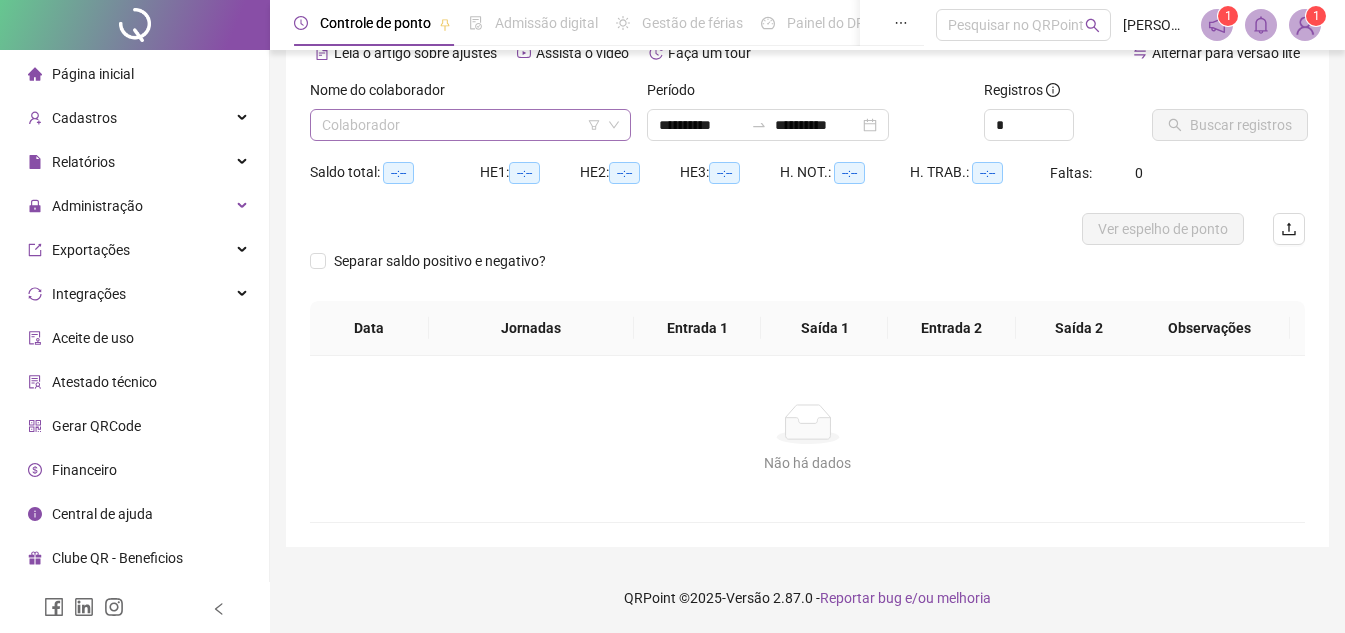 click at bounding box center (464, 125) 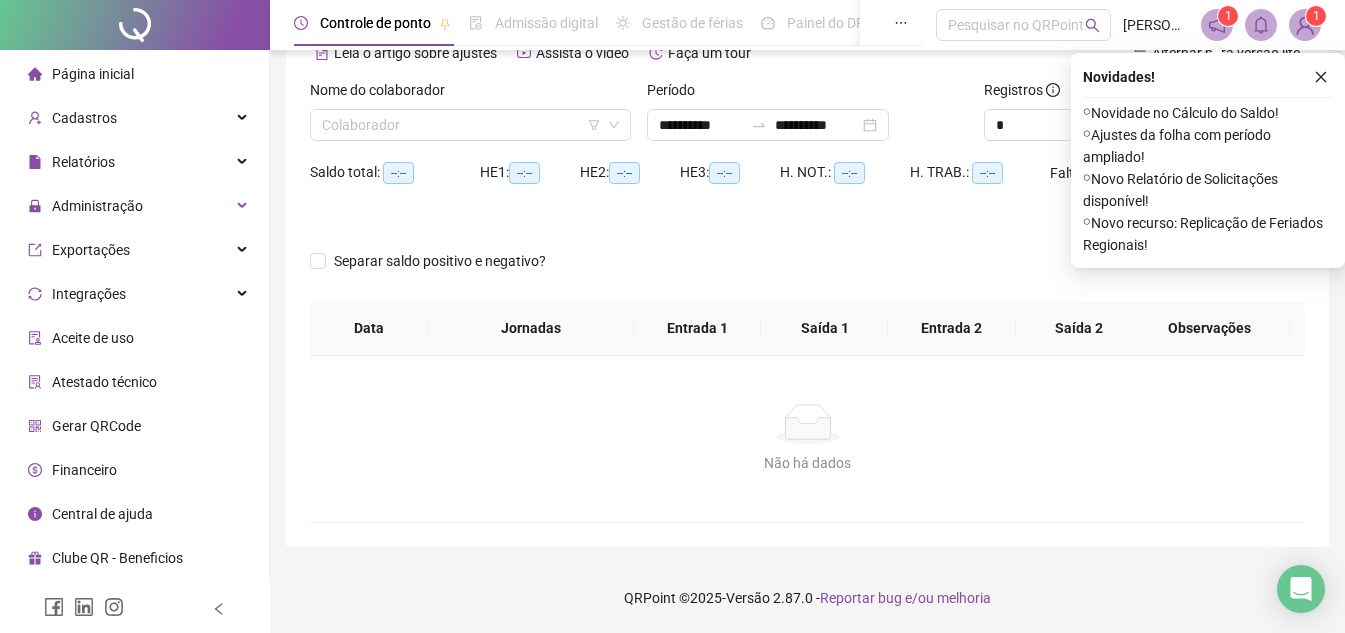 scroll, scrollTop: 105, scrollLeft: 0, axis: vertical 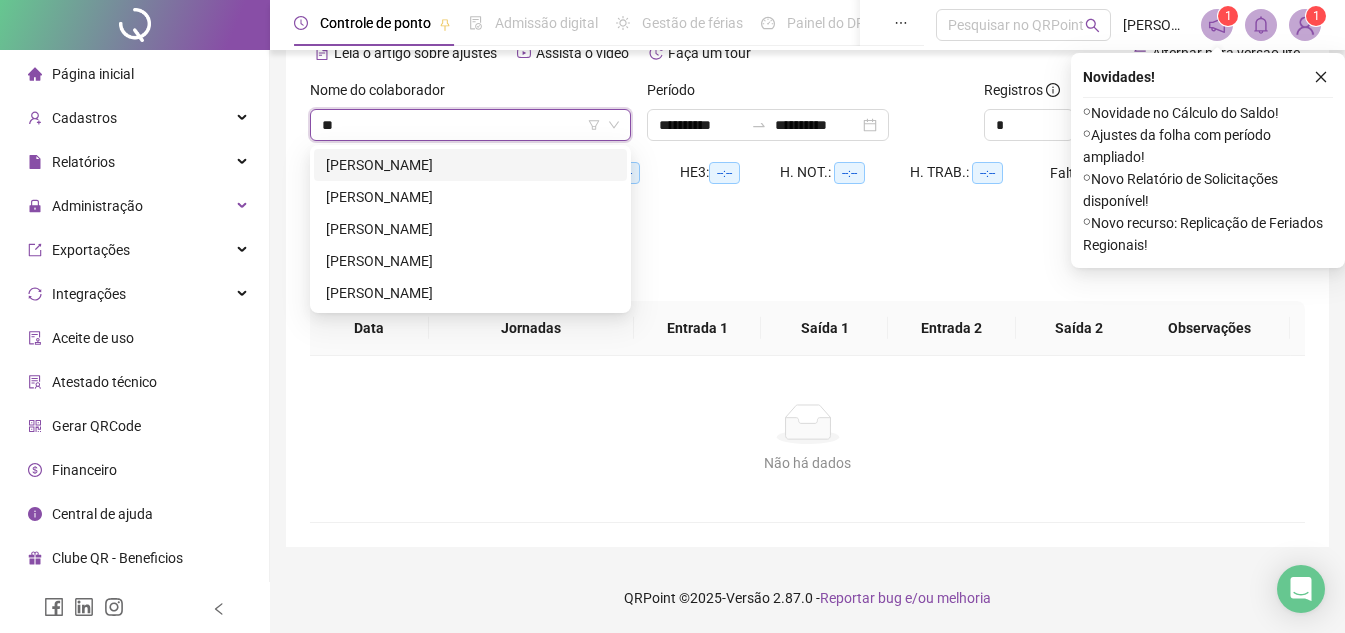 type on "***" 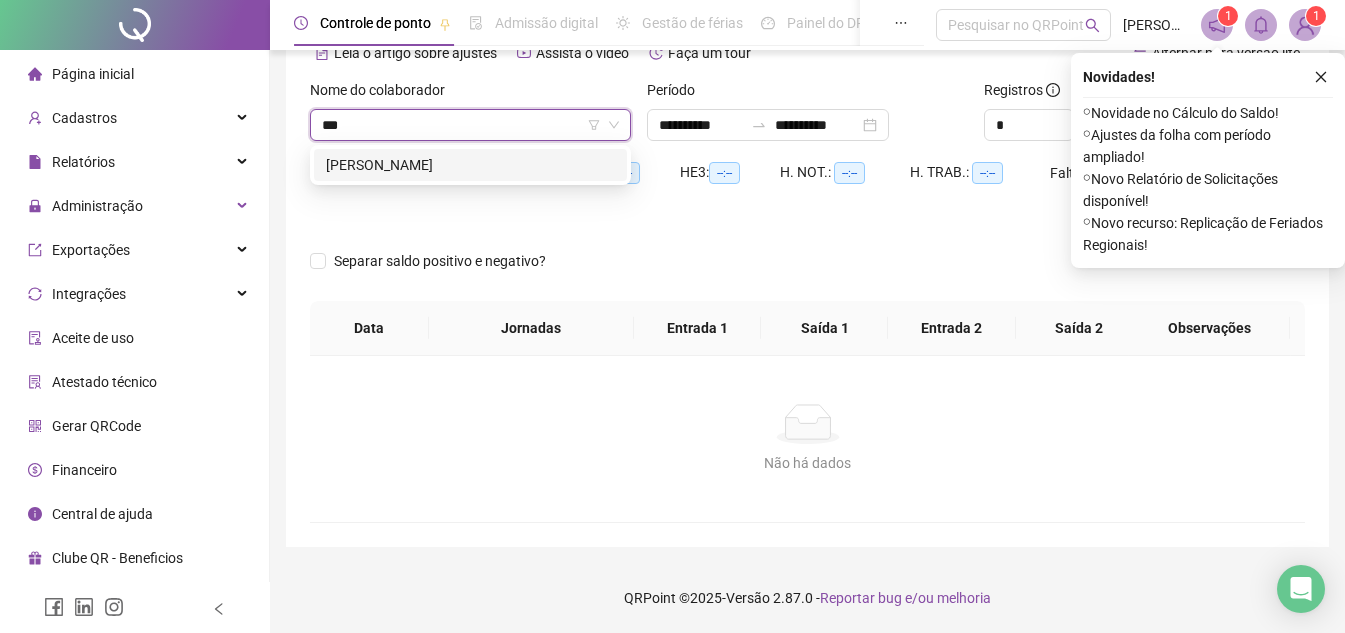 click on "[PERSON_NAME]" at bounding box center [470, 165] 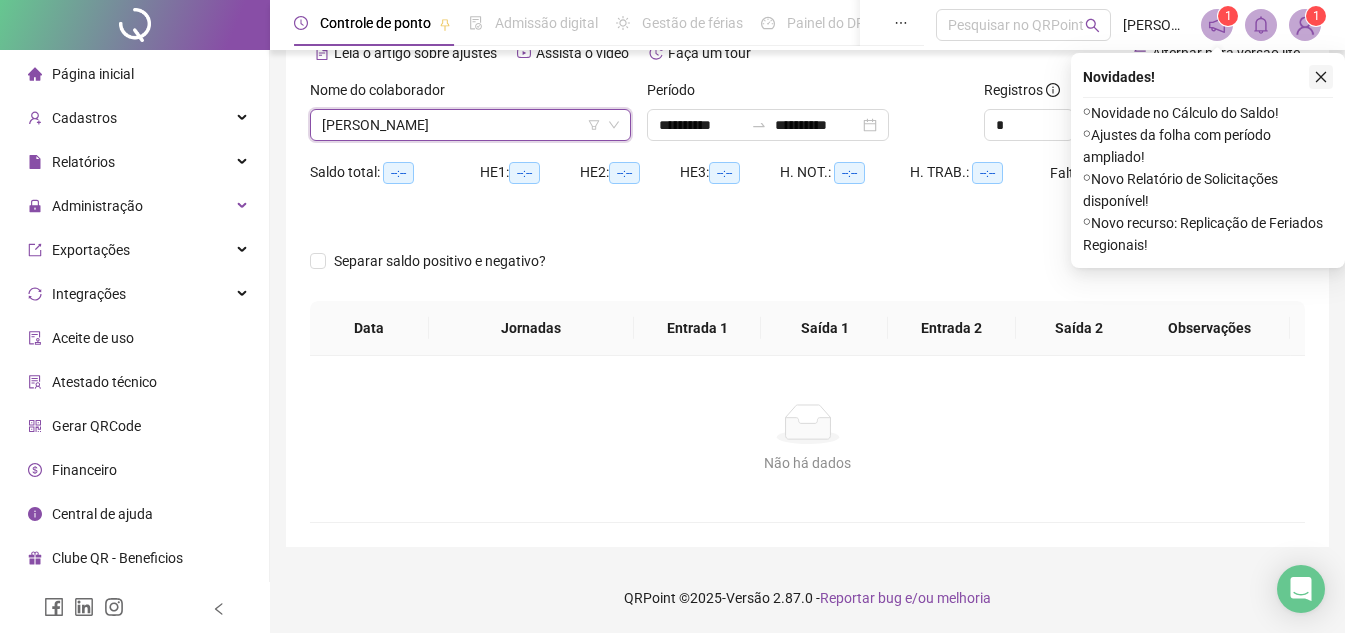 click 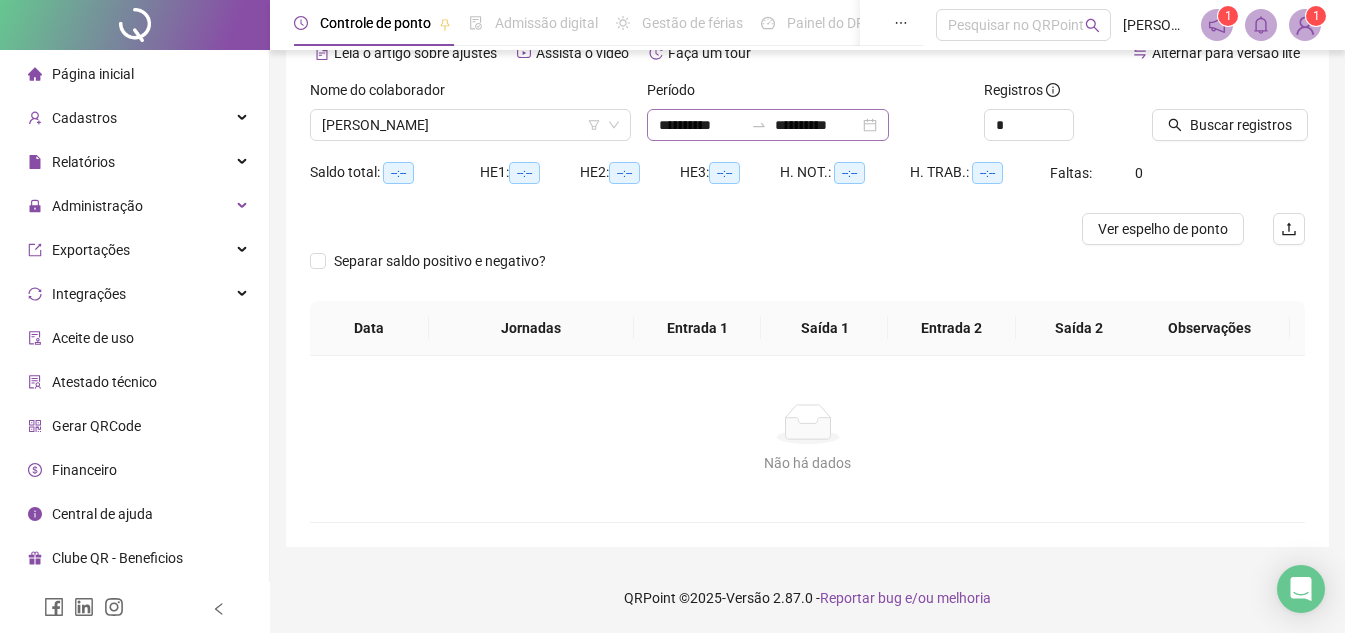 click on "**********" at bounding box center (768, 125) 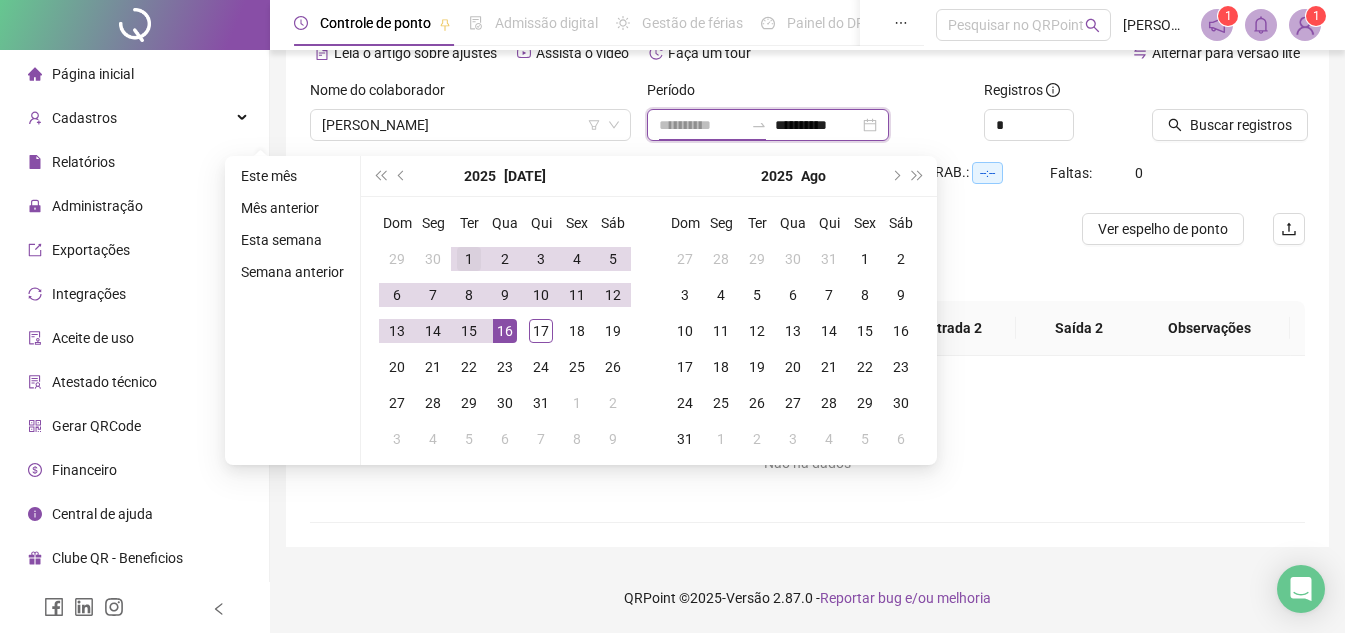 type on "**********" 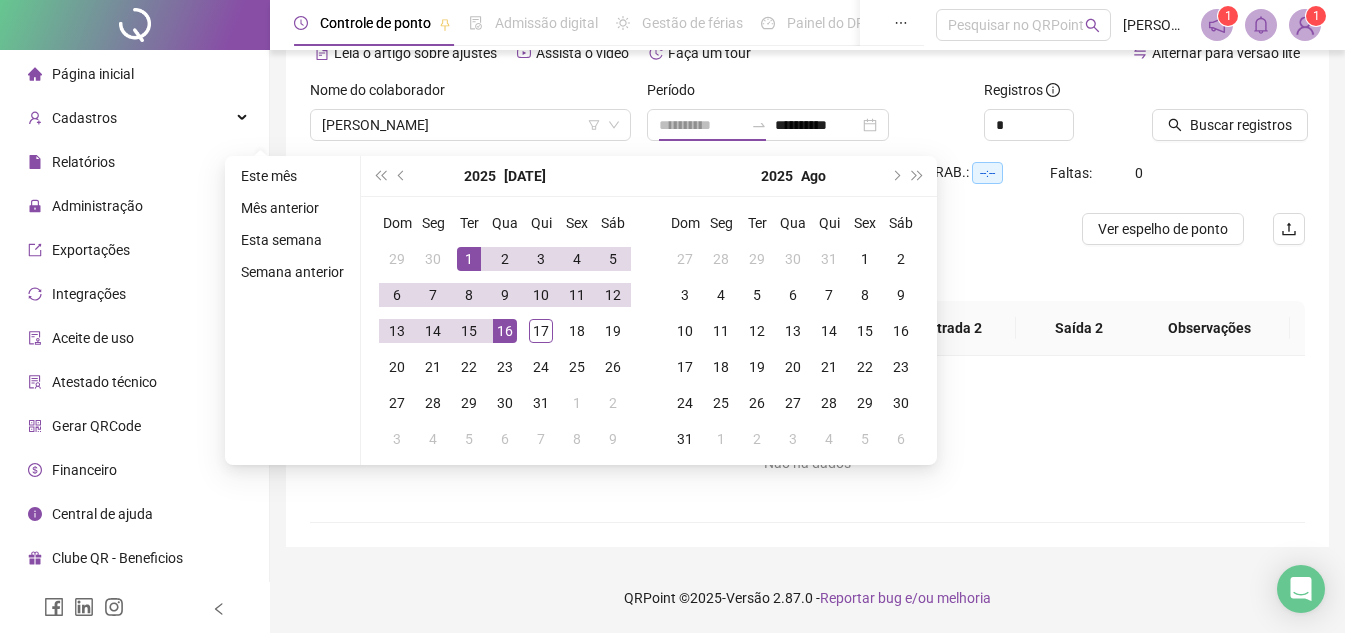 click on "1" at bounding box center [469, 259] 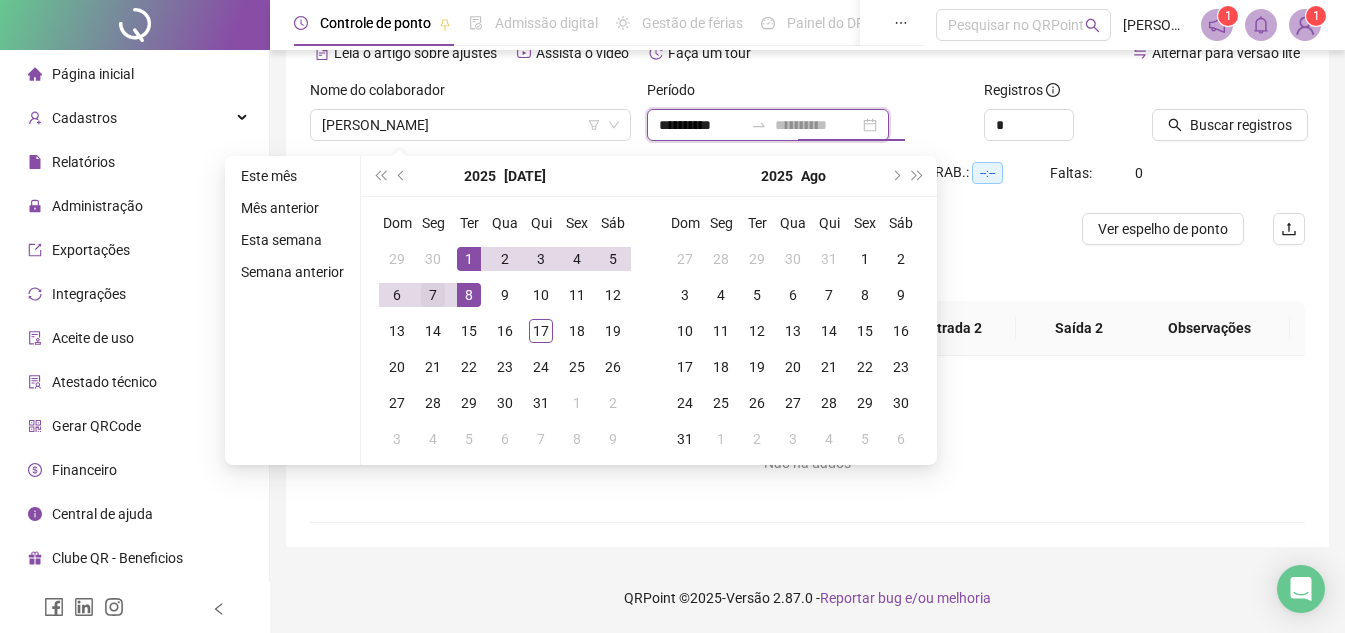 type on "**********" 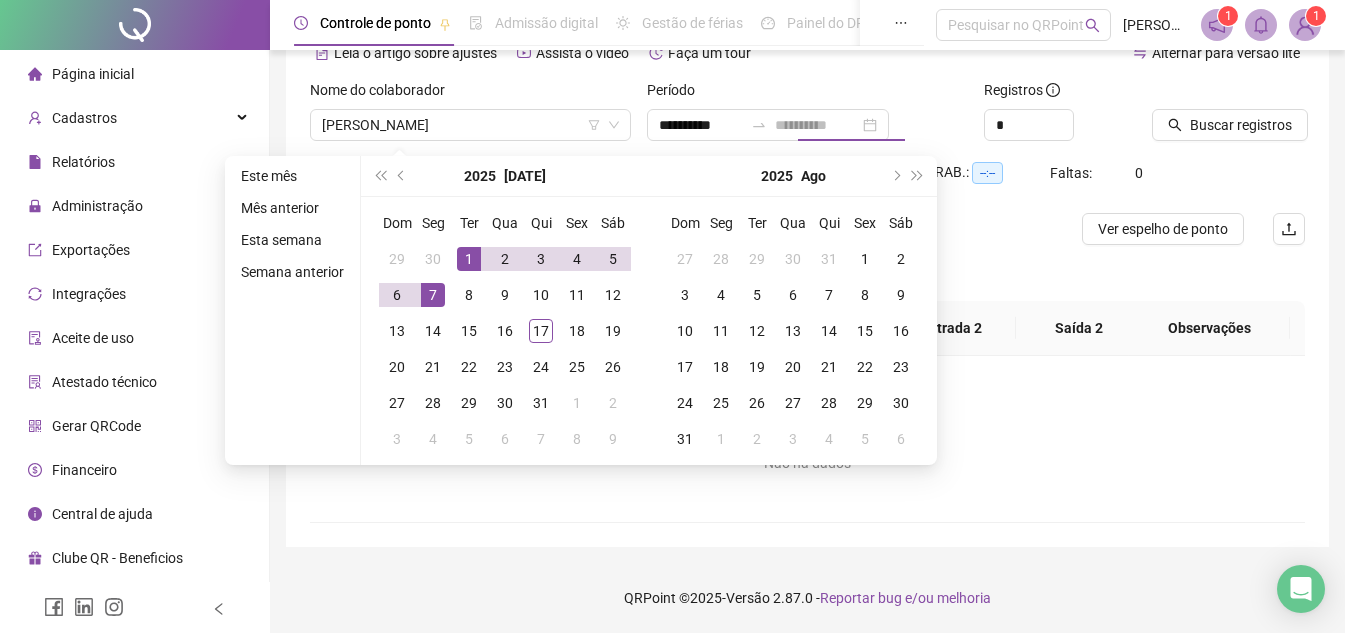 click on "7" at bounding box center (433, 295) 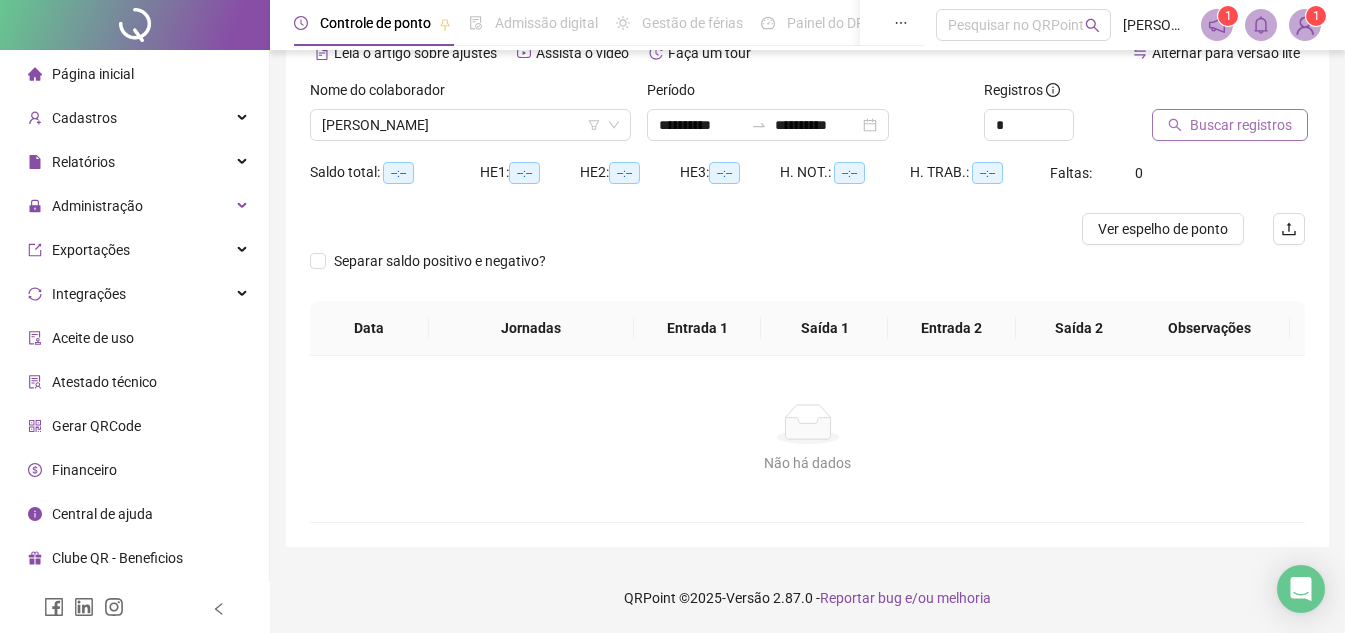 click on "Buscar registros" at bounding box center (1241, 125) 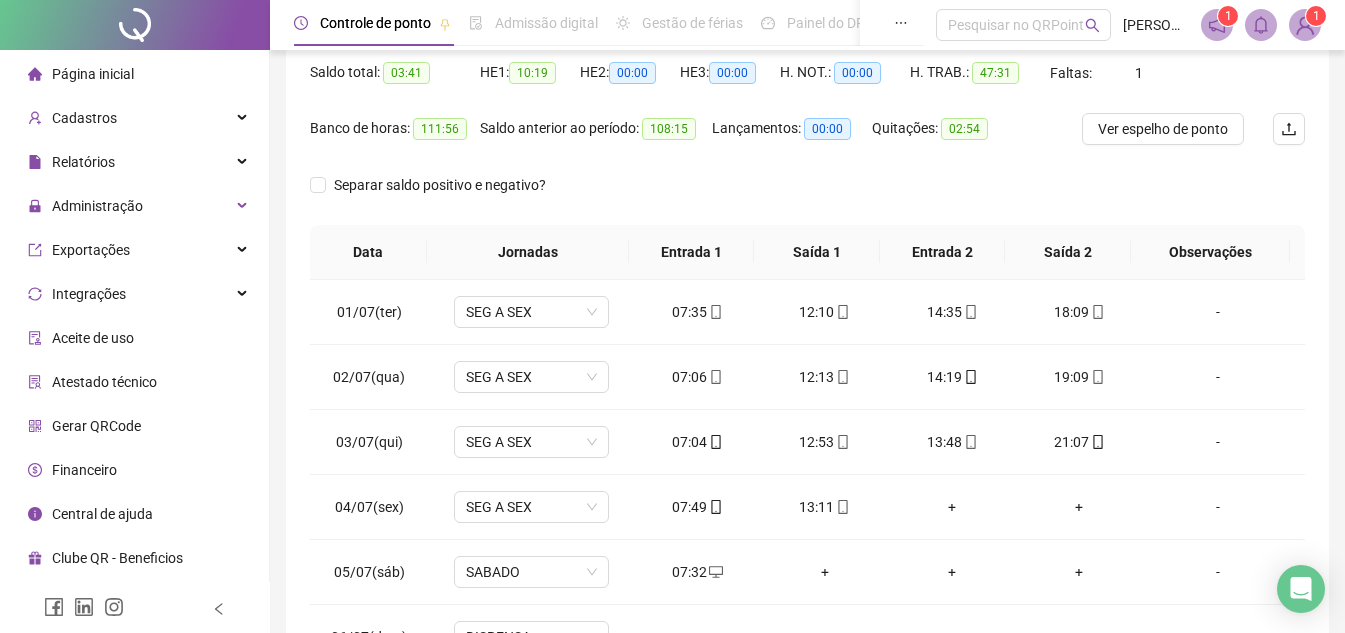 scroll, scrollTop: 305, scrollLeft: 0, axis: vertical 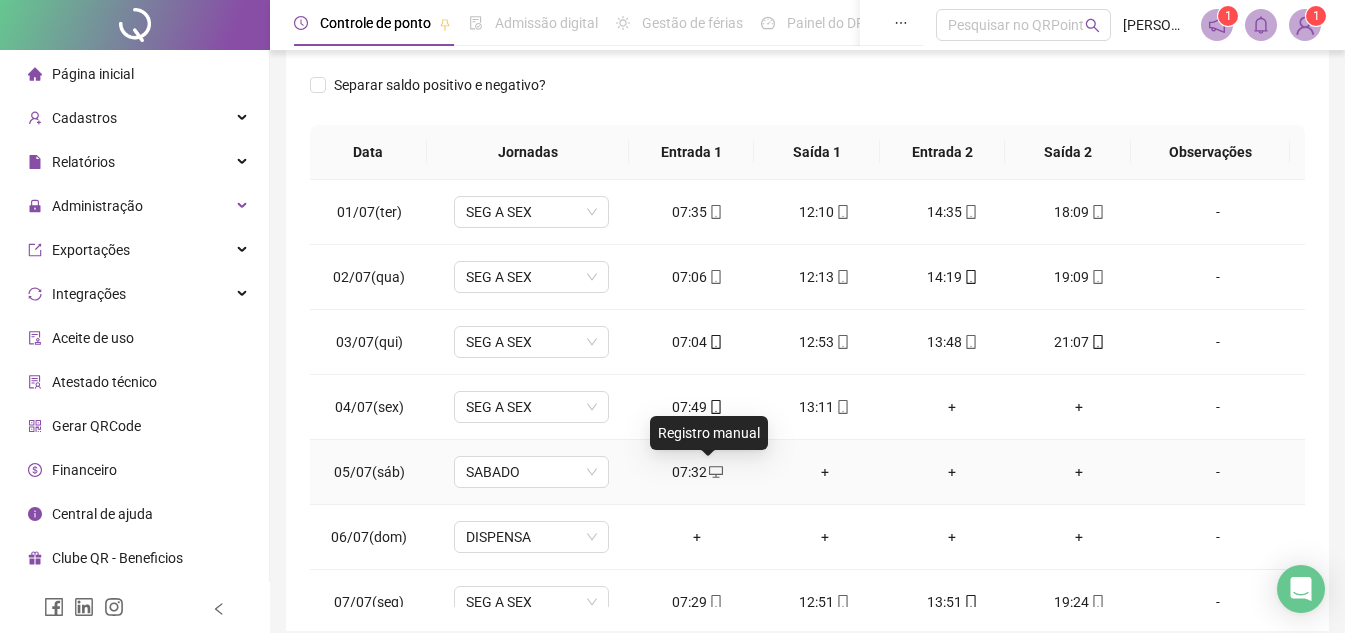 click 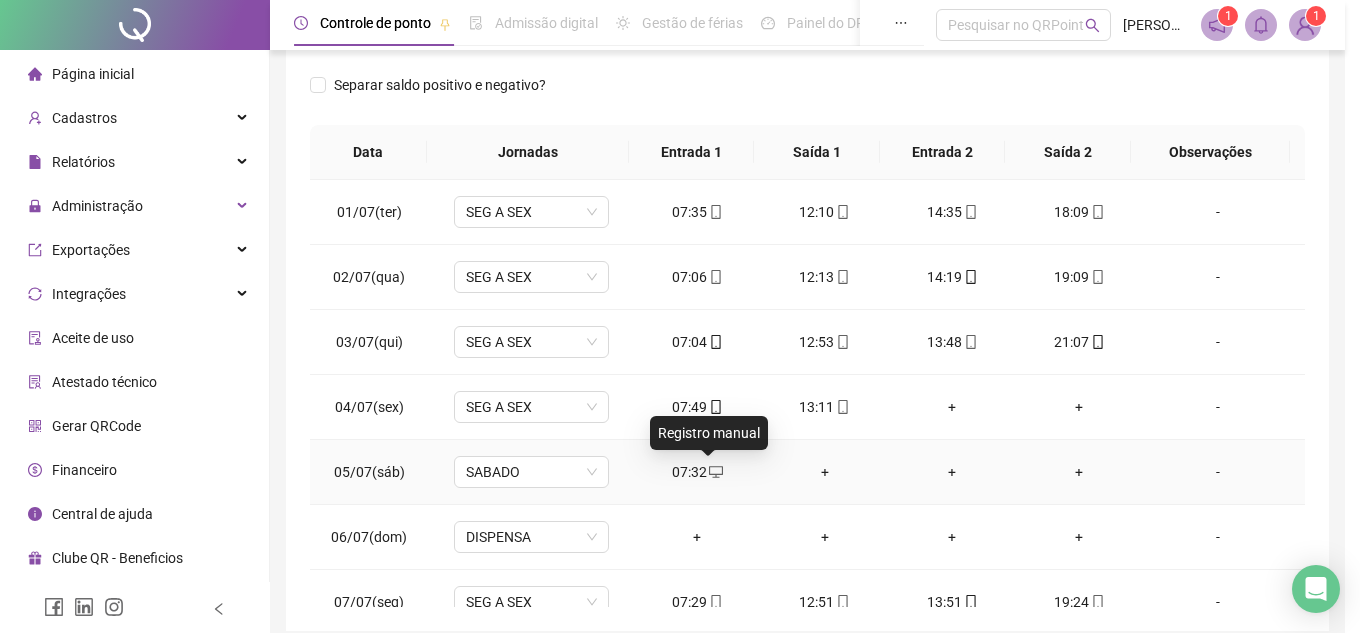 type on "**********" 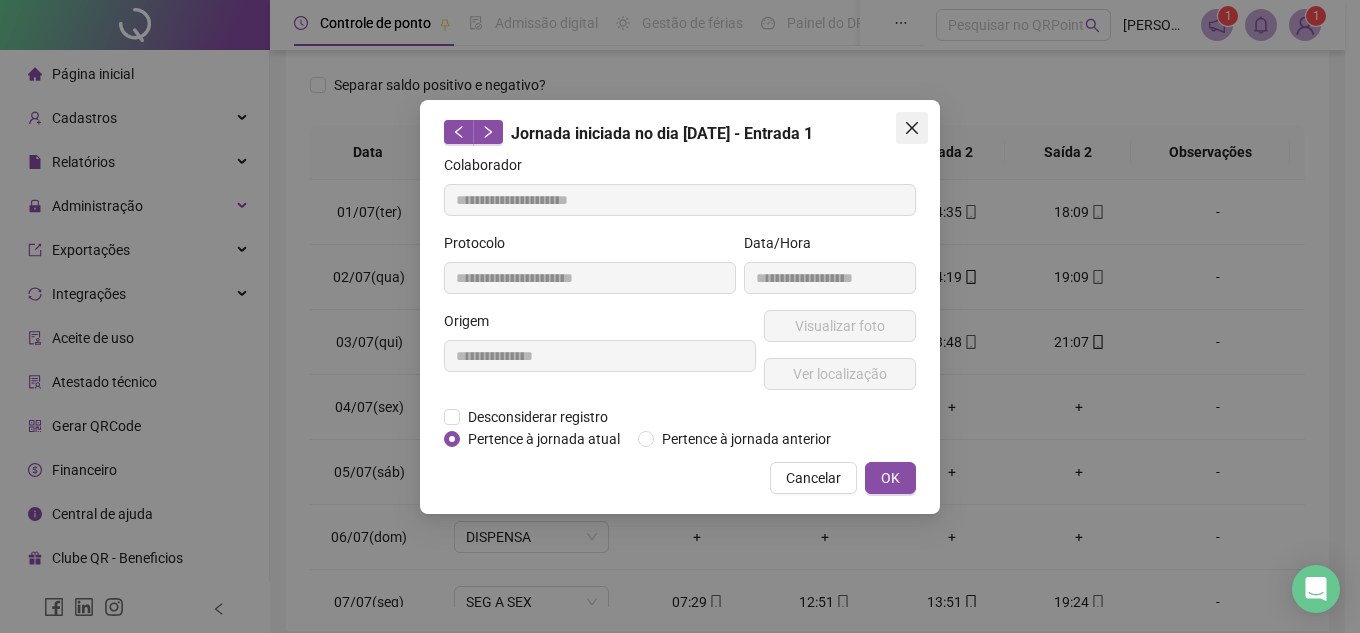 click 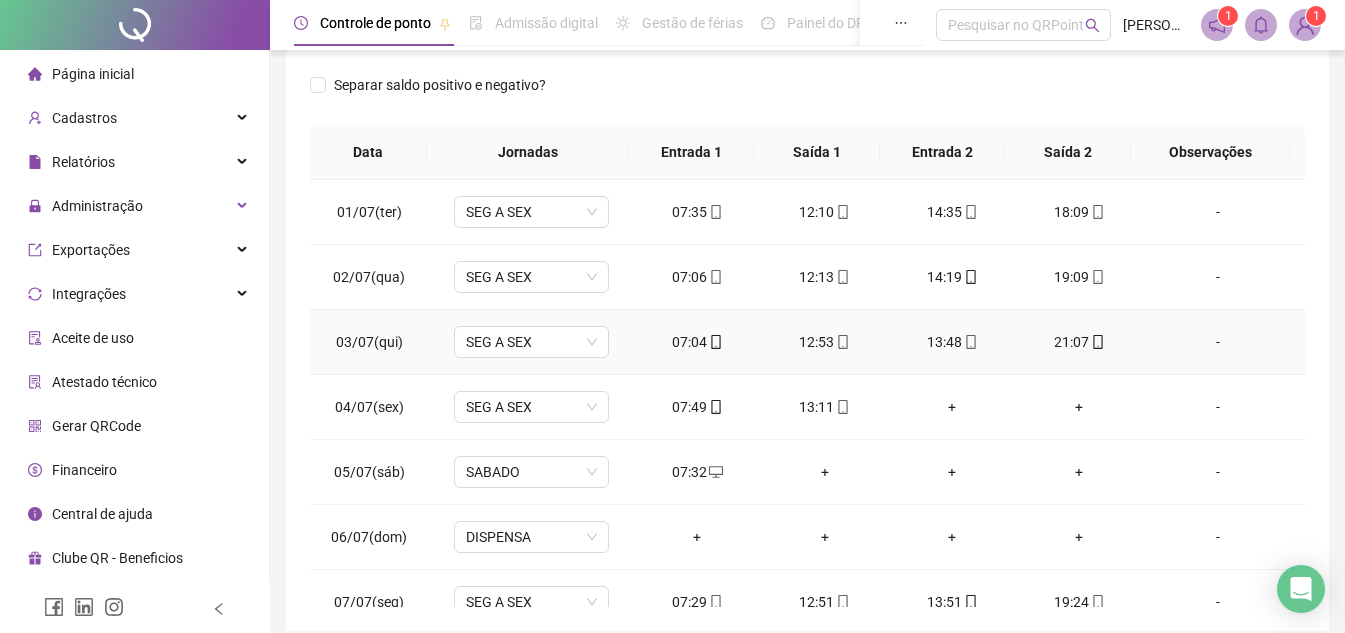 scroll, scrollTop: 28, scrollLeft: 0, axis: vertical 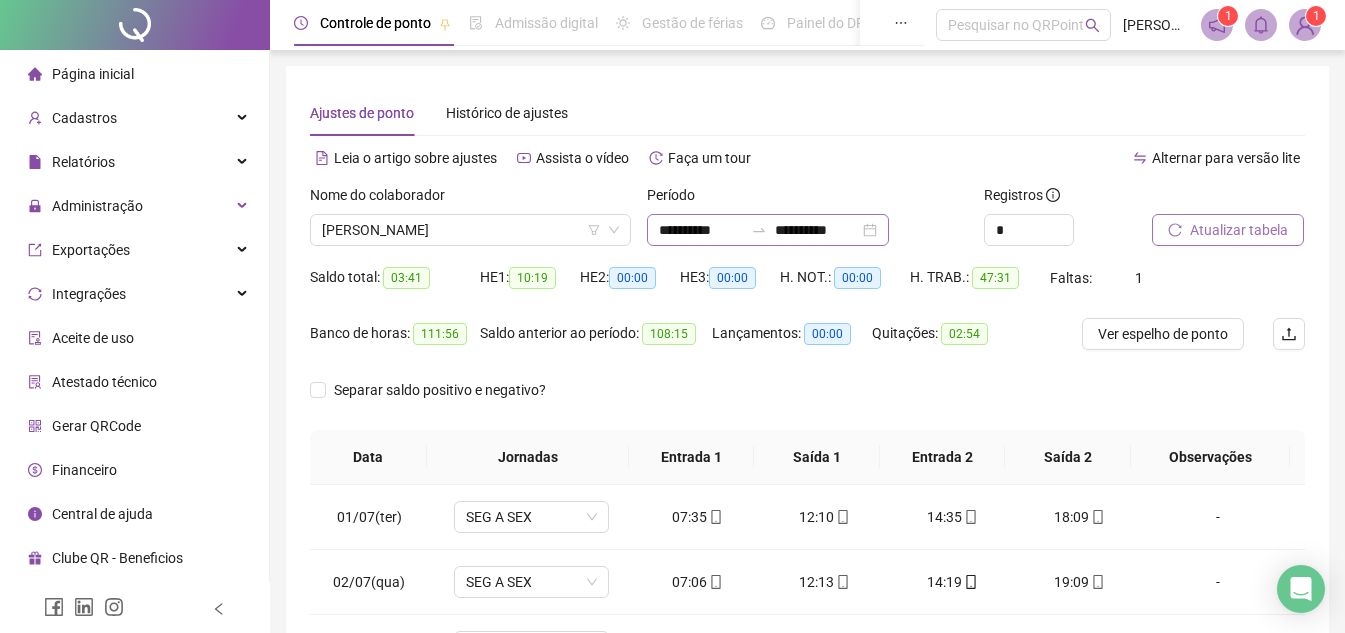 click on "**********" at bounding box center [768, 230] 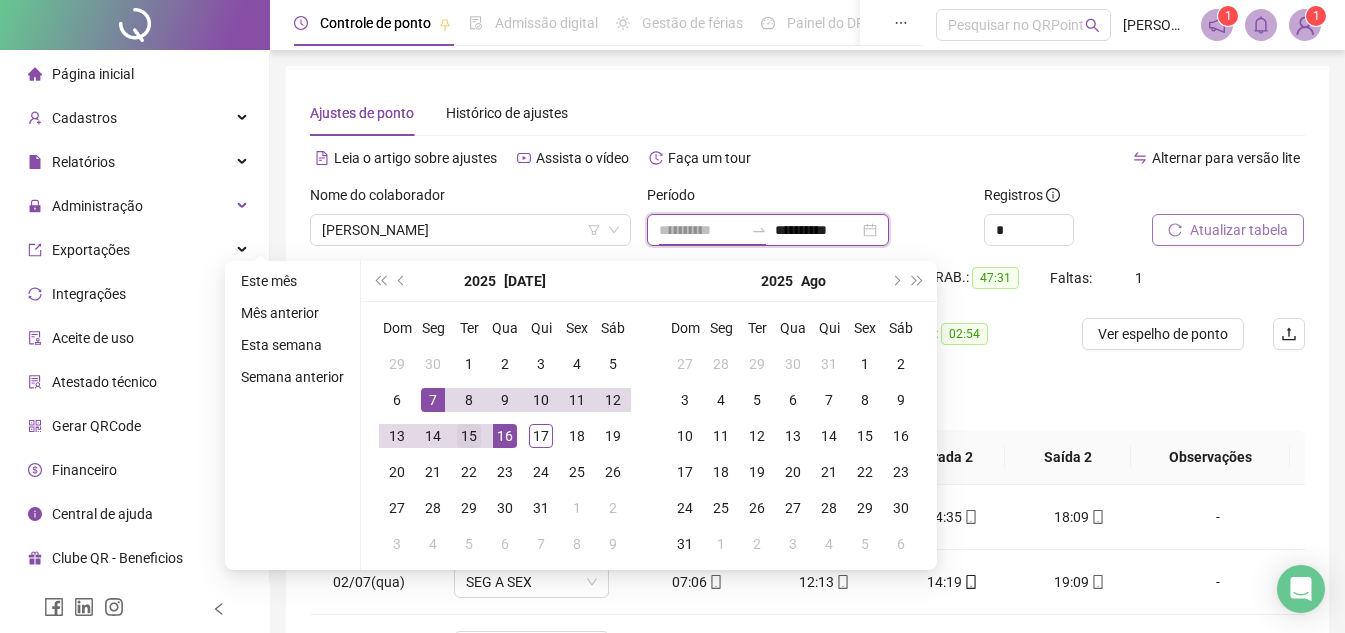 type on "**********" 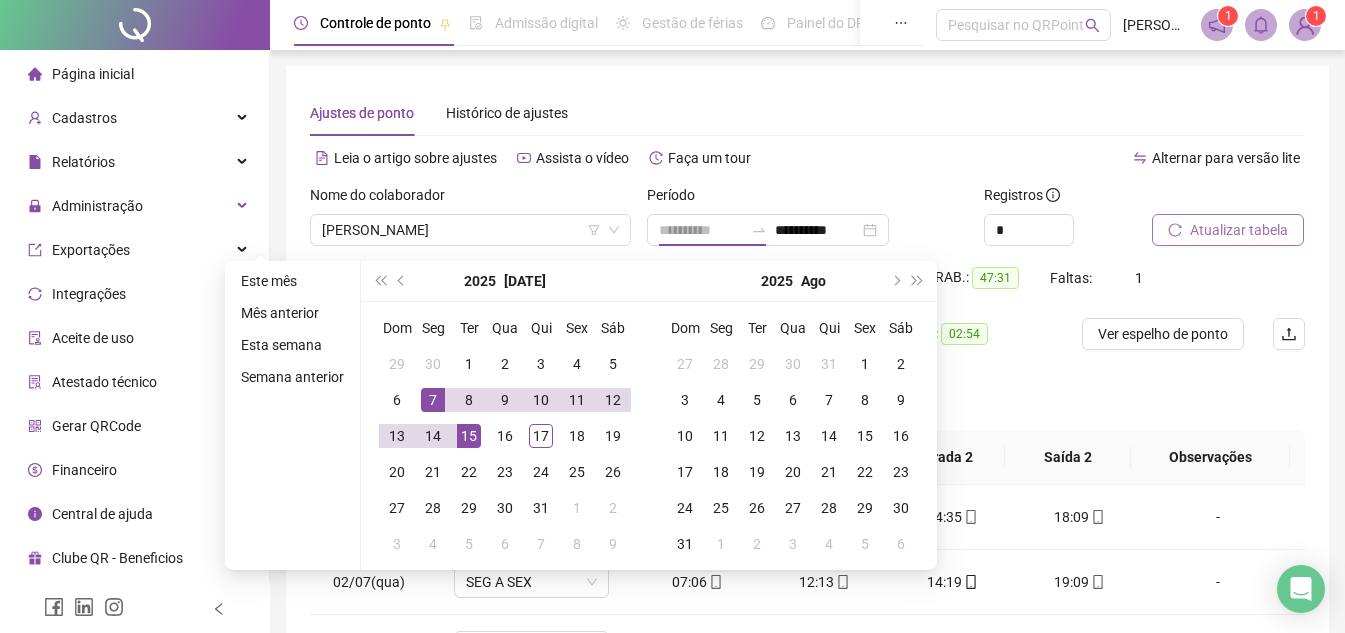 click on "15" at bounding box center (469, 436) 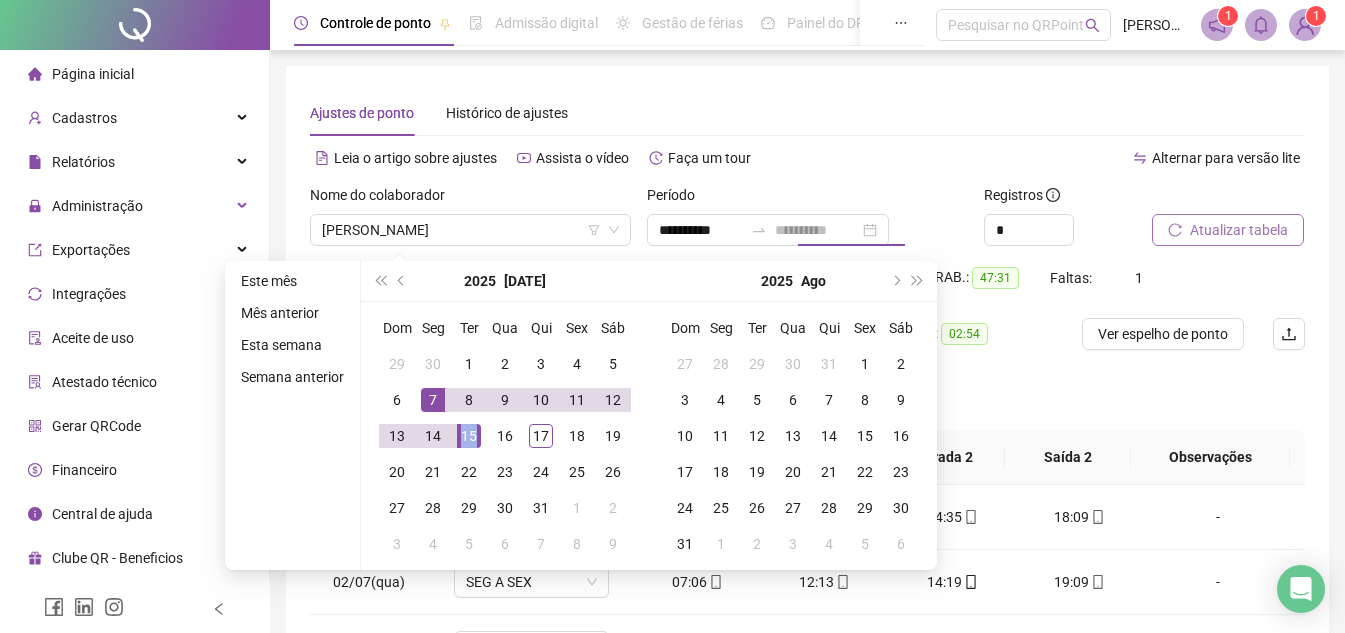 click on "15" at bounding box center [469, 436] 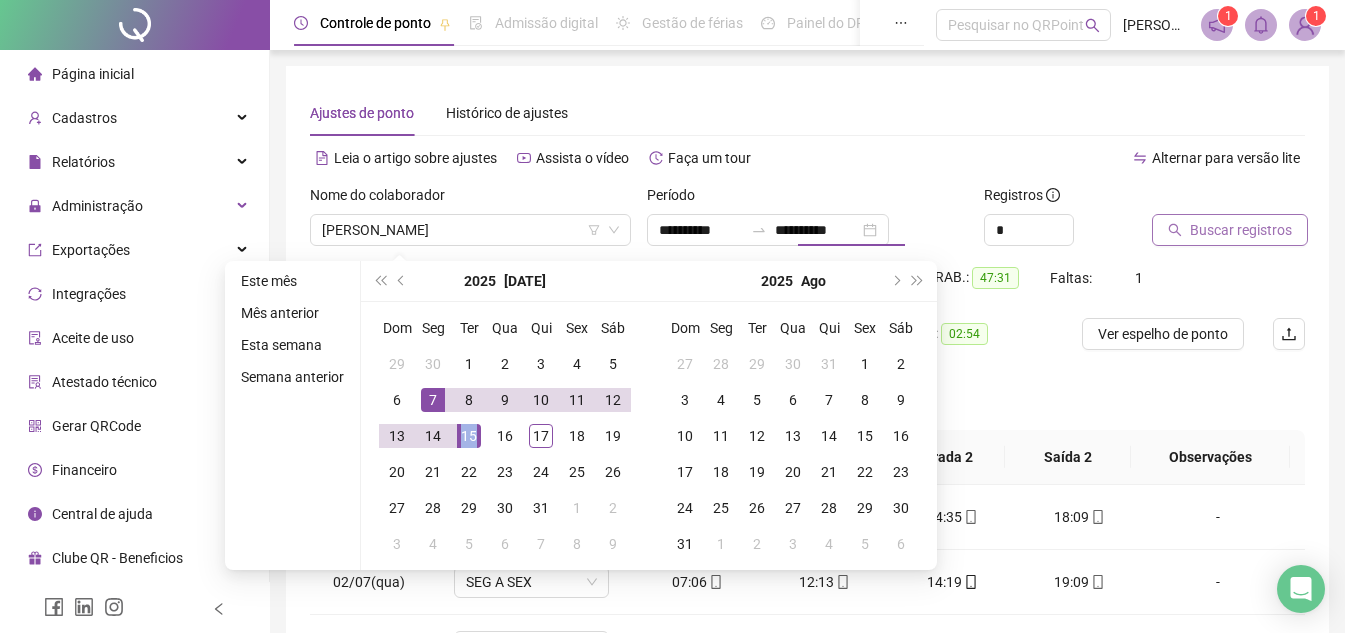 type on "**********" 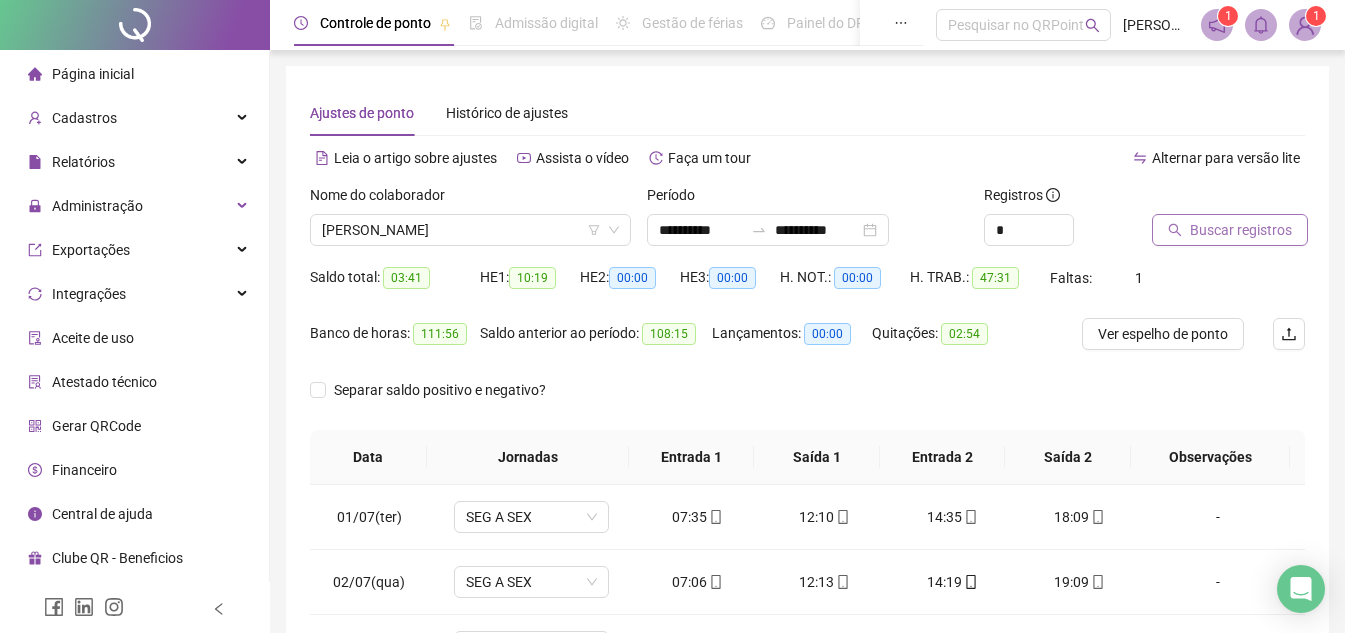 click on "Buscar registros" at bounding box center [1241, 230] 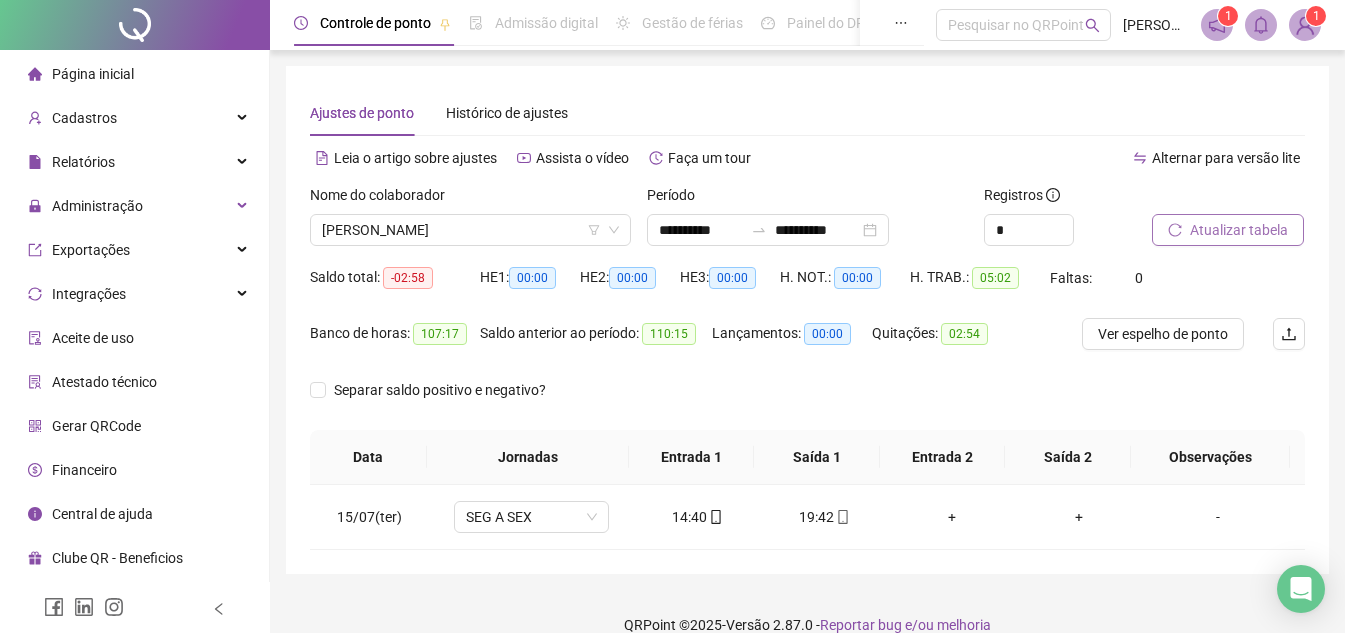 scroll, scrollTop: 27, scrollLeft: 0, axis: vertical 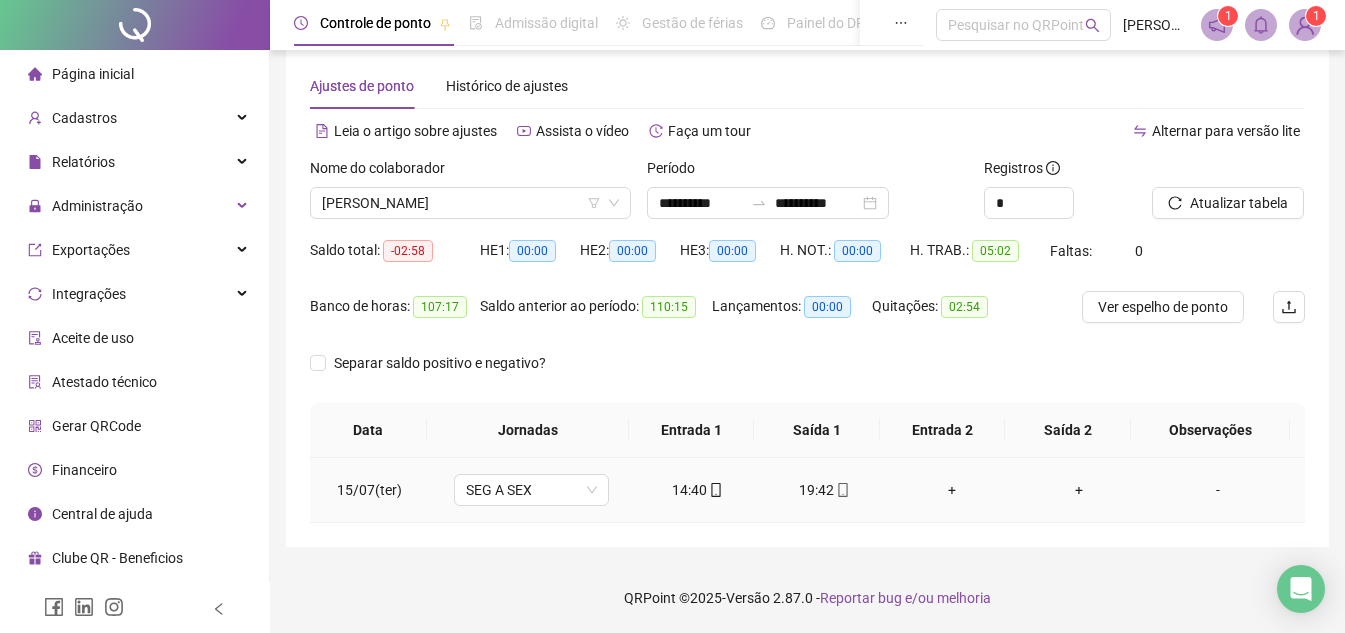 click on "-" at bounding box center [1218, 490] 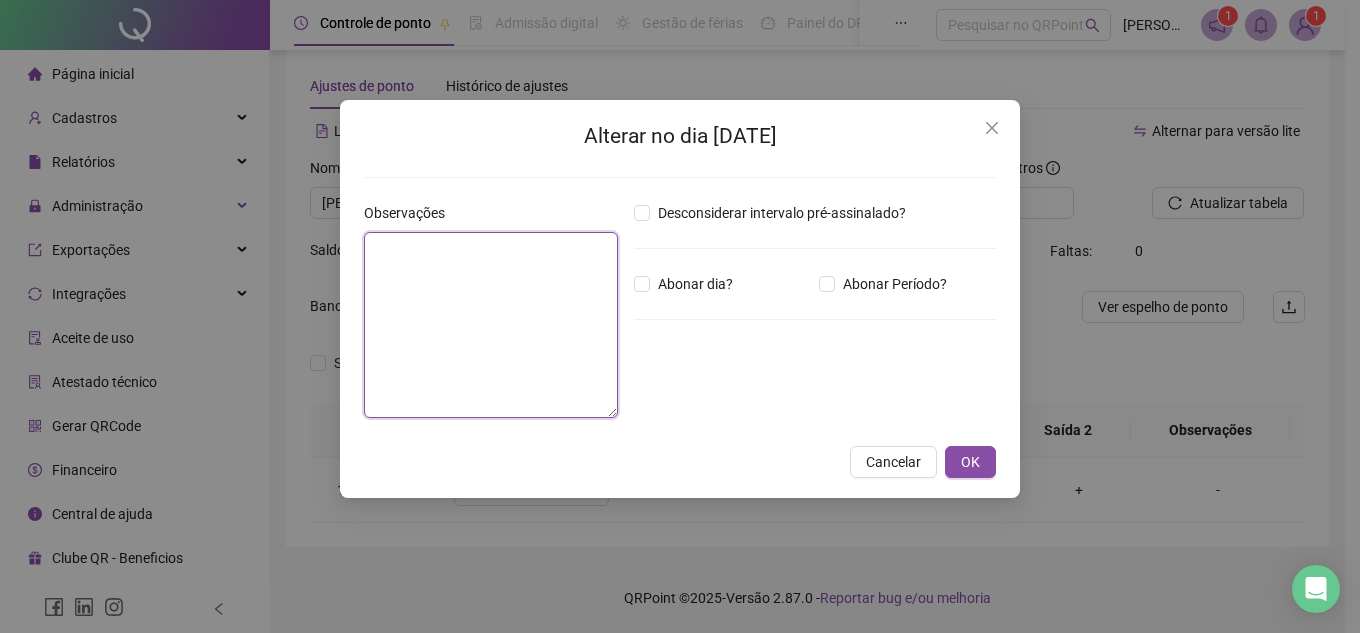 click at bounding box center (491, 325) 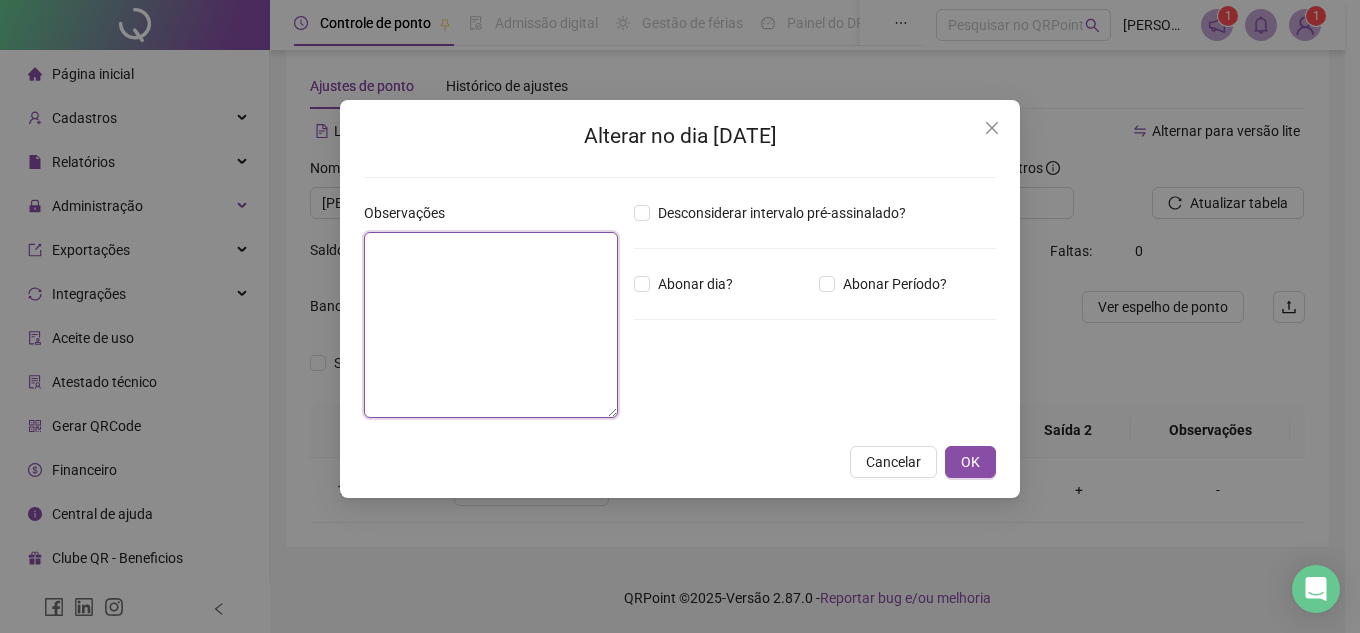 type on "*" 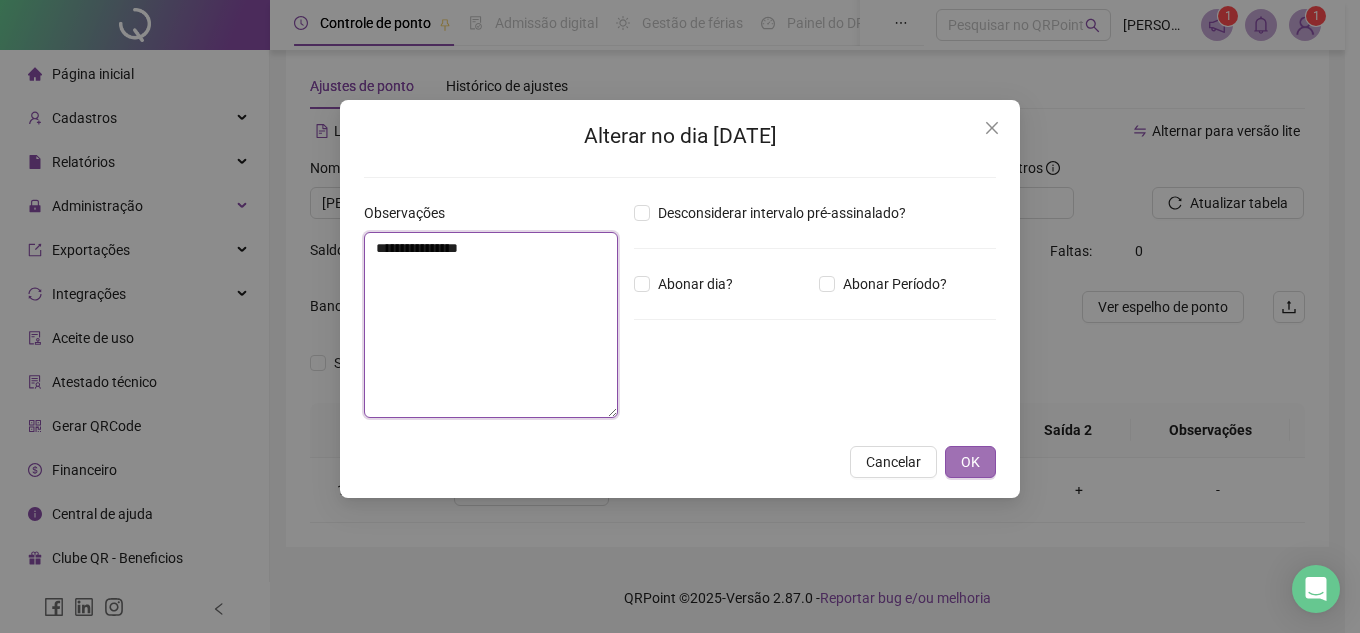 type on "**********" 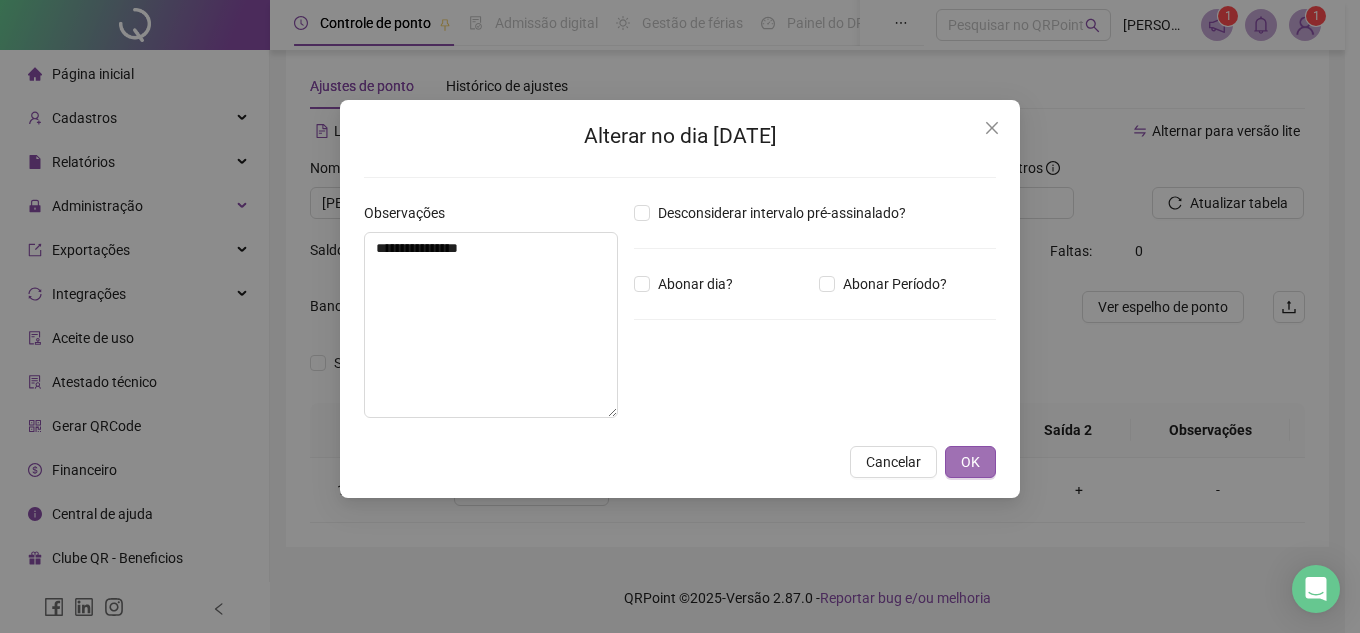 click on "OK" at bounding box center (970, 462) 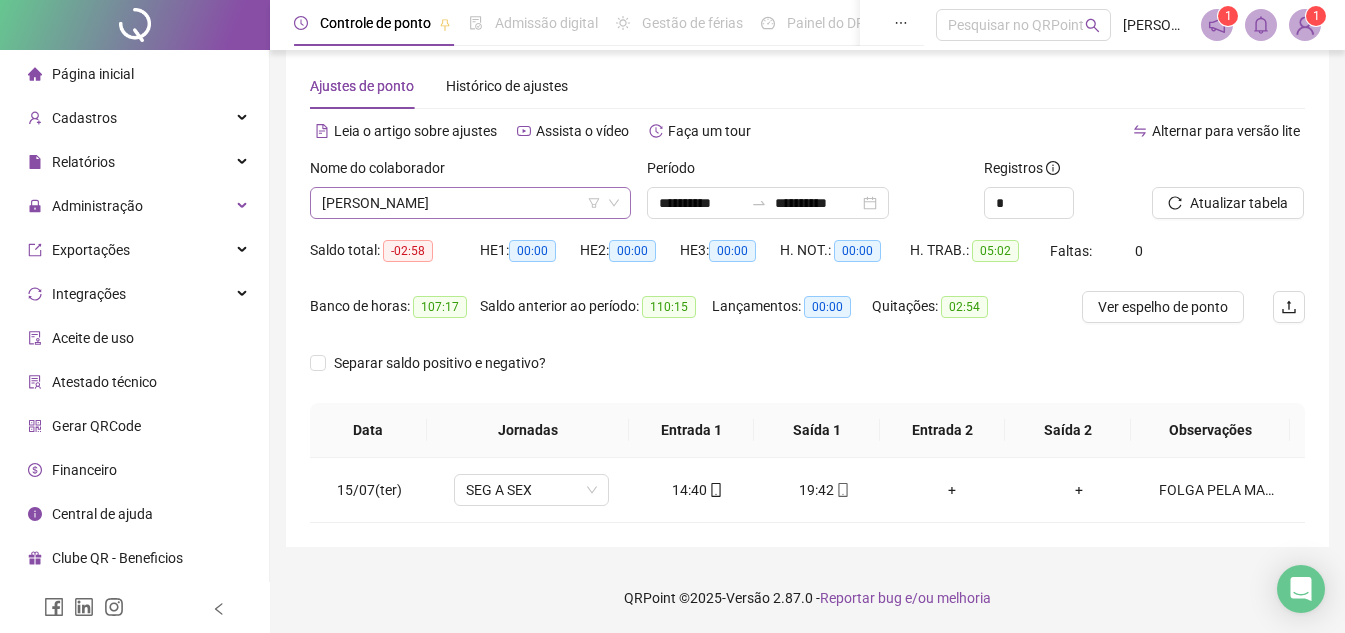 click on "[PERSON_NAME]" at bounding box center (470, 203) 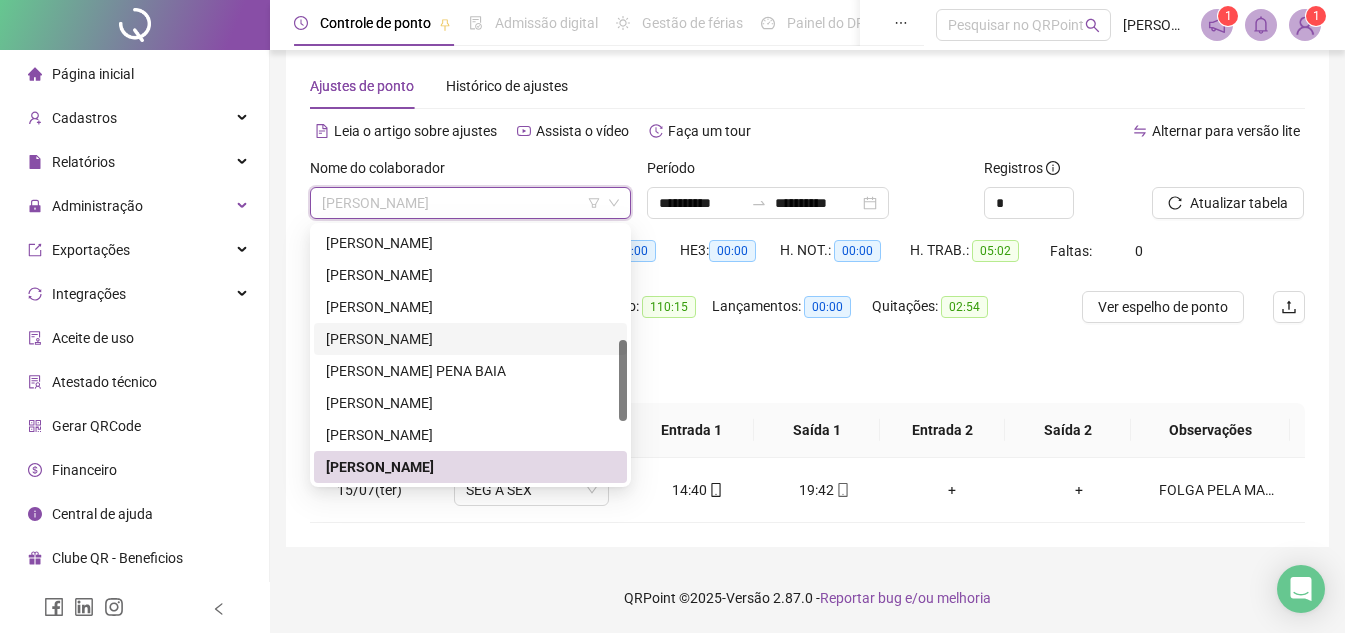 click on "[PERSON_NAME]" at bounding box center [470, 339] 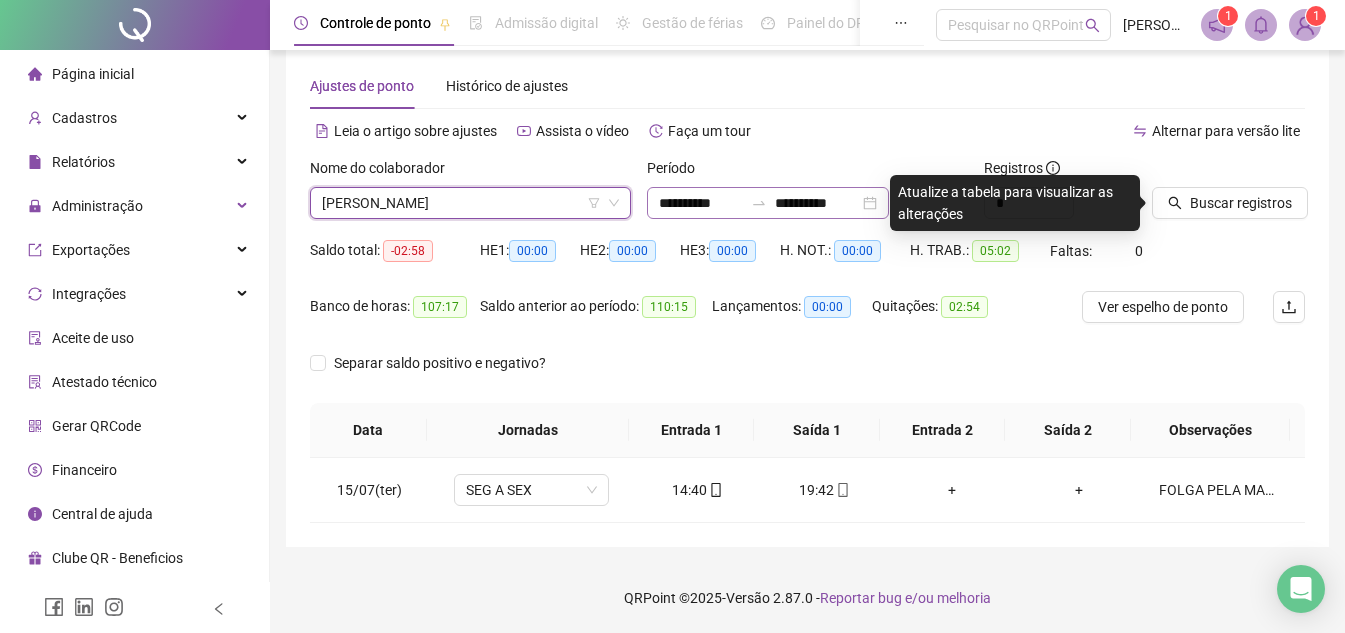 click on "**********" at bounding box center (768, 203) 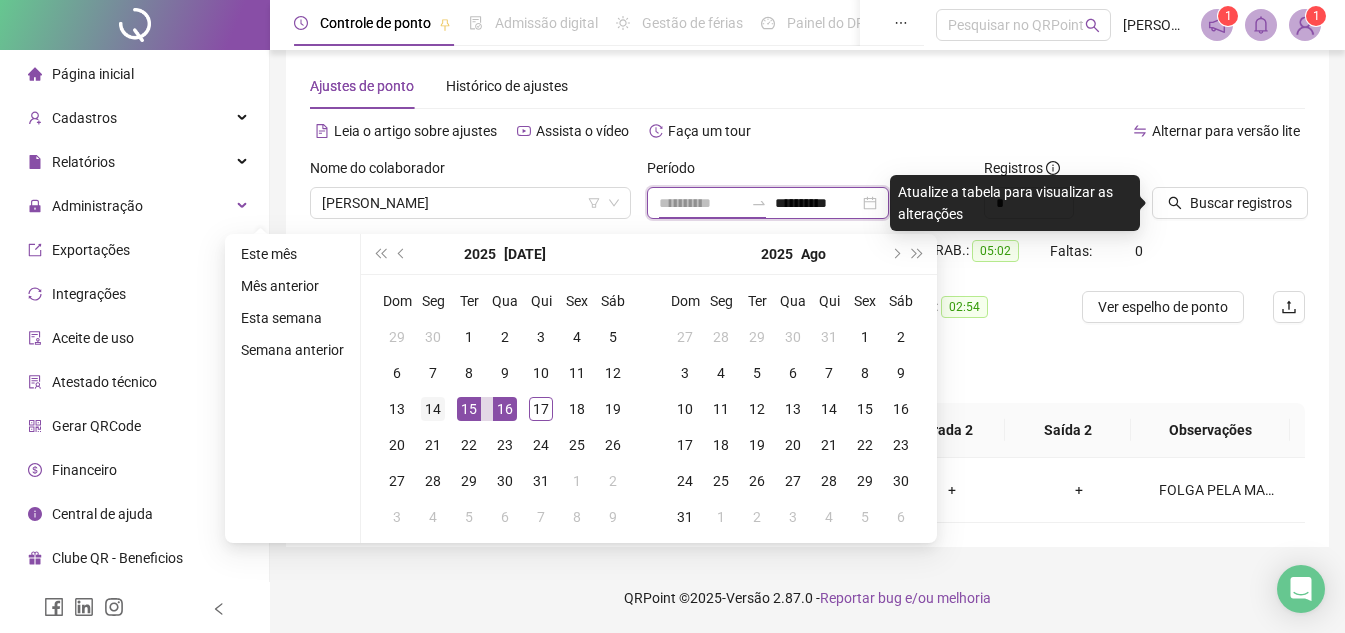 type on "**********" 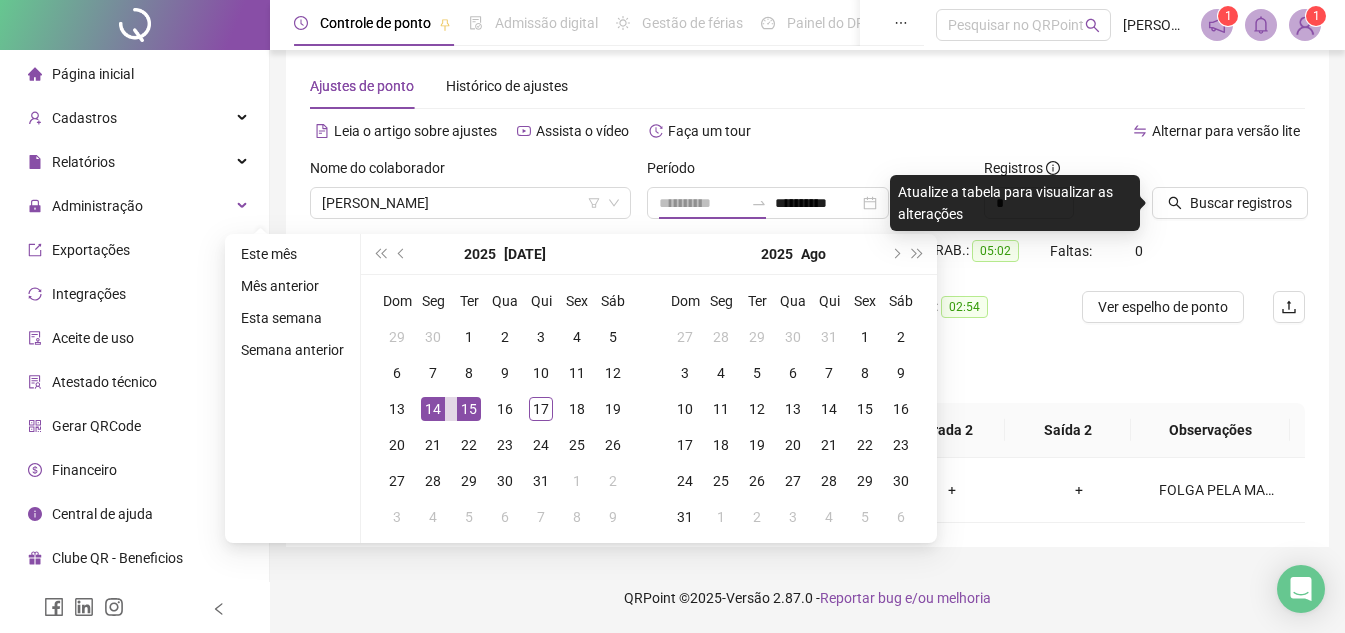 click on "14" at bounding box center [433, 409] 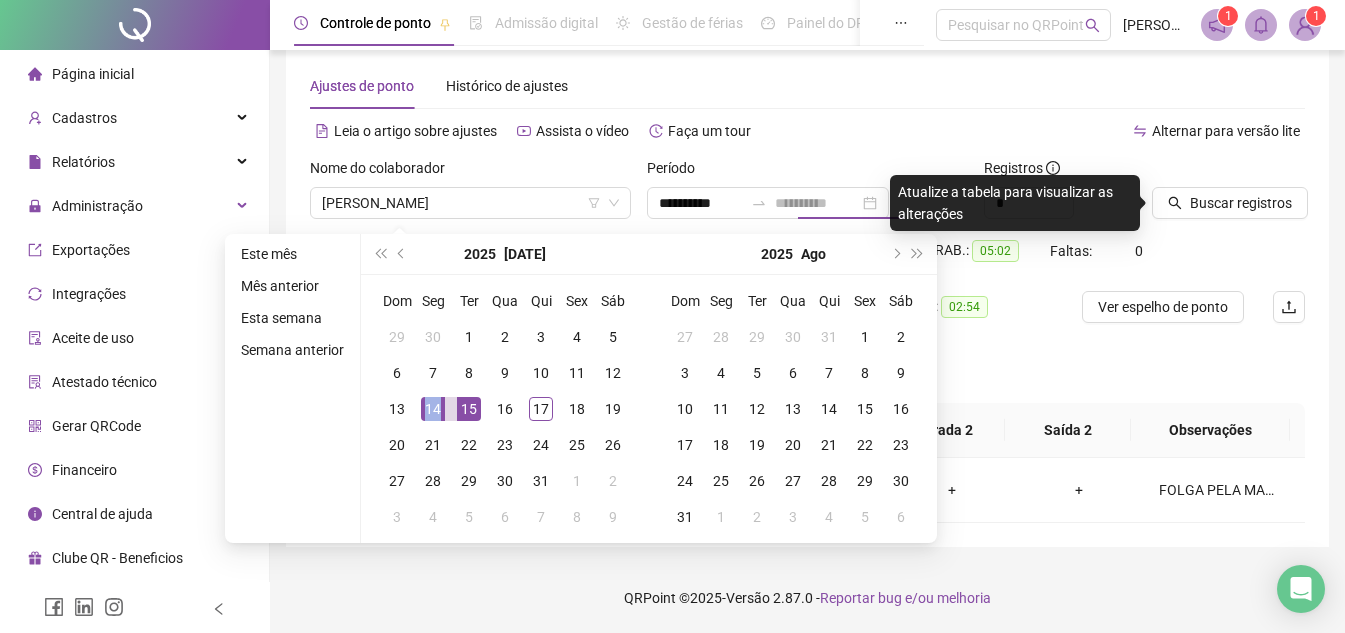 click on "14" at bounding box center (433, 409) 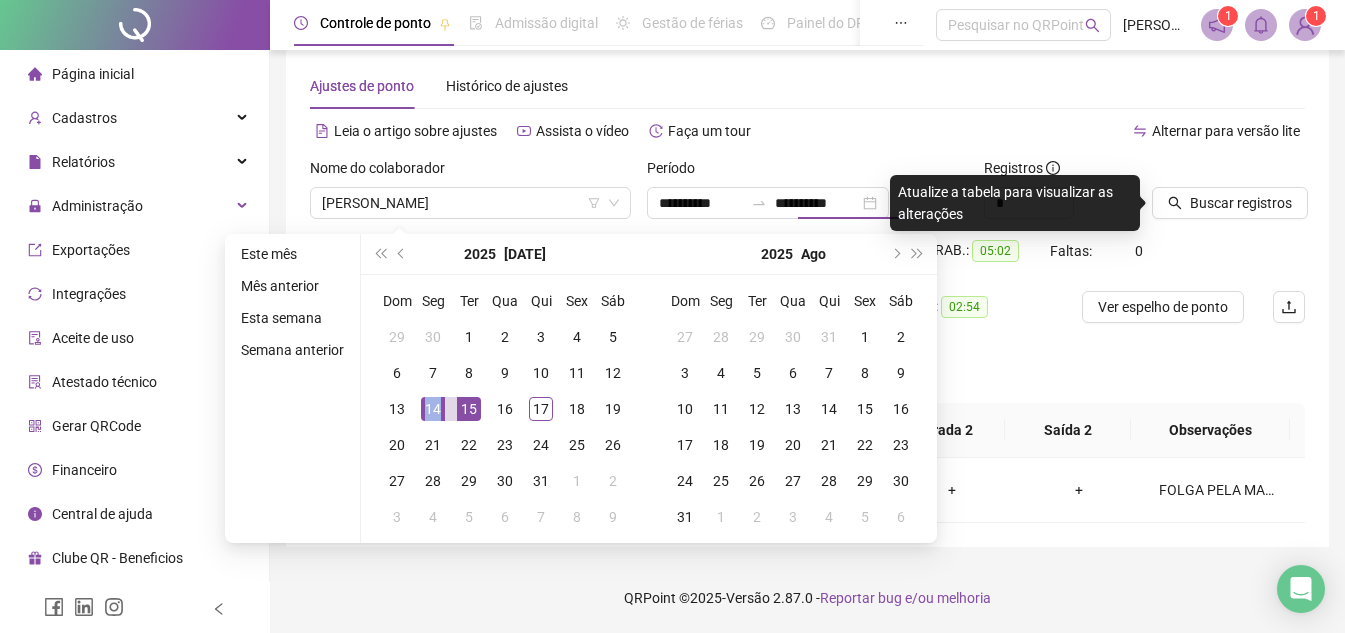 type on "**********" 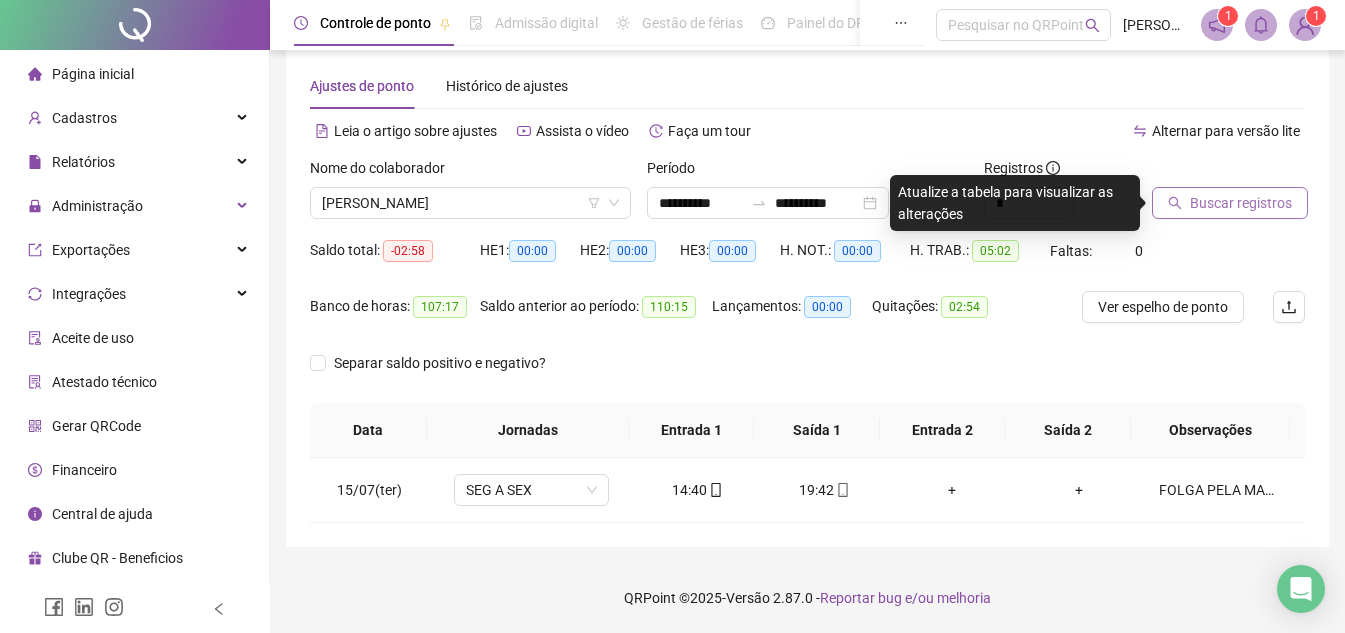 click on "Buscar registros" at bounding box center [1241, 203] 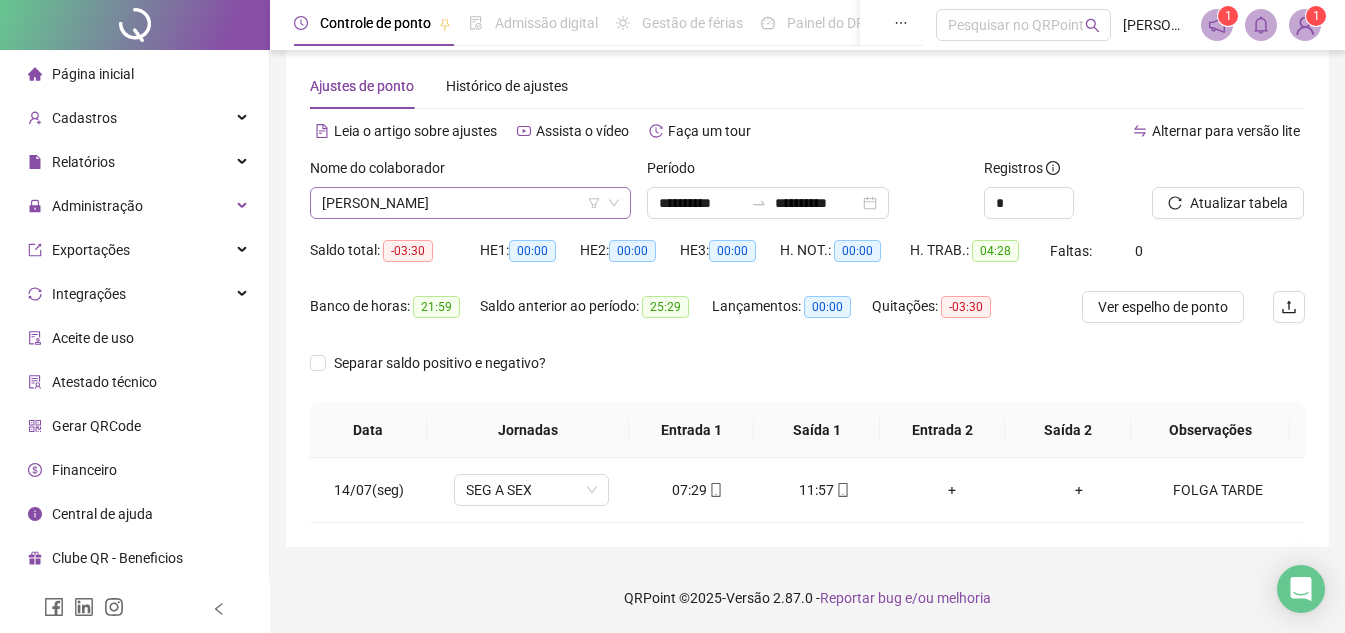 click on "[PERSON_NAME]" at bounding box center (470, 203) 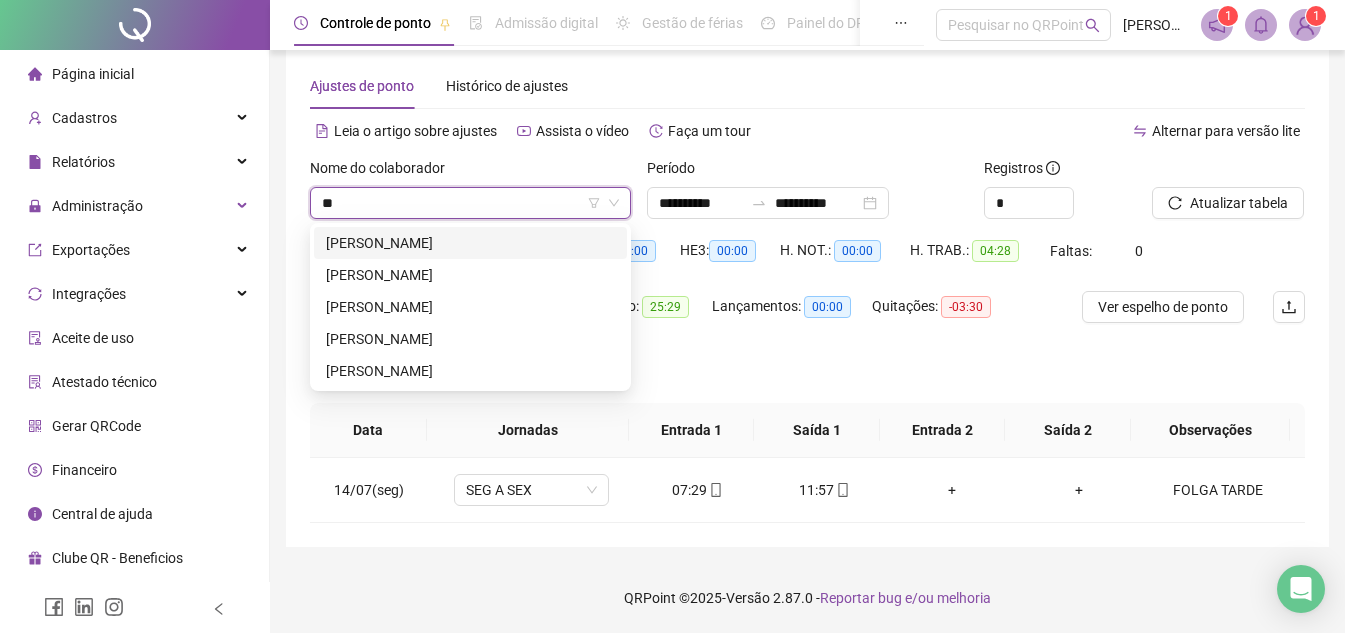scroll, scrollTop: 0, scrollLeft: 0, axis: both 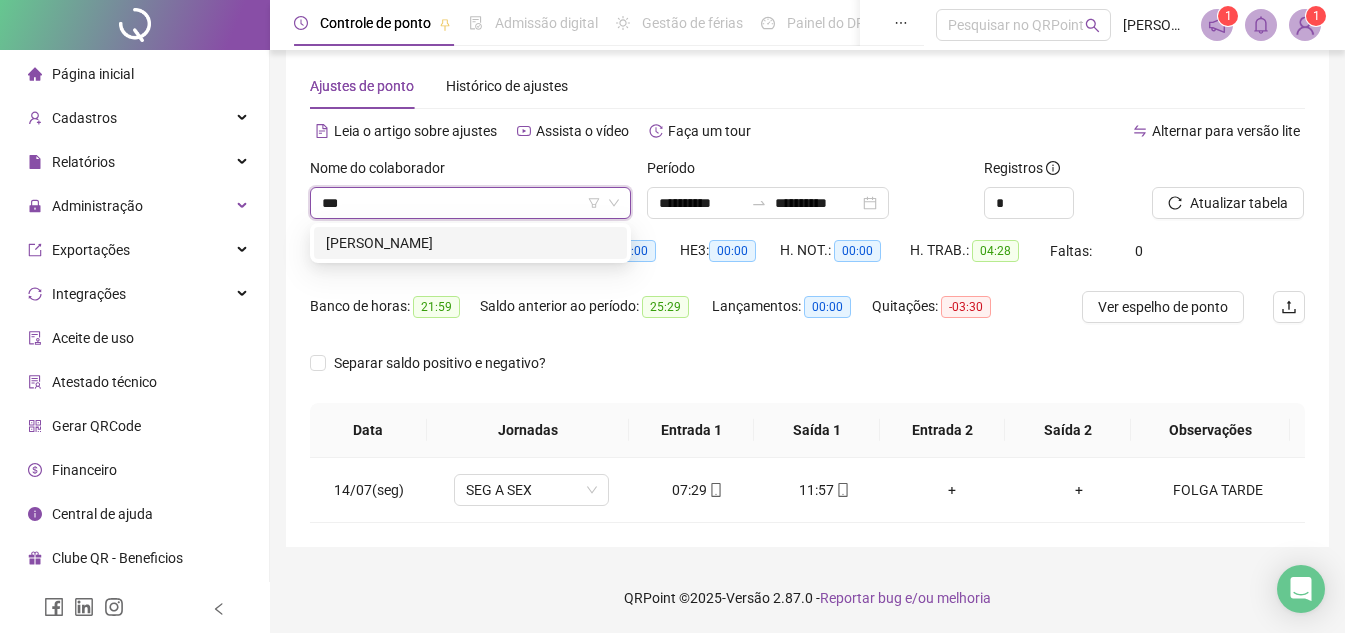 click on "[PERSON_NAME]" at bounding box center (470, 243) 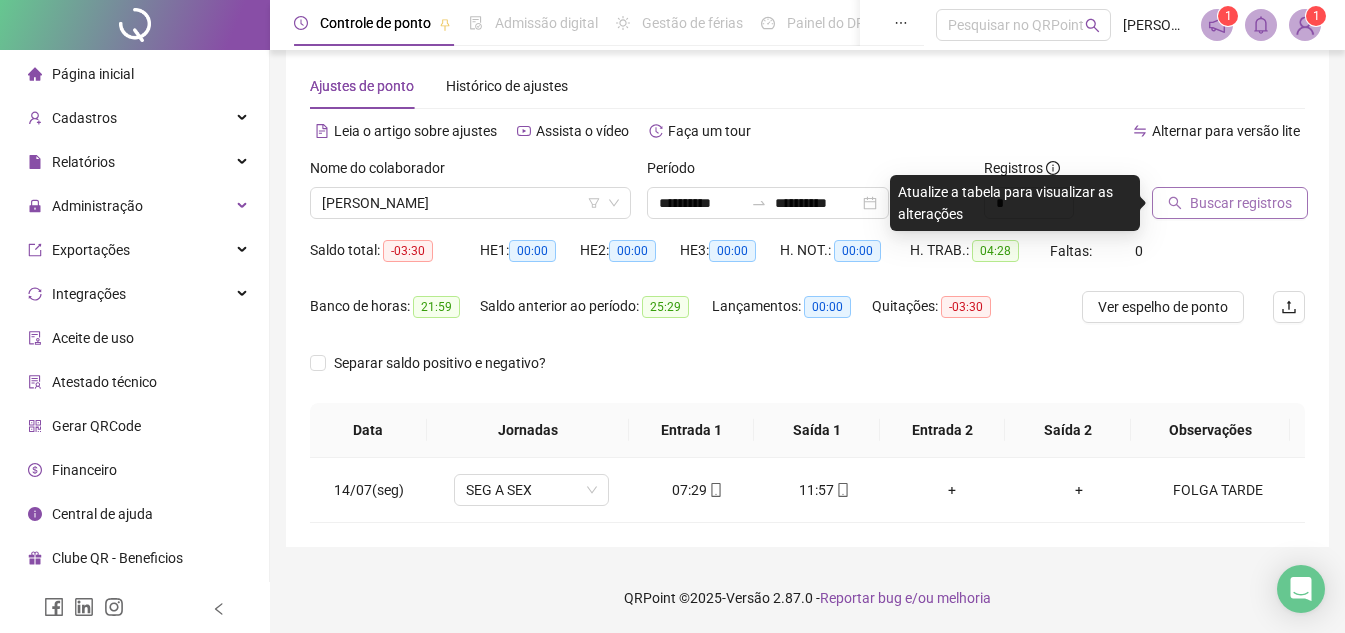 click on "Buscar registros" at bounding box center [1241, 203] 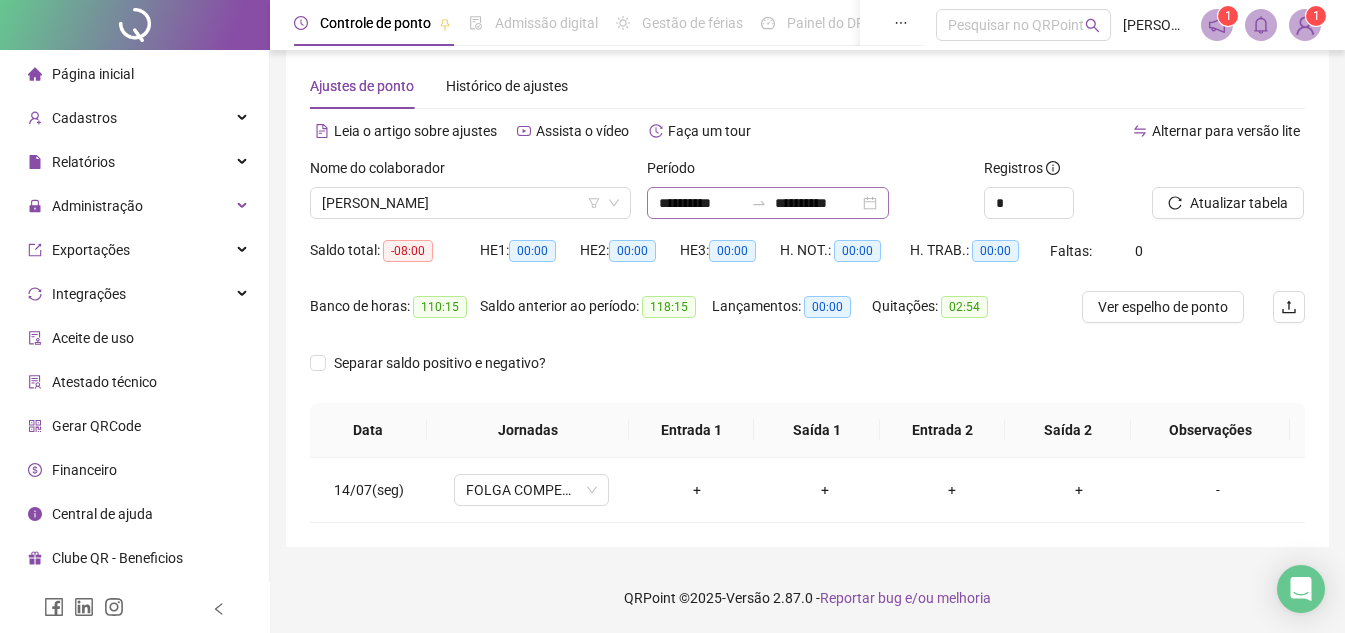 click on "**********" at bounding box center (768, 203) 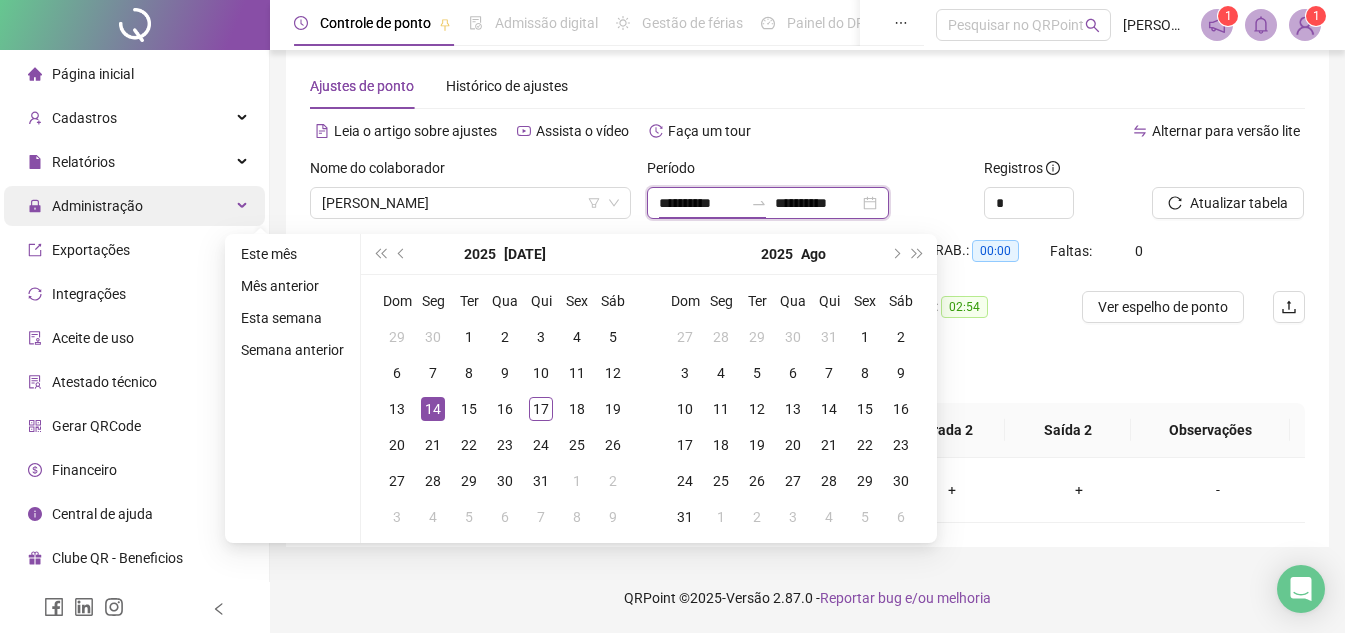 type on "**********" 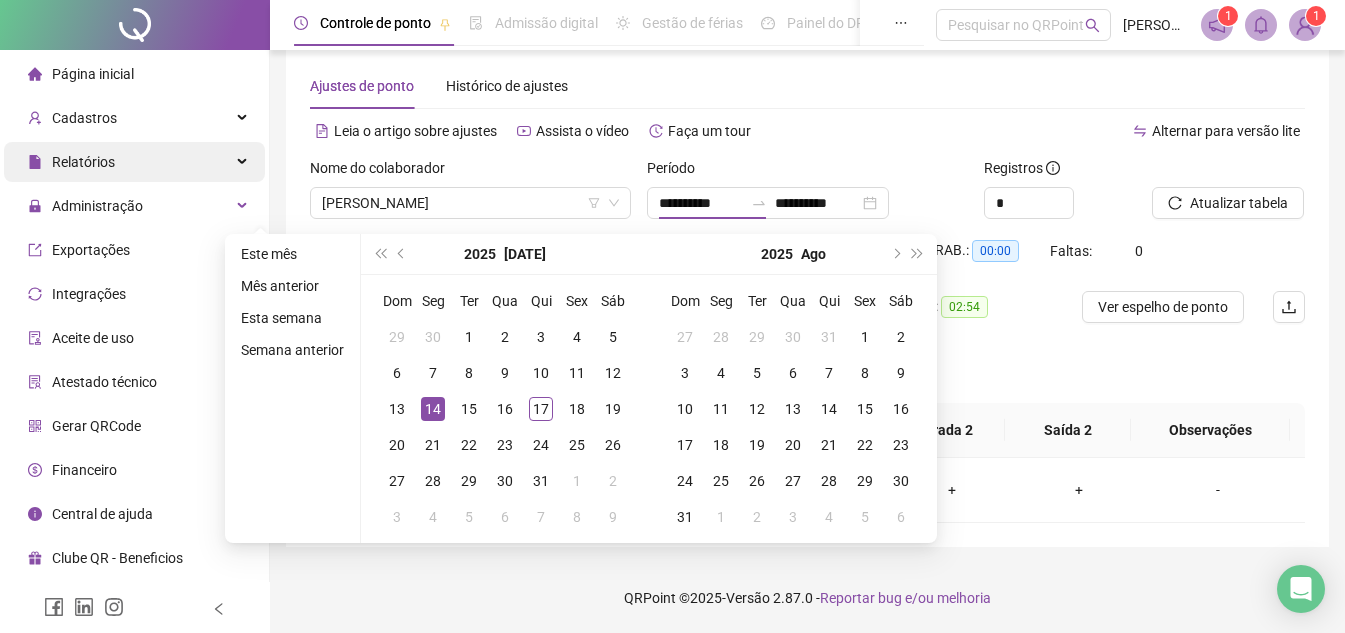 click on "Relatórios" at bounding box center [134, 162] 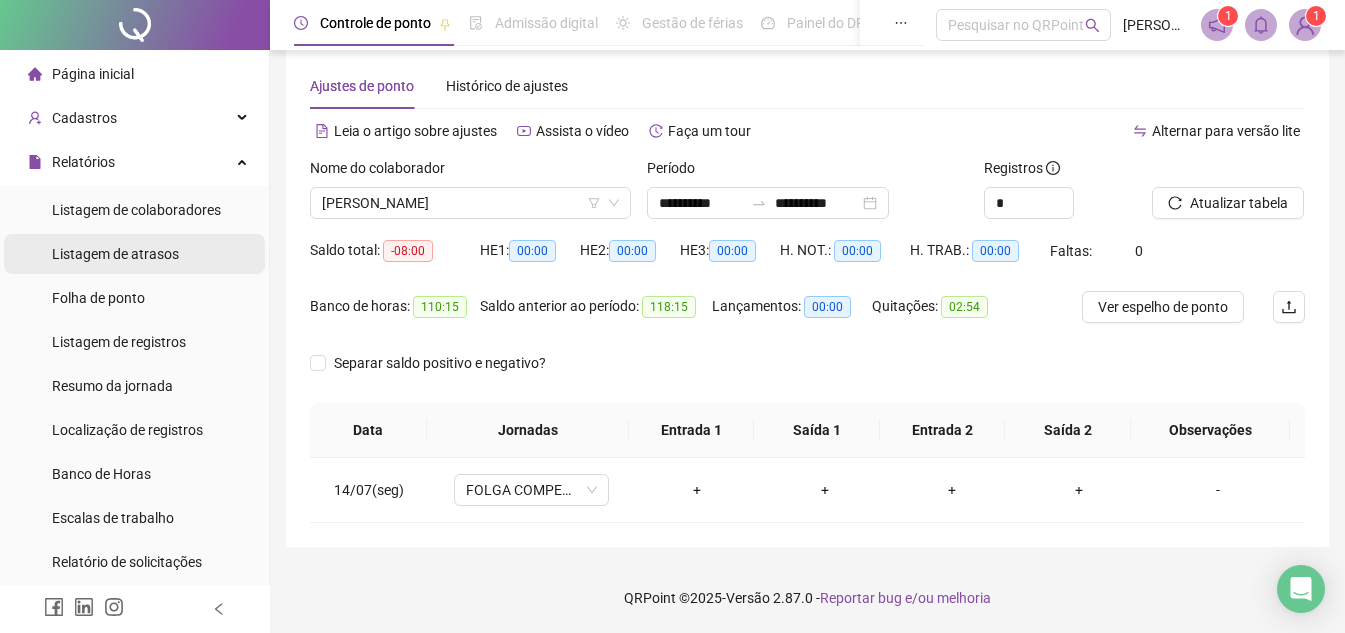 click on "Listagem de atrasos" at bounding box center [115, 254] 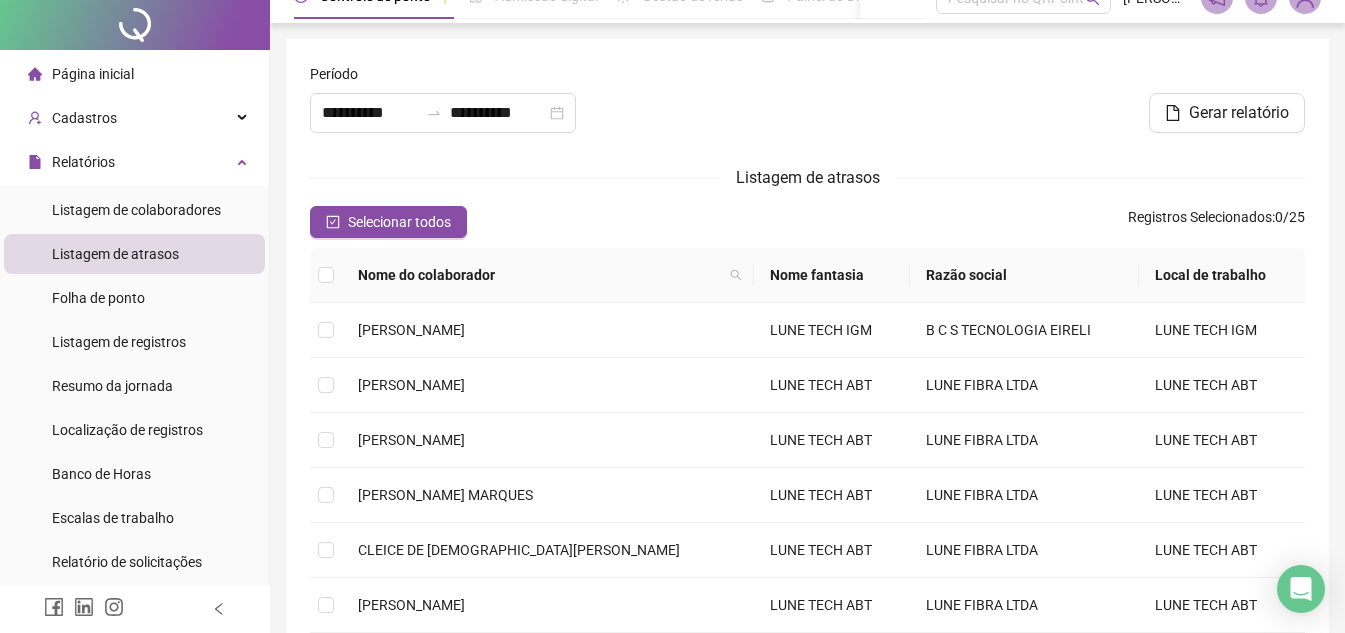 scroll, scrollTop: 0, scrollLeft: 0, axis: both 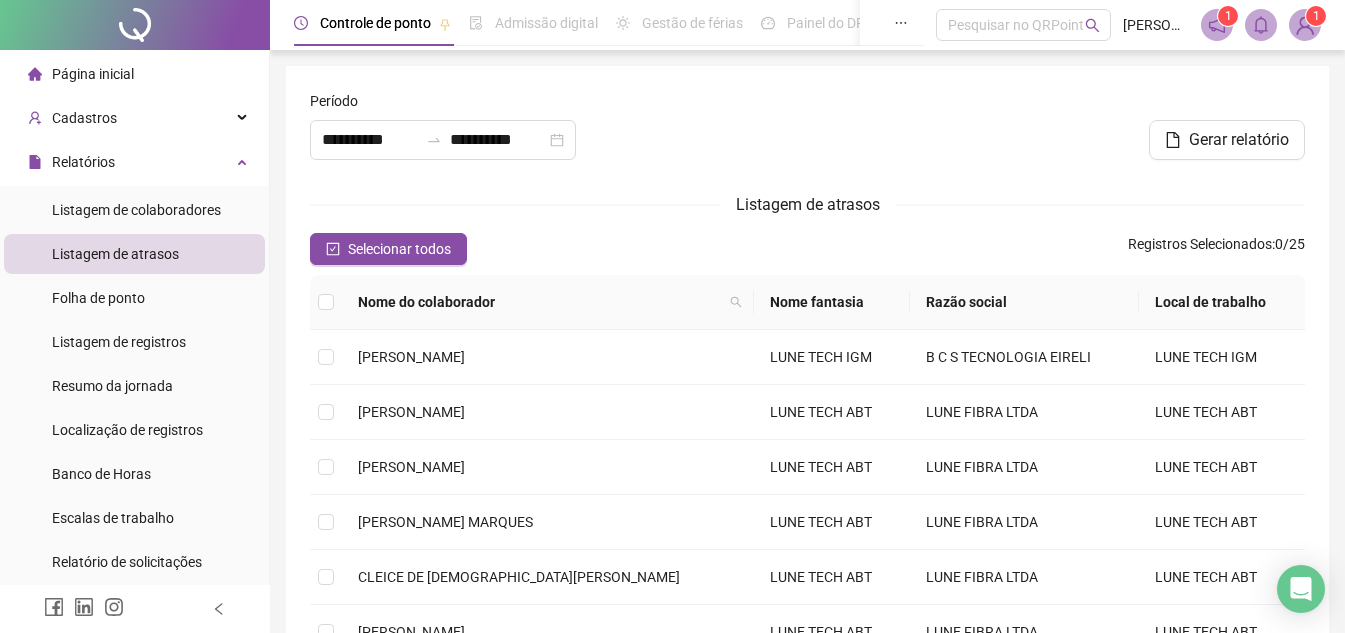 type on "**********" 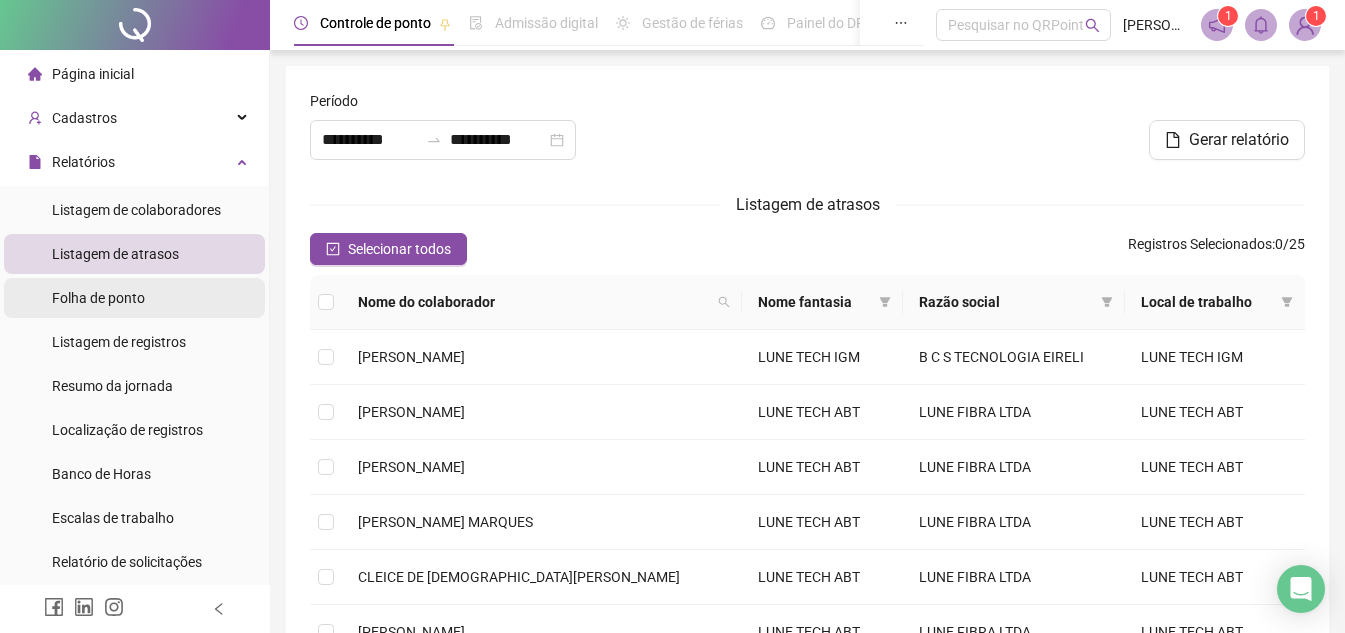 click on "Folha de ponto" at bounding box center [98, 298] 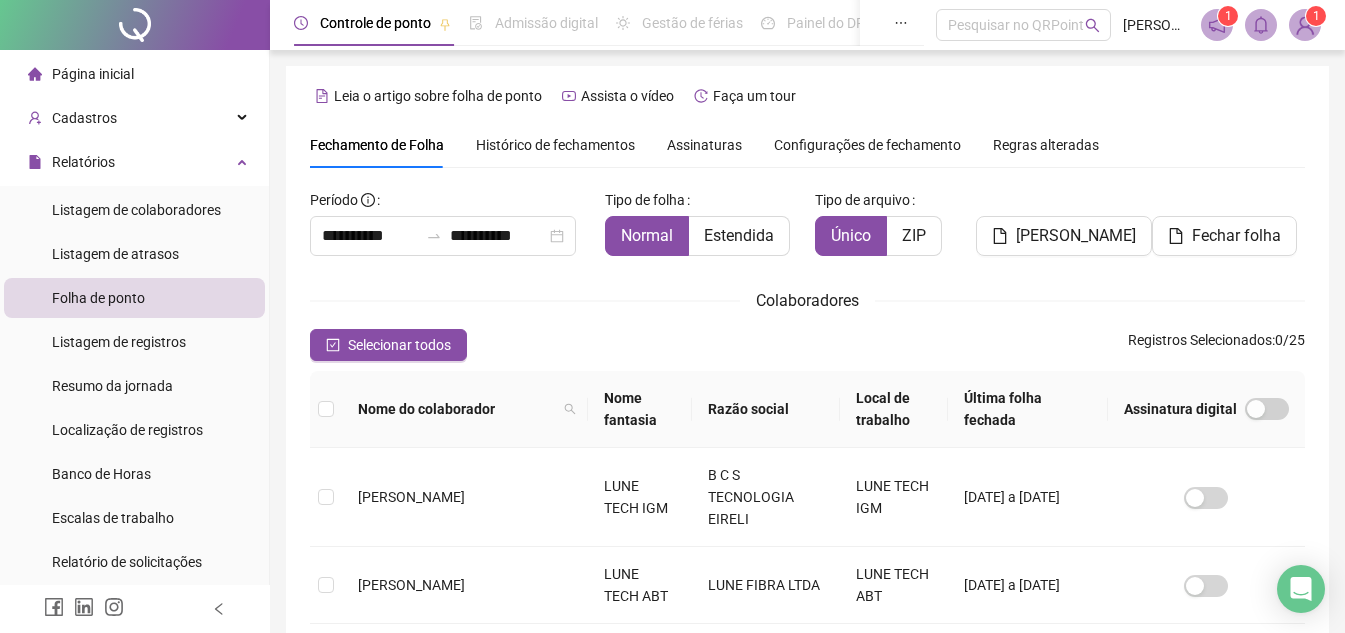 scroll, scrollTop: 93, scrollLeft: 0, axis: vertical 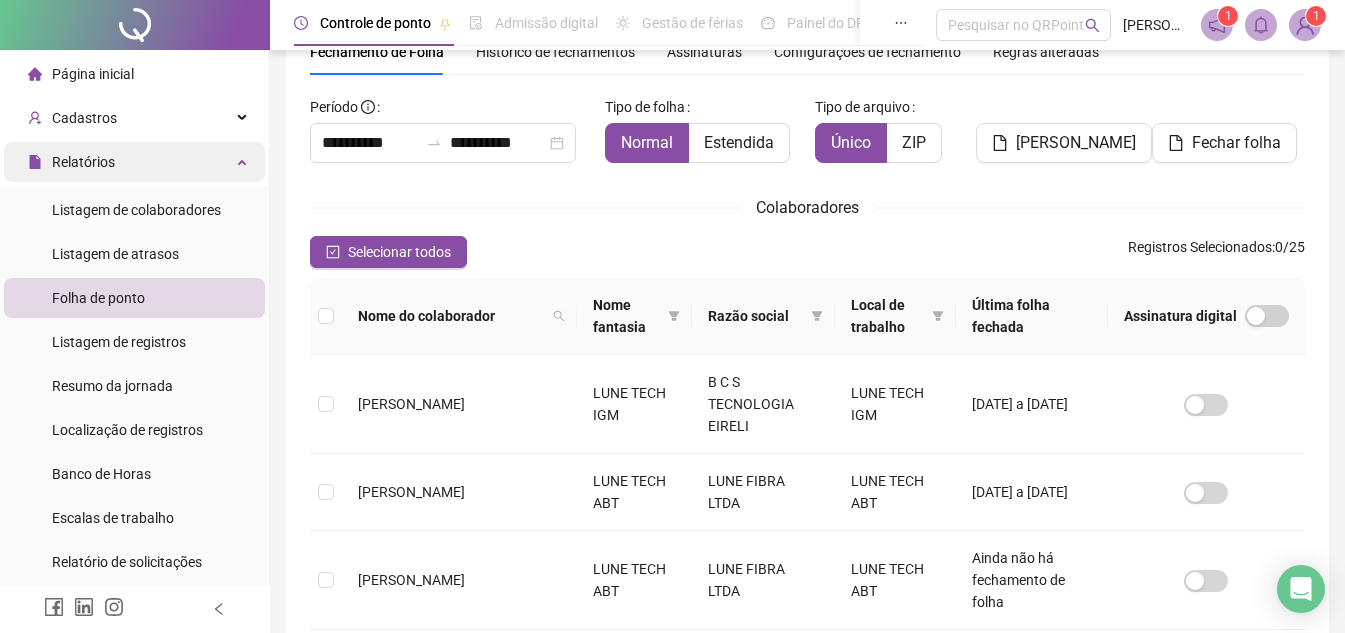 click on "Relatórios" at bounding box center (134, 162) 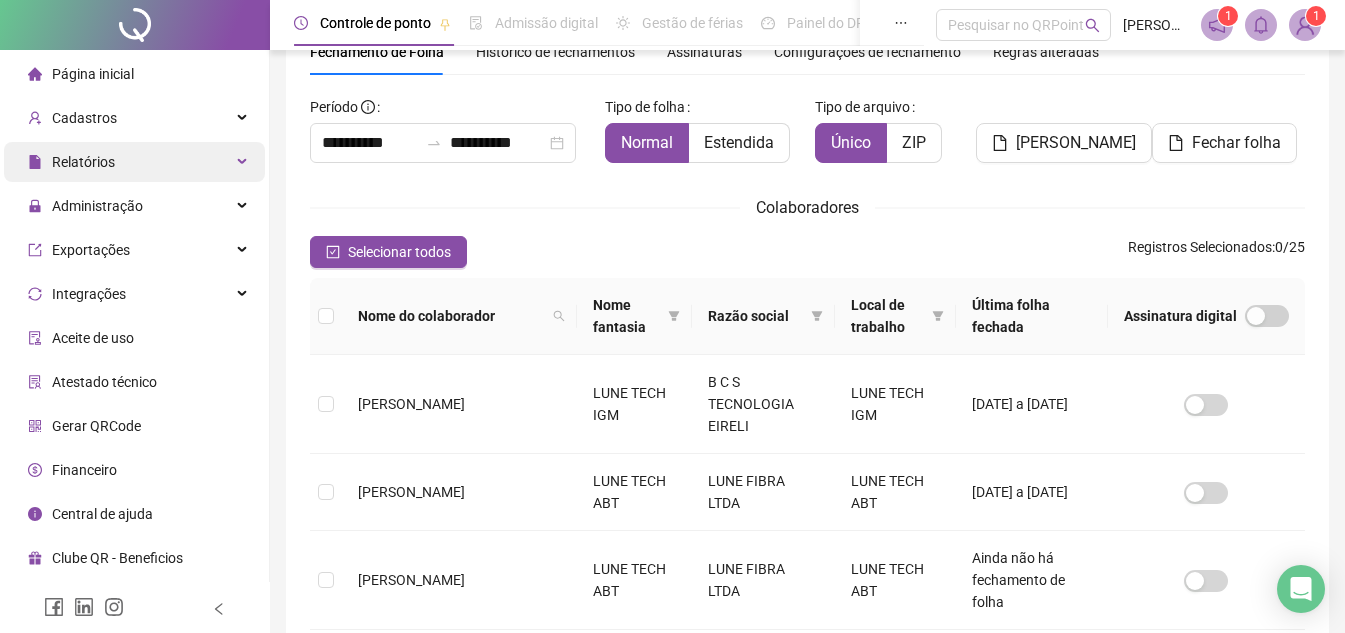 click on "Relatórios" at bounding box center [134, 162] 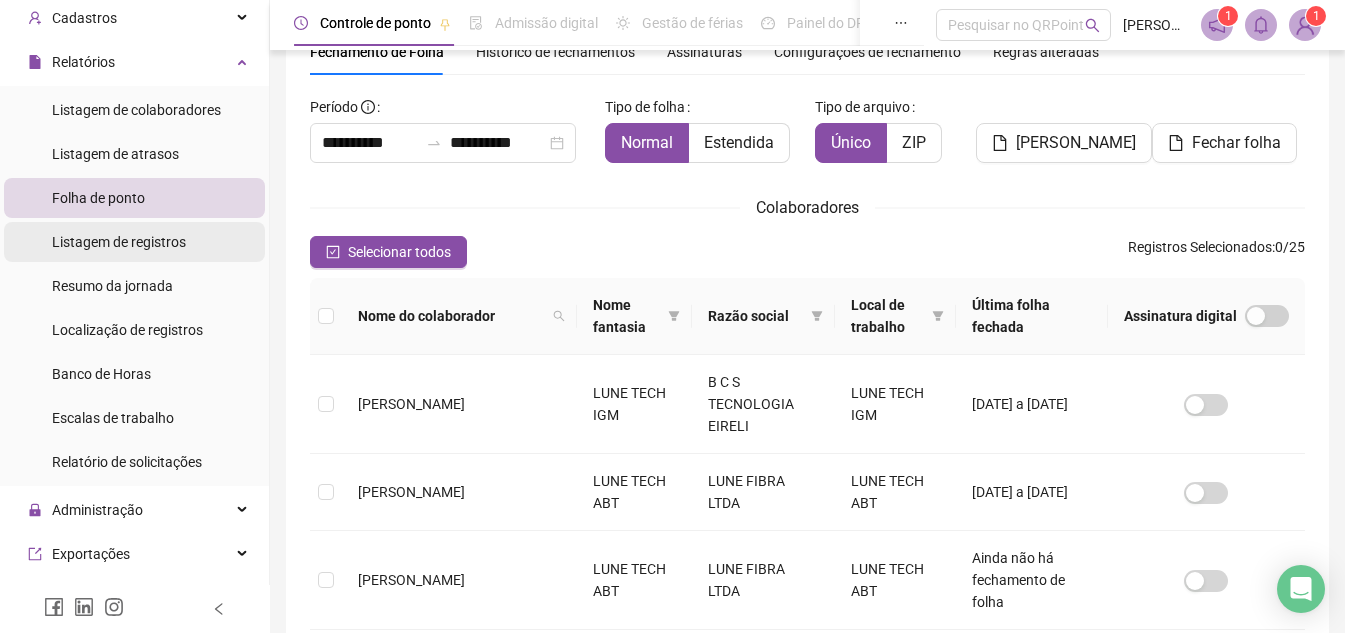 scroll, scrollTop: 0, scrollLeft: 0, axis: both 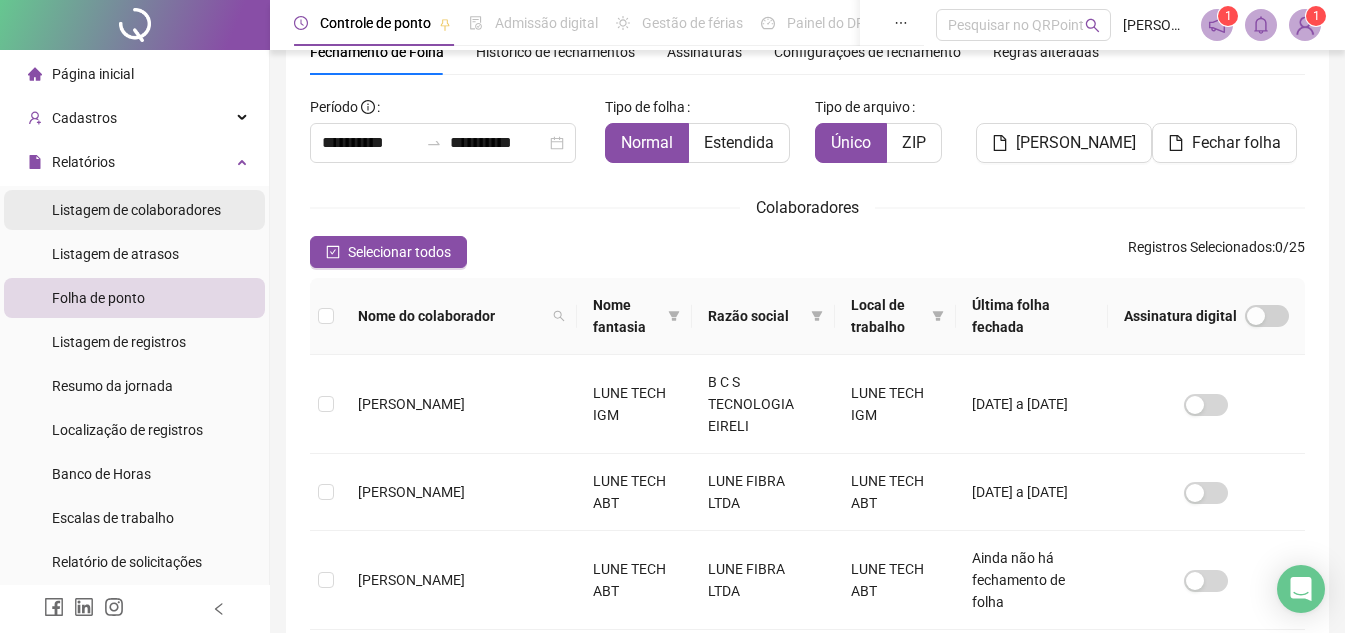 click on "Listagem de colaboradores" at bounding box center [136, 210] 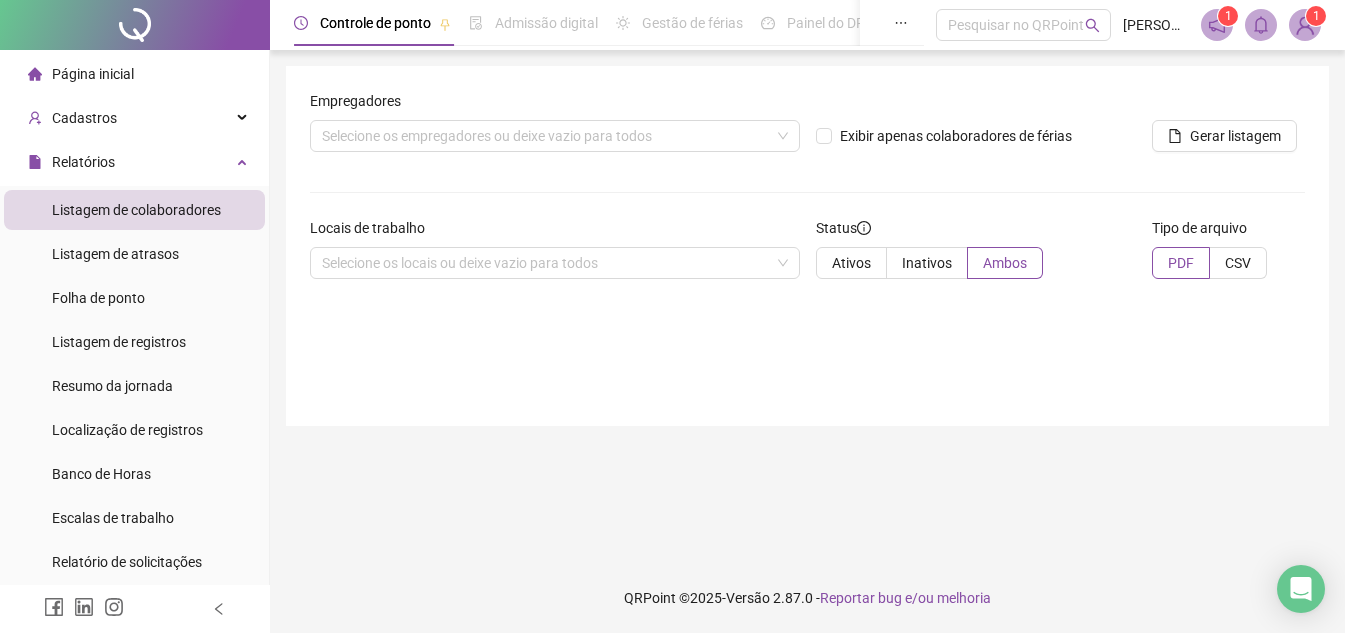 scroll, scrollTop: 0, scrollLeft: 0, axis: both 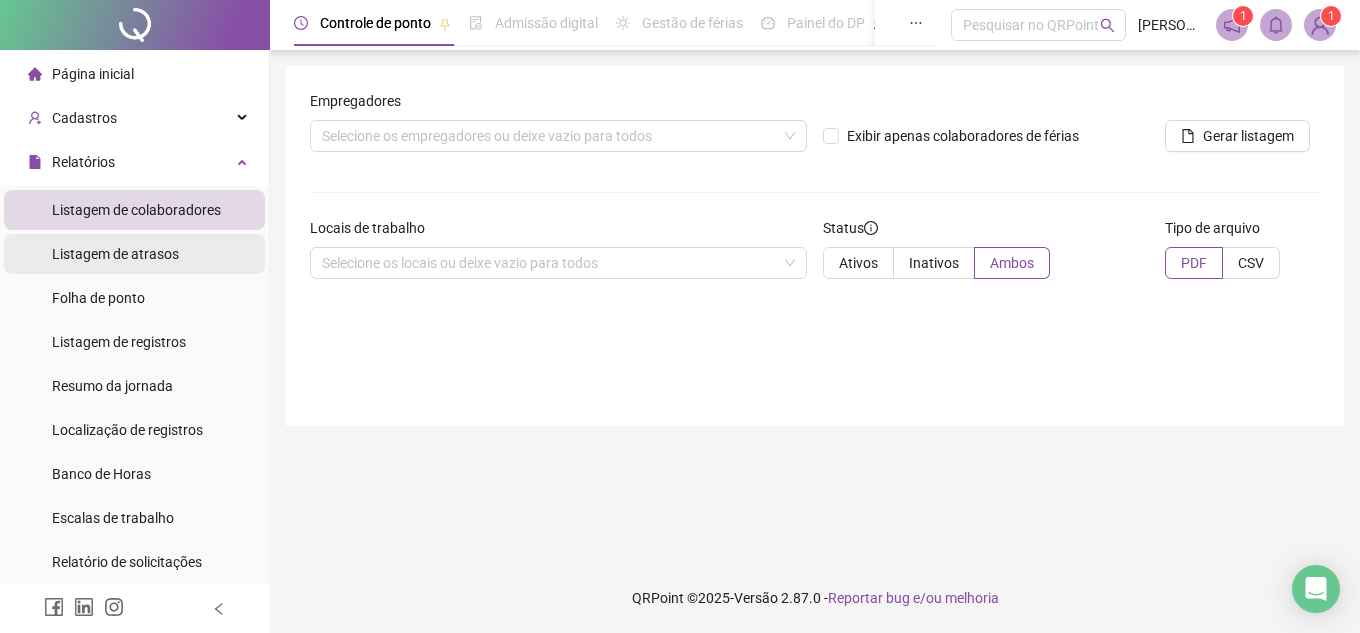 click on "Listagem de atrasos" at bounding box center (115, 254) 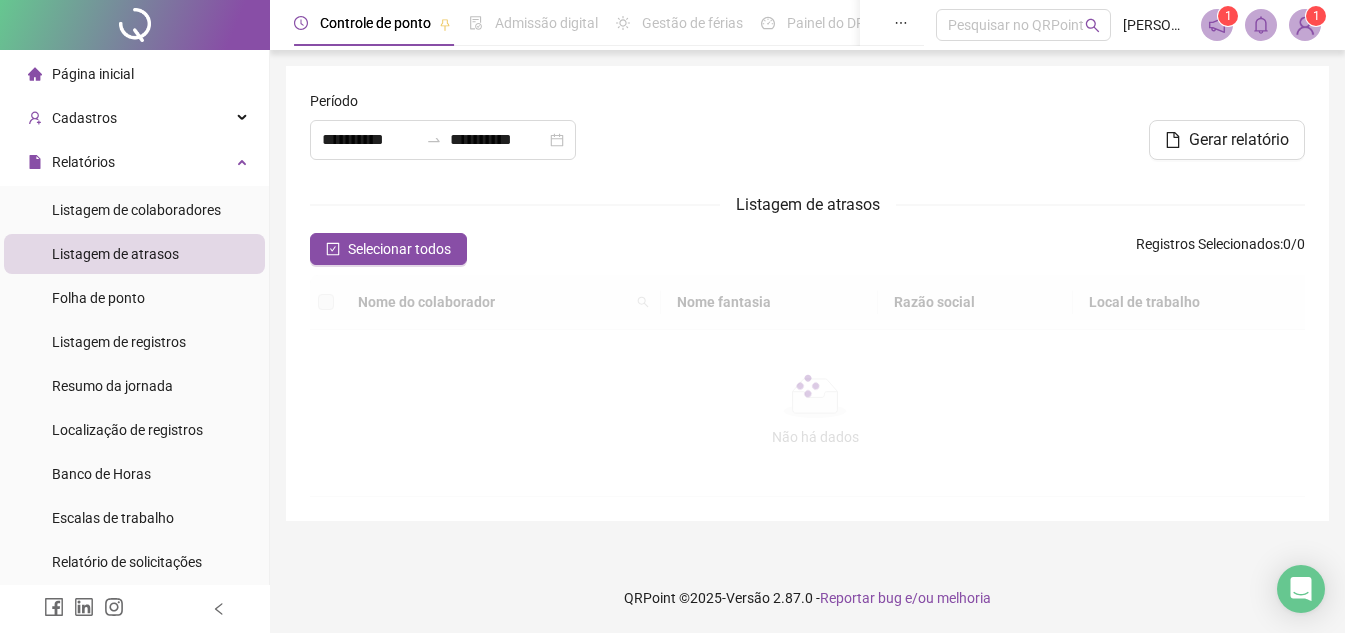 type on "**********" 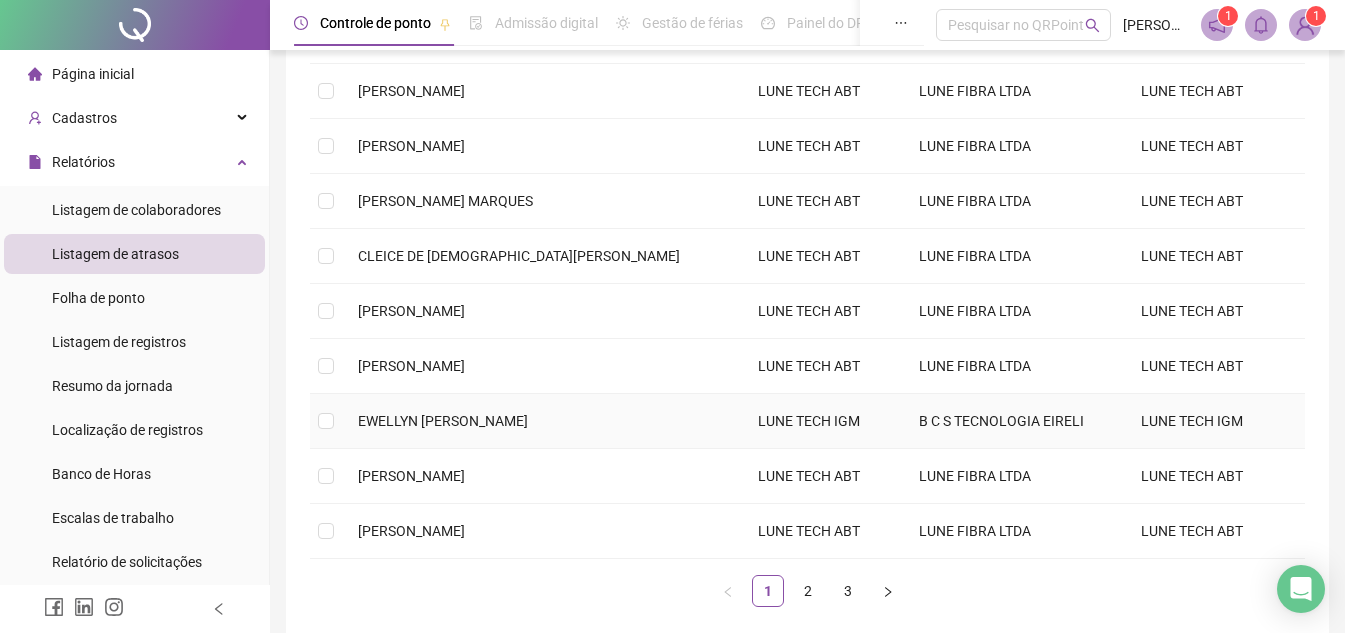 scroll, scrollTop: 21, scrollLeft: 0, axis: vertical 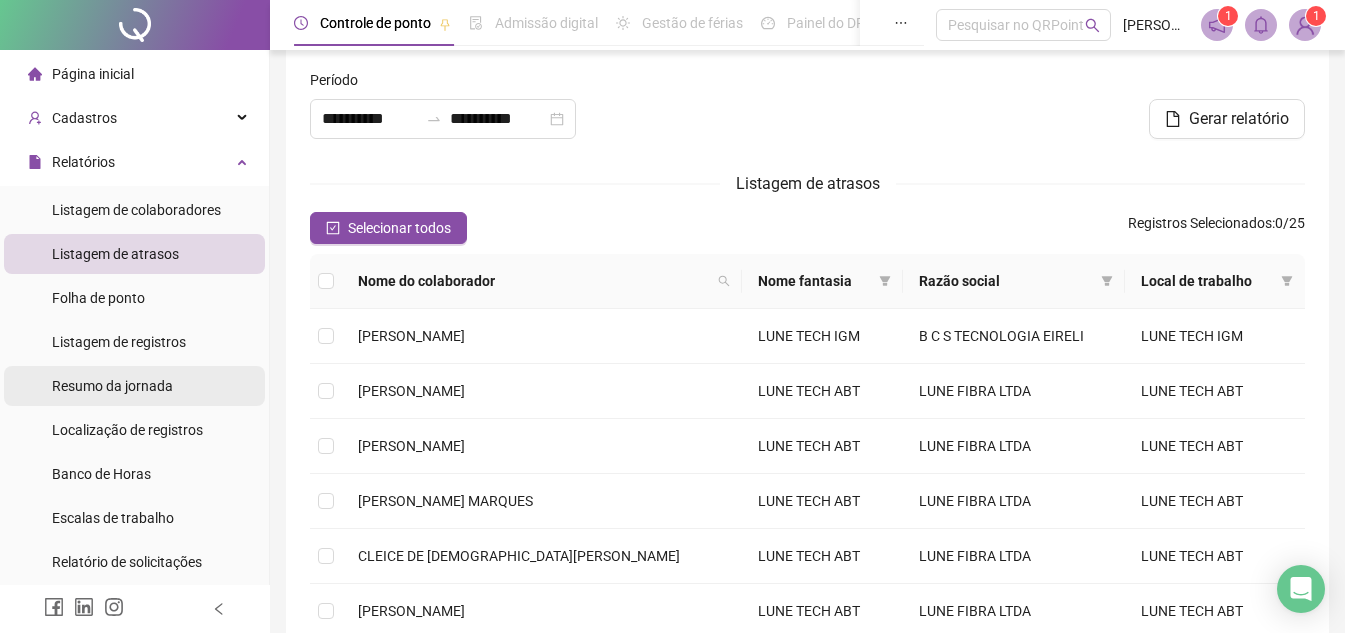 click on "Resumo da jornada" at bounding box center [112, 386] 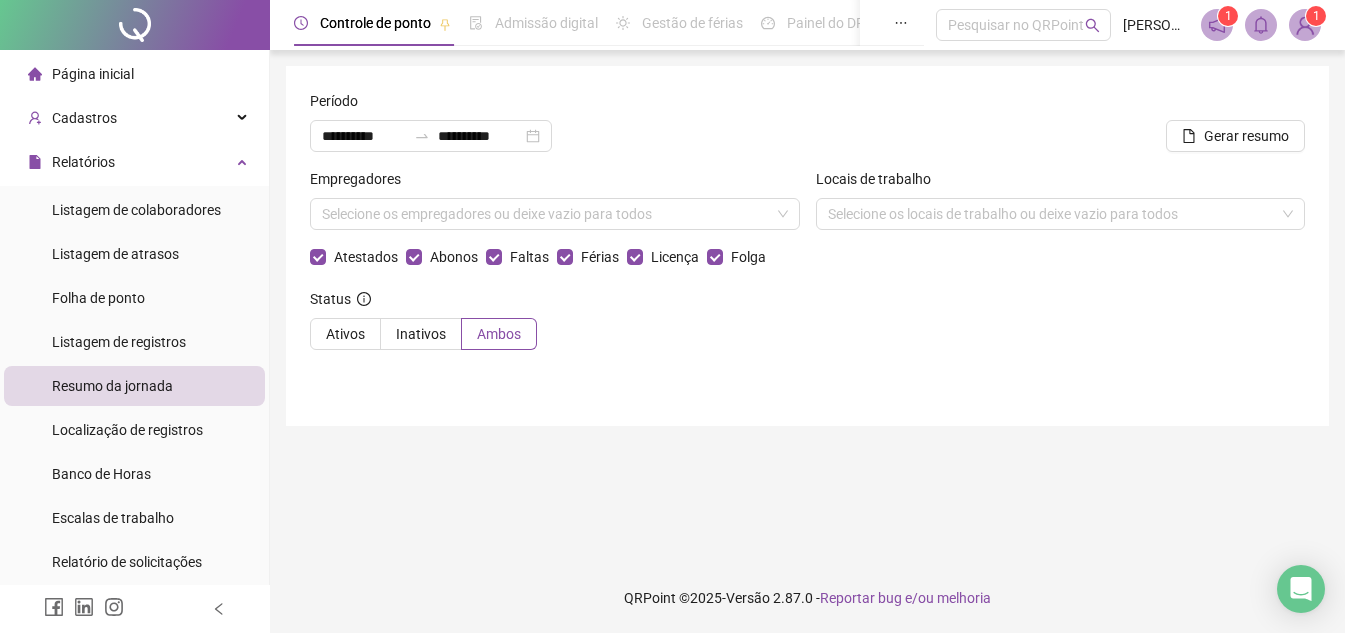 scroll, scrollTop: 0, scrollLeft: 0, axis: both 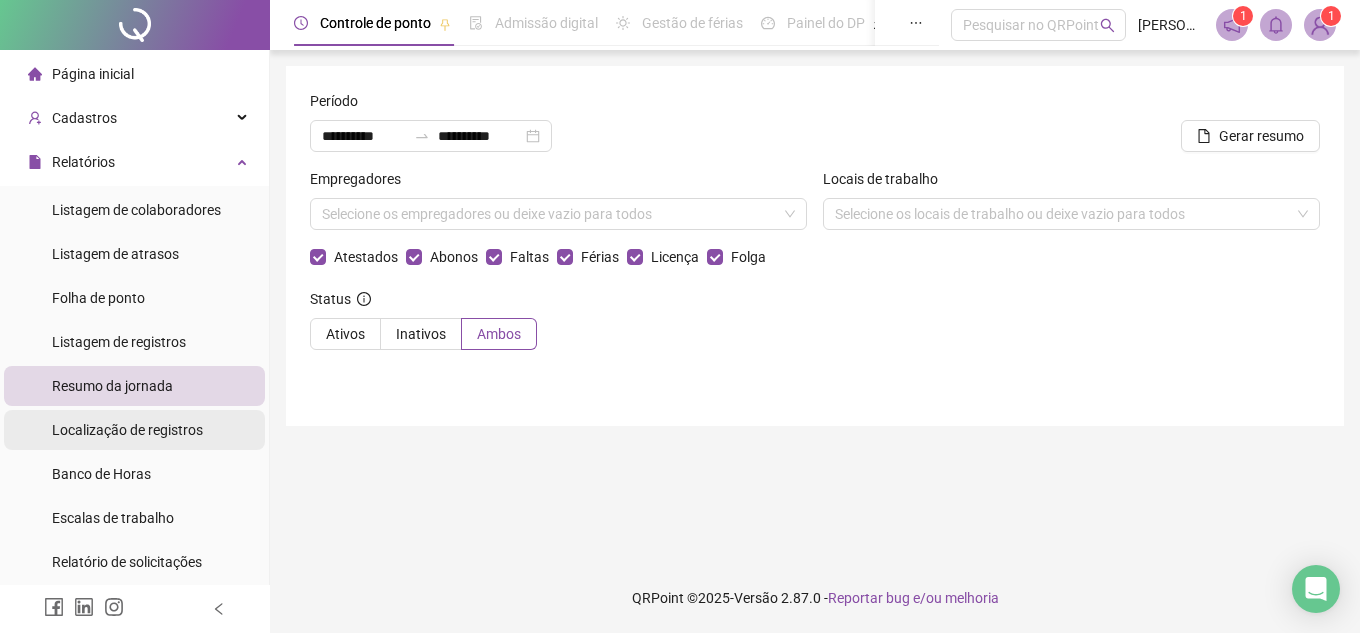 click on "Localização de registros" at bounding box center [127, 430] 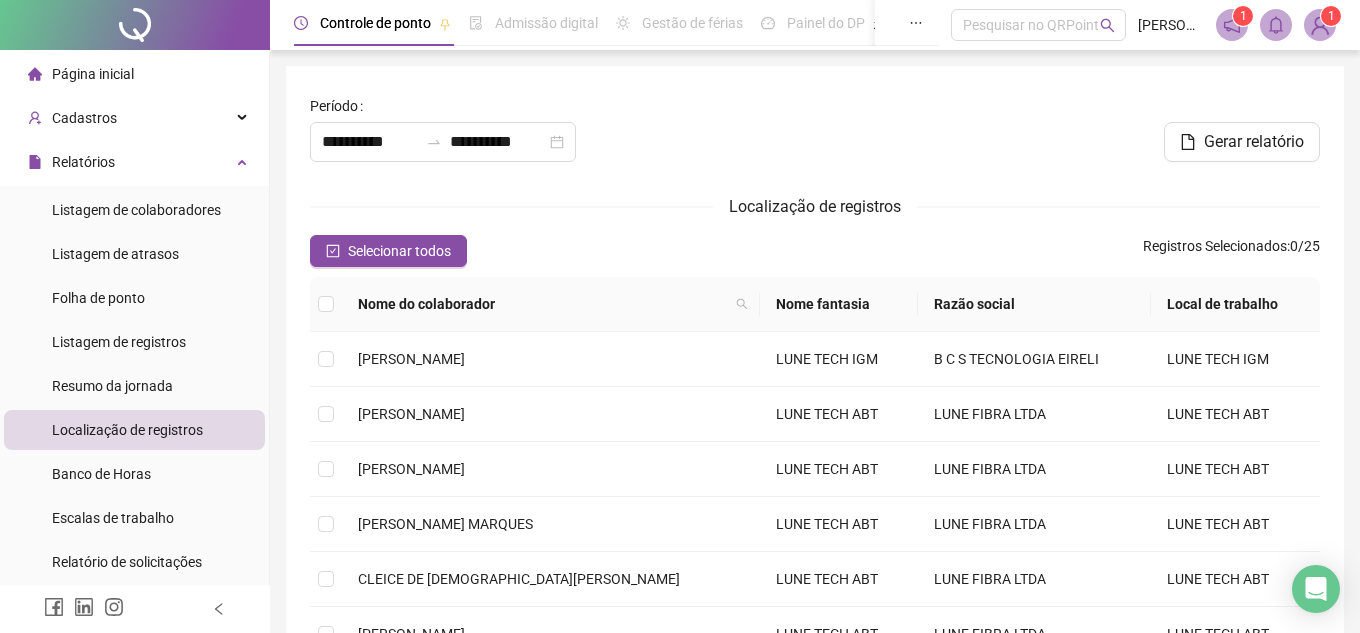 type on "**********" 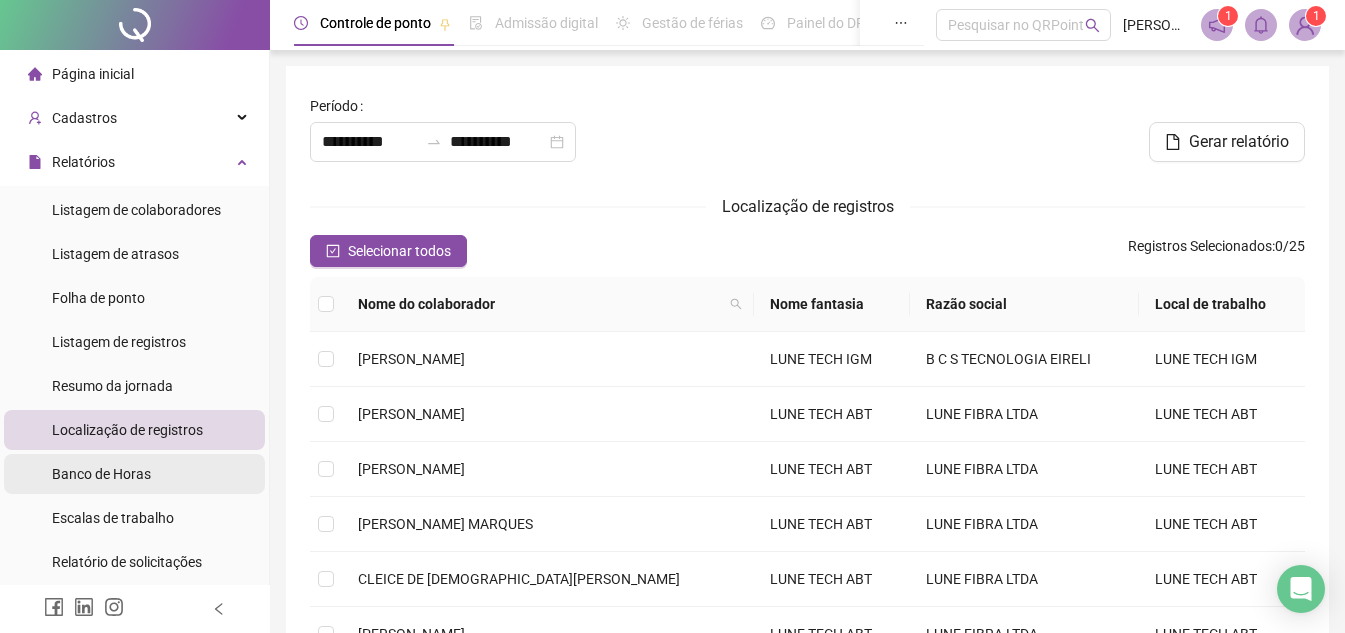 click on "Banco de Horas" at bounding box center [101, 474] 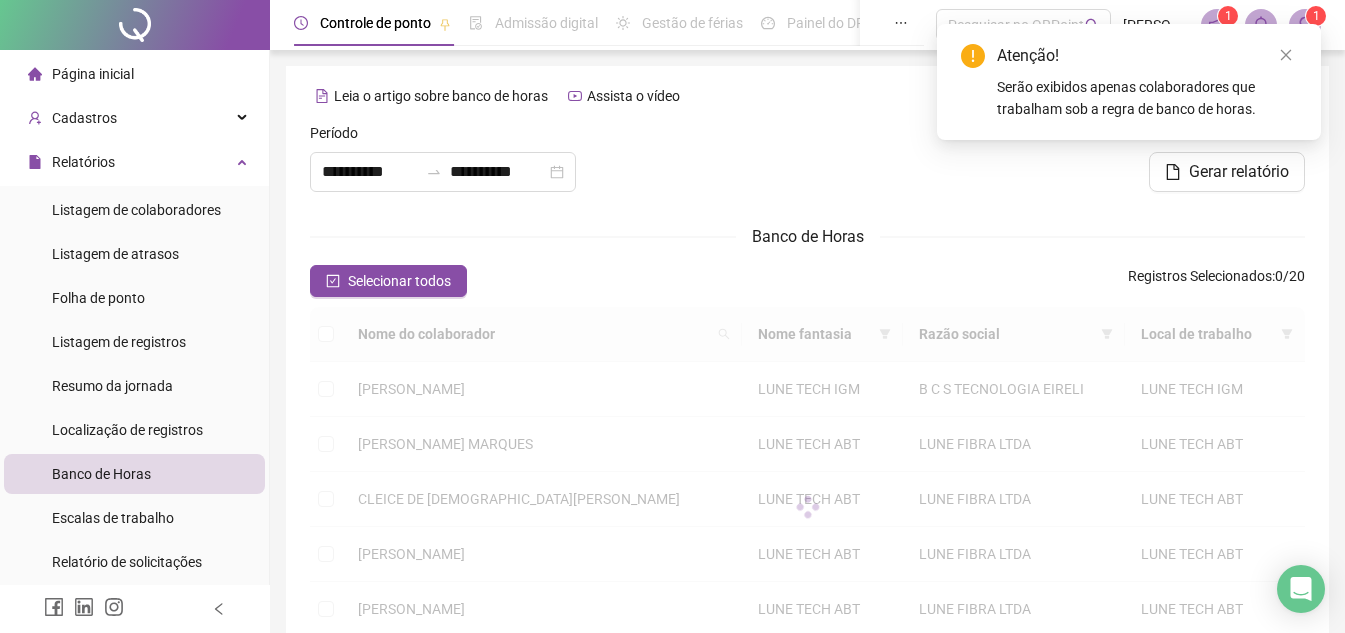 type on "**********" 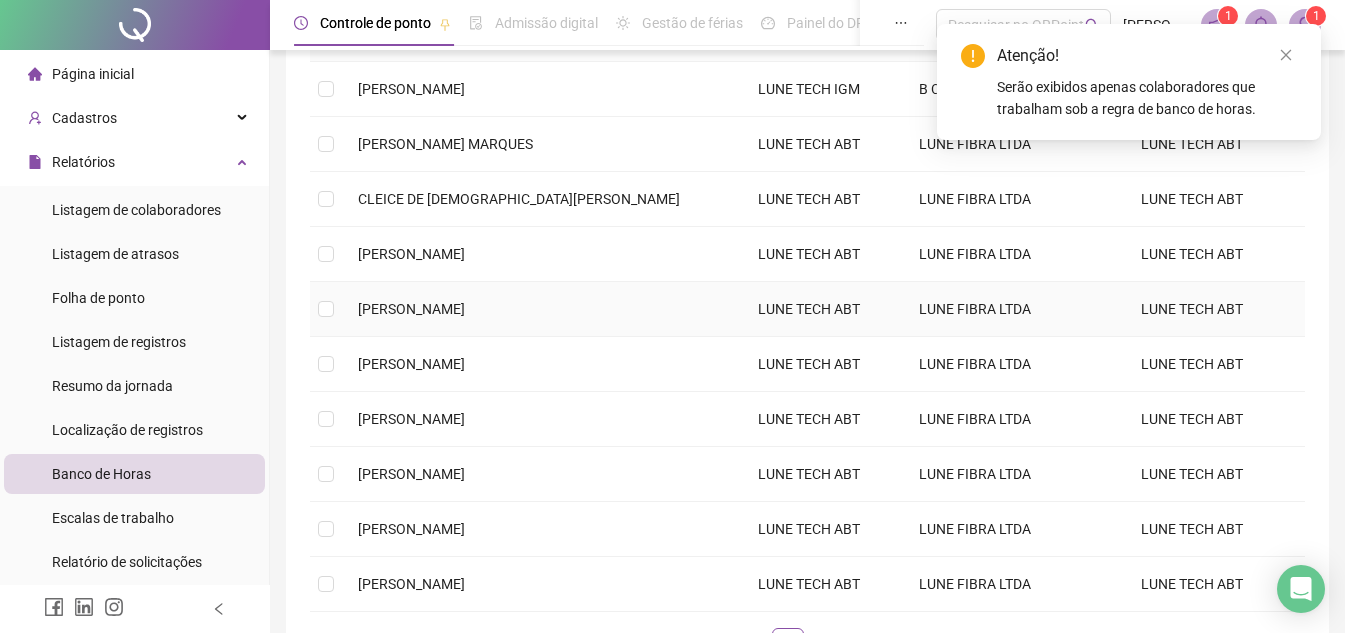 scroll, scrollTop: 453, scrollLeft: 0, axis: vertical 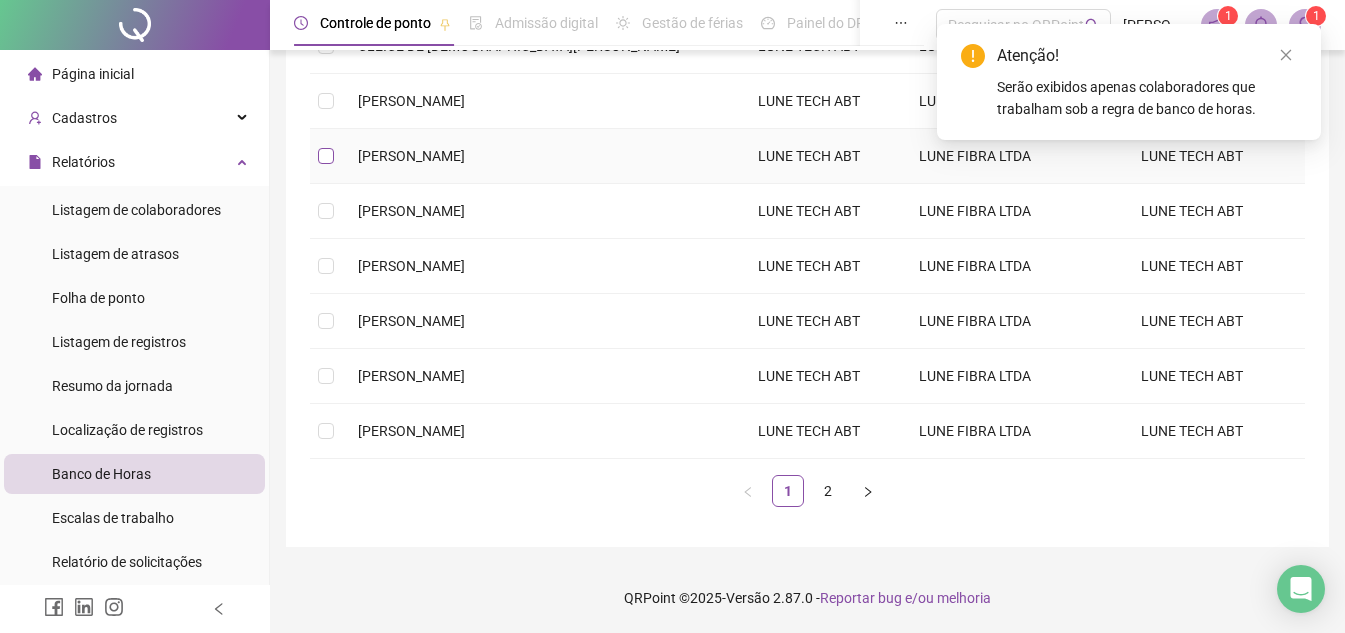 click at bounding box center (326, 156) 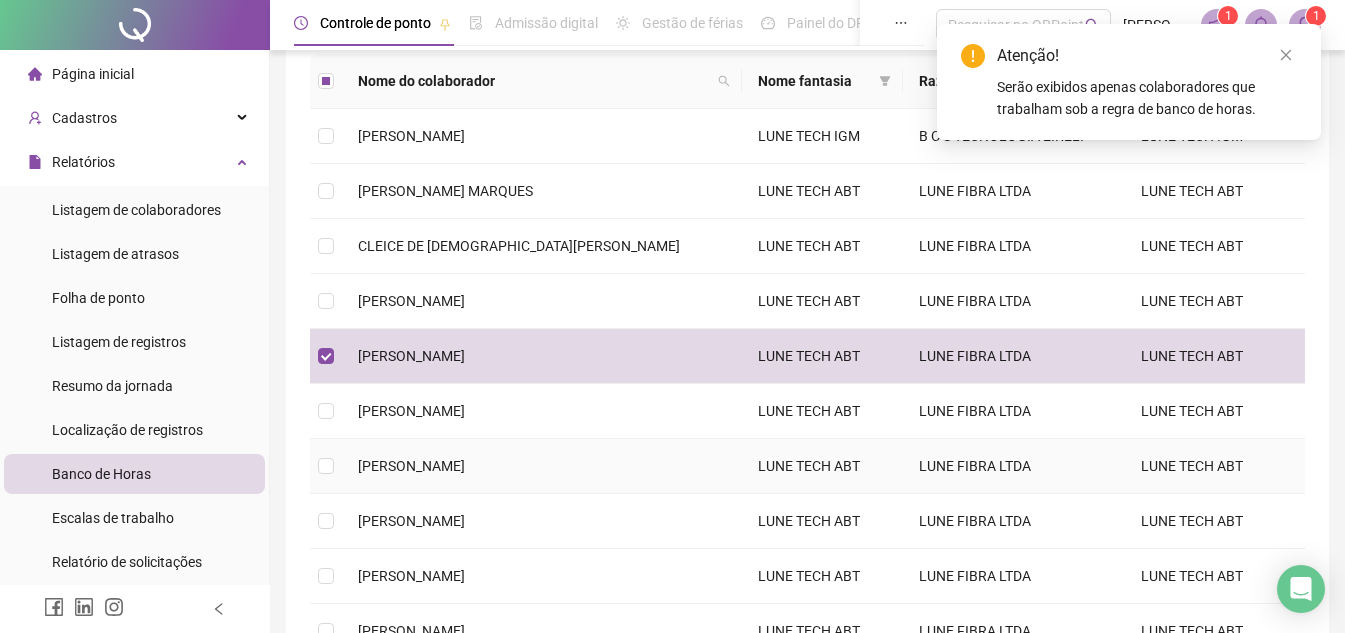 scroll, scrollTop: 0, scrollLeft: 0, axis: both 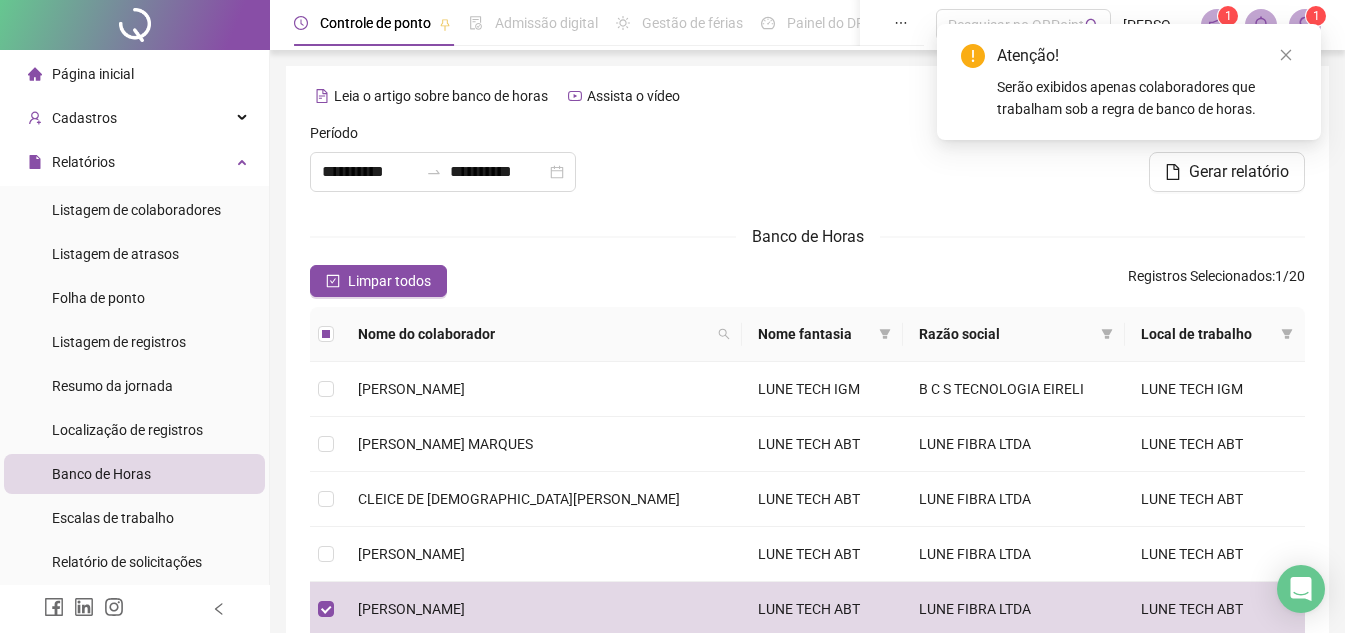 click on "Limpar todos Registros Selecionados :  1 / 20" at bounding box center [807, 281] 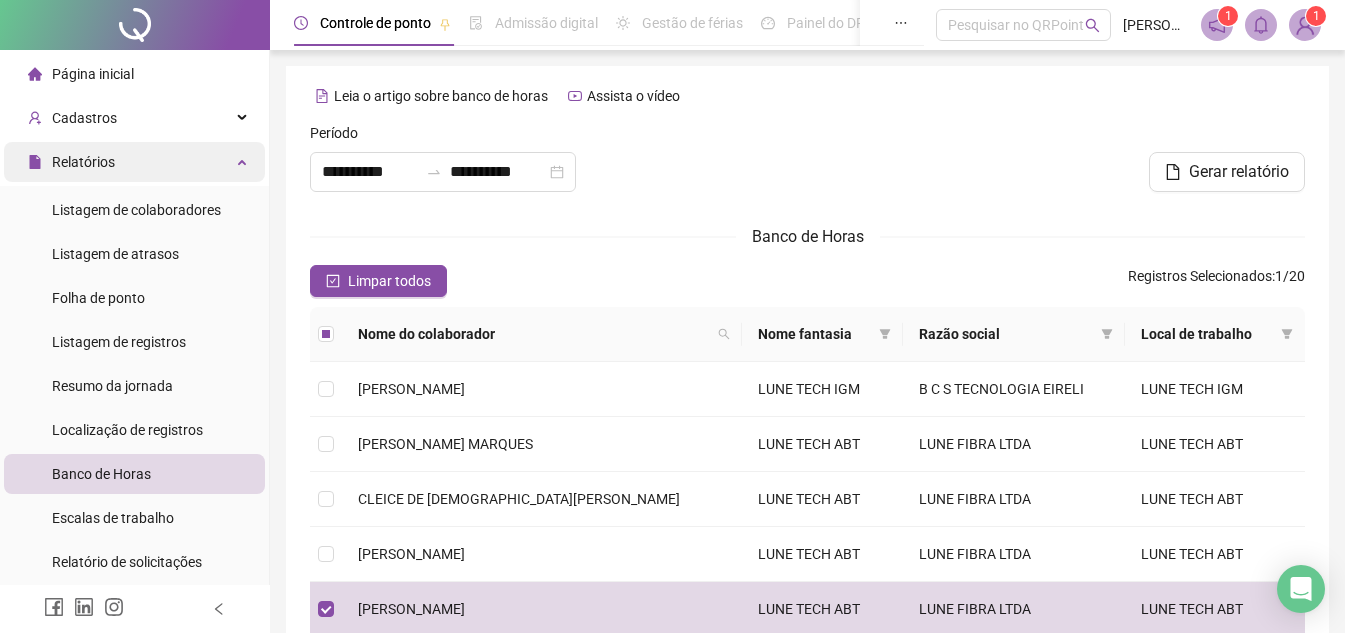click on "Relatórios" at bounding box center [134, 162] 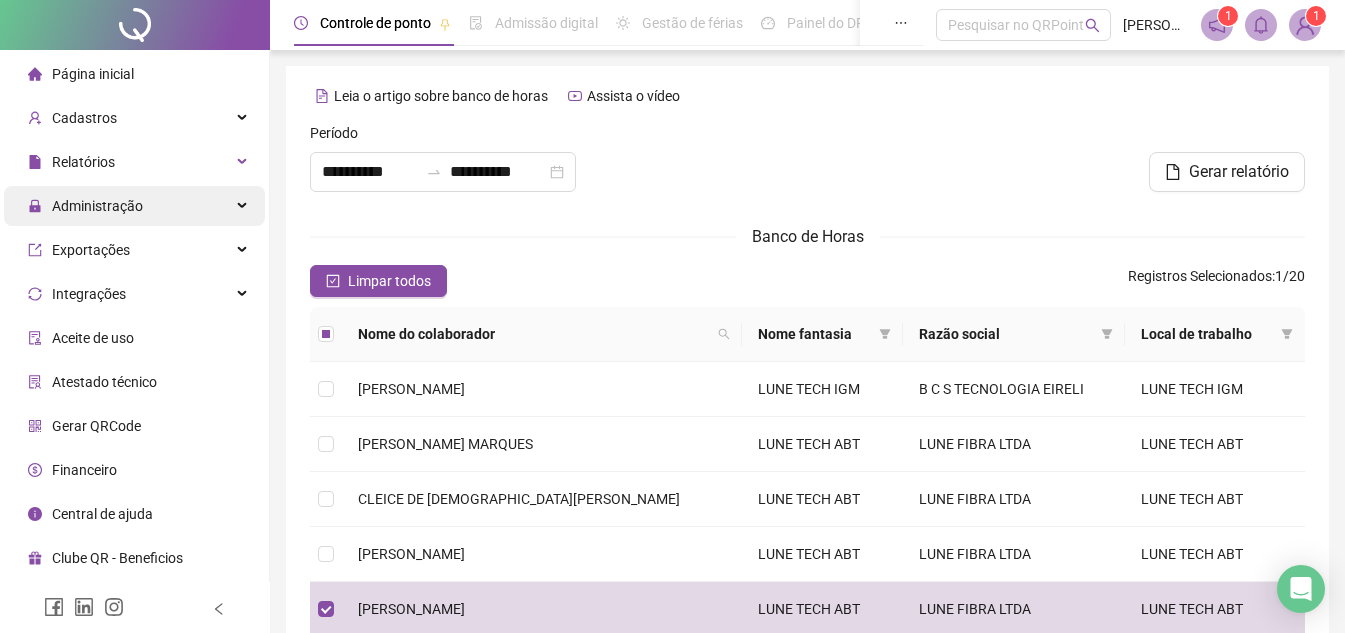 click on "Administração" at bounding box center [134, 206] 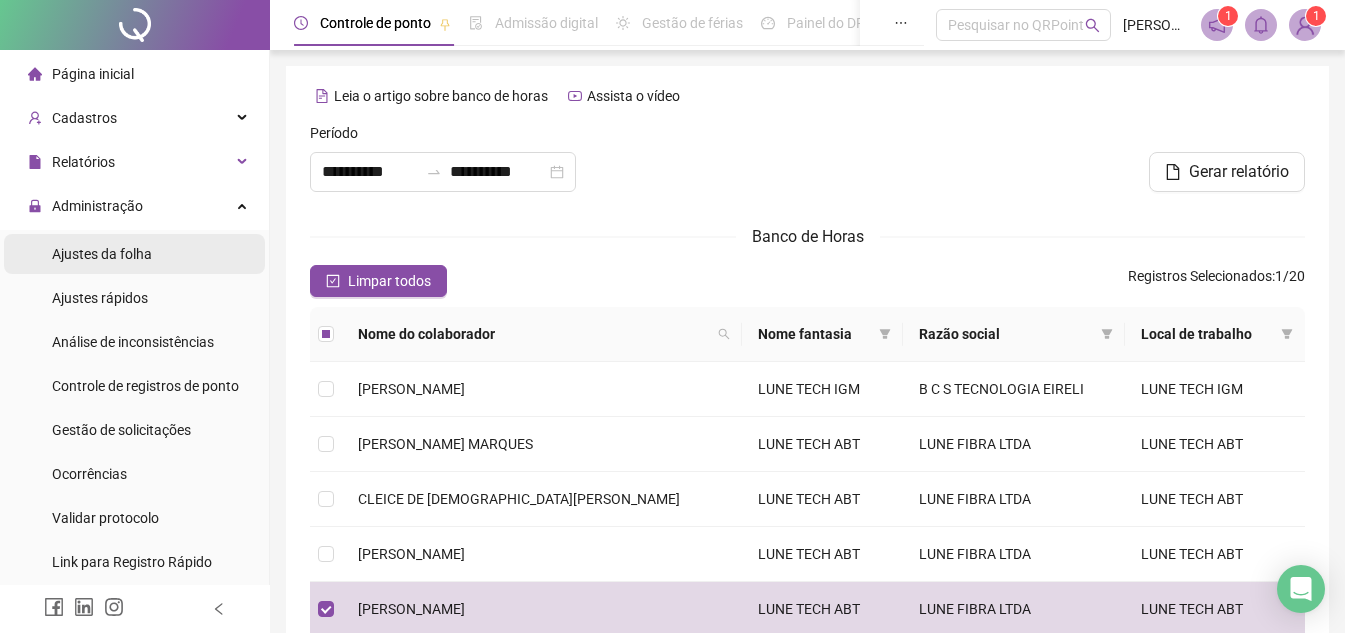 click on "Ajustes da folha" at bounding box center [134, 254] 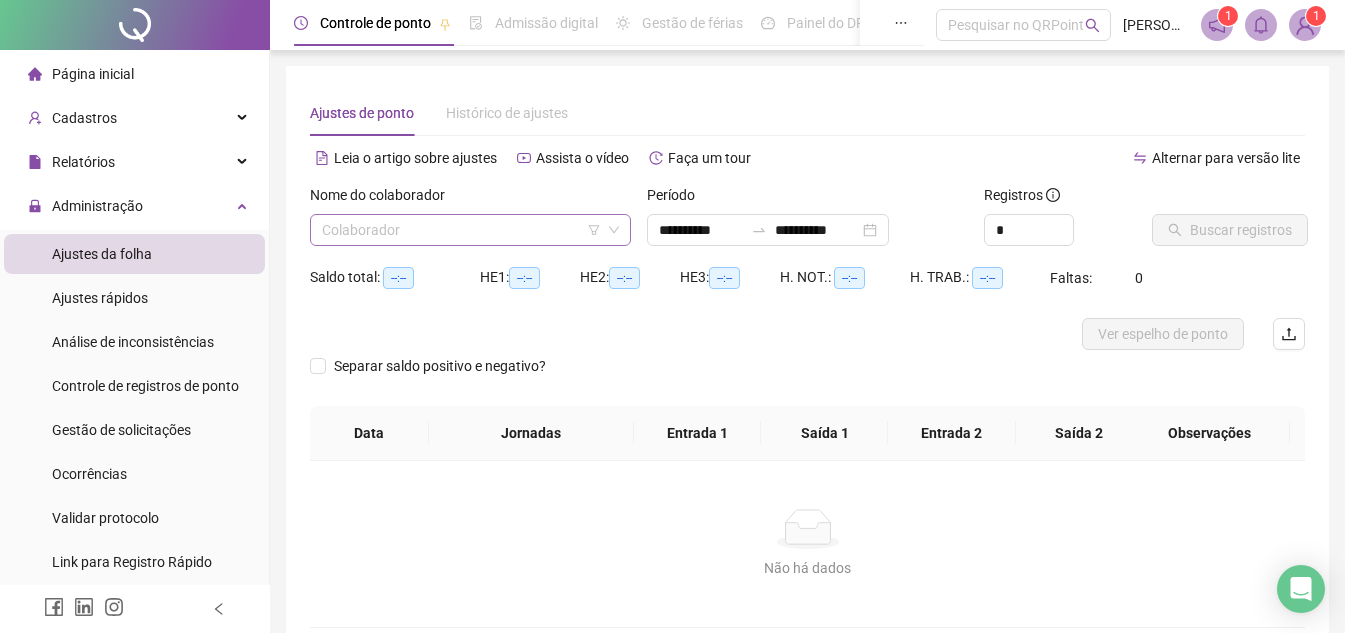type on "**********" 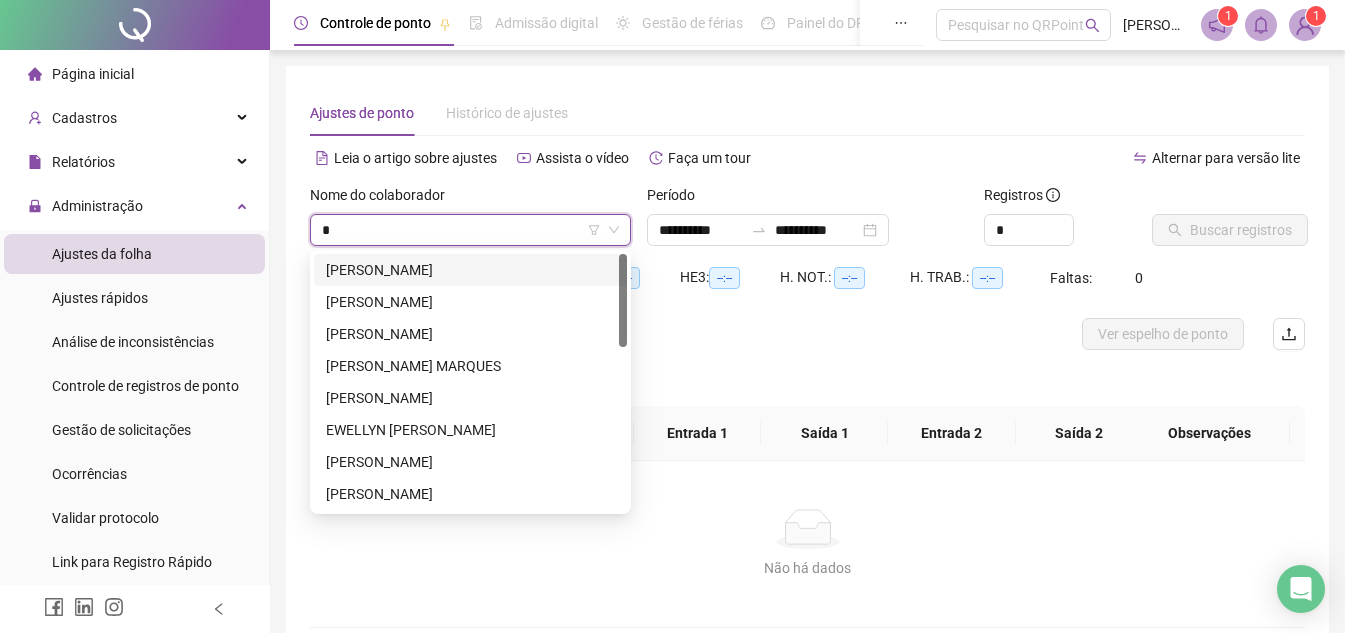 type on "**" 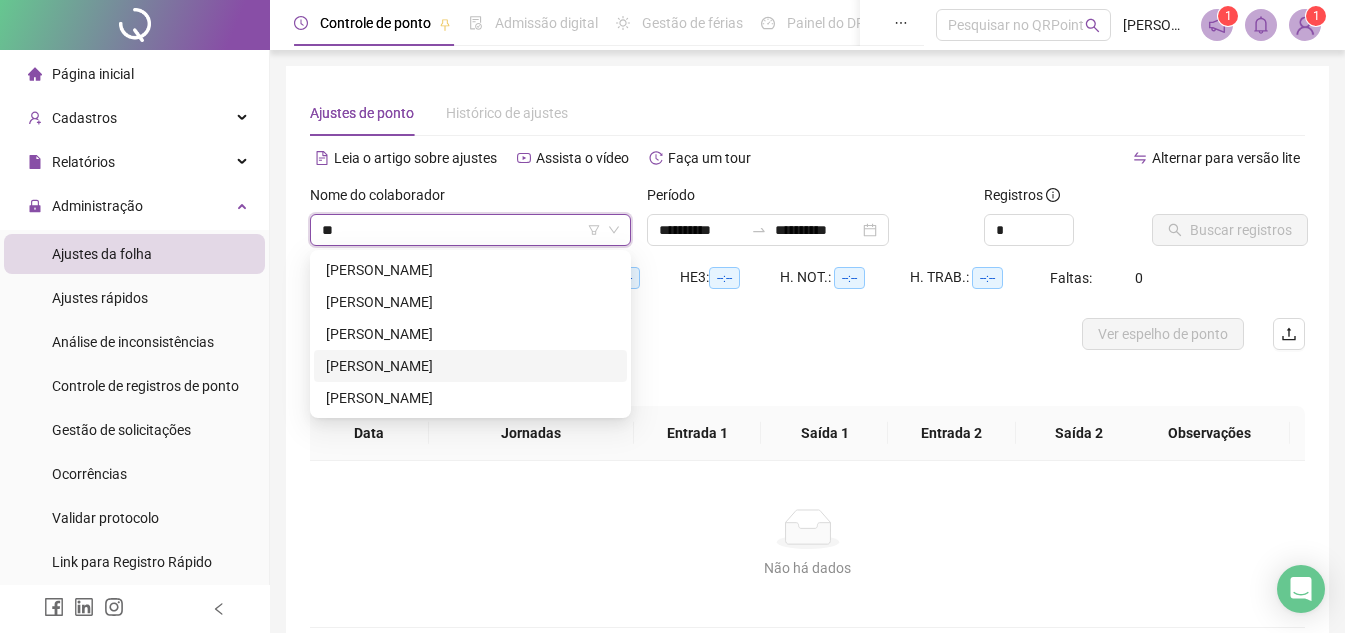 click on "[PERSON_NAME]" at bounding box center [470, 366] 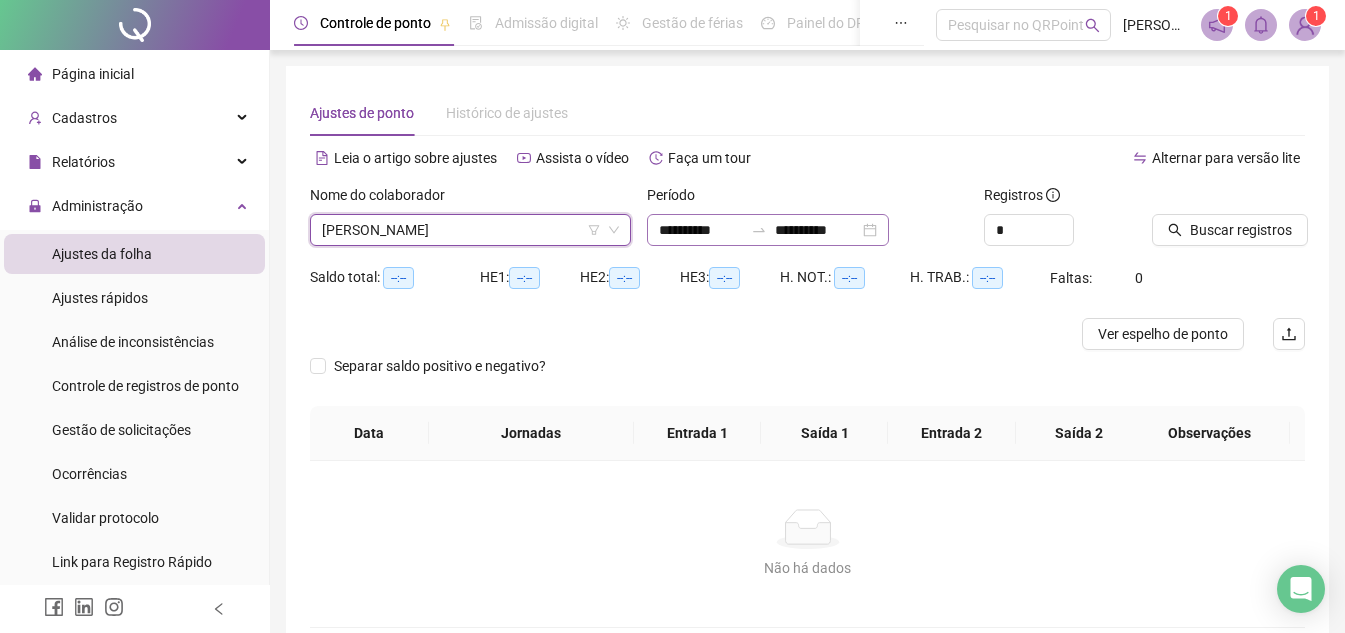 click on "**********" at bounding box center [768, 230] 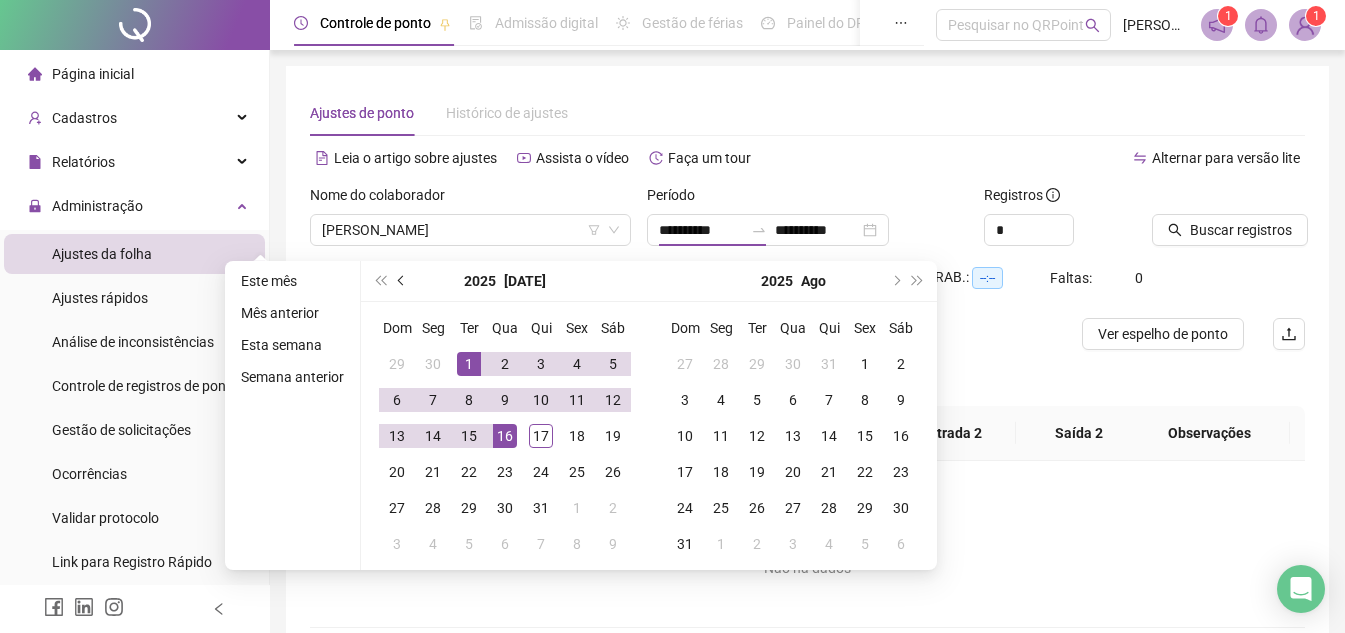 click at bounding box center [403, 281] 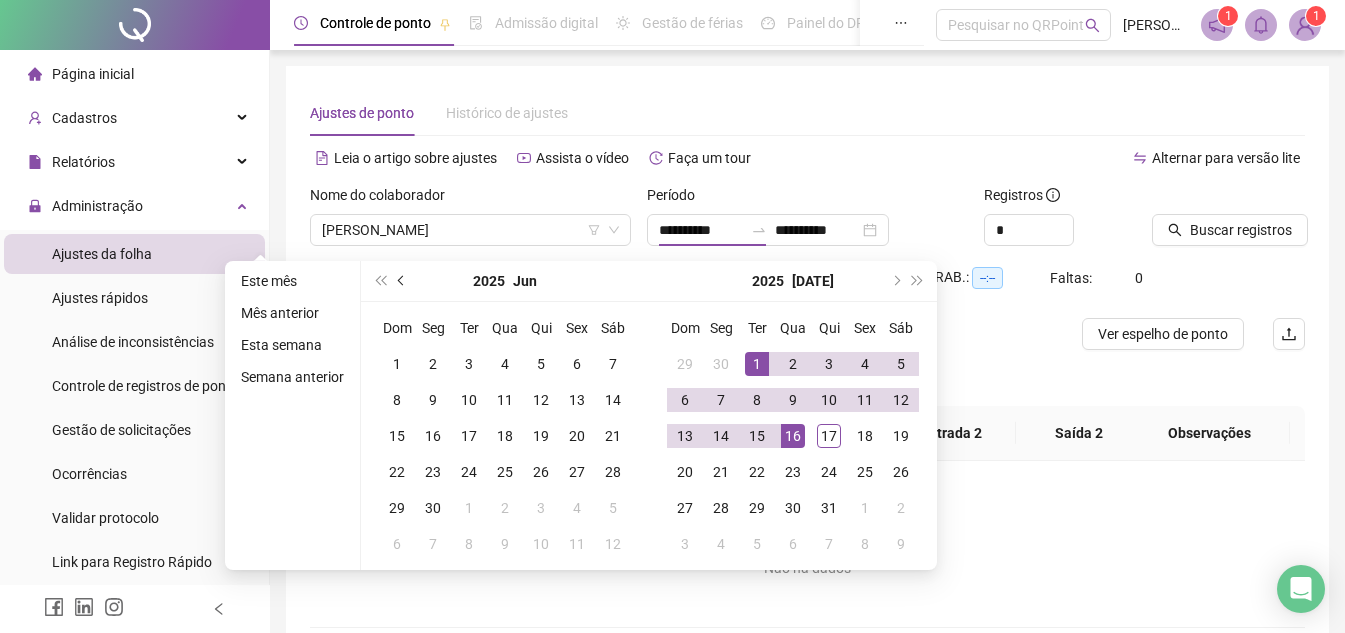 click at bounding box center [403, 281] 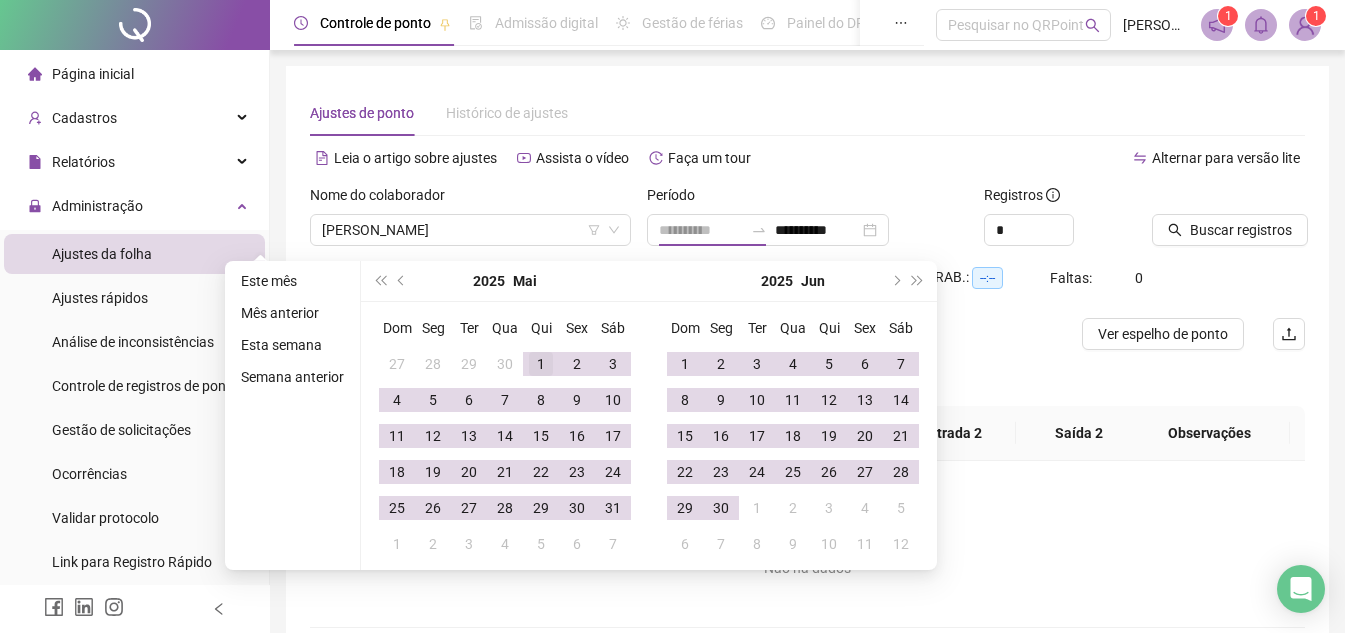 type on "**********" 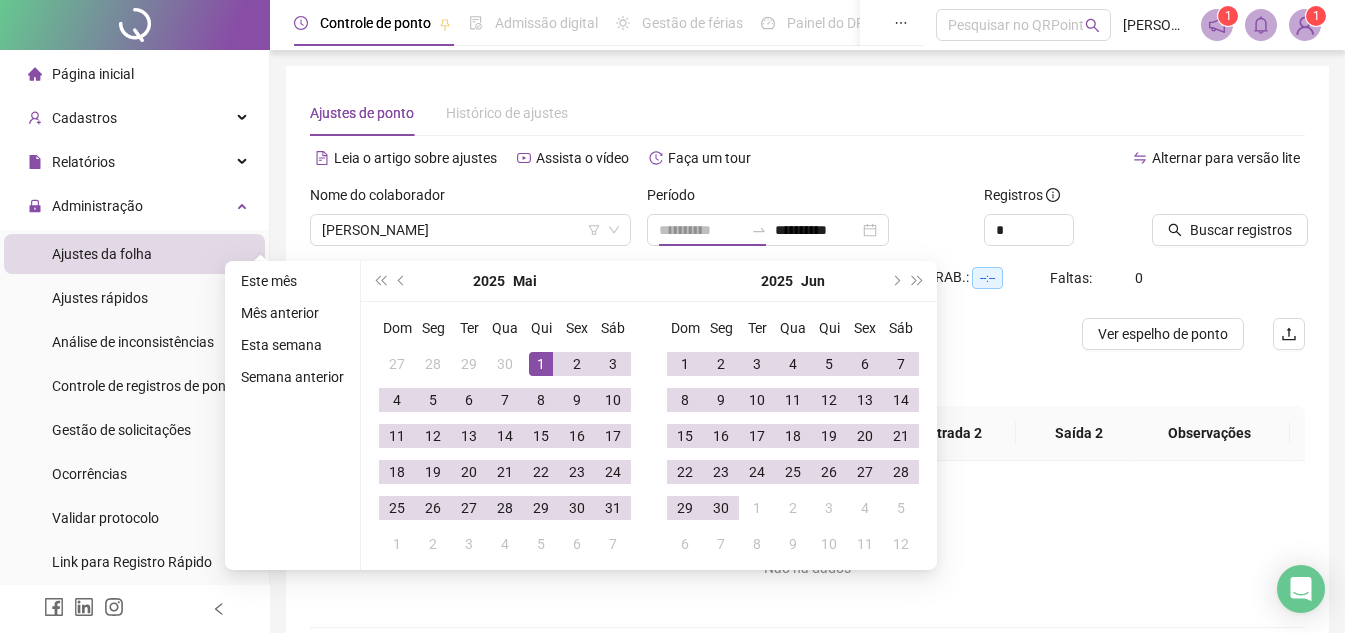 click on "1" at bounding box center [541, 364] 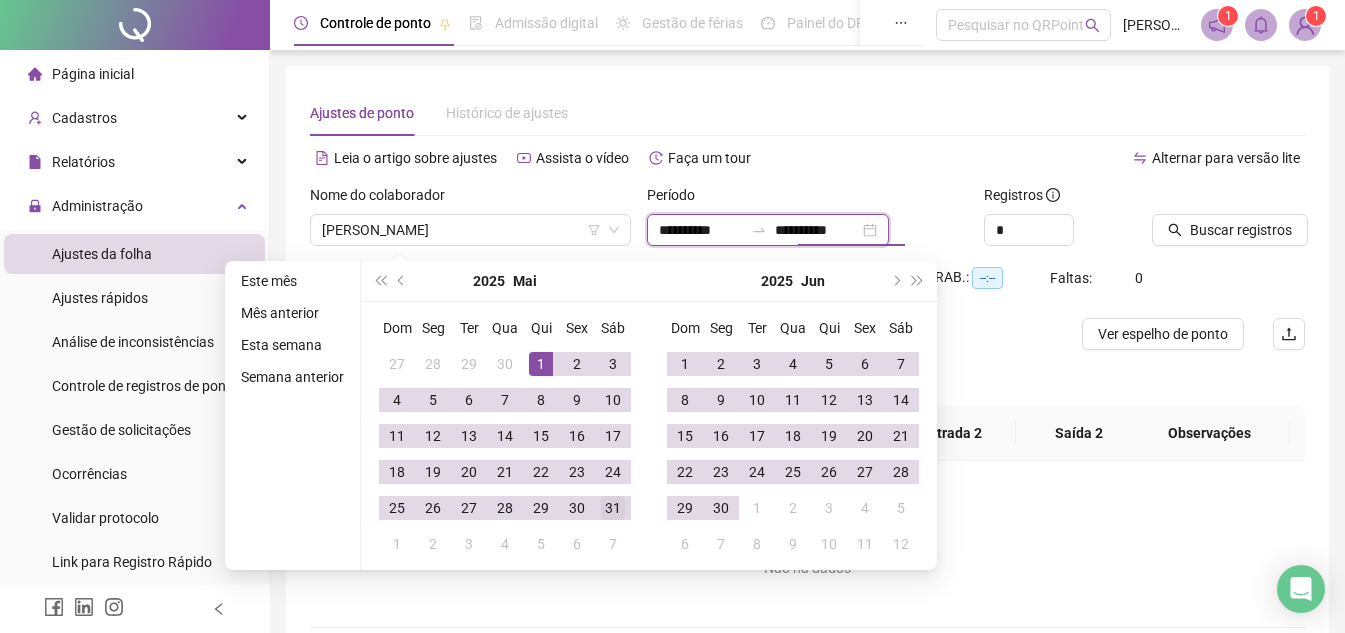 type on "**********" 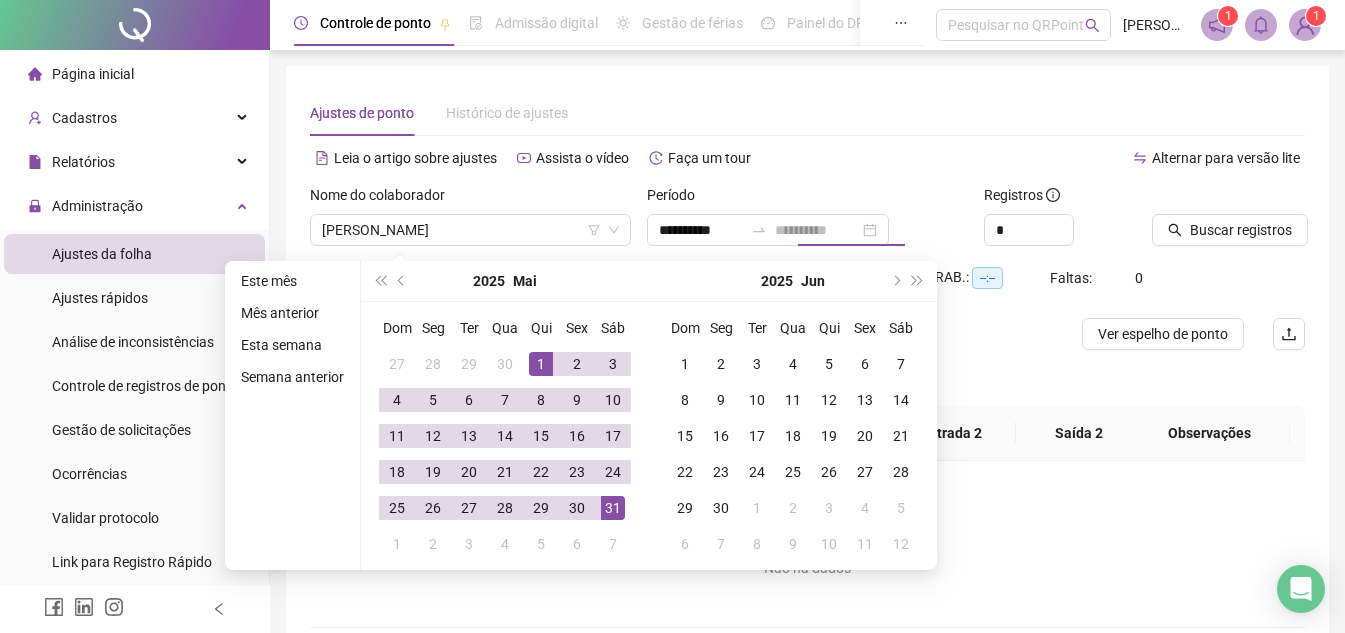 click on "31" at bounding box center (613, 508) 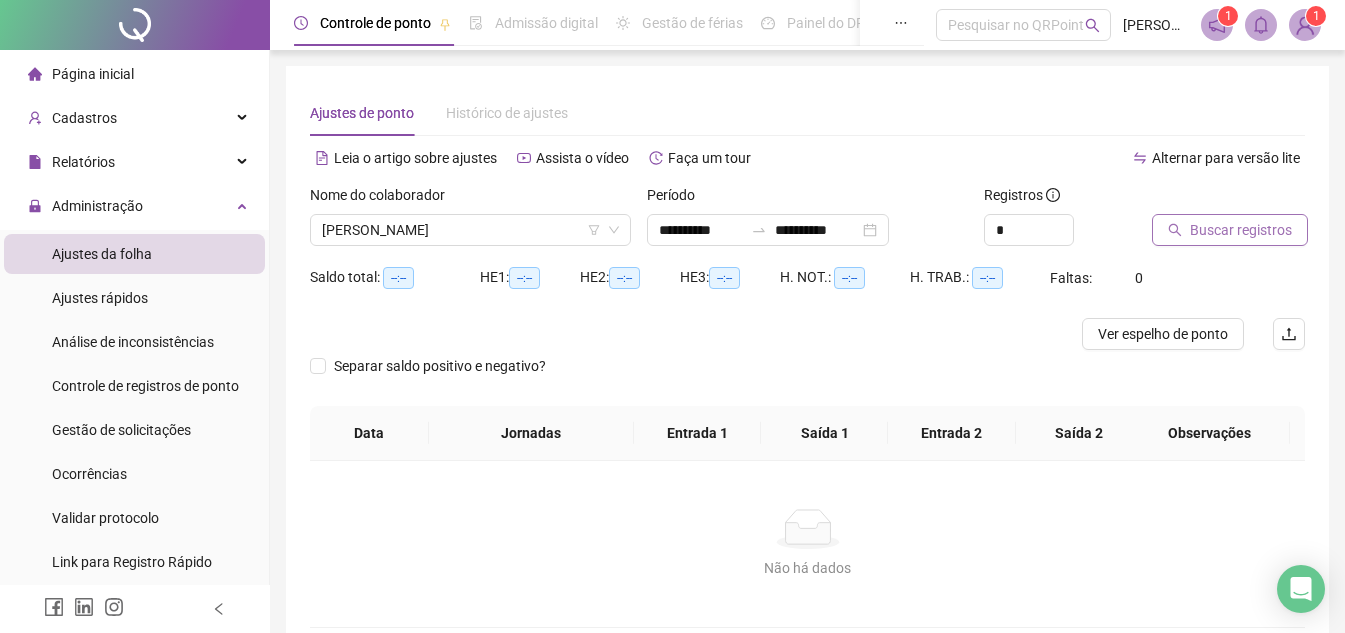 click on "Buscar registros" at bounding box center (1241, 230) 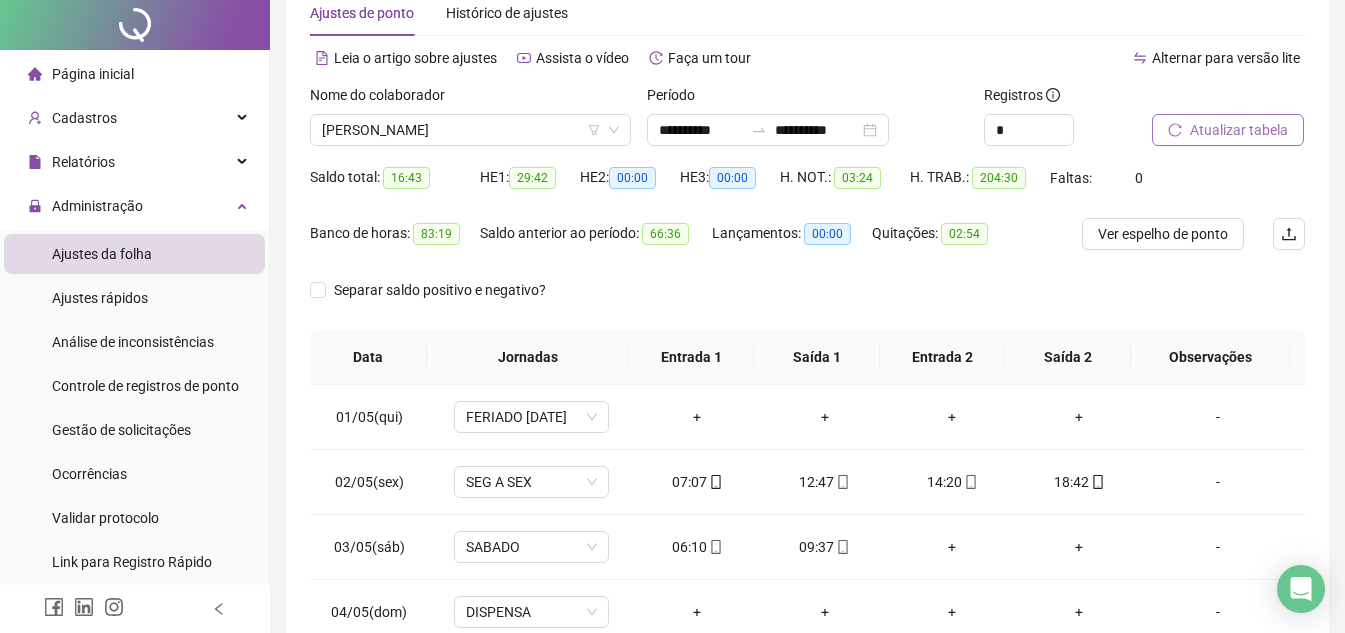 scroll, scrollTop: 200, scrollLeft: 0, axis: vertical 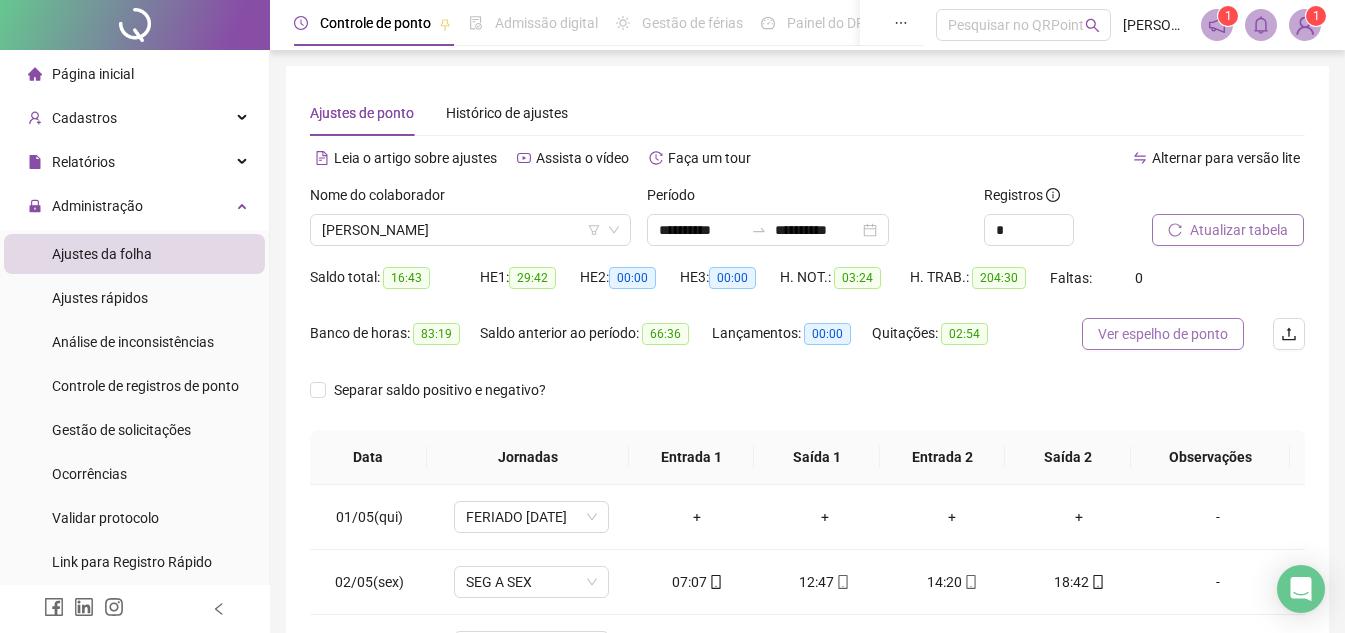 click on "Ver espelho de ponto" at bounding box center (1163, 334) 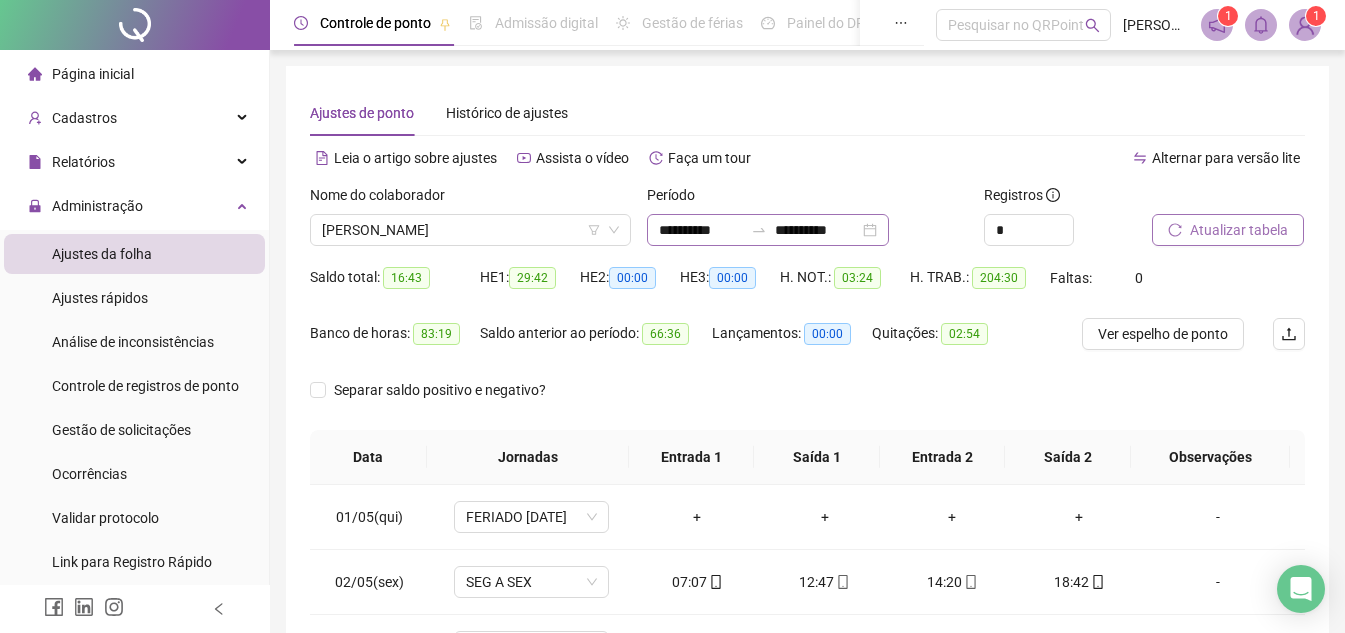 click on "**********" at bounding box center [768, 230] 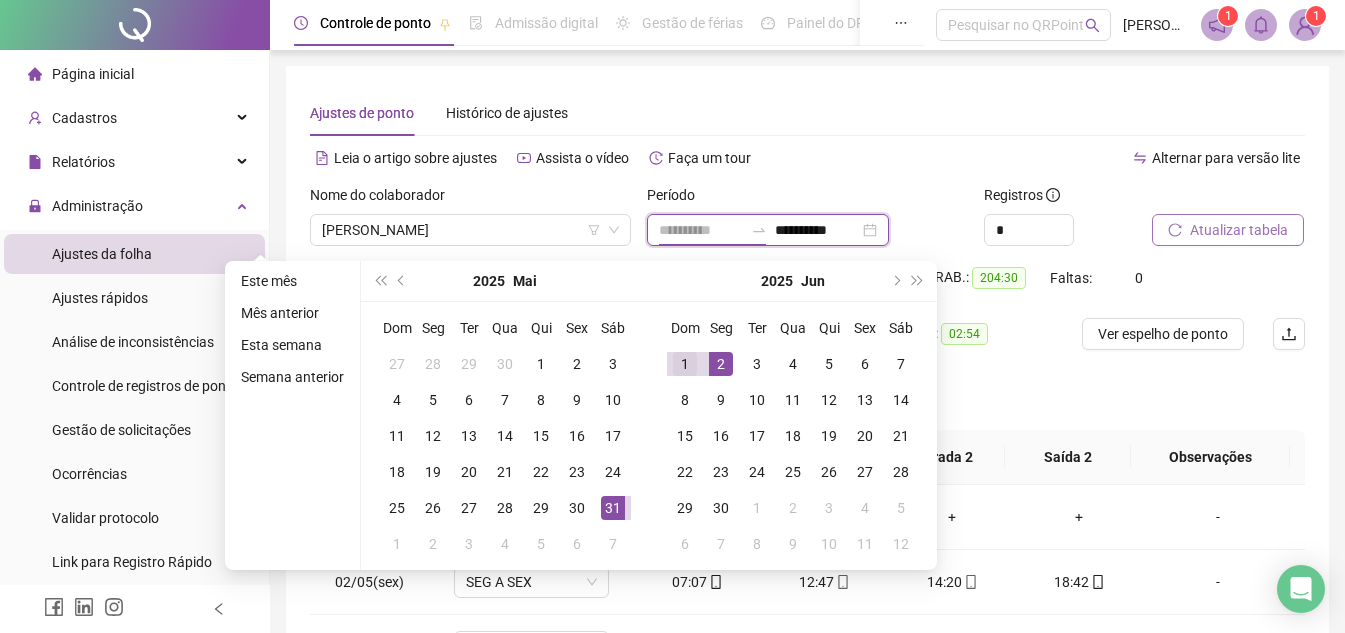 type on "**********" 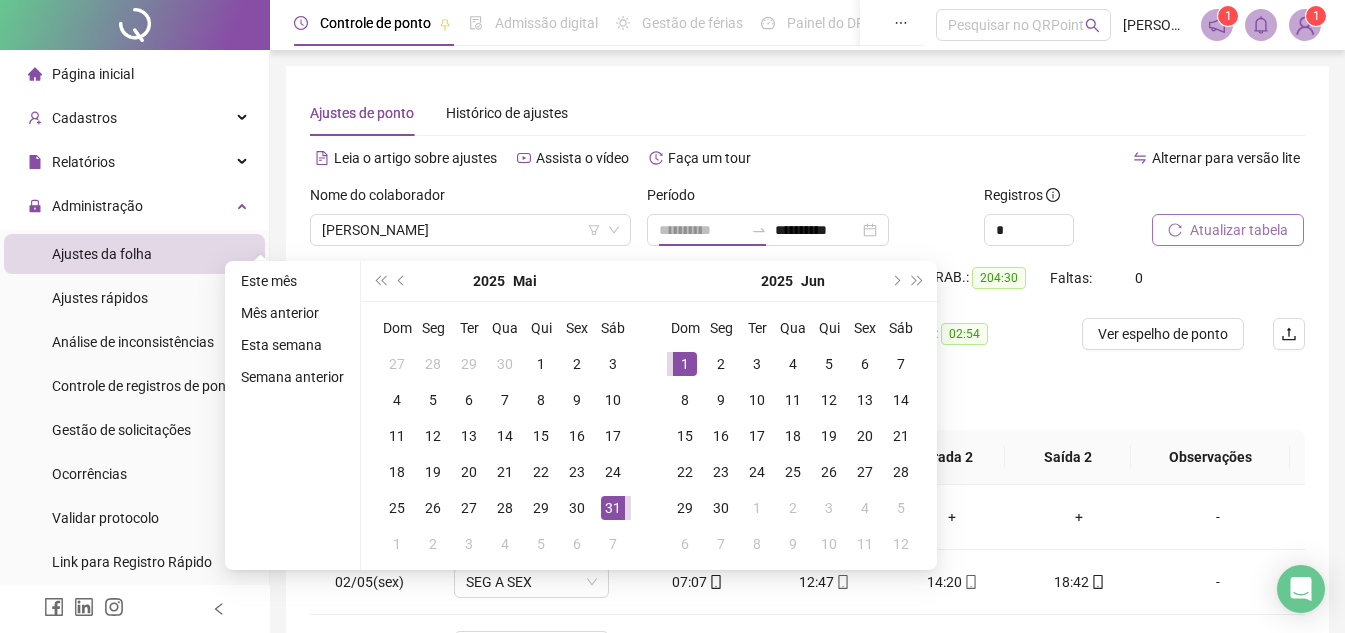 click on "1" at bounding box center (685, 364) 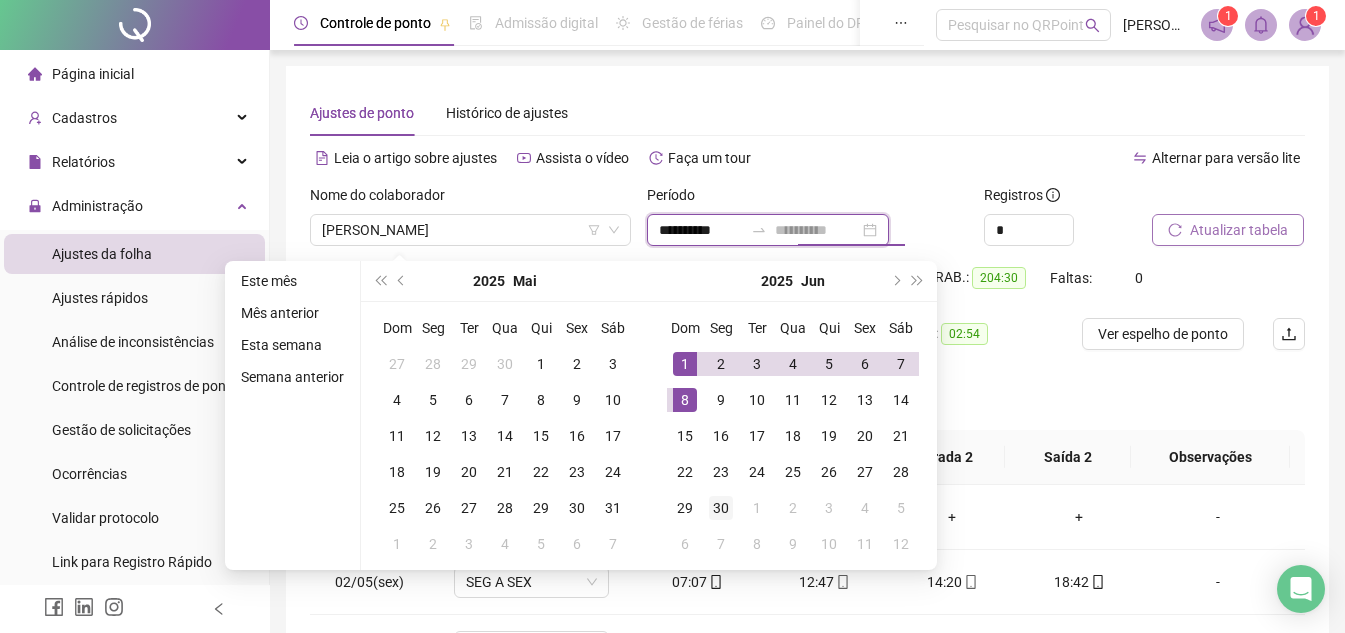 type on "**********" 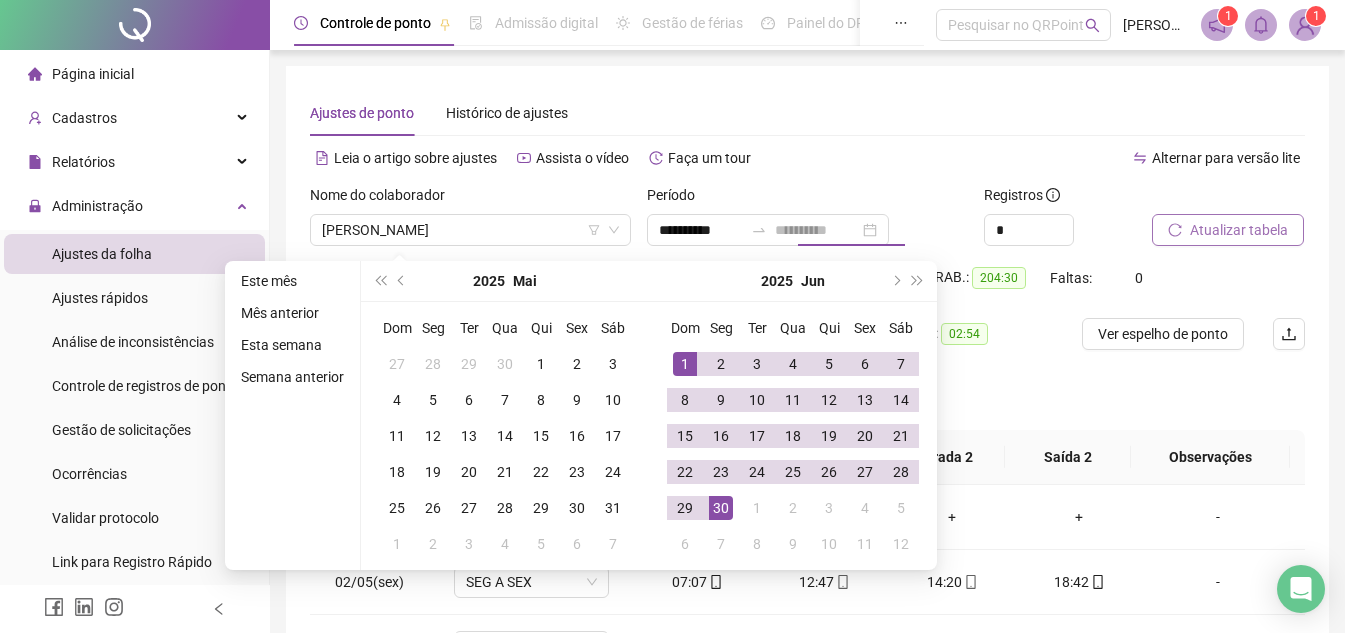 click on "30" at bounding box center [721, 508] 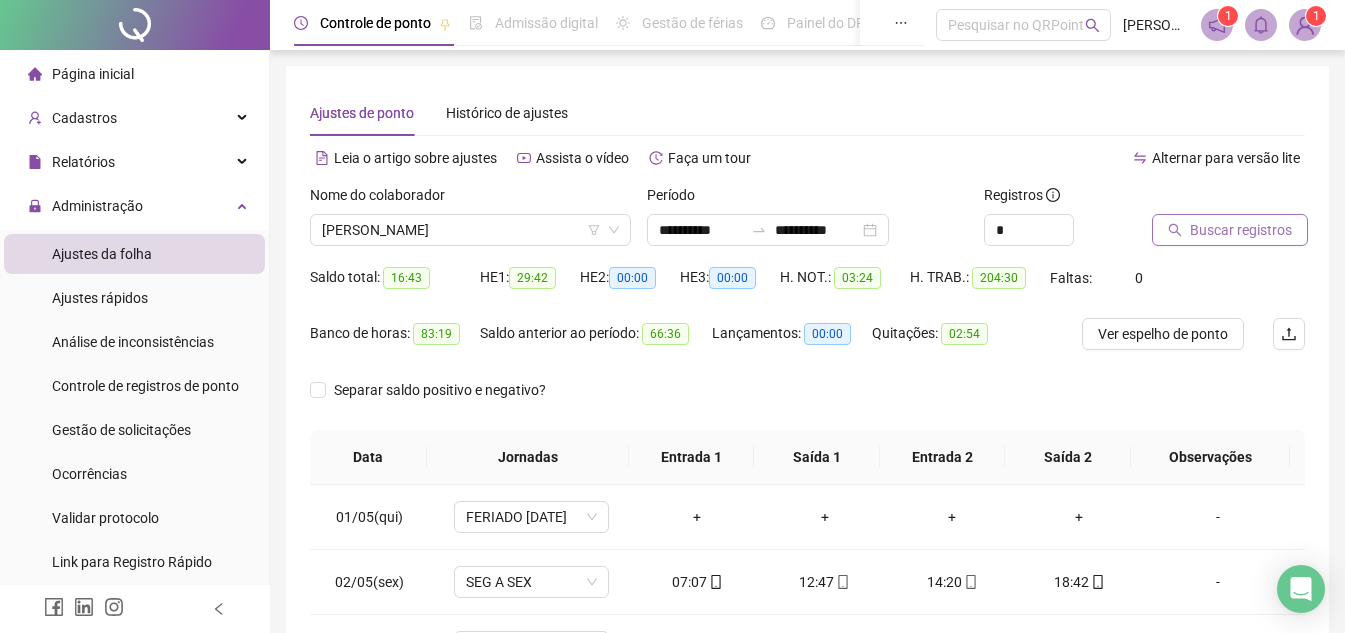 click on "Buscar registros" at bounding box center [1230, 230] 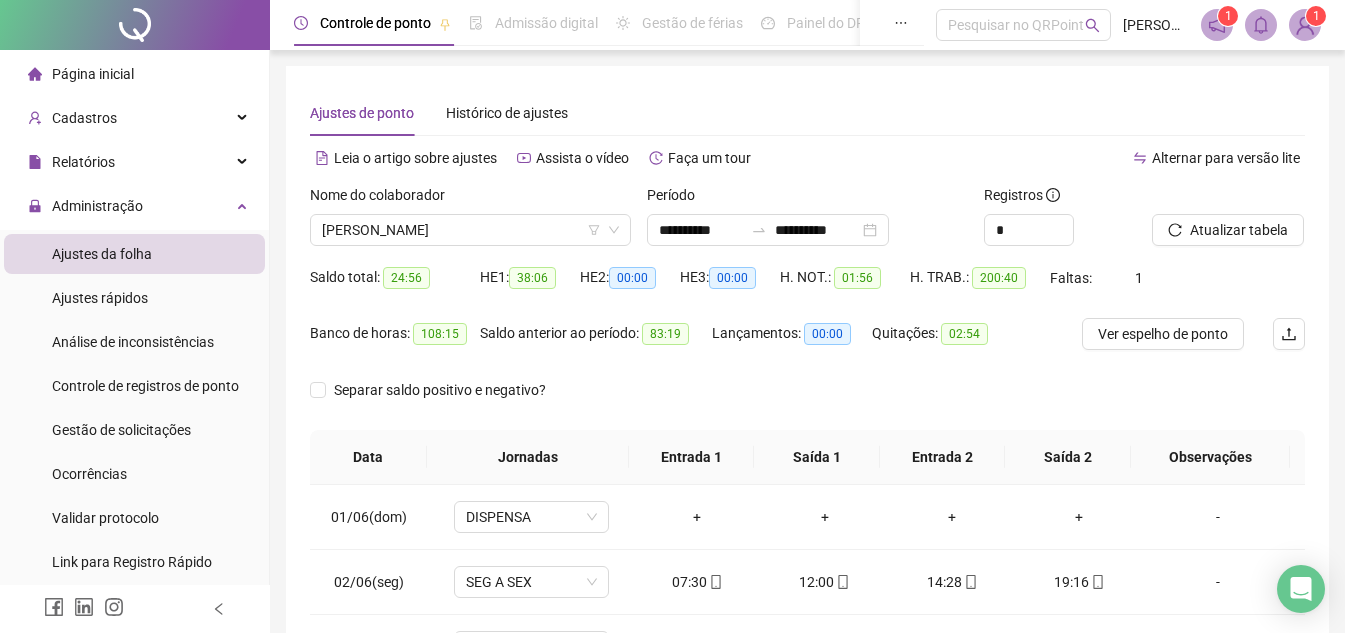 scroll, scrollTop: 389, scrollLeft: 0, axis: vertical 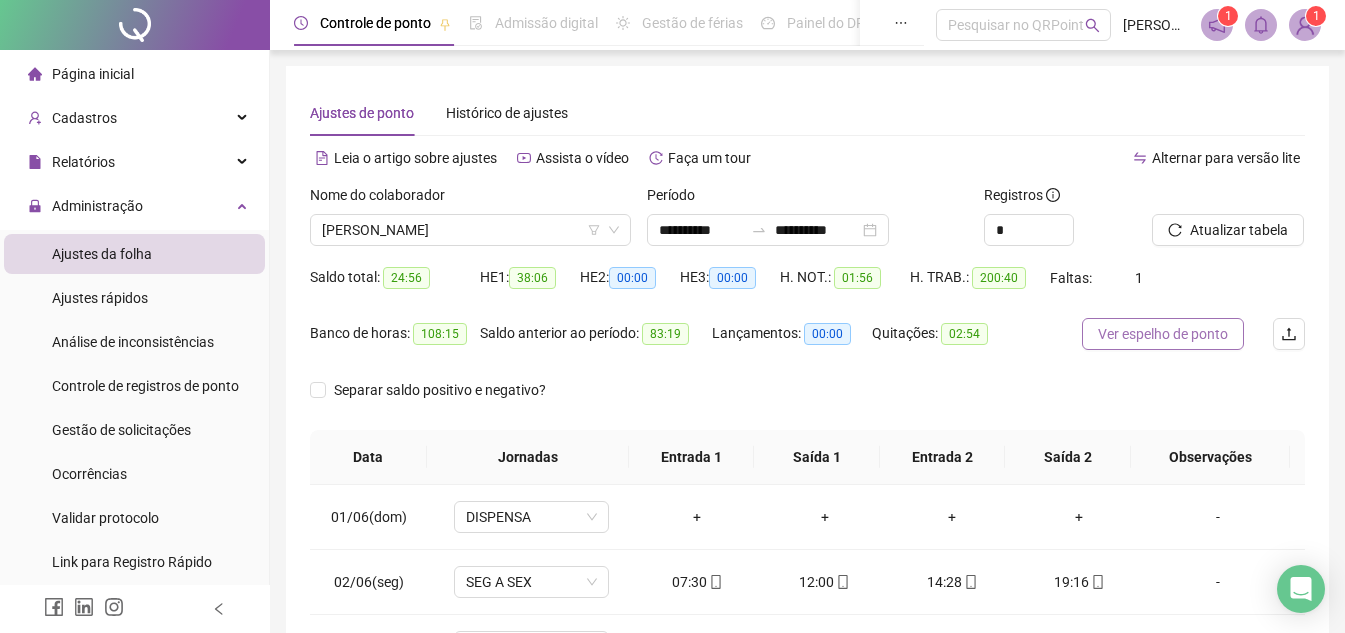 click on "Ver espelho de ponto" at bounding box center [1163, 334] 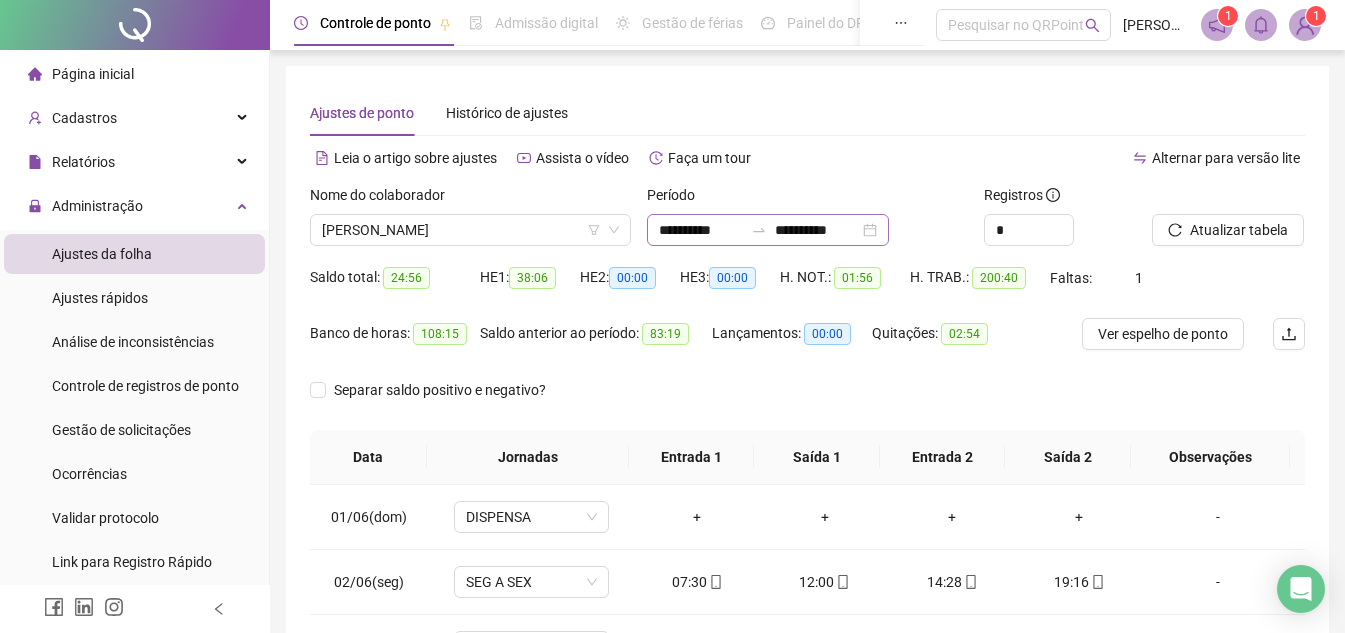click on "**********" at bounding box center (768, 230) 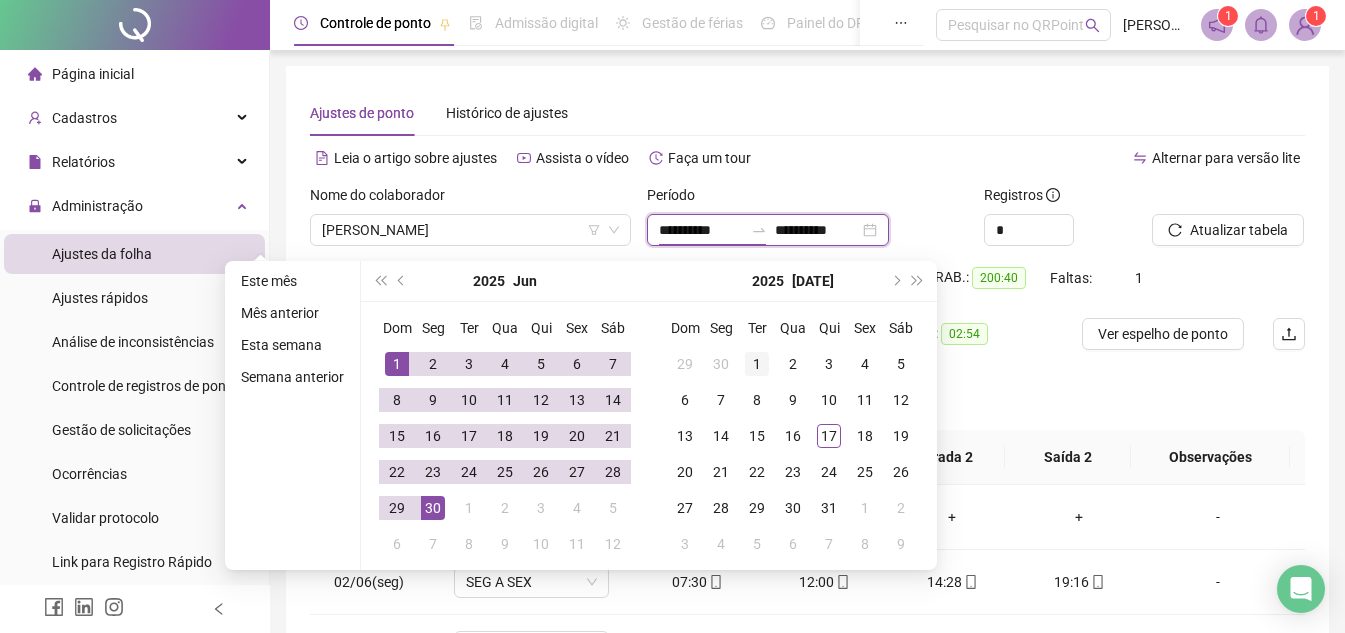 type on "**********" 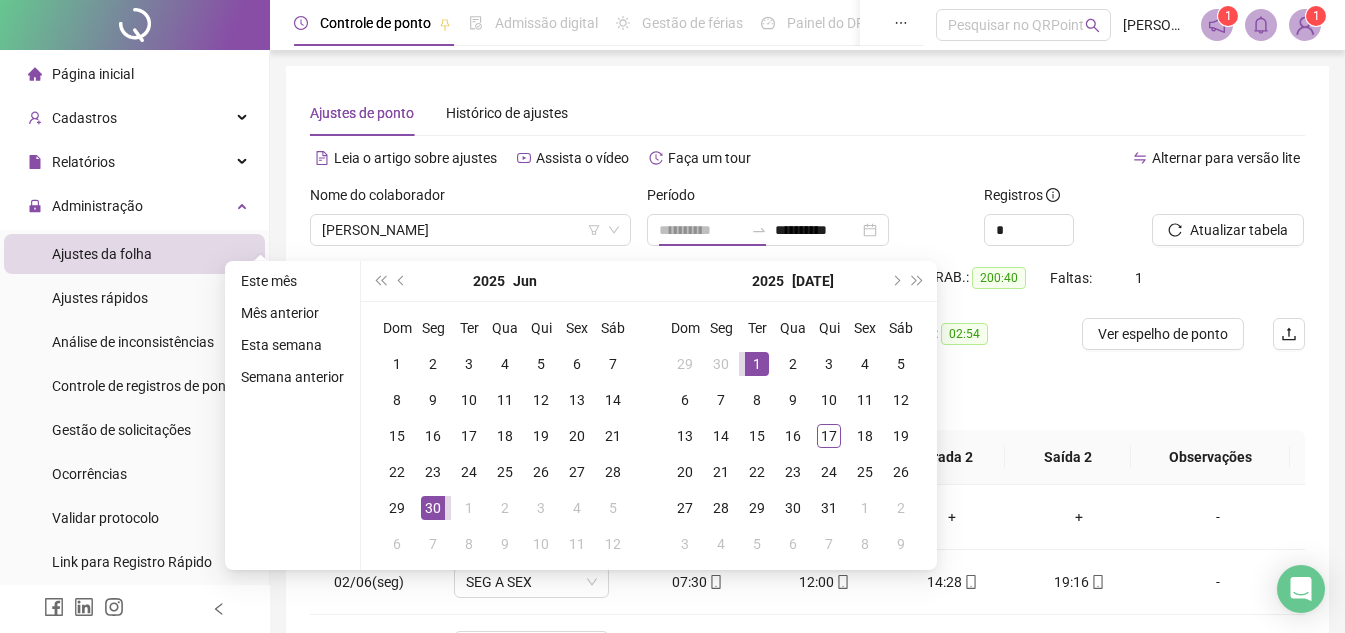 click on "1" at bounding box center [757, 364] 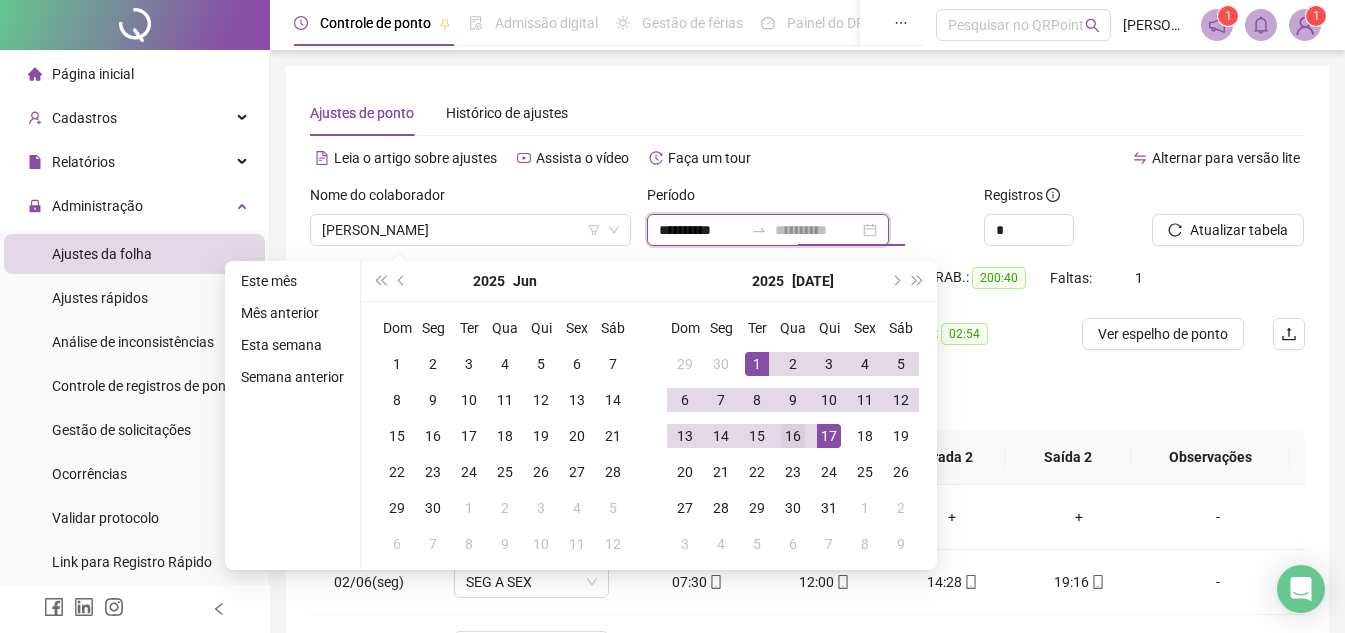 type on "**********" 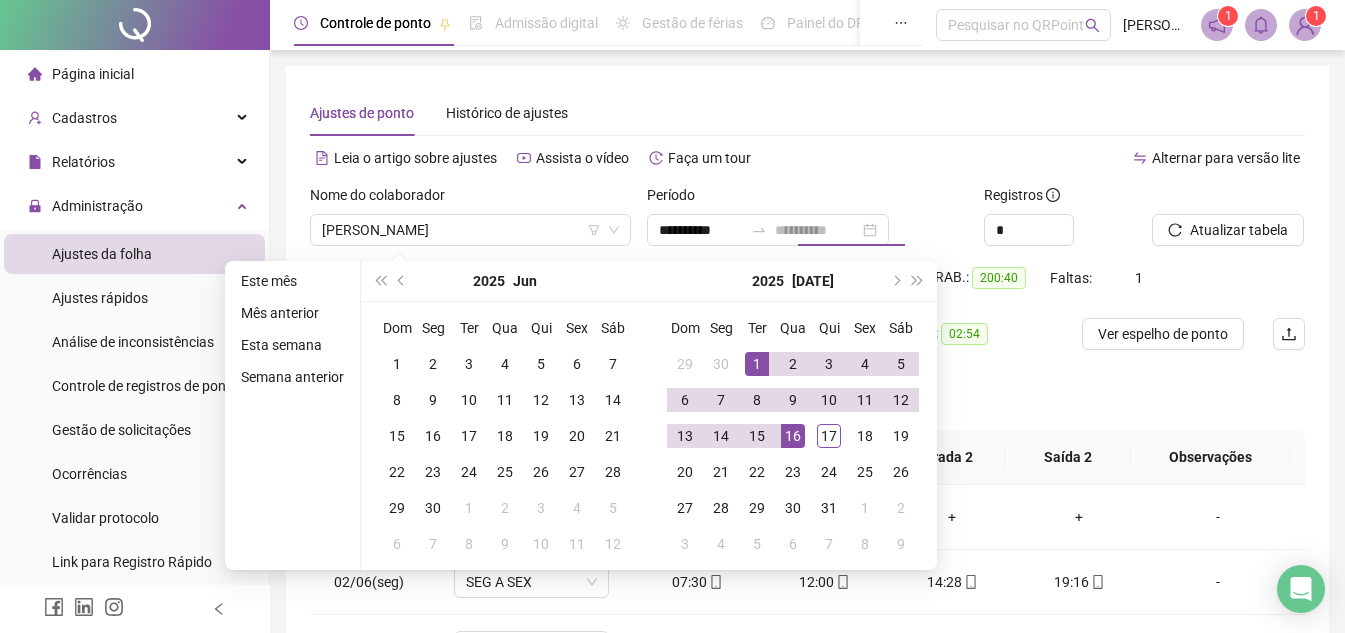 click on "16" at bounding box center [793, 436] 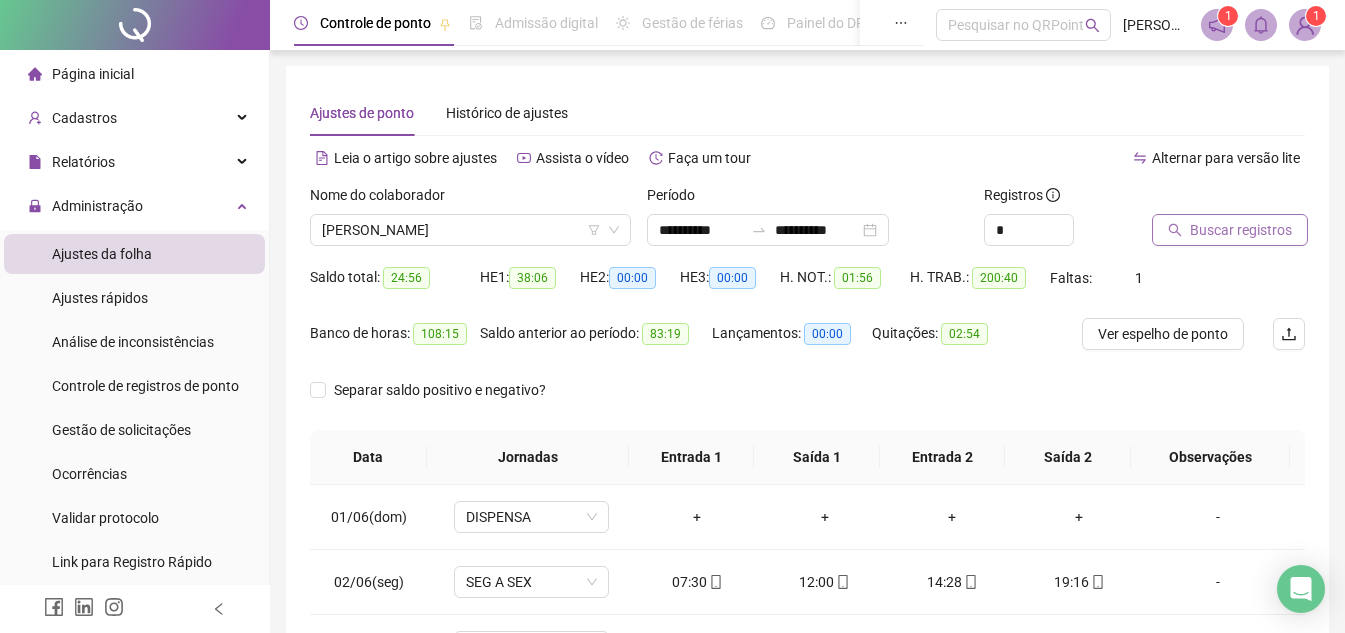click on "Buscar registros" at bounding box center [1241, 230] 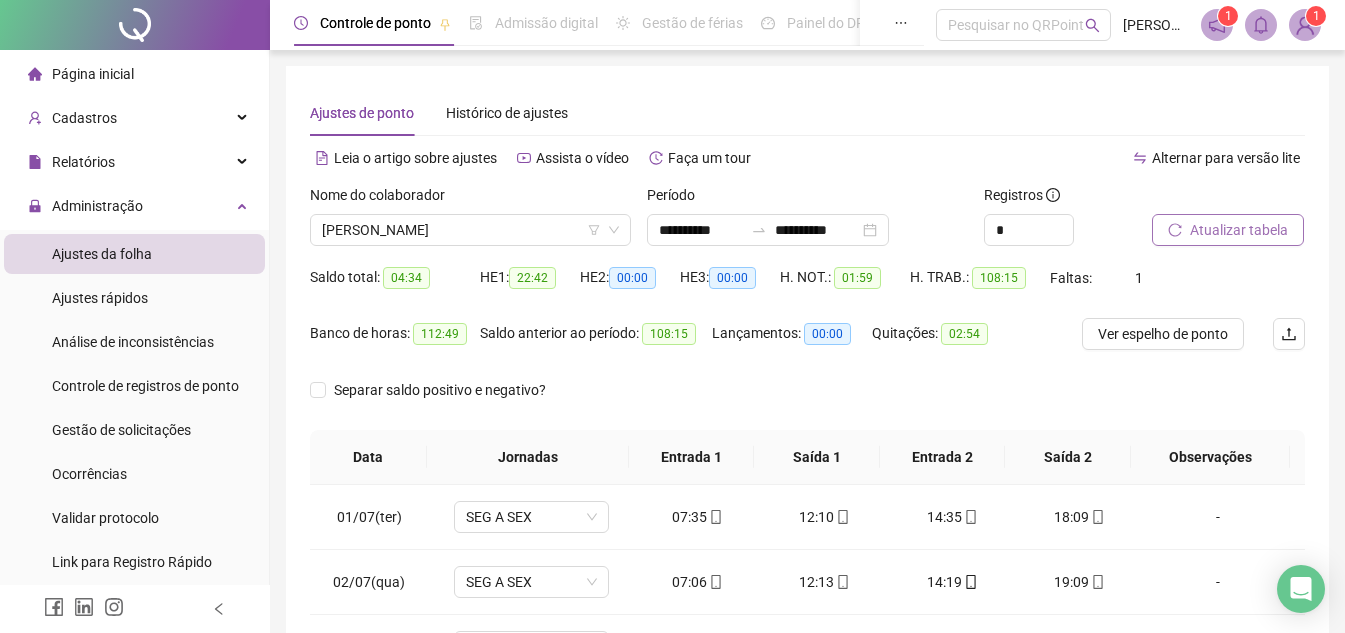 scroll, scrollTop: 300, scrollLeft: 0, axis: vertical 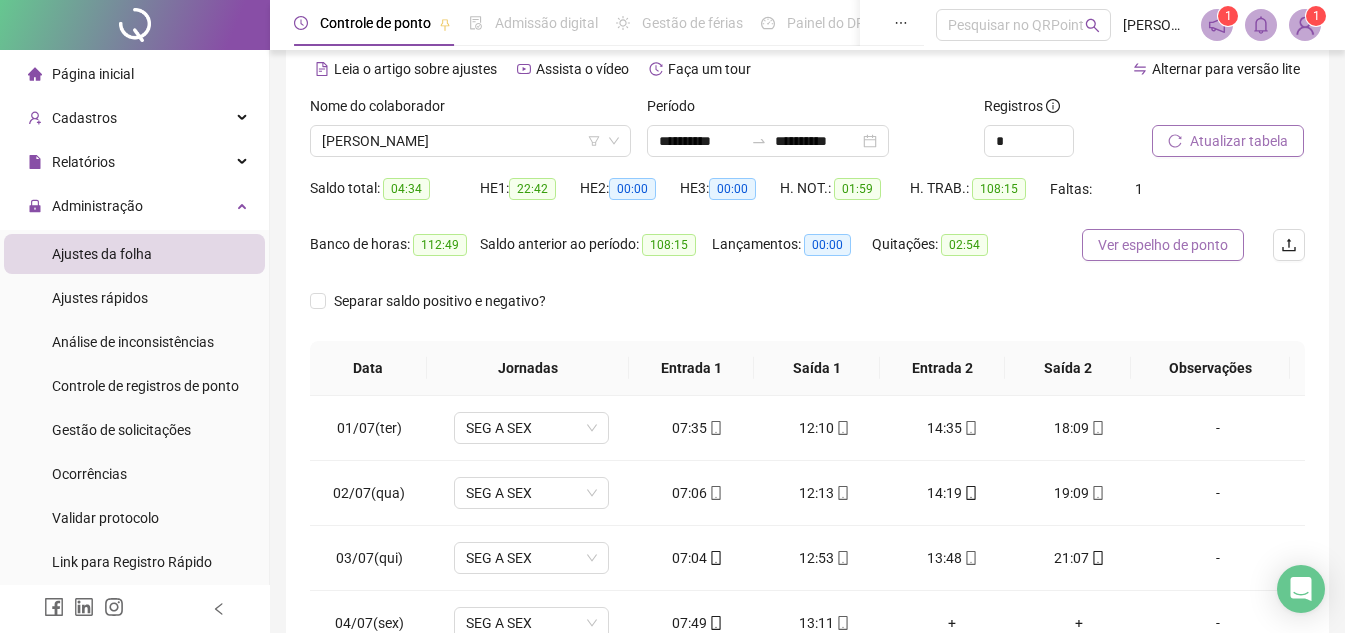click on "Ver espelho de ponto" at bounding box center [1163, 245] 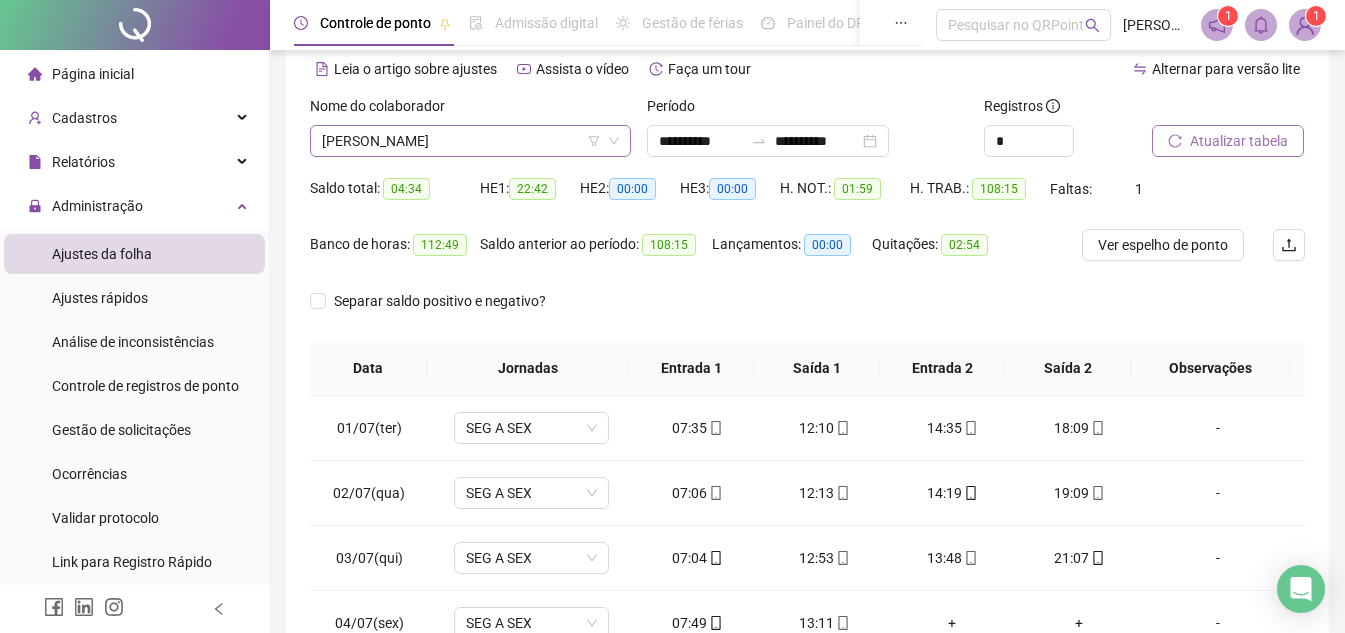click on "[PERSON_NAME]" at bounding box center (470, 141) 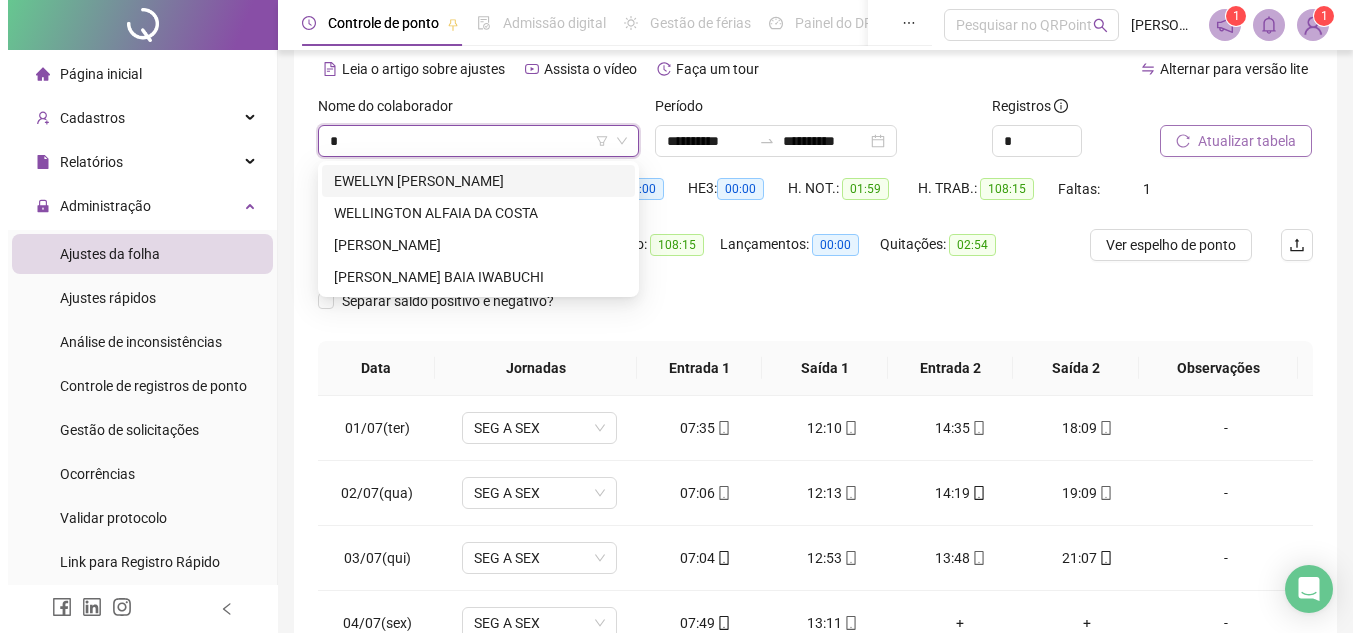 scroll, scrollTop: 0, scrollLeft: 0, axis: both 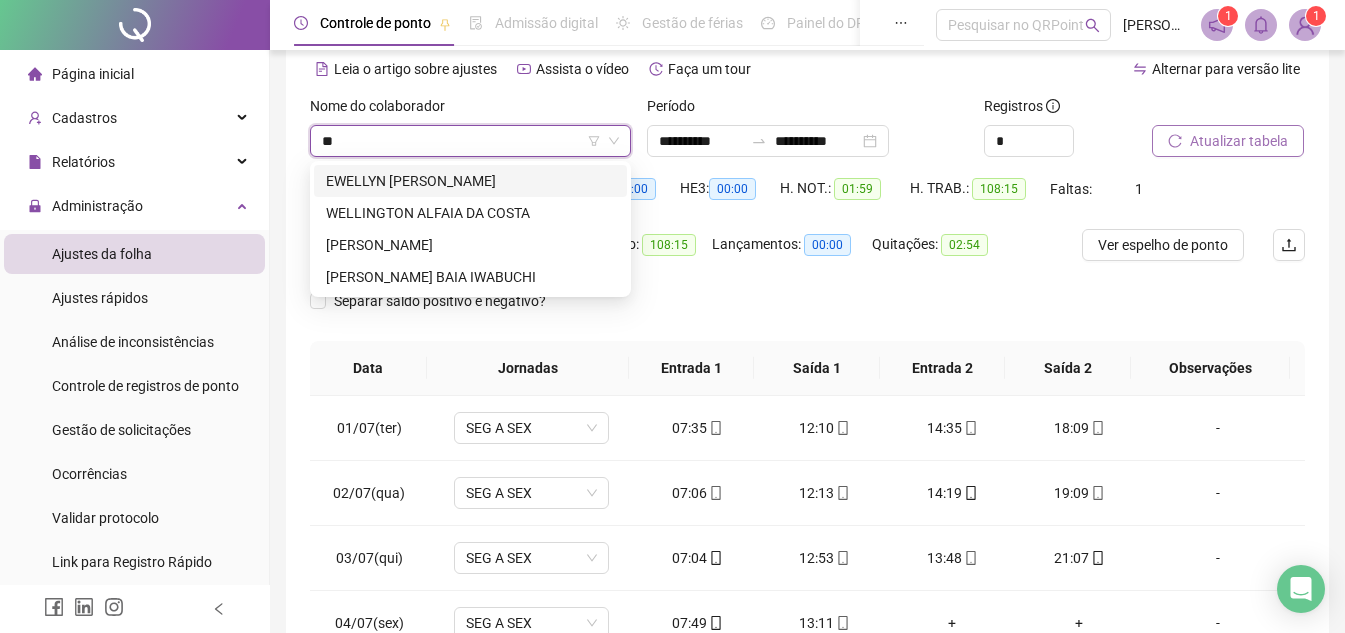 type on "***" 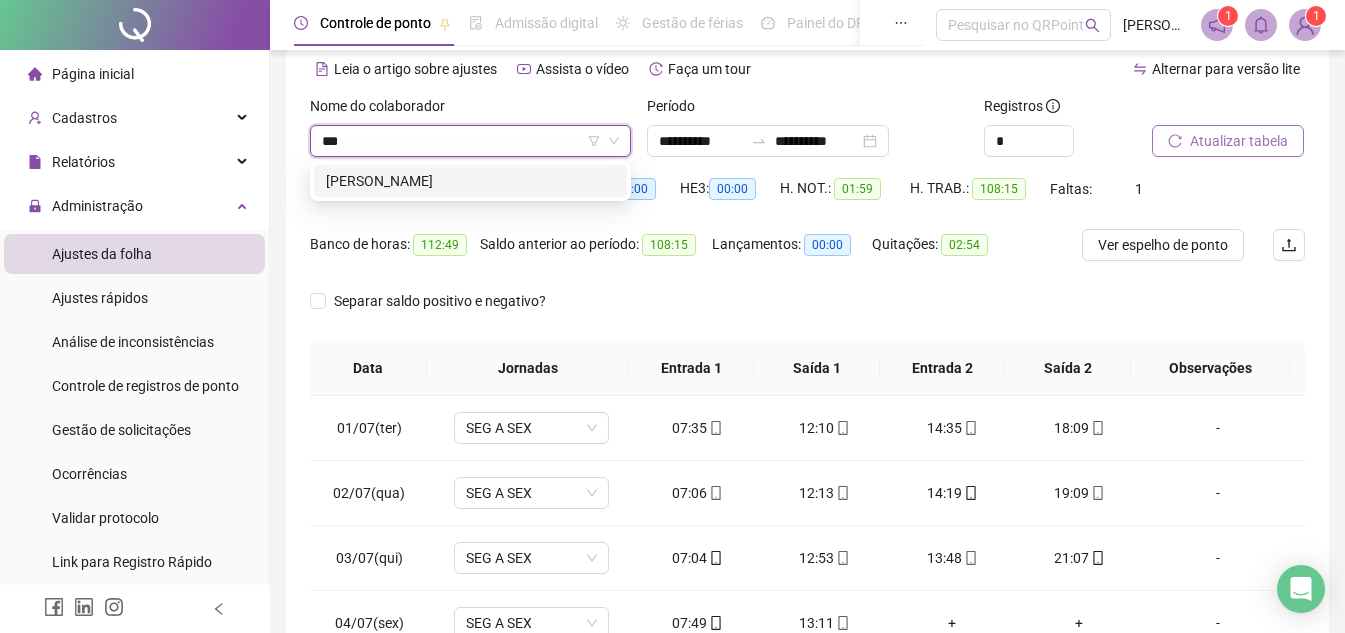 click on "[PERSON_NAME]" at bounding box center [470, 181] 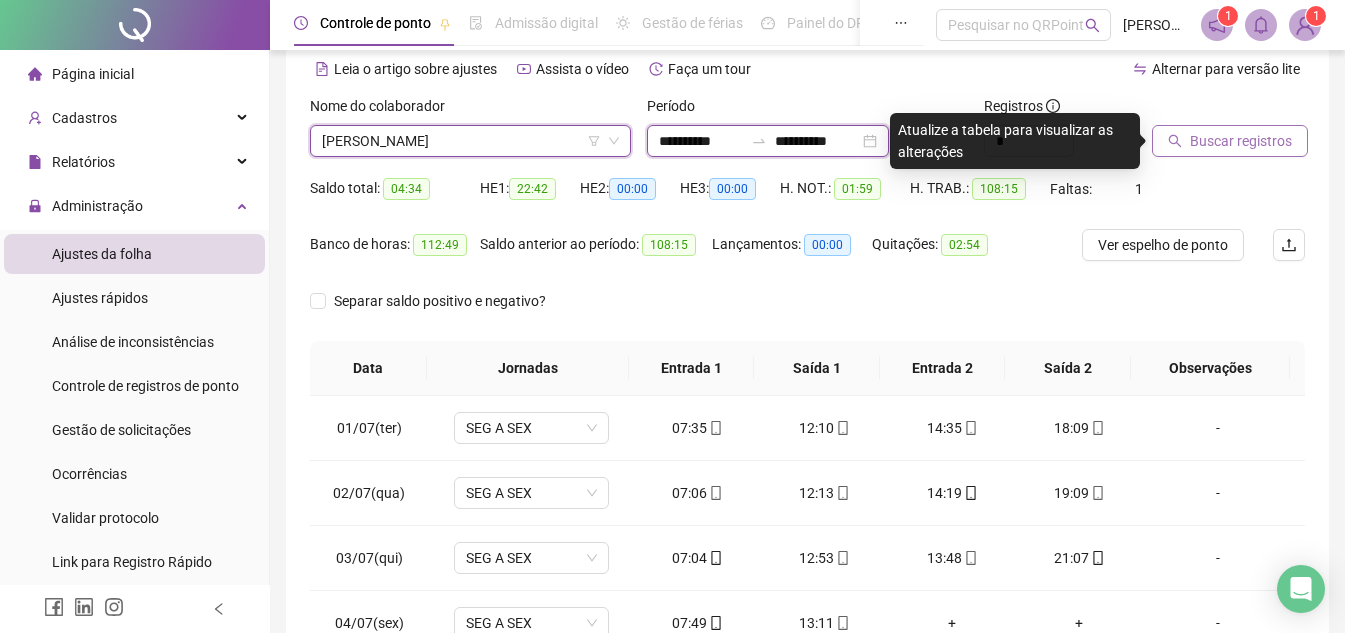 click on "**********" at bounding box center (817, 141) 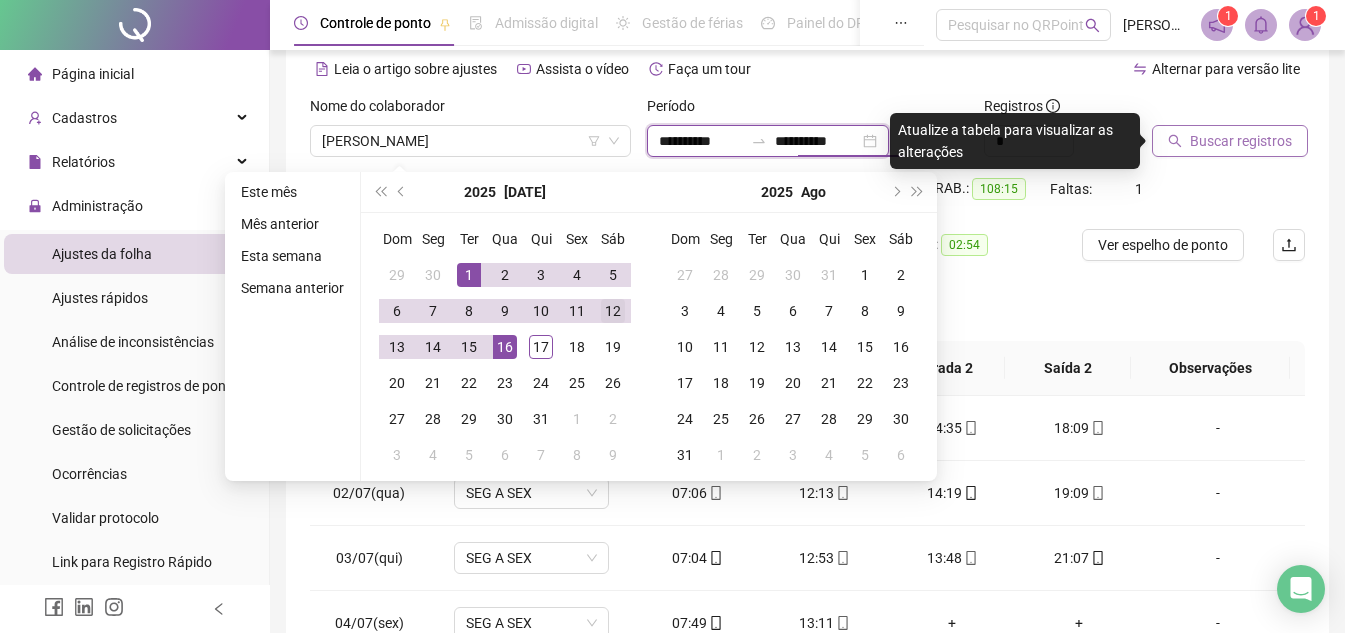 type on "**********" 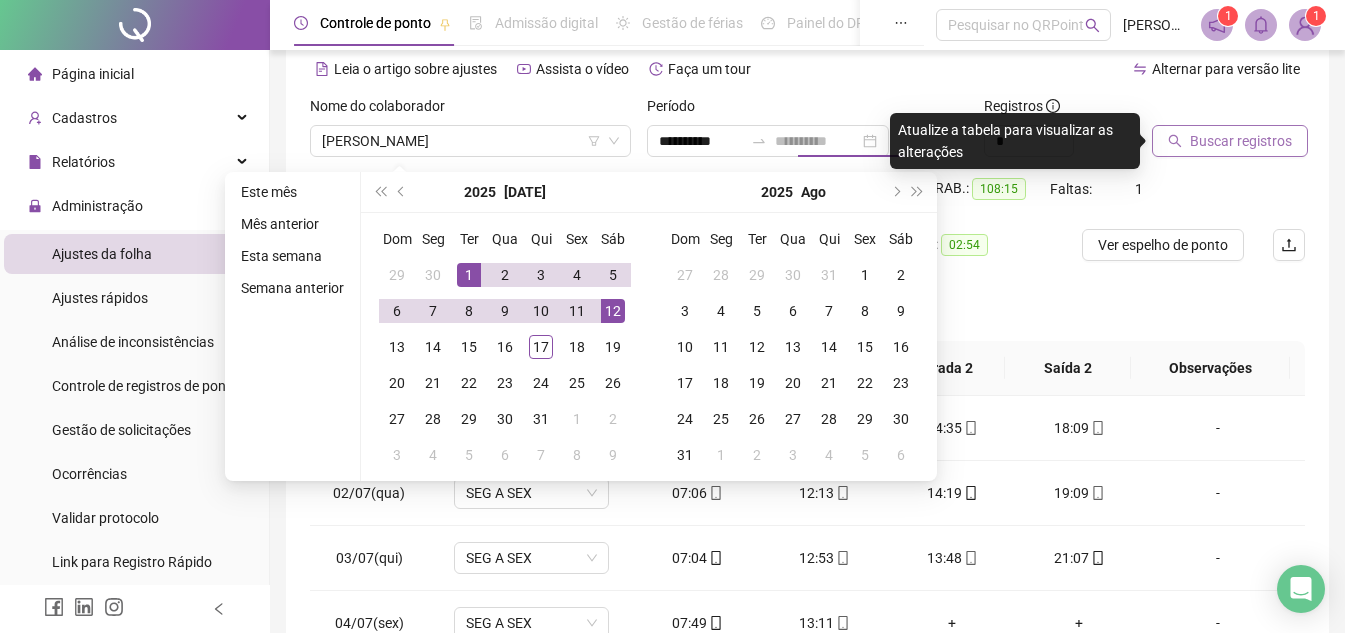 click on "12" at bounding box center [613, 311] 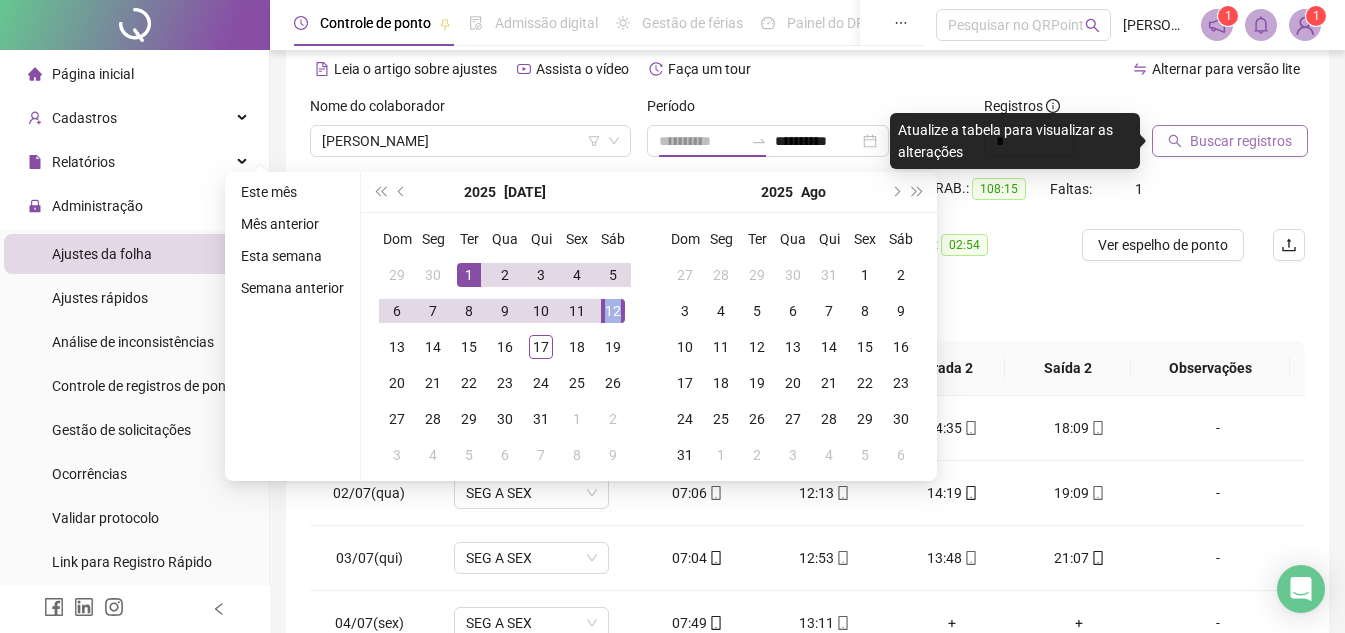 click on "12" at bounding box center [613, 311] 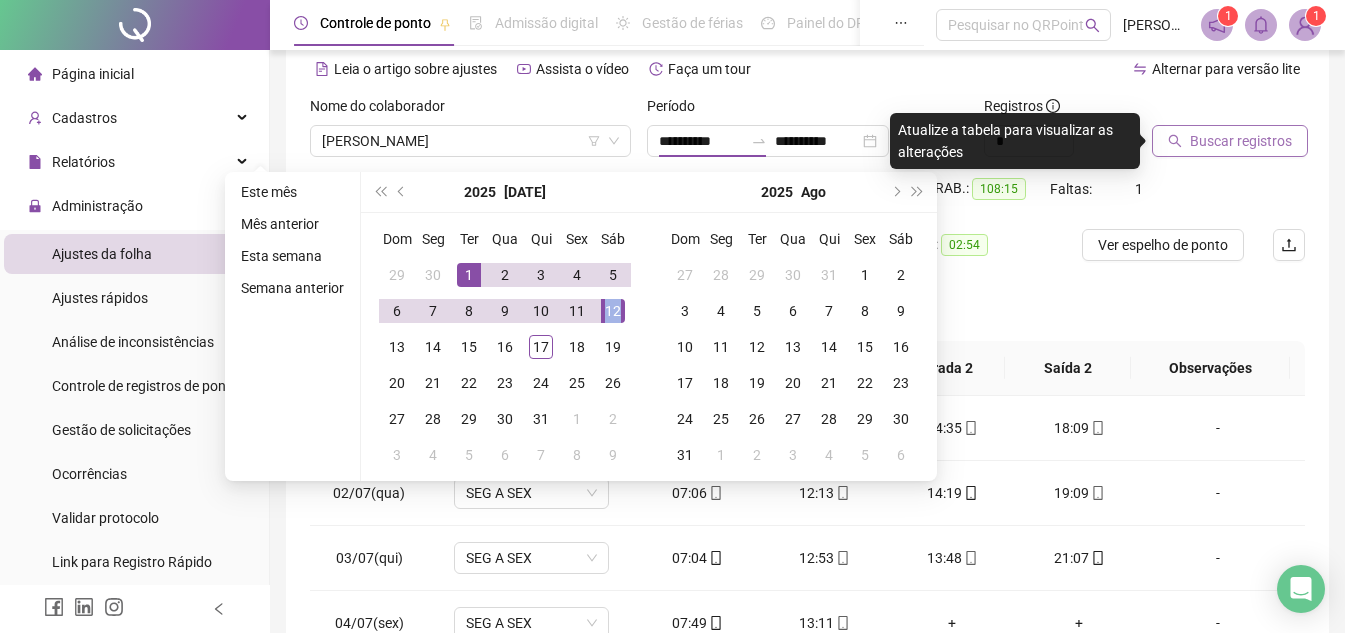 type on "**********" 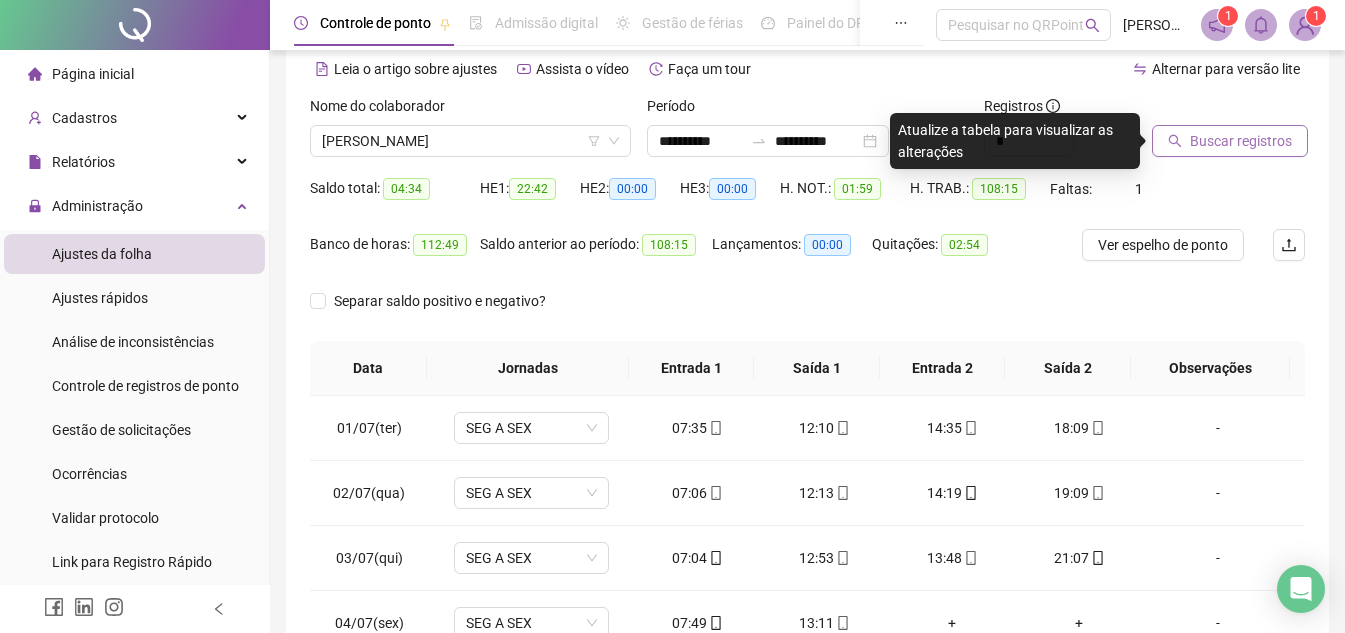 click on "Buscar registros" at bounding box center [1241, 141] 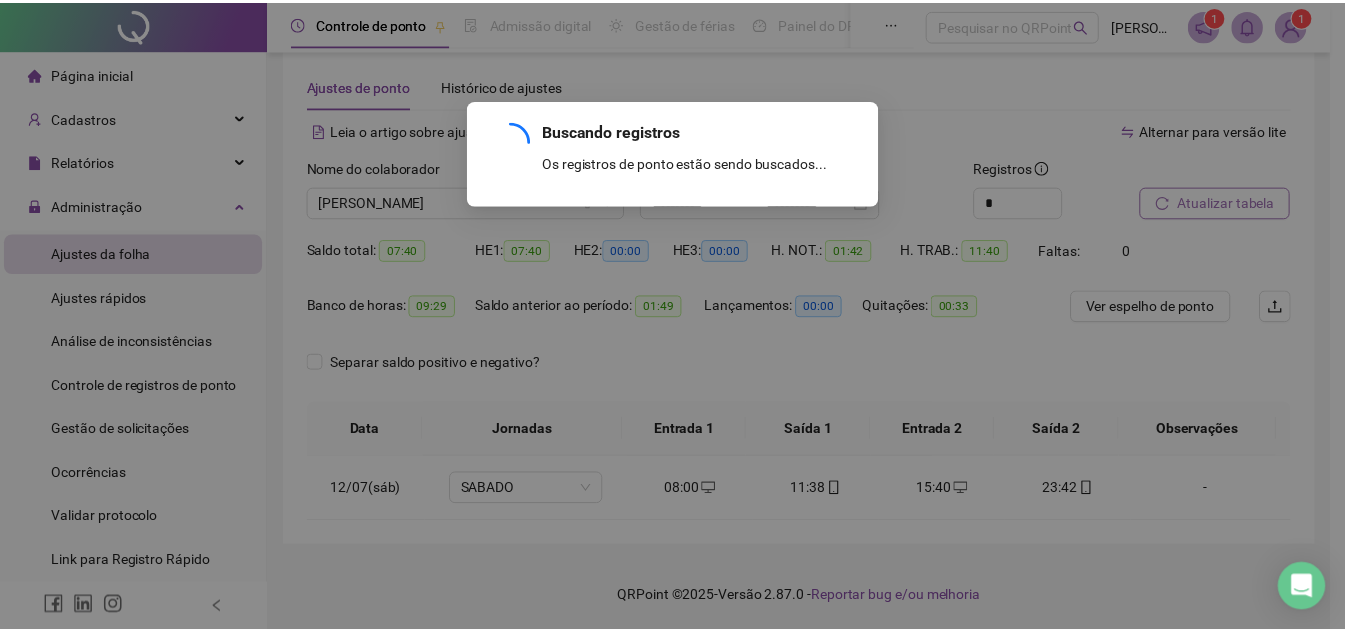scroll, scrollTop: 27, scrollLeft: 0, axis: vertical 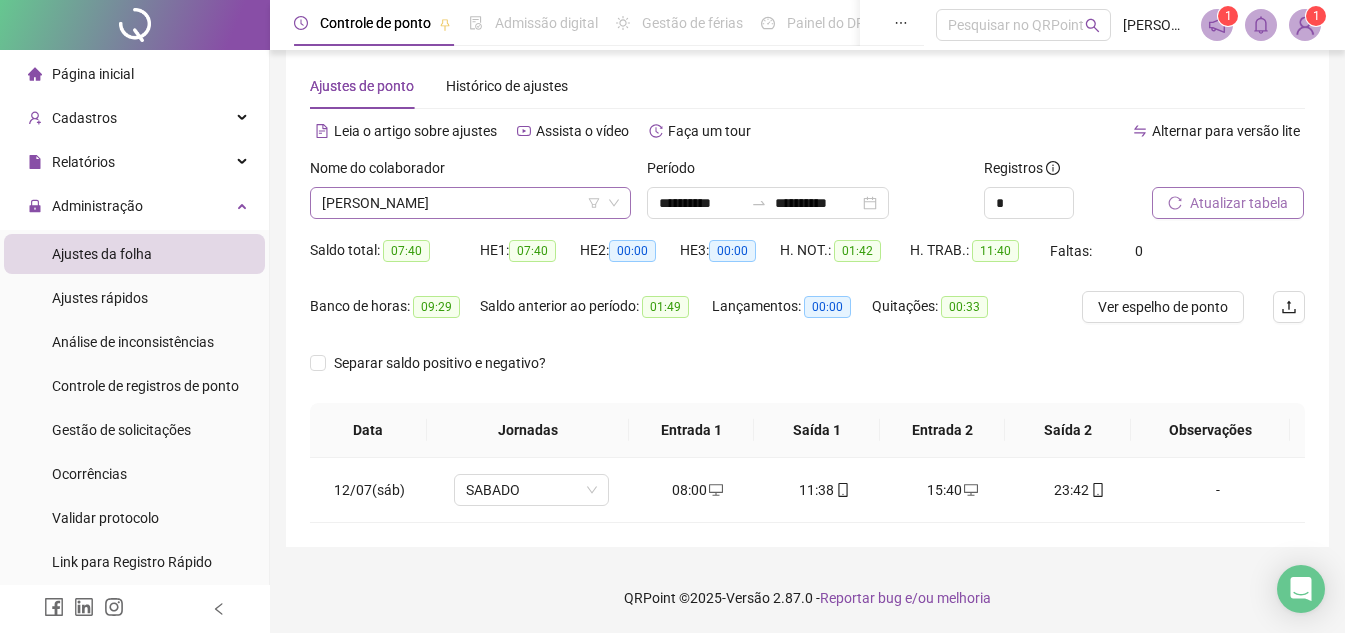 click on "[PERSON_NAME]" at bounding box center [470, 203] 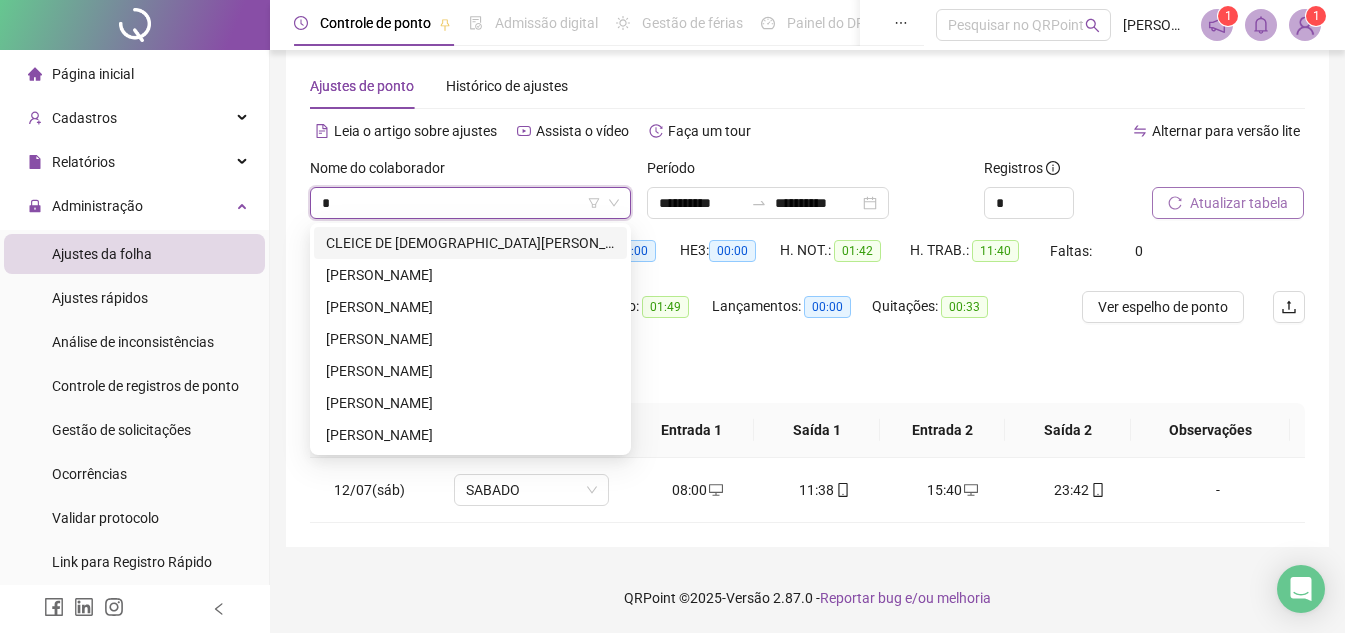 scroll, scrollTop: 0, scrollLeft: 0, axis: both 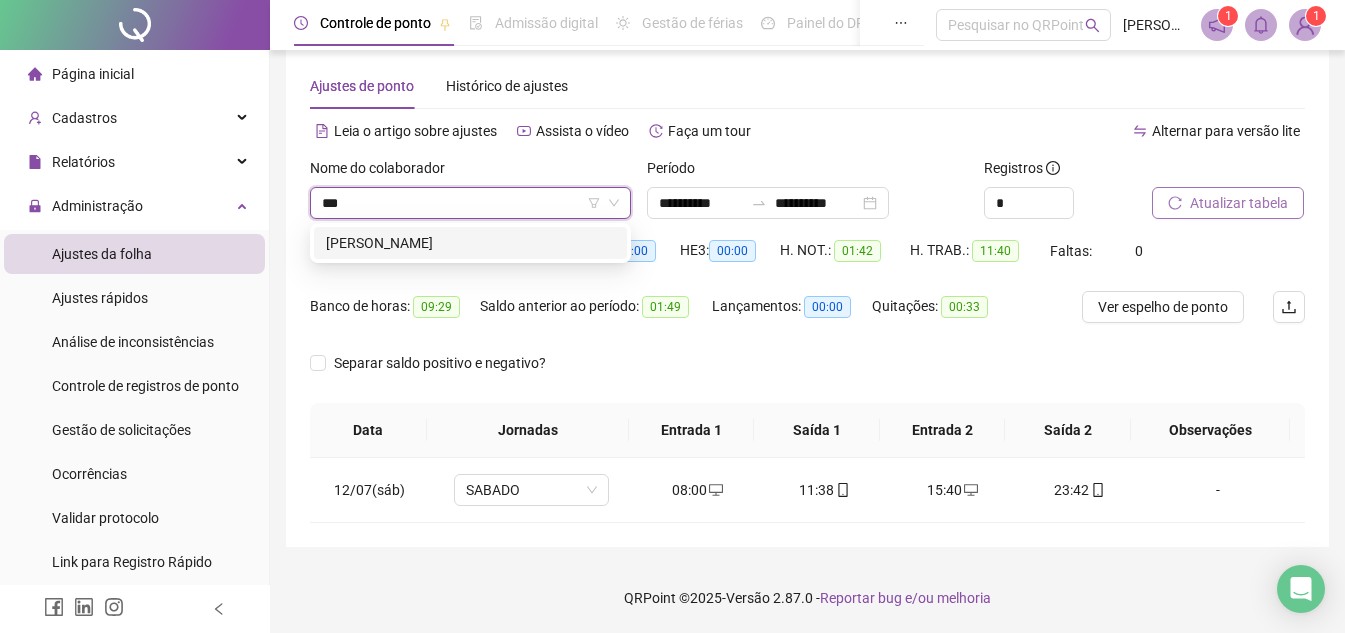 type on "****" 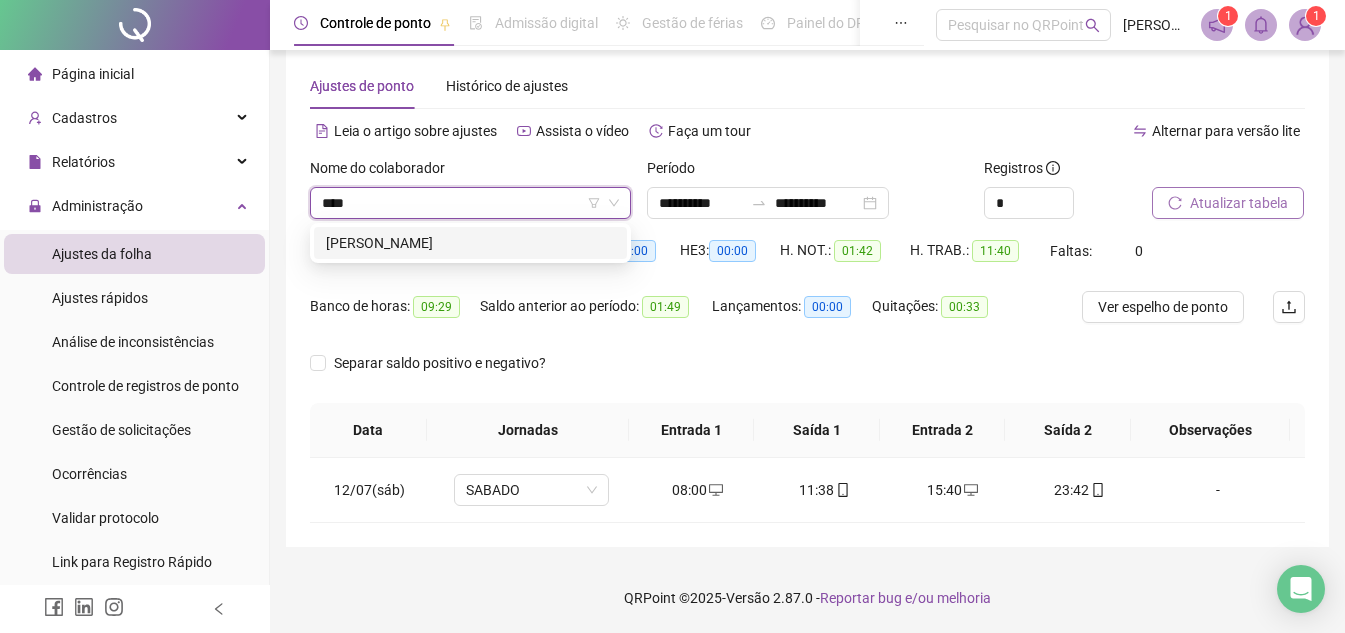 click on "[PERSON_NAME]" at bounding box center [470, 243] 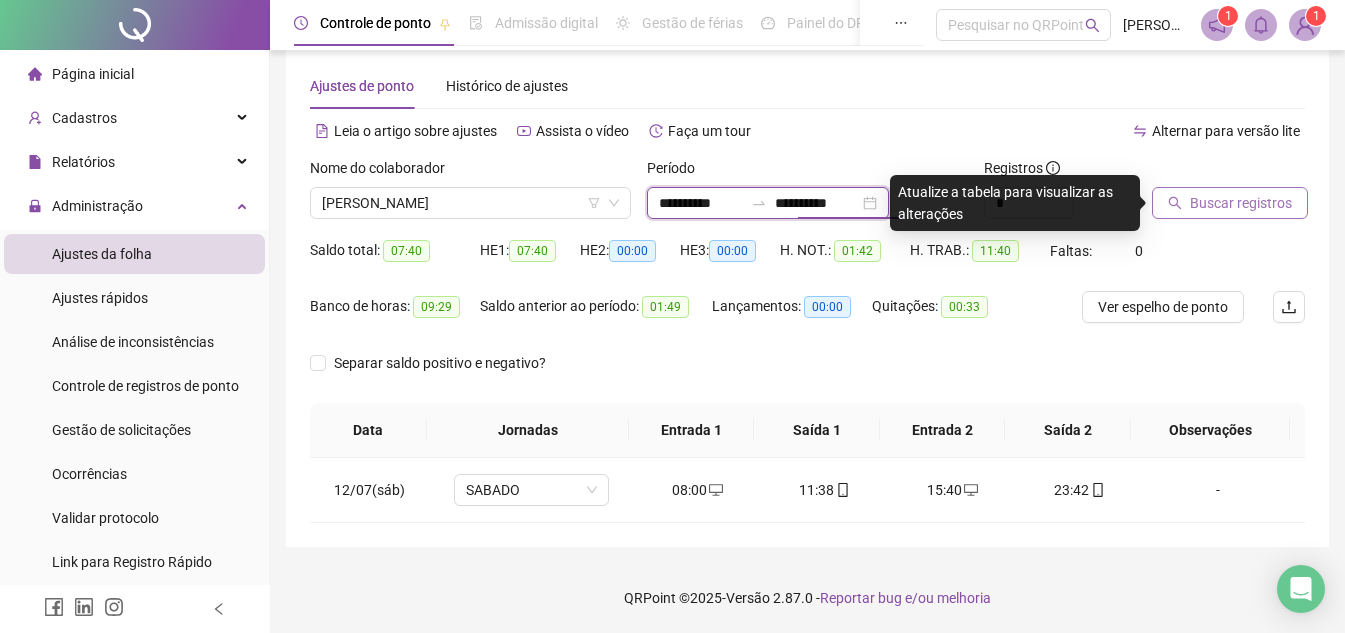 click on "**********" at bounding box center (817, 203) 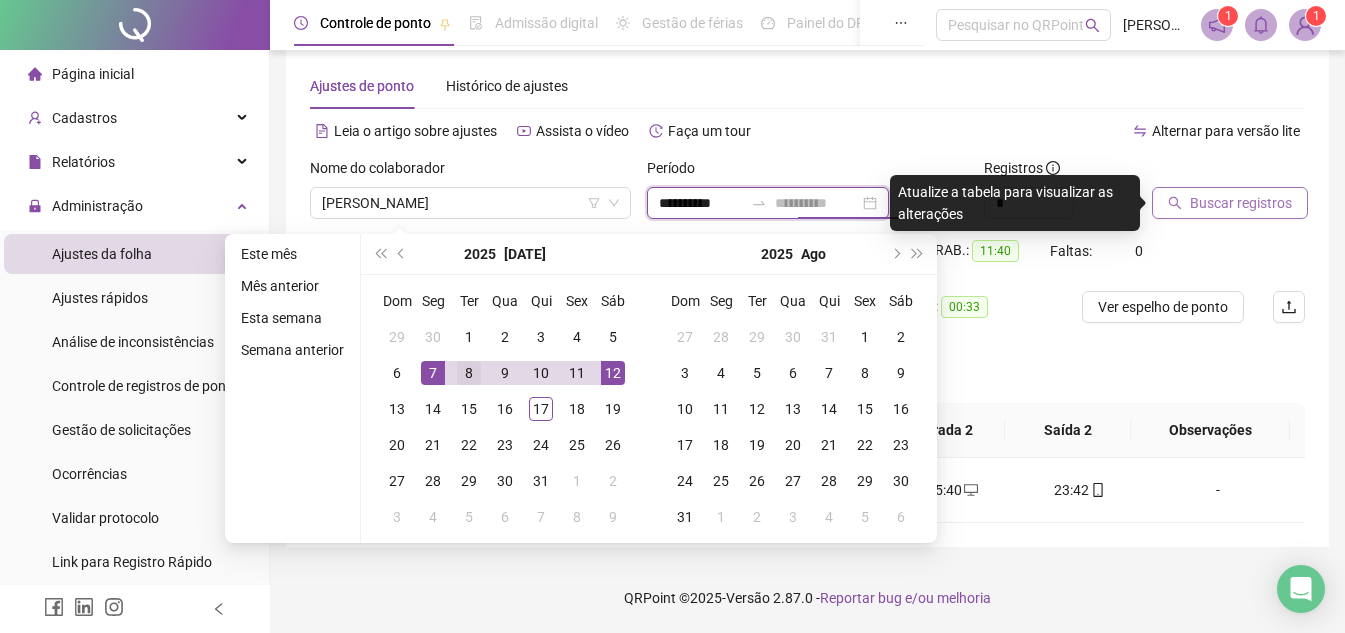 type on "**********" 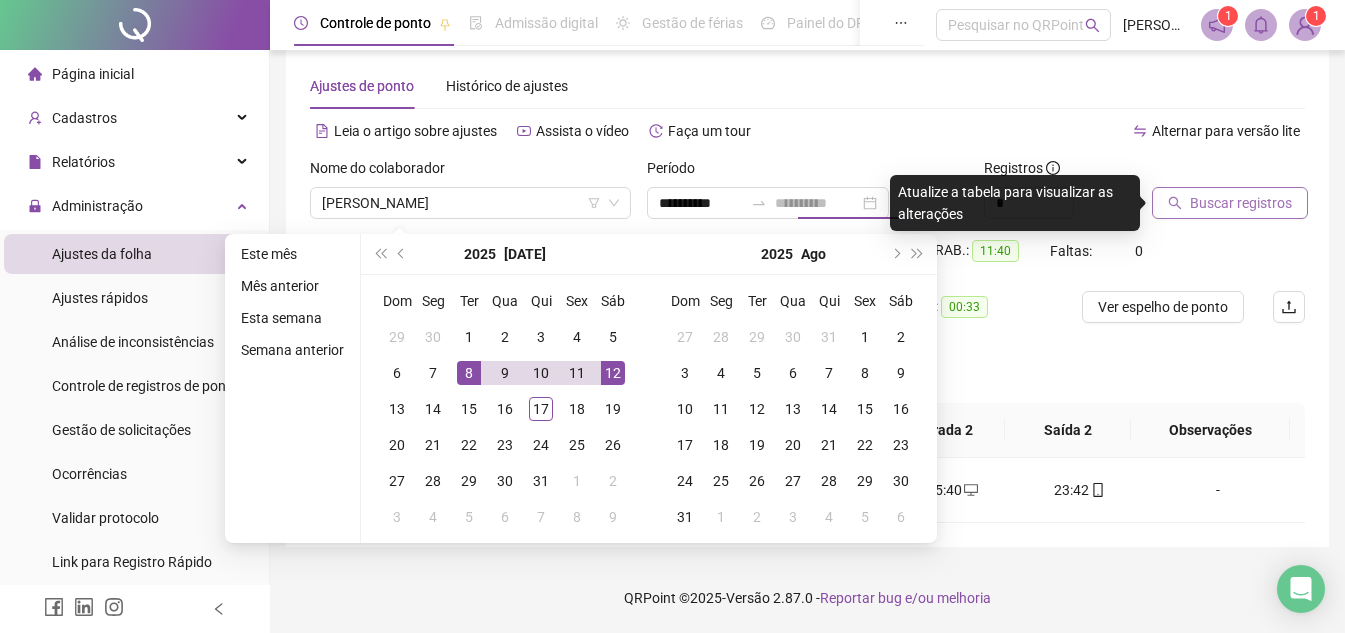 click on "8" at bounding box center (469, 373) 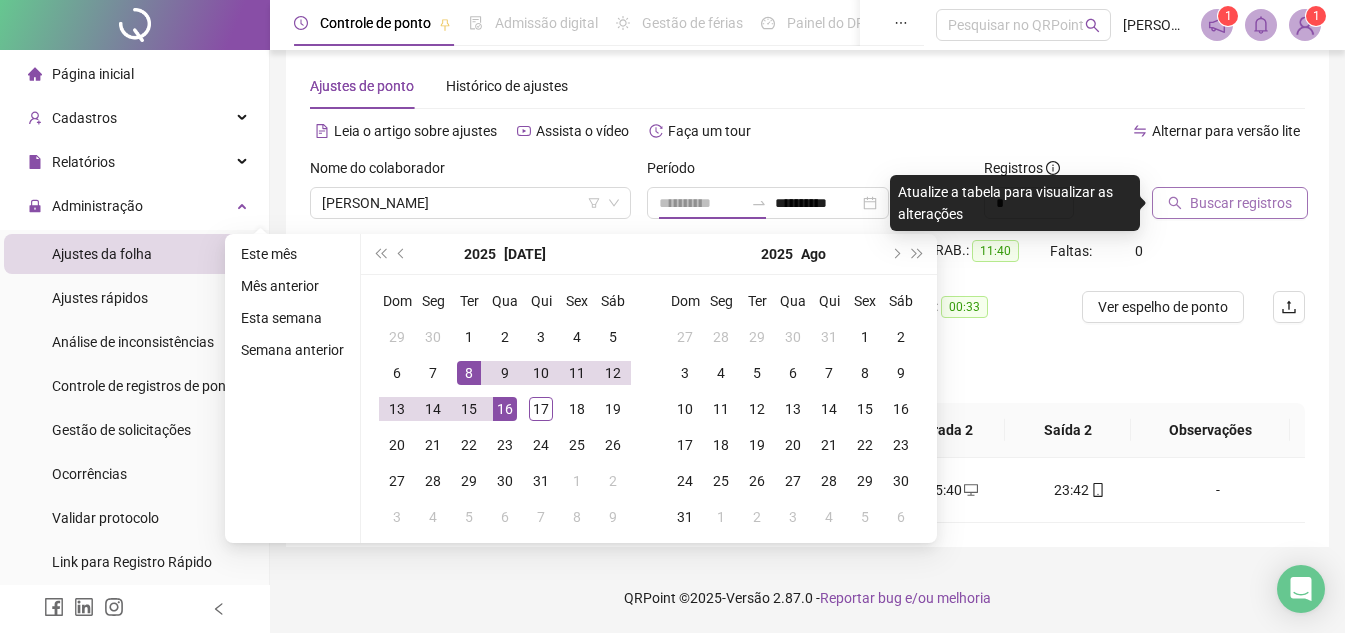 click on "16" at bounding box center [505, 409] 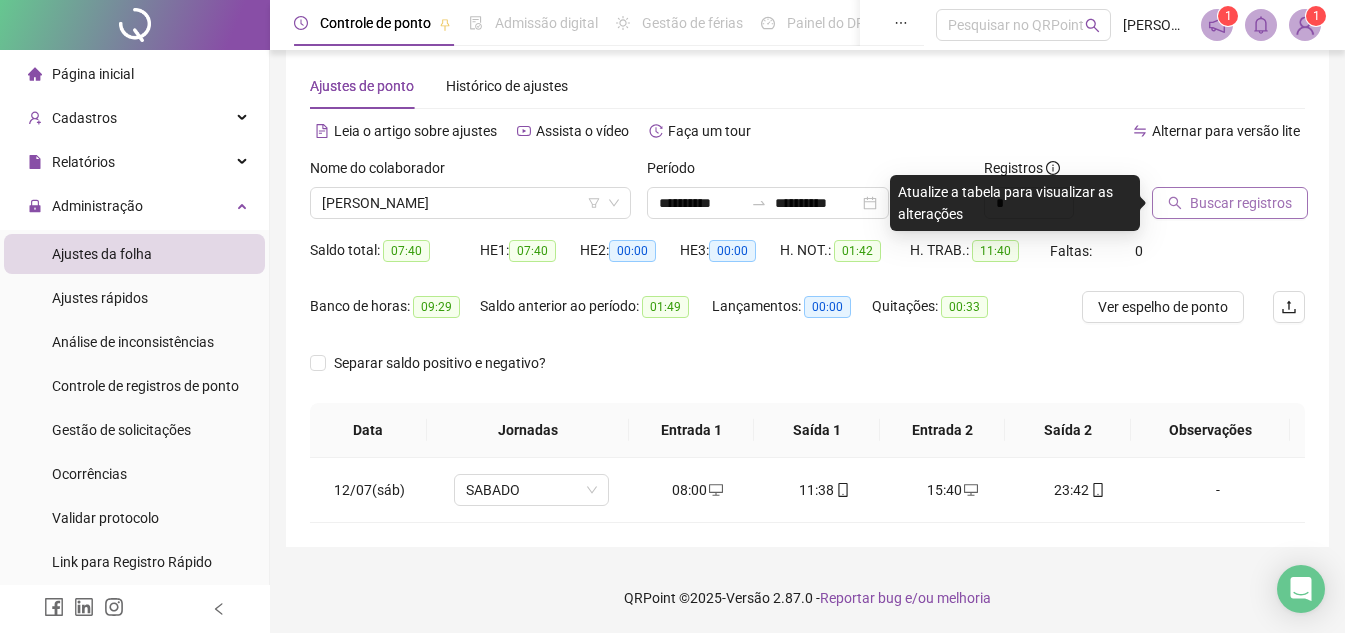 click on "Buscar registros" at bounding box center [1241, 203] 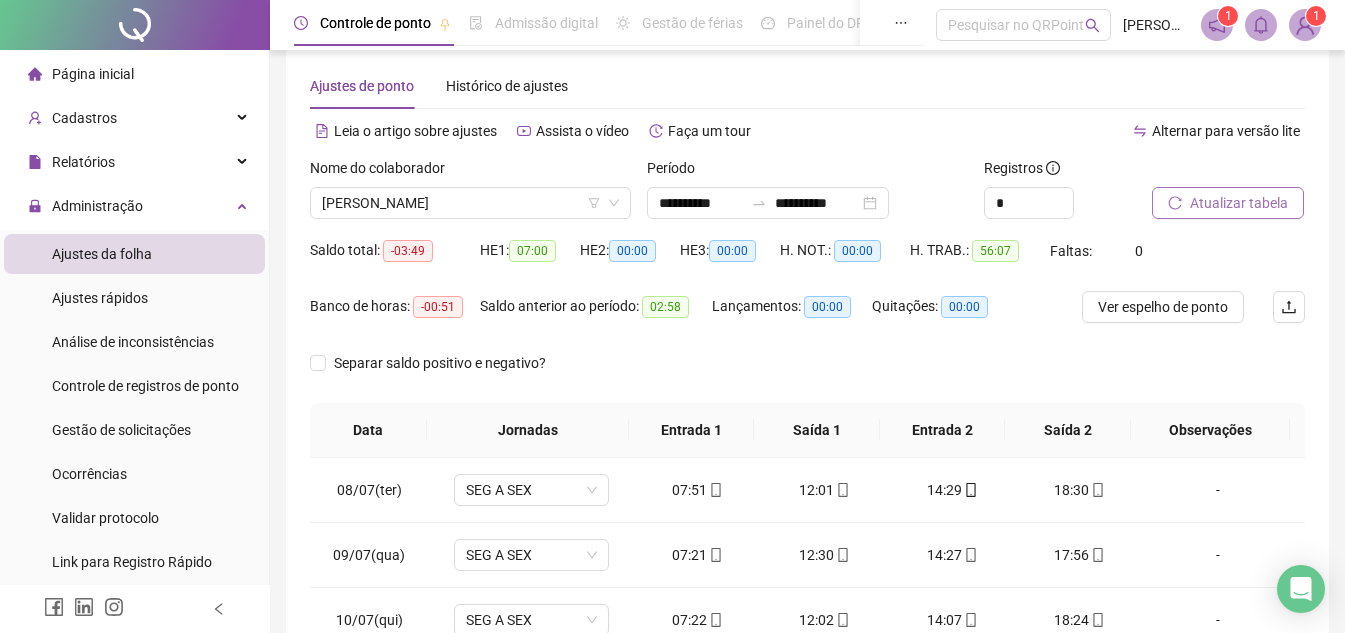 scroll, scrollTop: 327, scrollLeft: 0, axis: vertical 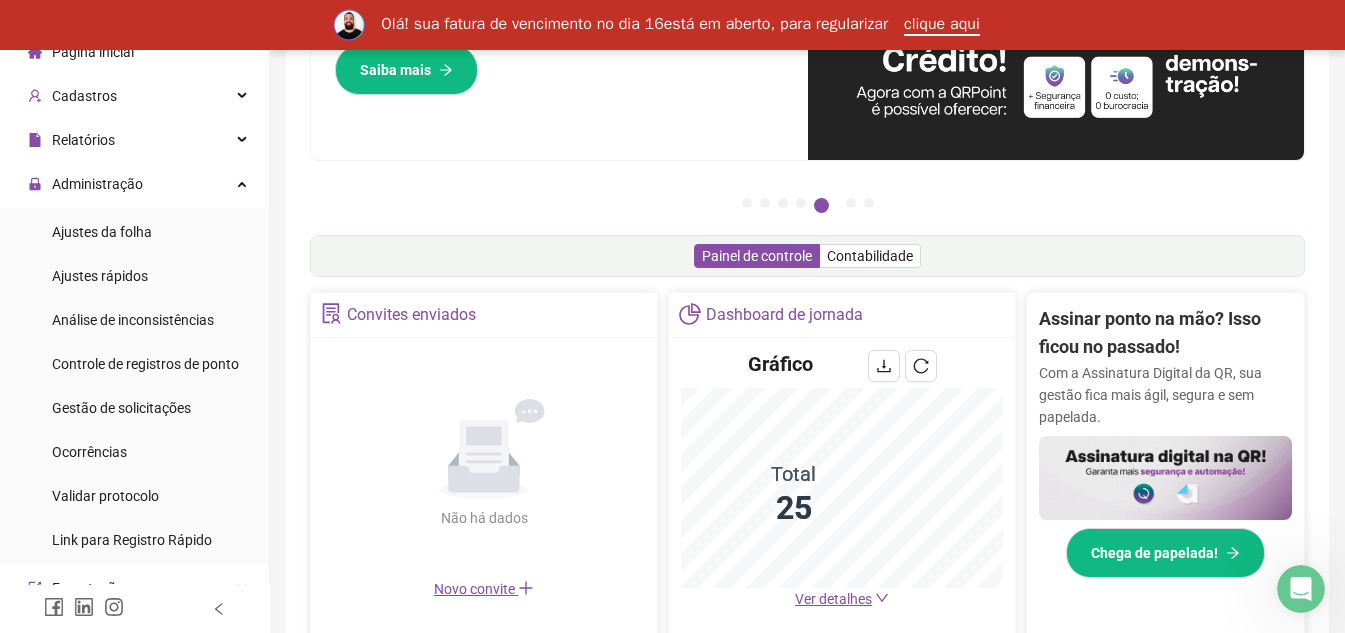 click on "Ver detalhes" at bounding box center [833, 599] 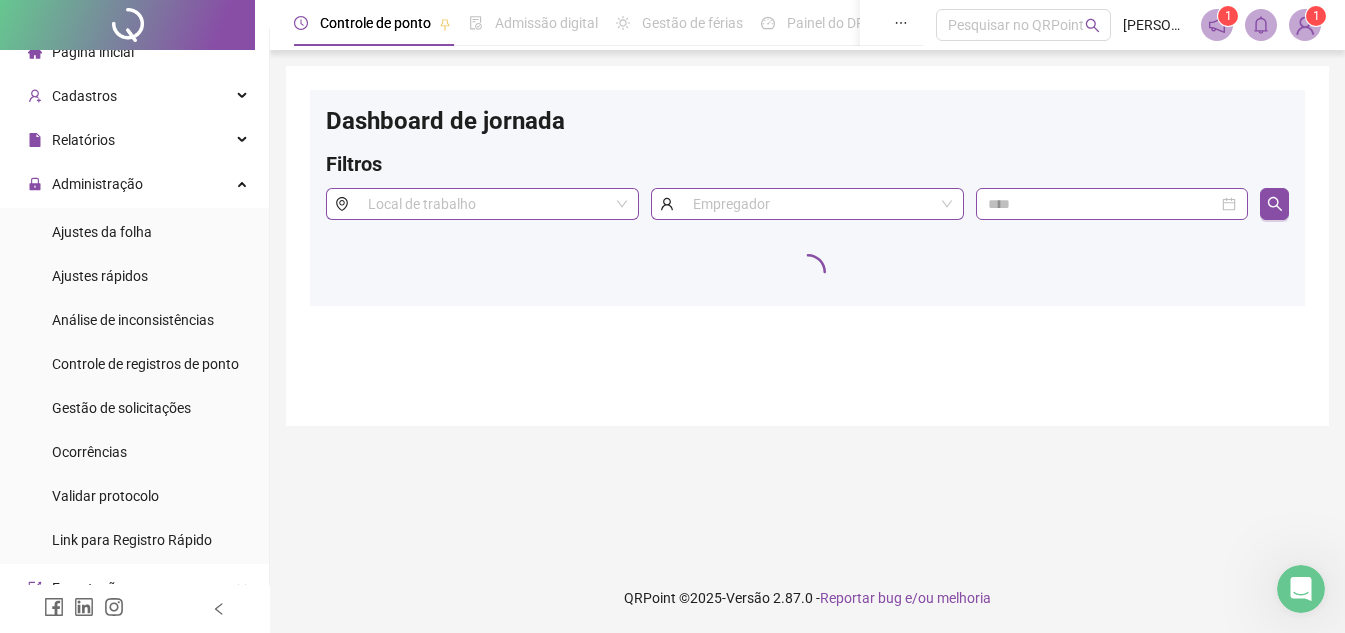scroll, scrollTop: 0, scrollLeft: 0, axis: both 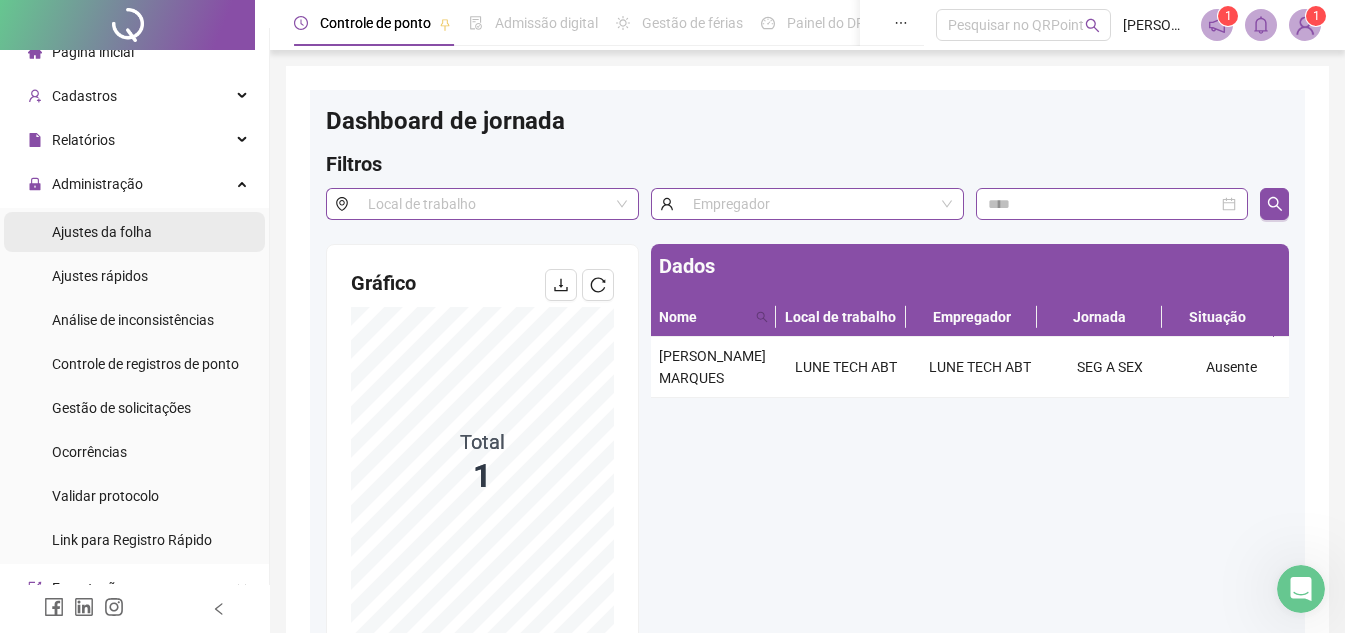 click on "Ajustes da folha" at bounding box center (102, 232) 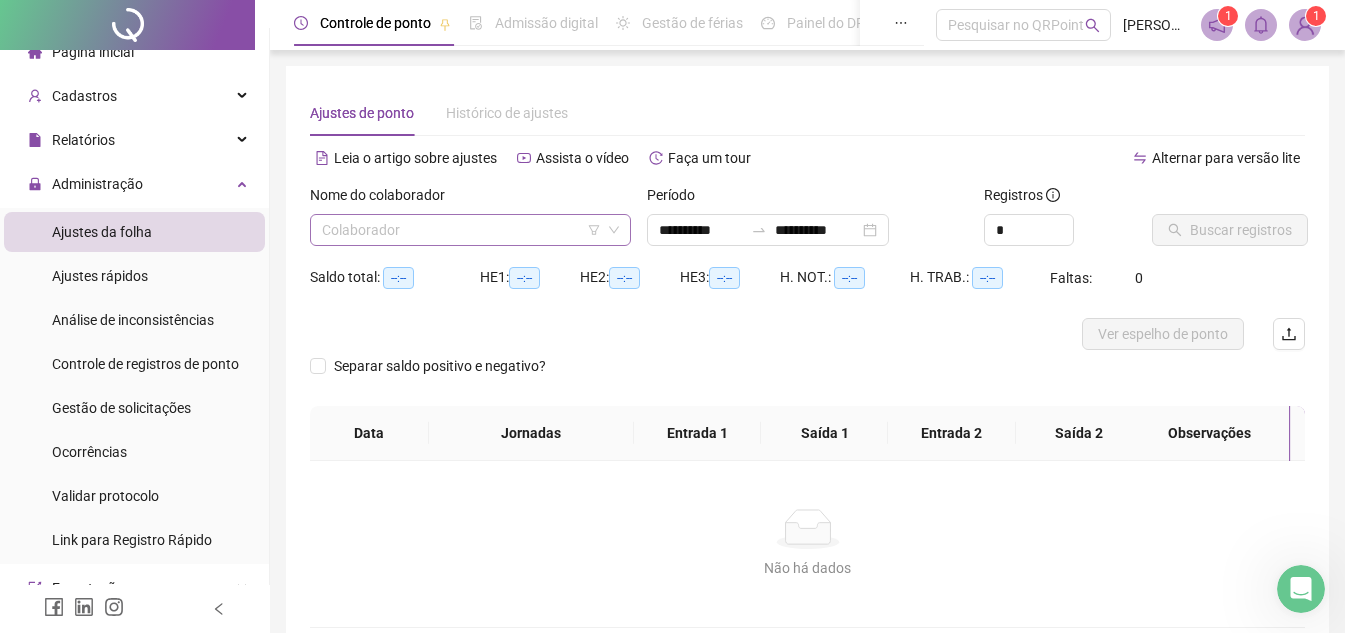 type on "**********" 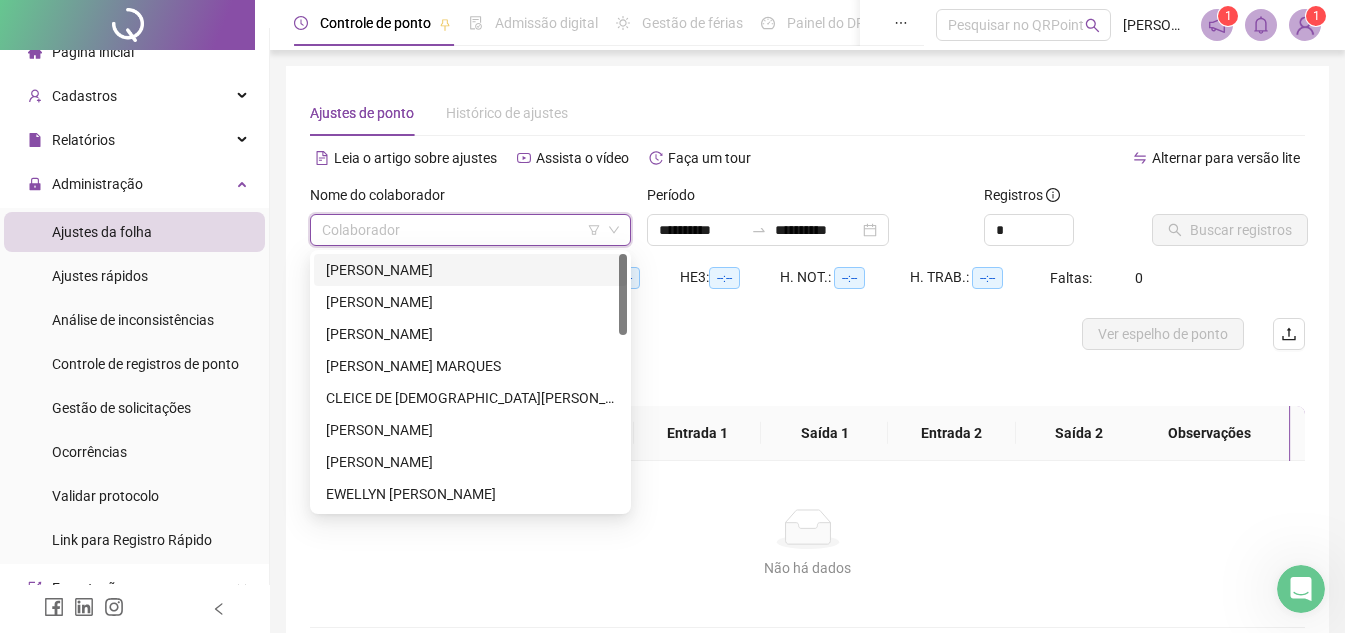 click on "[PERSON_NAME]" at bounding box center (470, 270) 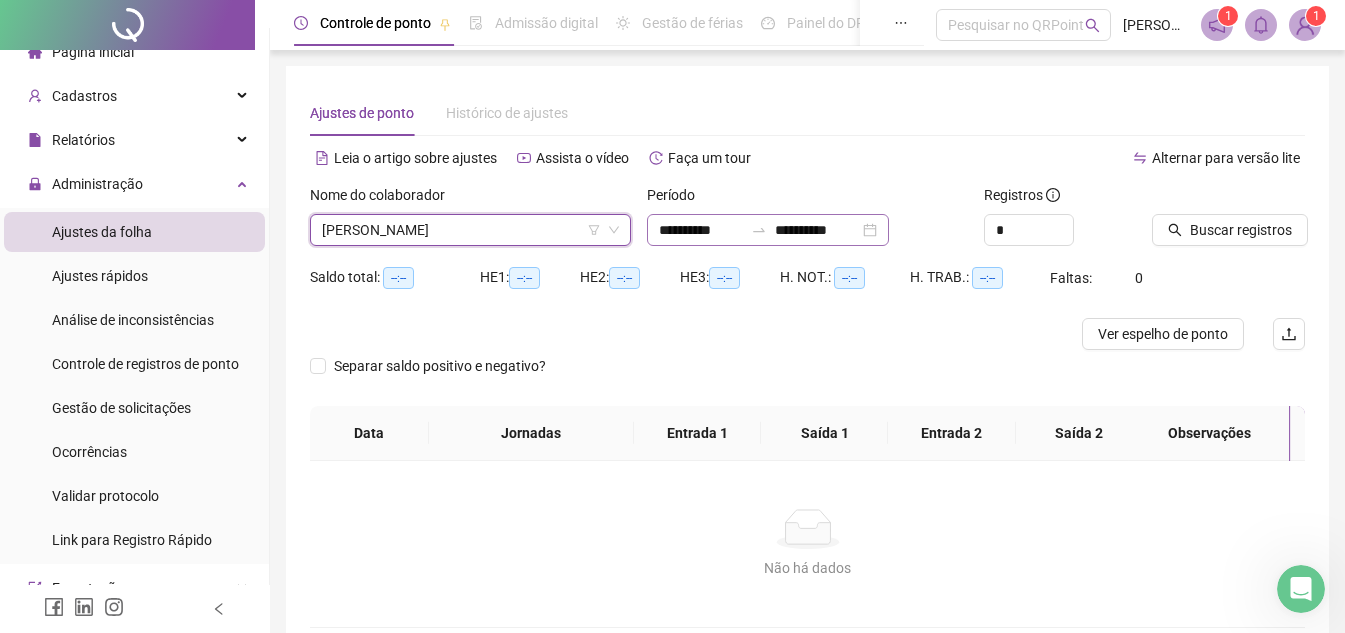 click on "**********" at bounding box center (768, 230) 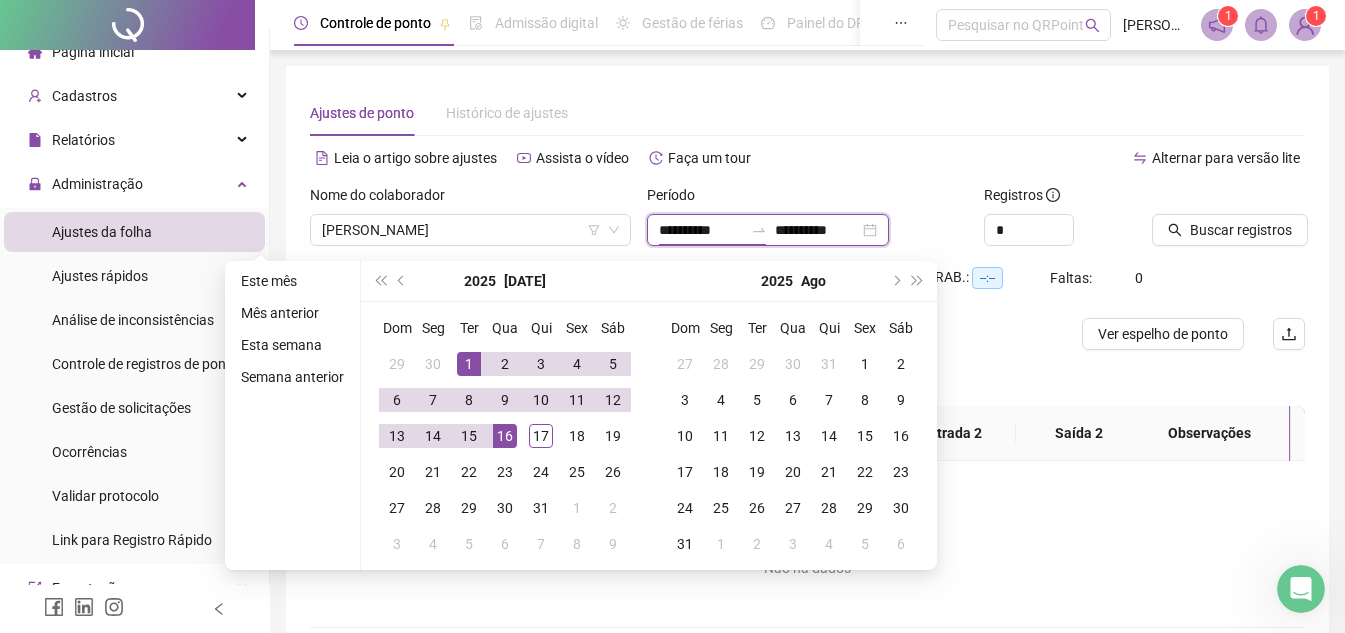 type on "**********" 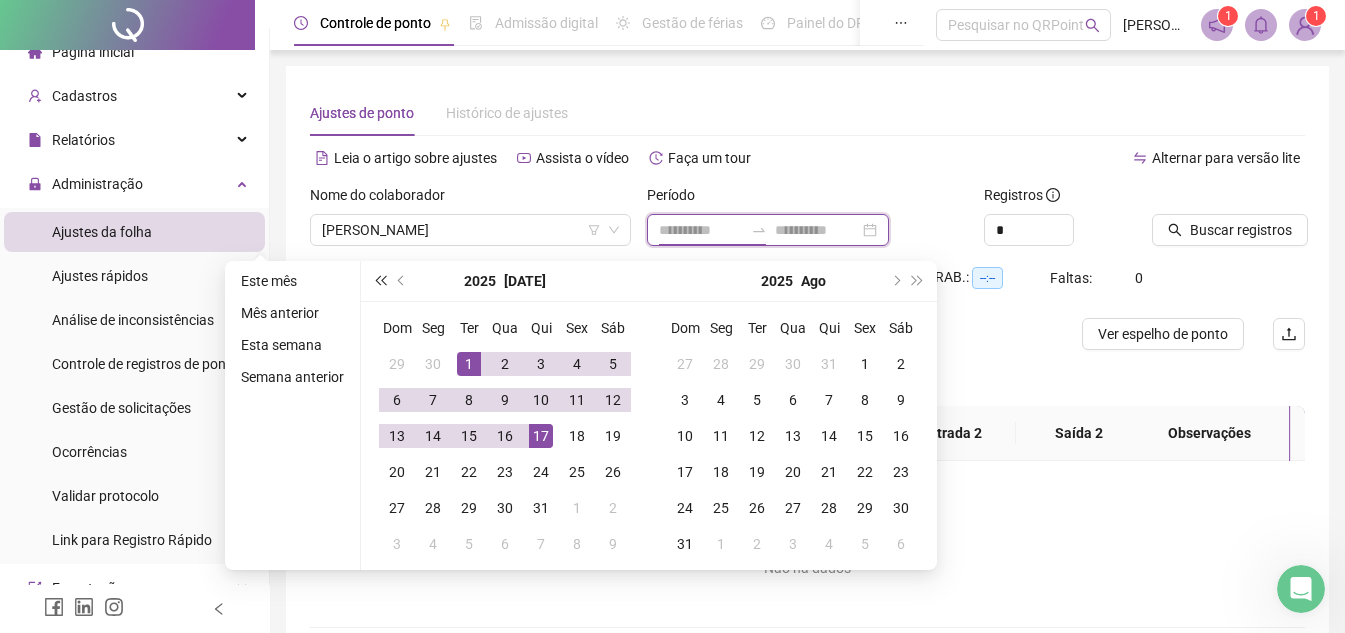type on "**********" 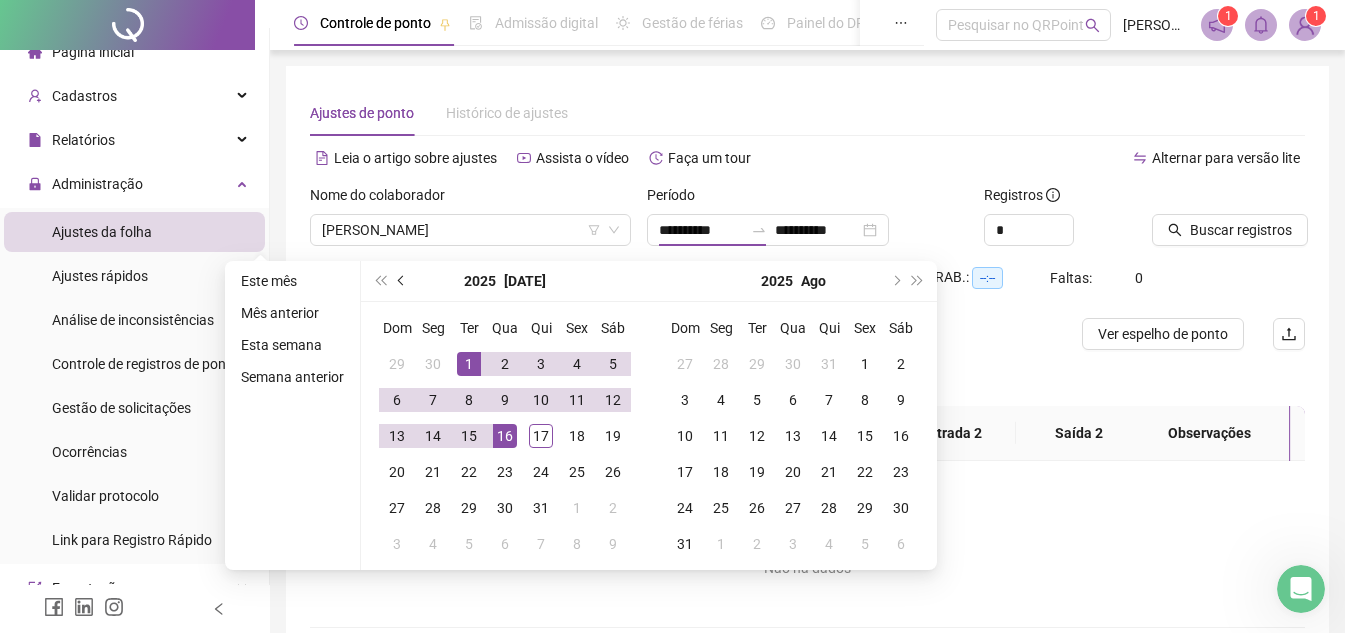 click at bounding box center (403, 281) 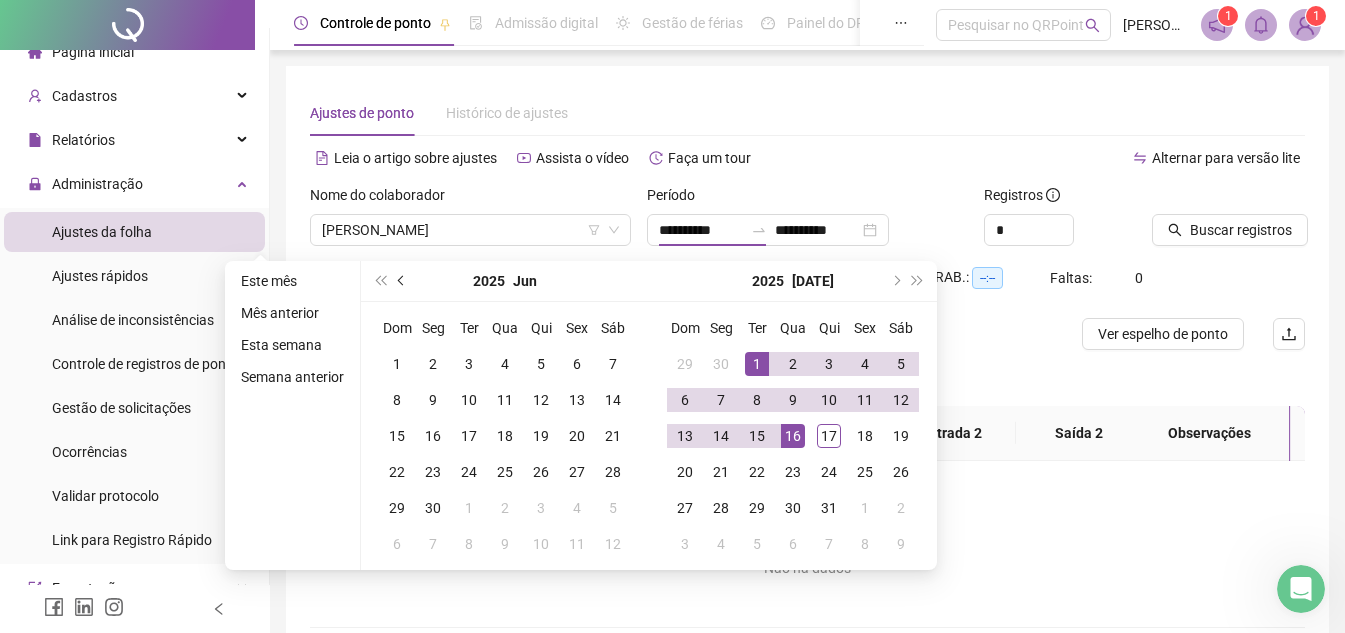 click at bounding box center [403, 281] 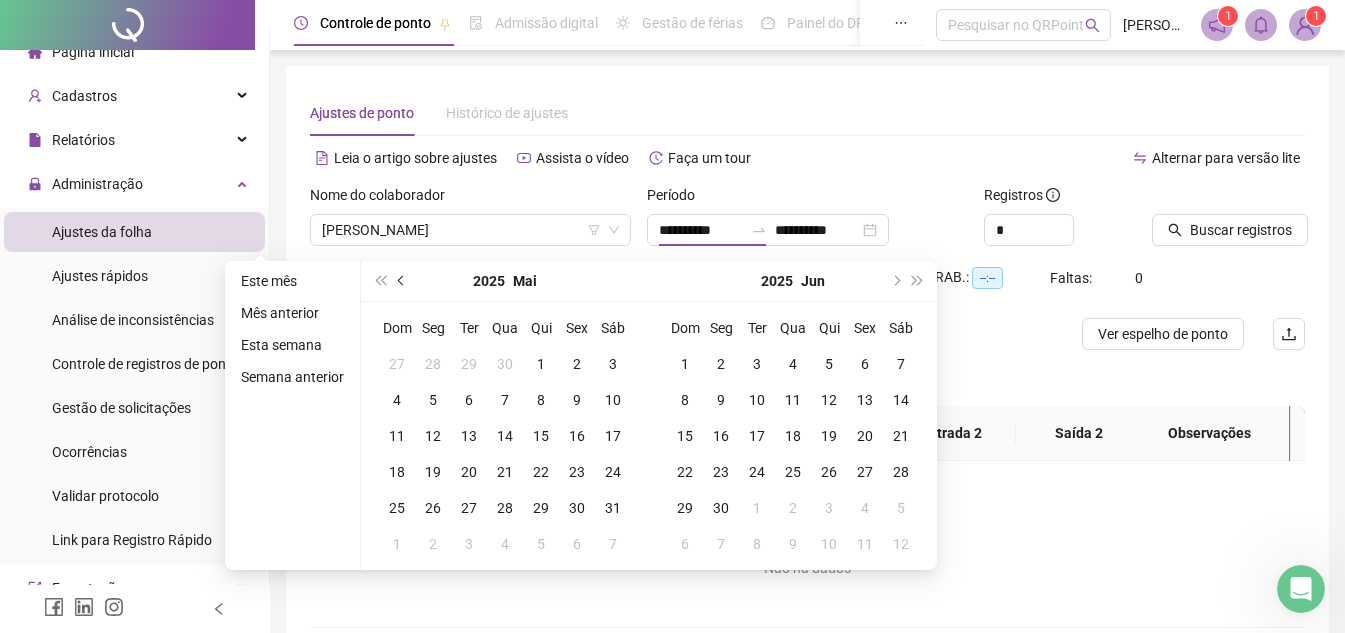 click at bounding box center (402, 281) 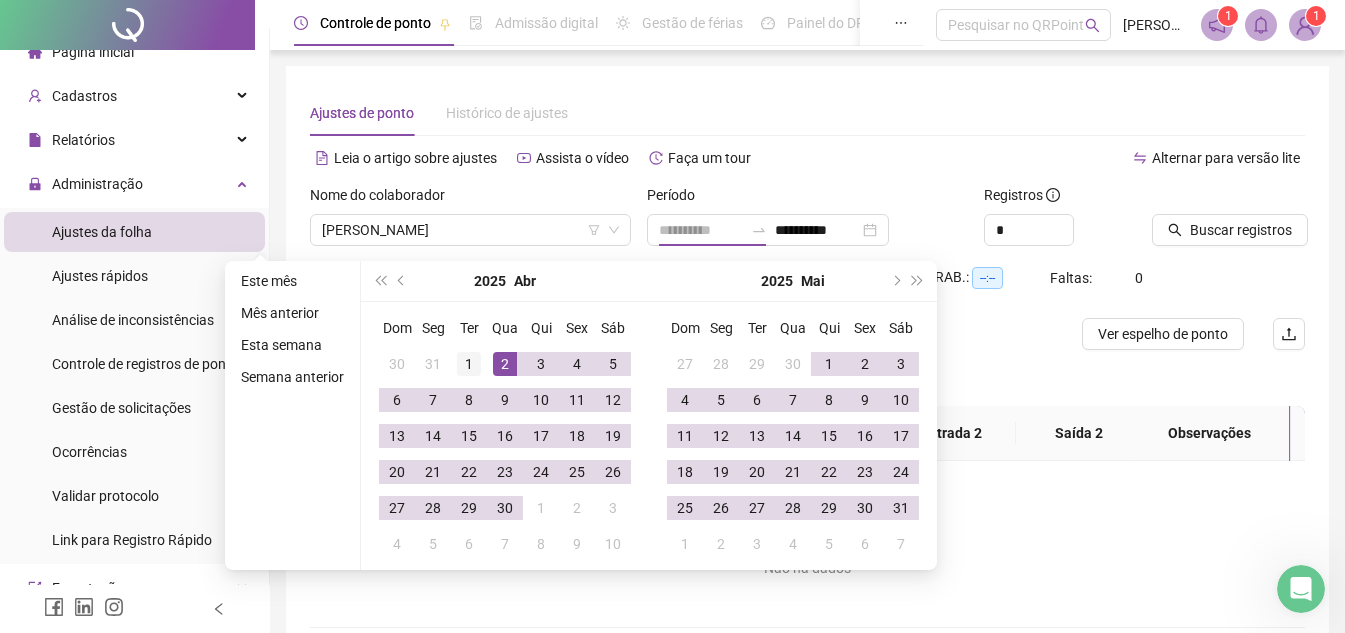 type on "**********" 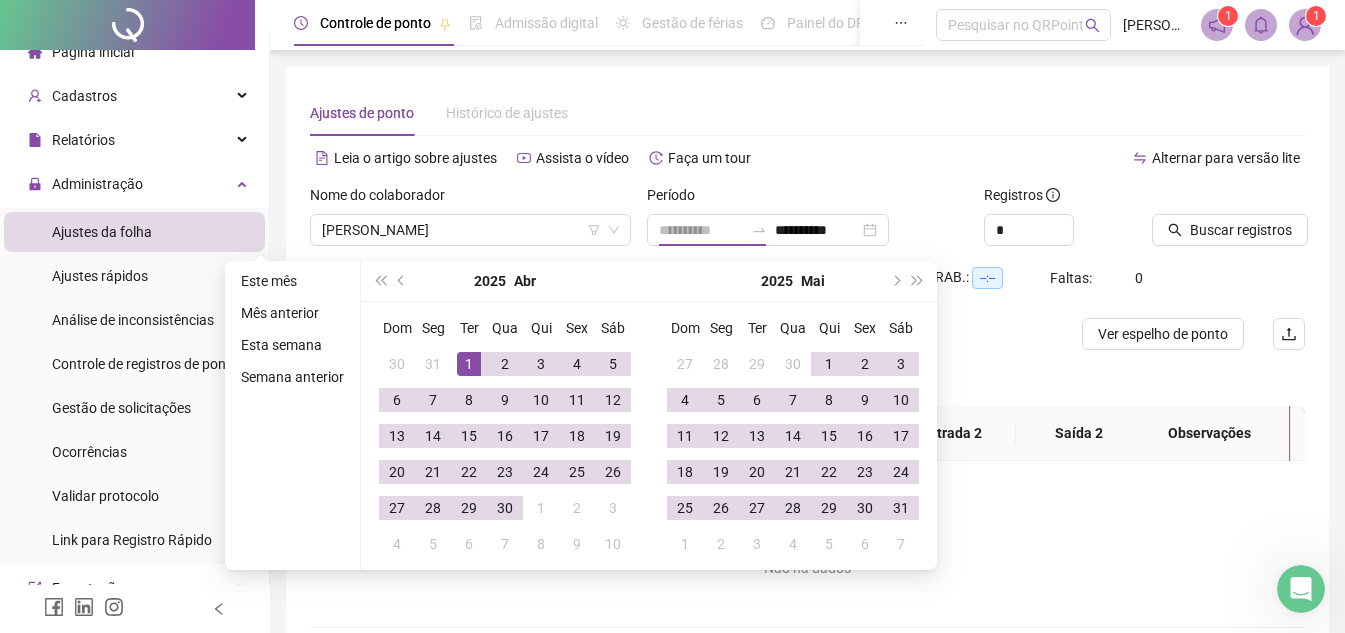 click on "1" at bounding box center [469, 364] 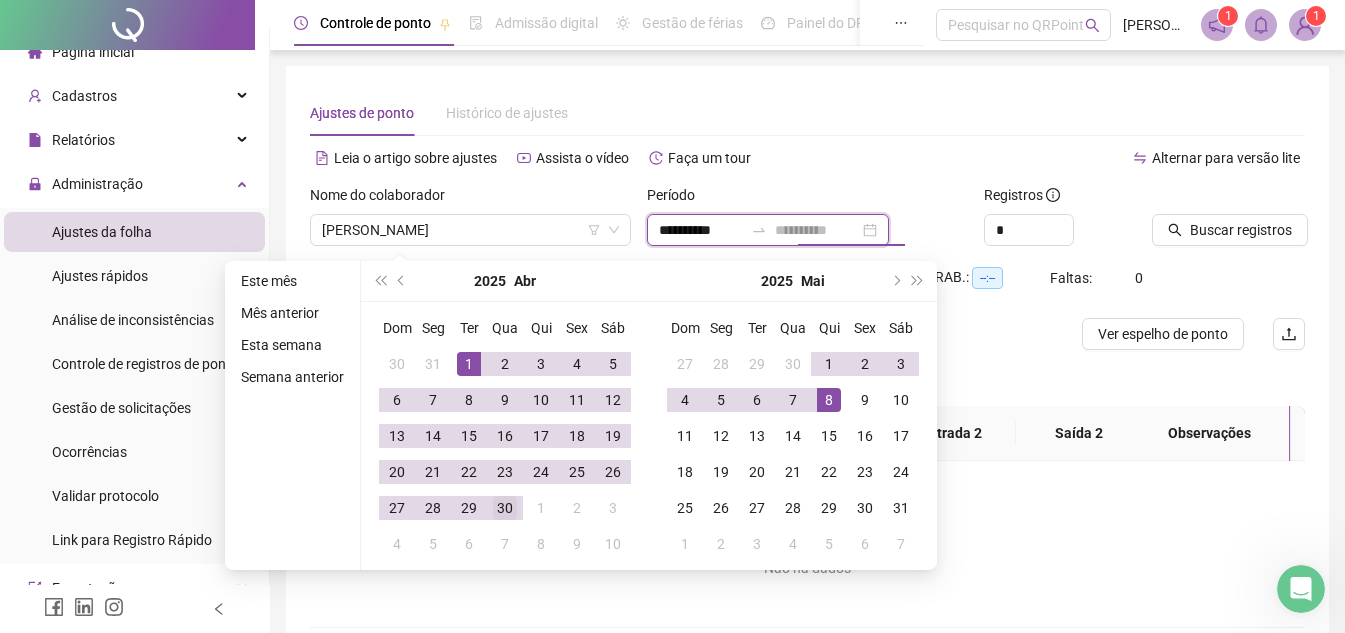 type on "**********" 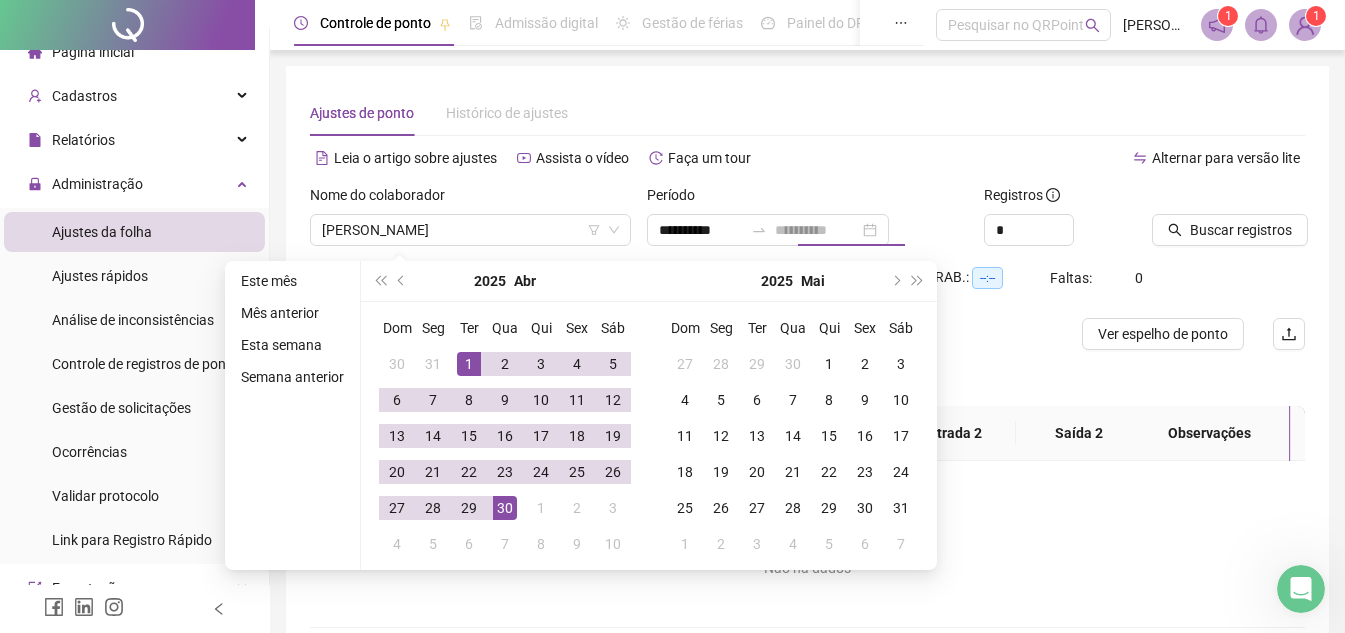 click on "30" at bounding box center (505, 508) 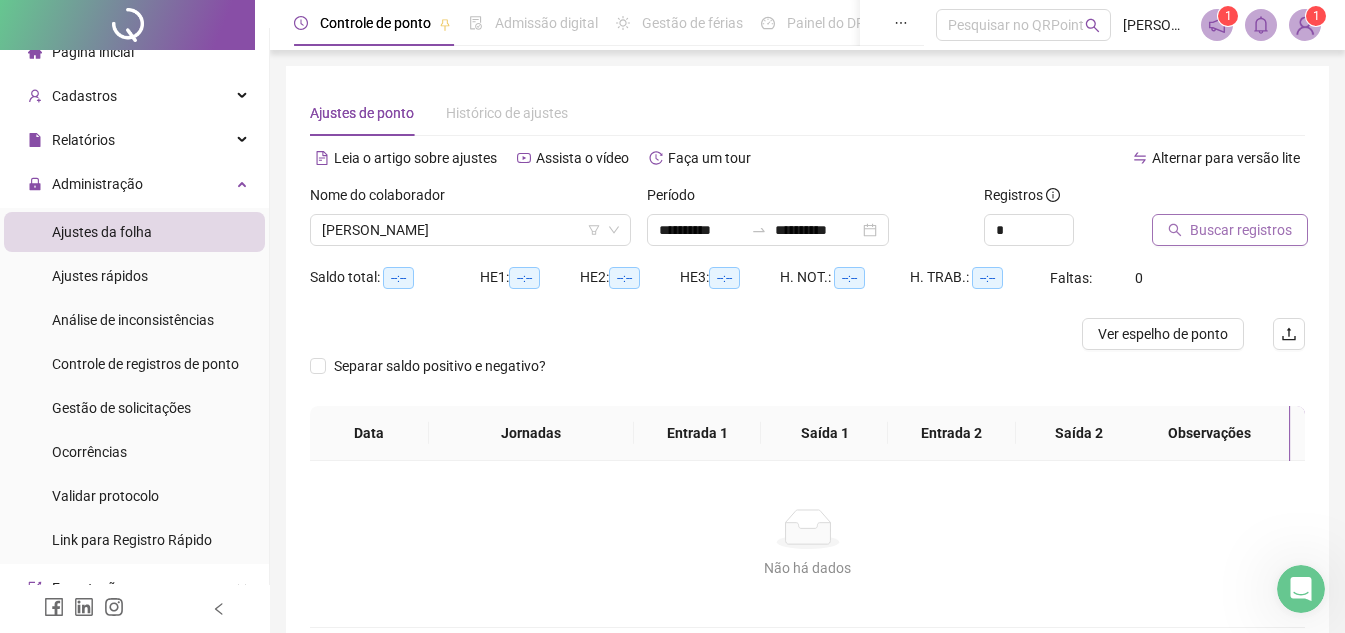 click on "Buscar registros" at bounding box center (1241, 230) 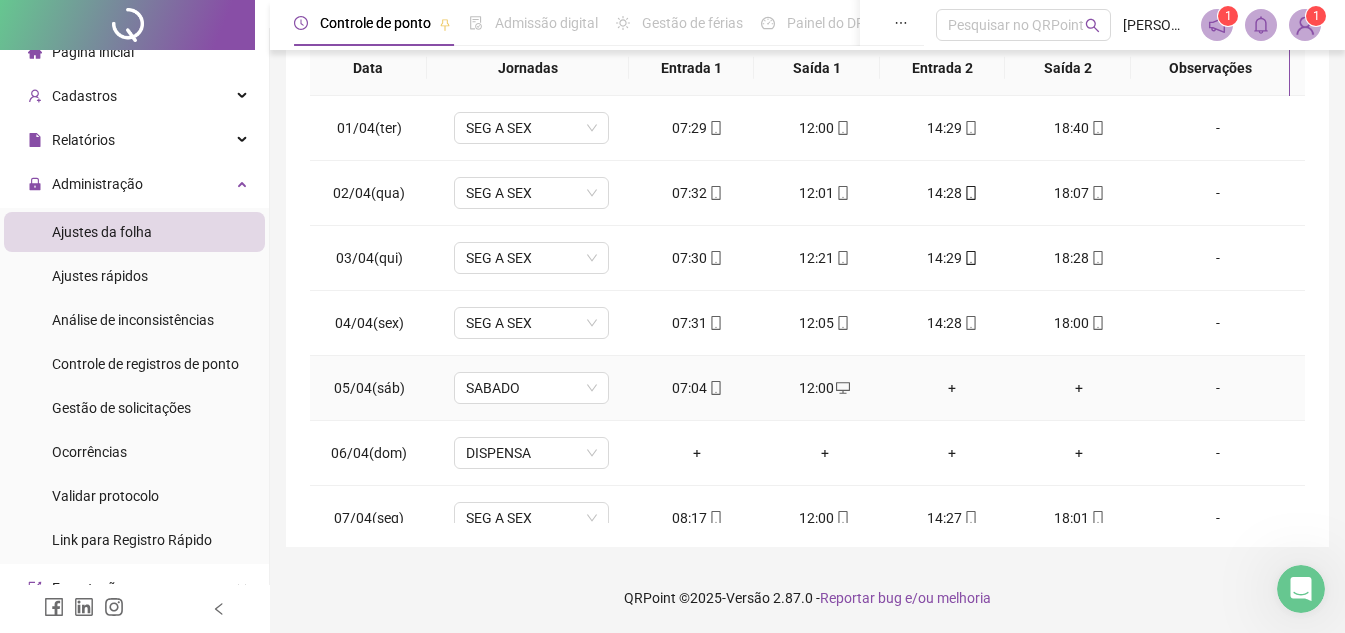 scroll, scrollTop: 0, scrollLeft: 0, axis: both 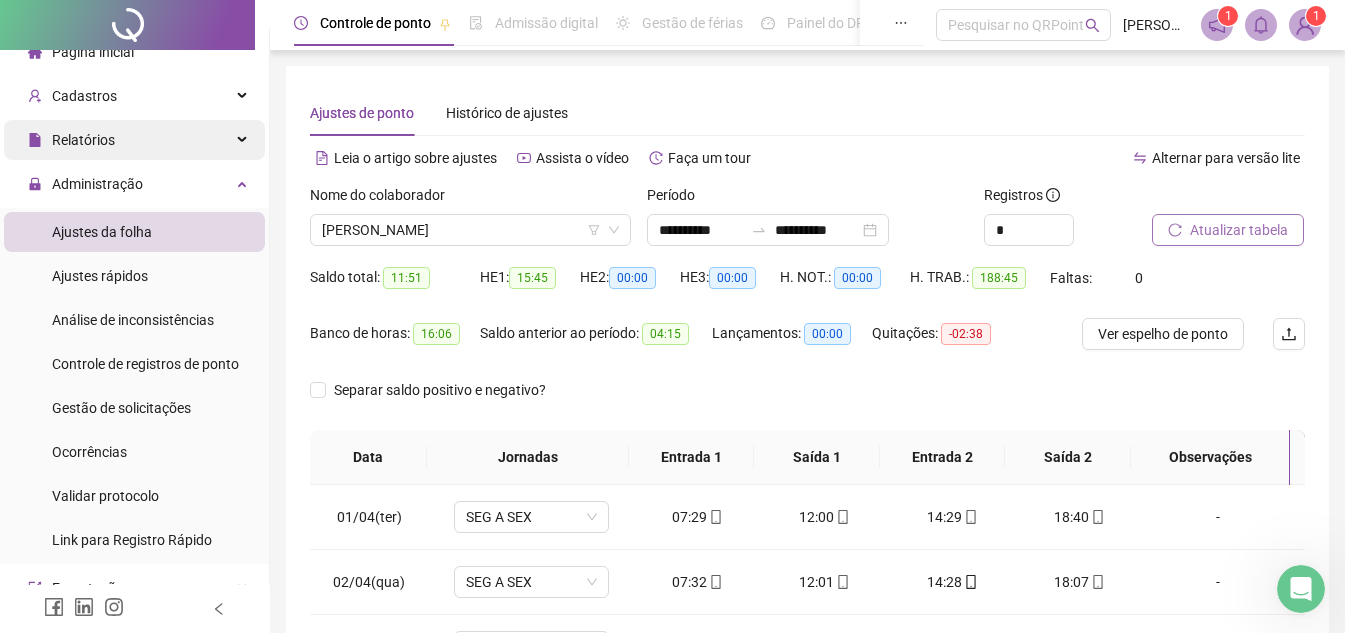 click on "Relatórios" at bounding box center (134, 140) 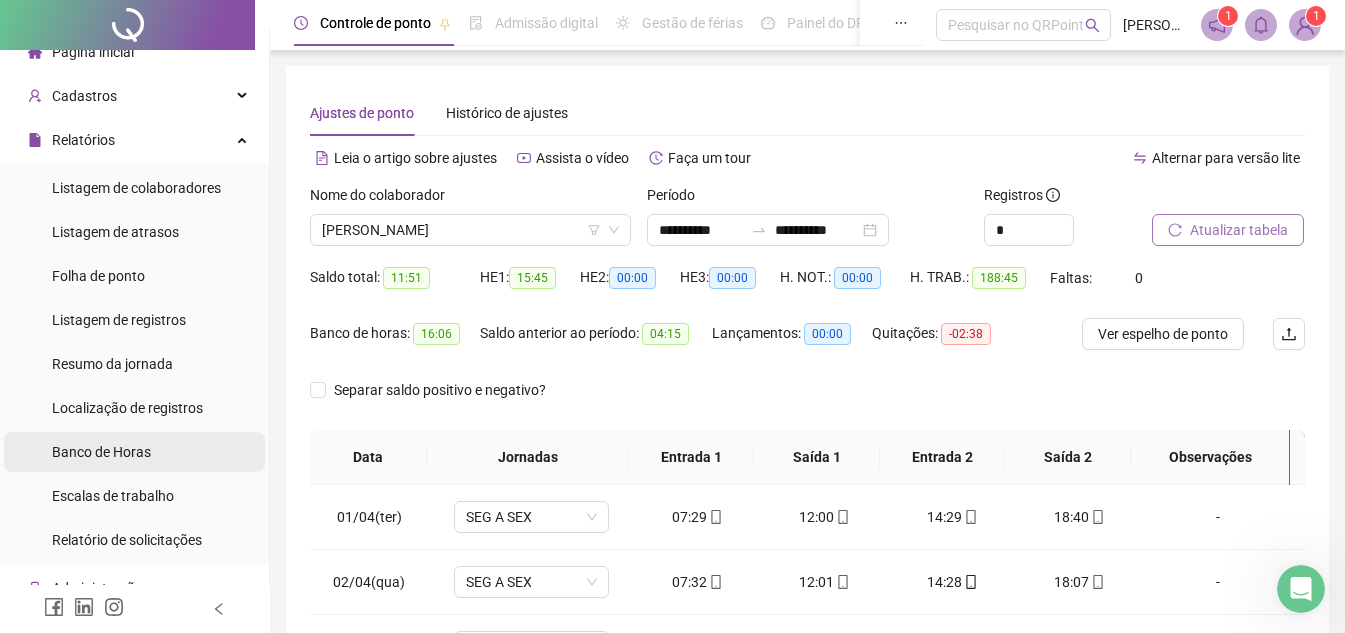 click on "Banco de Horas" at bounding box center (101, 452) 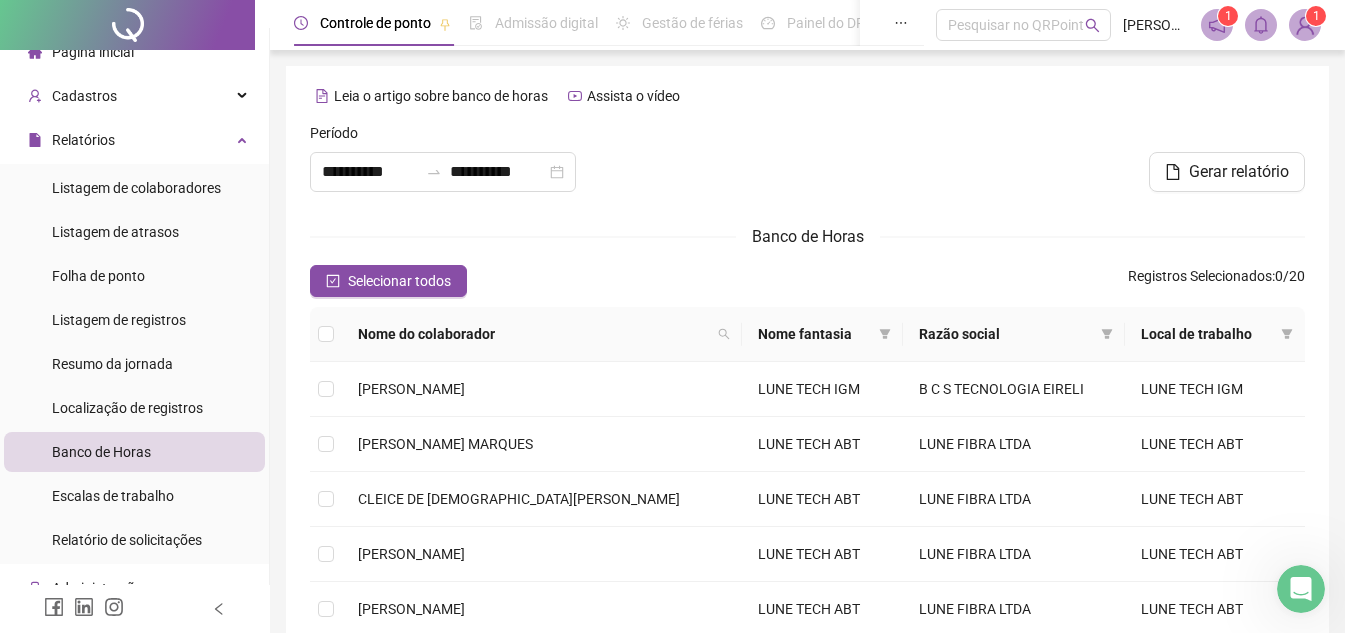 type on "**********" 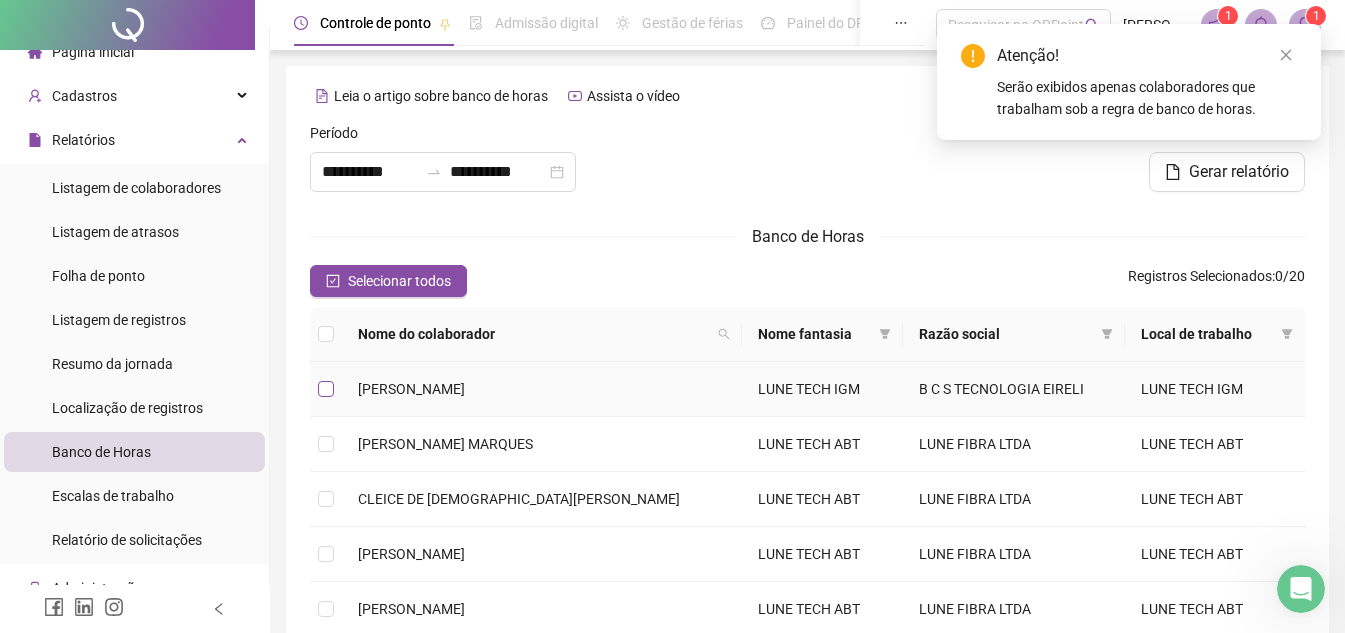 click at bounding box center [326, 389] 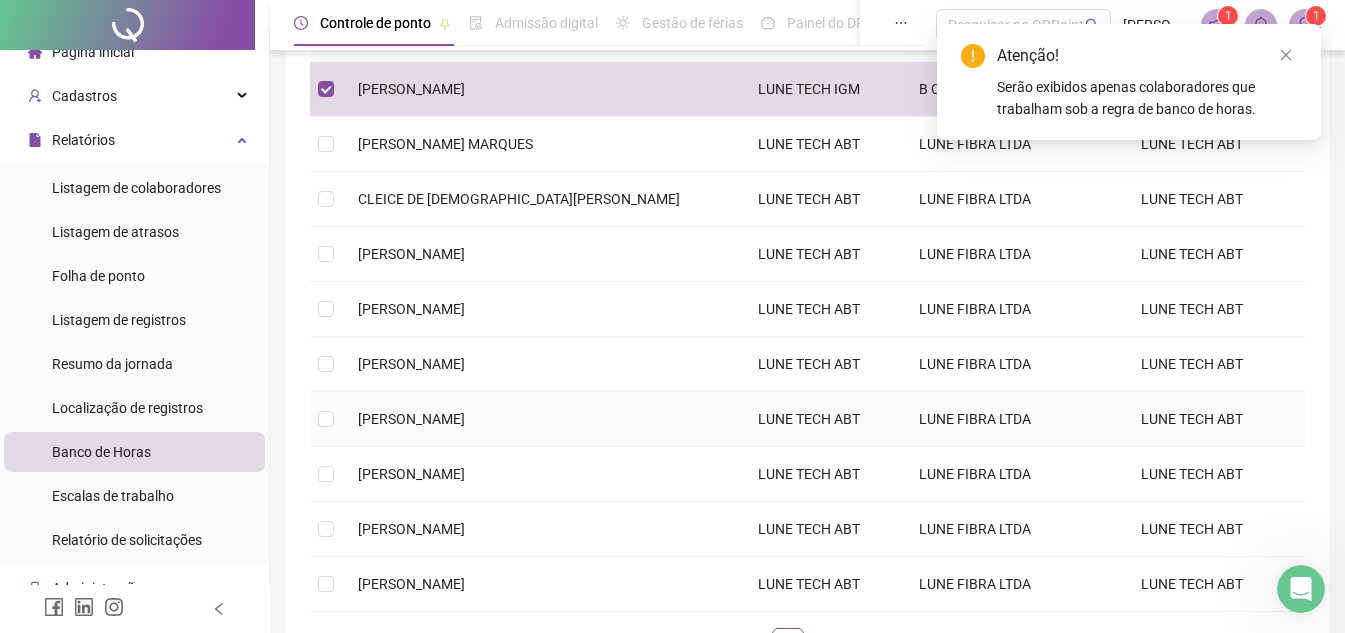 scroll, scrollTop: 400, scrollLeft: 0, axis: vertical 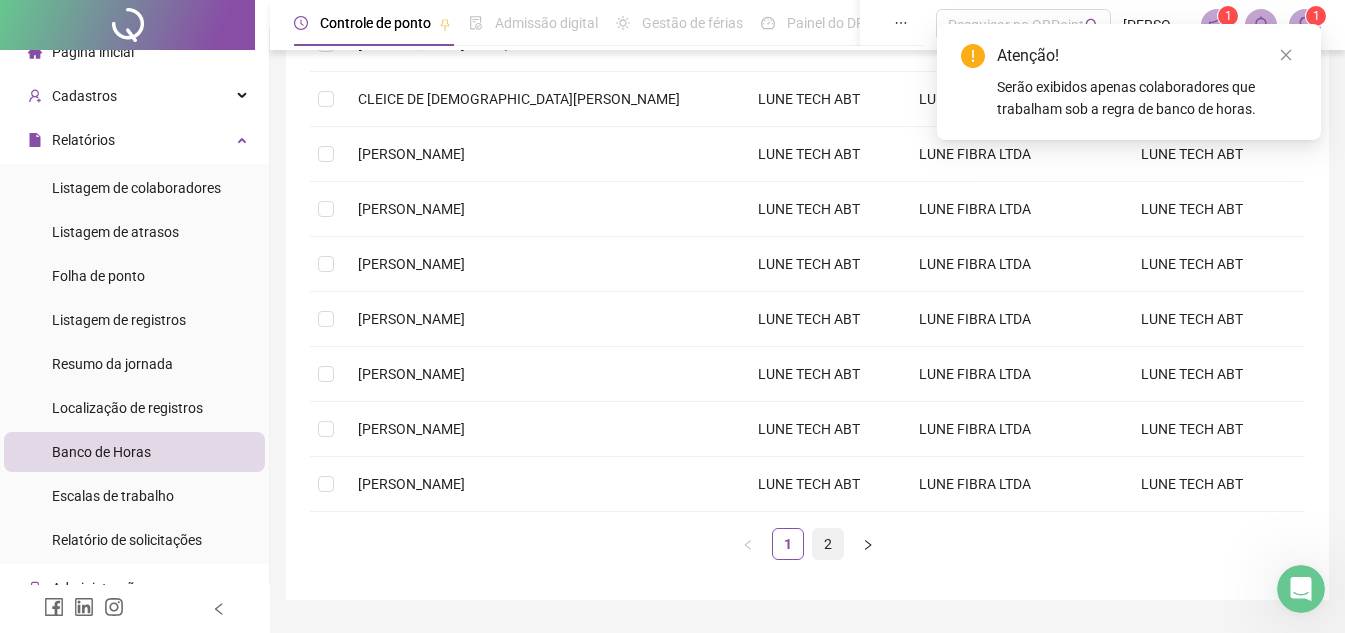 click on "2" at bounding box center [828, 544] 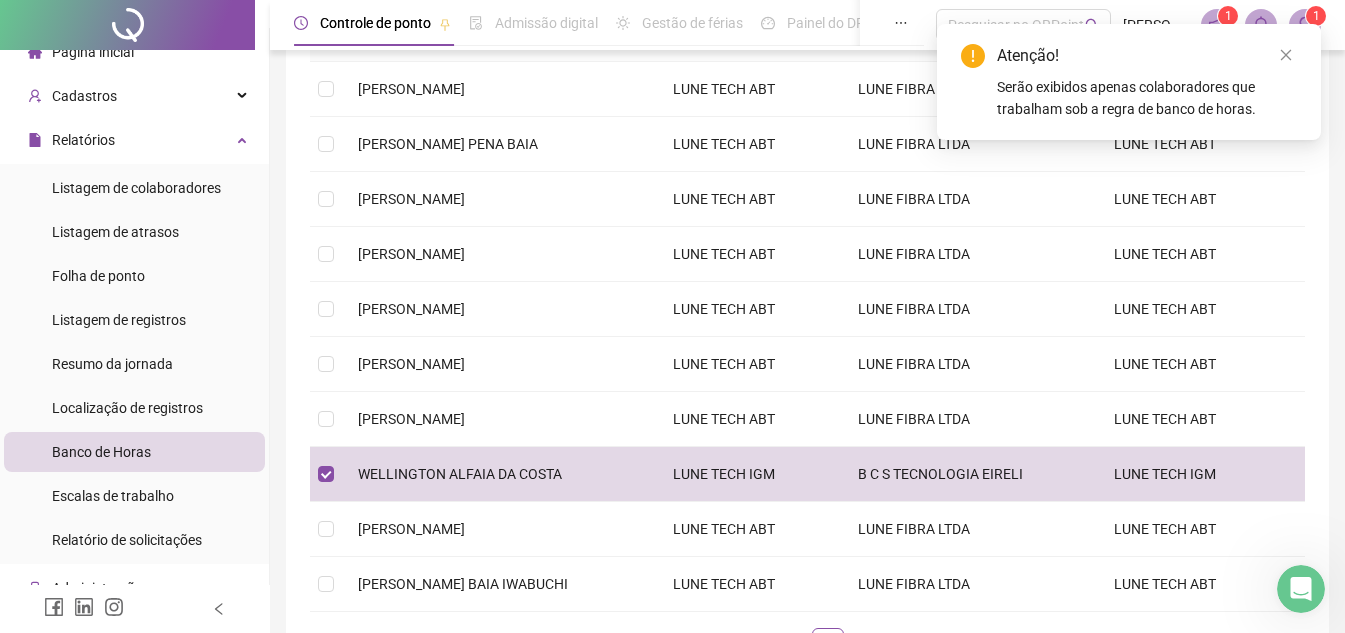 scroll, scrollTop: 200, scrollLeft: 0, axis: vertical 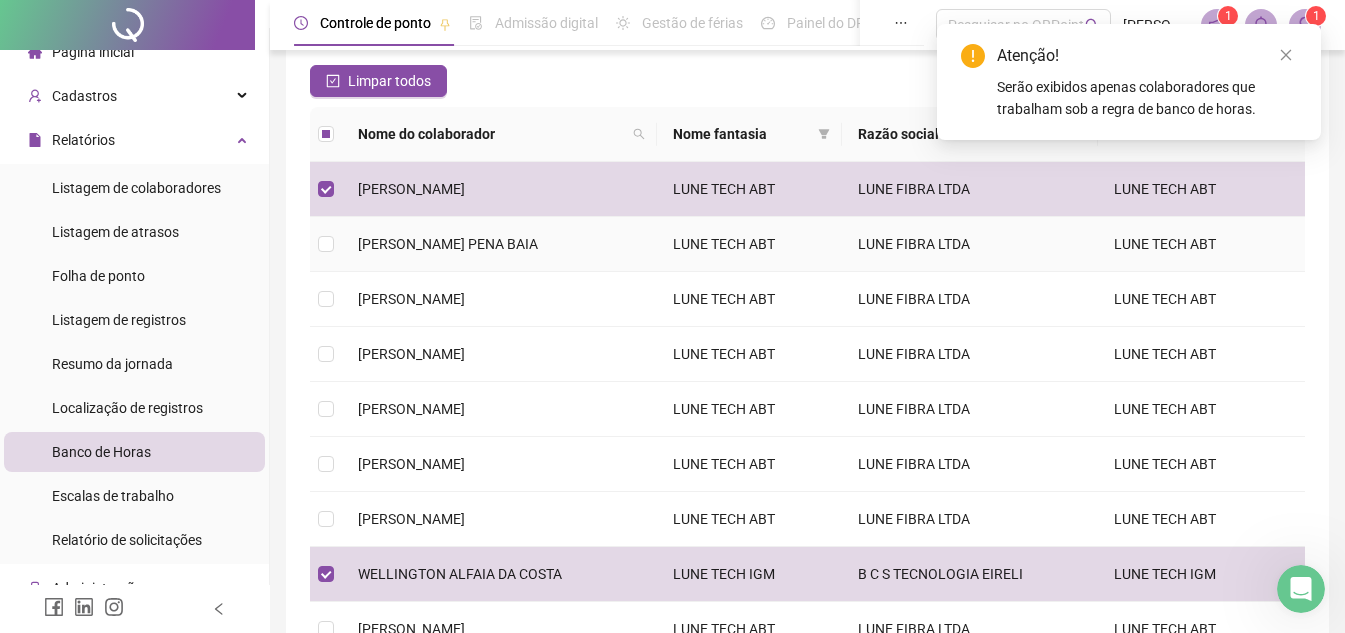 click at bounding box center [326, 244] 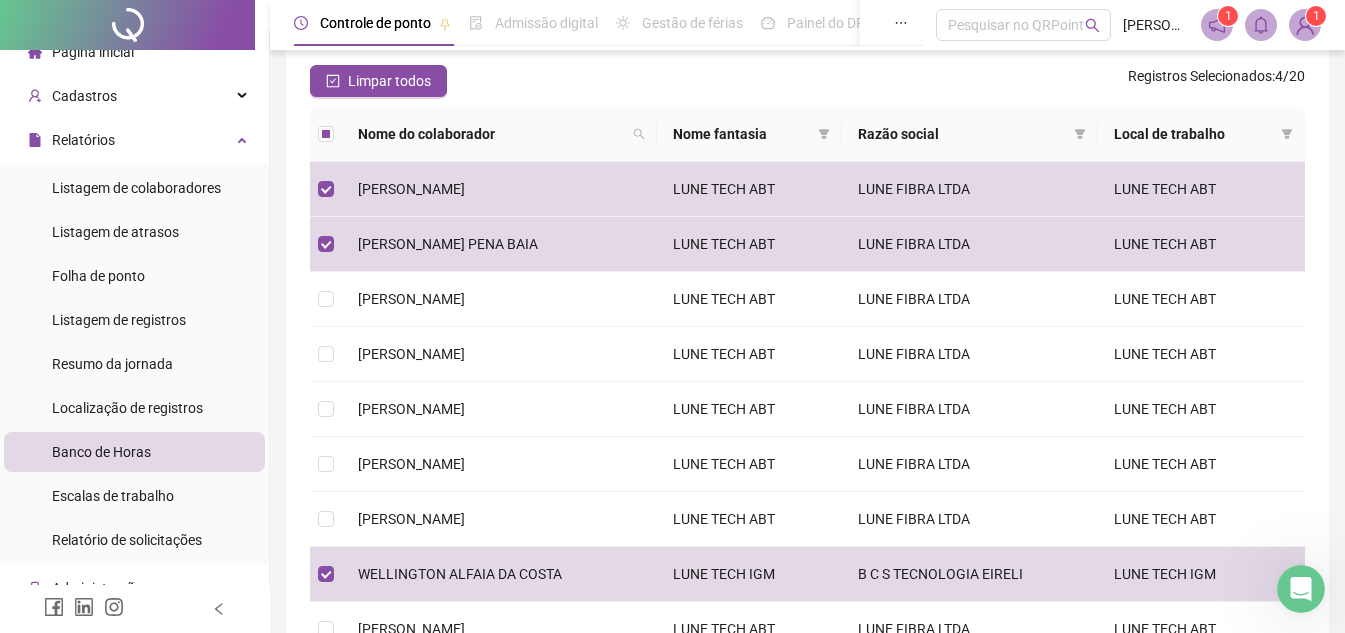 scroll, scrollTop: 0, scrollLeft: 0, axis: both 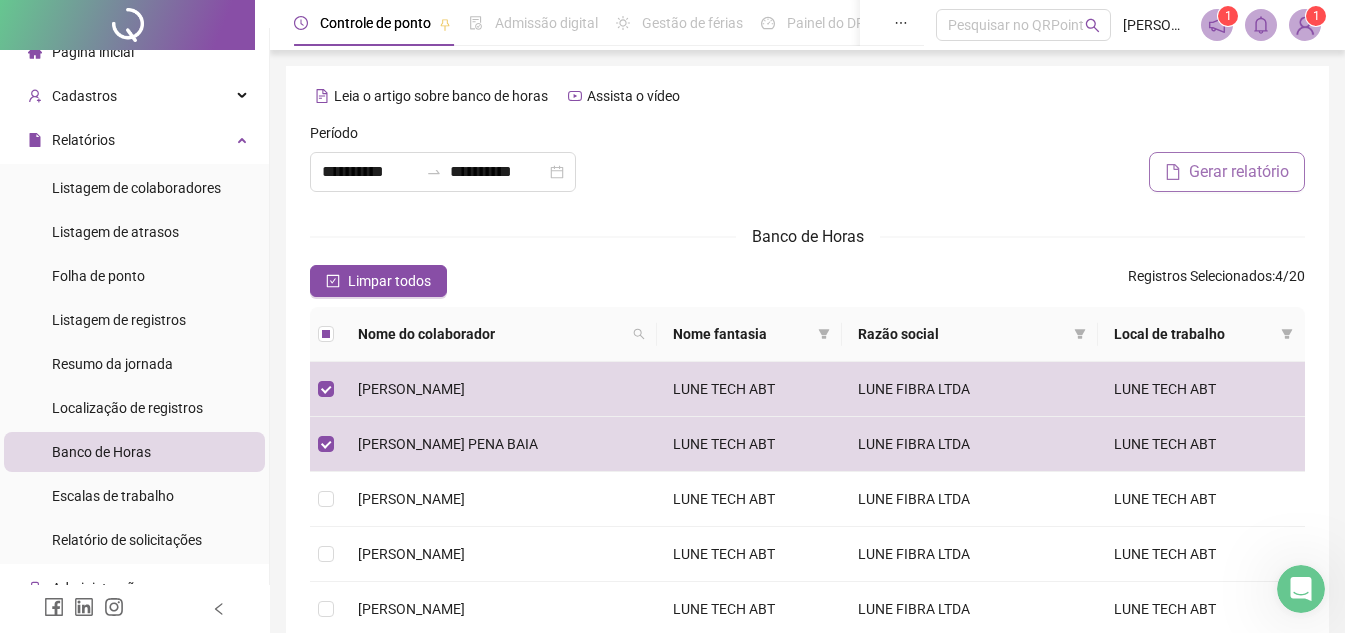 click on "Gerar relatório" at bounding box center [1239, 172] 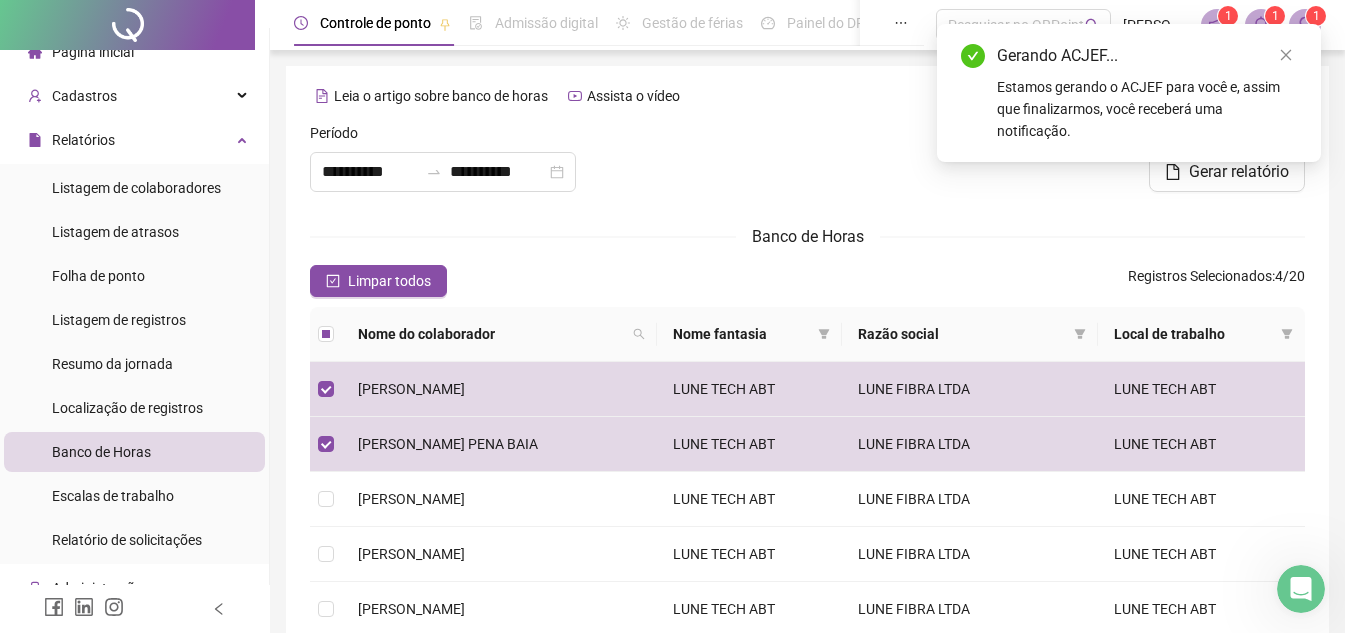 click on "Gerar relatório" at bounding box center (1144, 172) 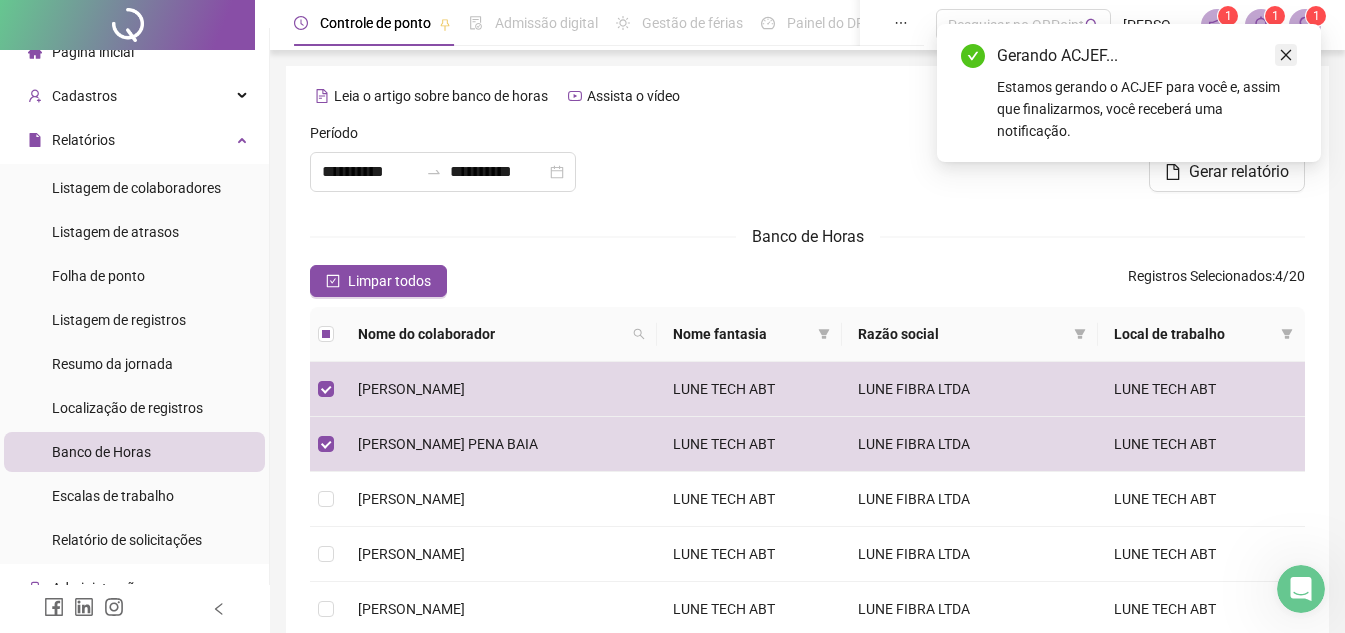 click 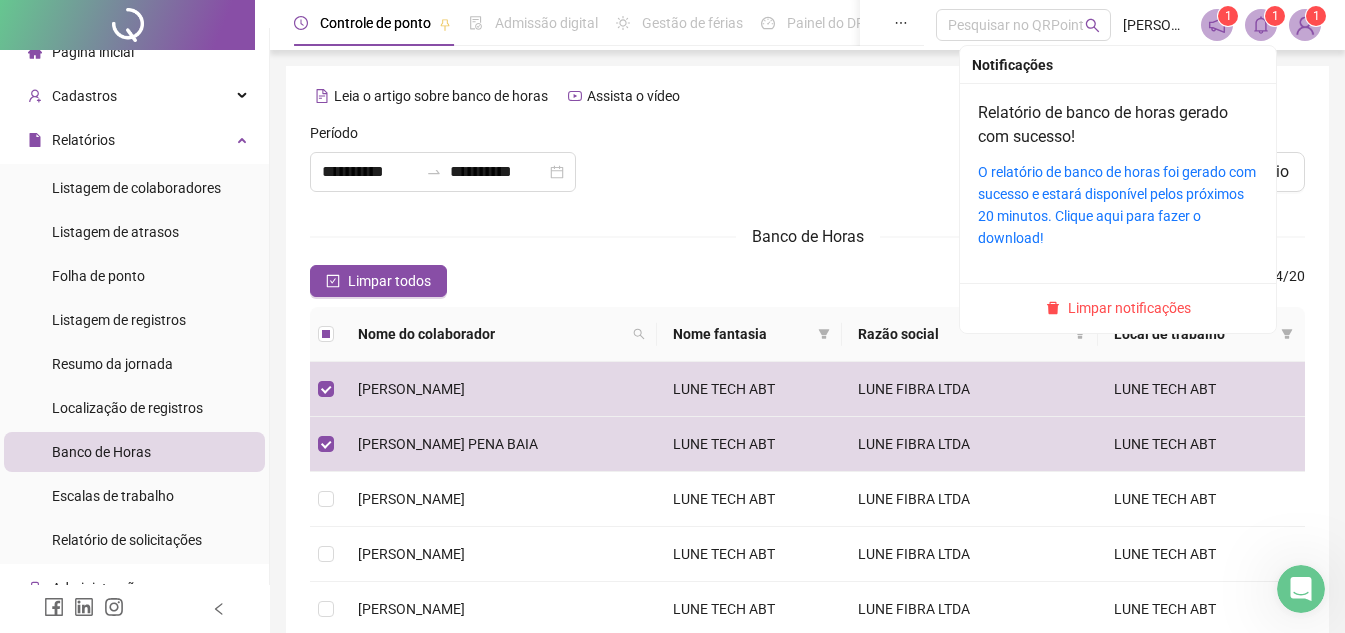 click 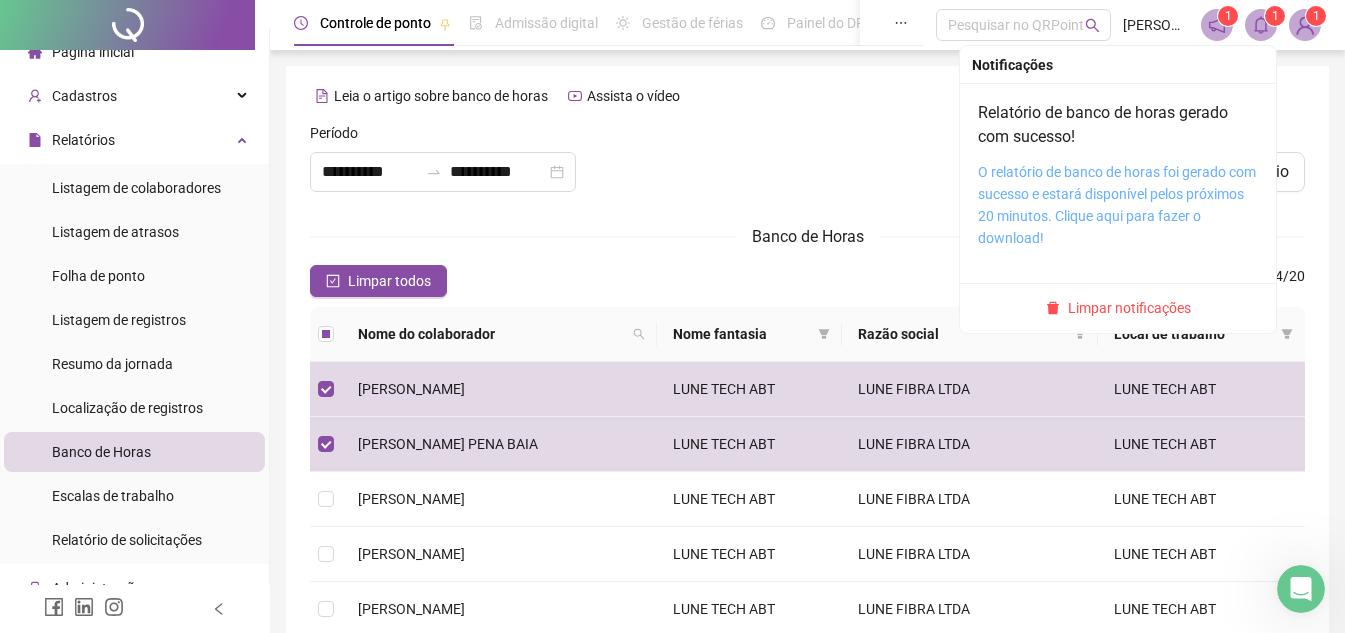 click on "O relatório de banco de horas foi gerado com sucesso e estará disponível pelos próximos 20 minutos.
Clique aqui para fazer o download!" at bounding box center (1117, 205) 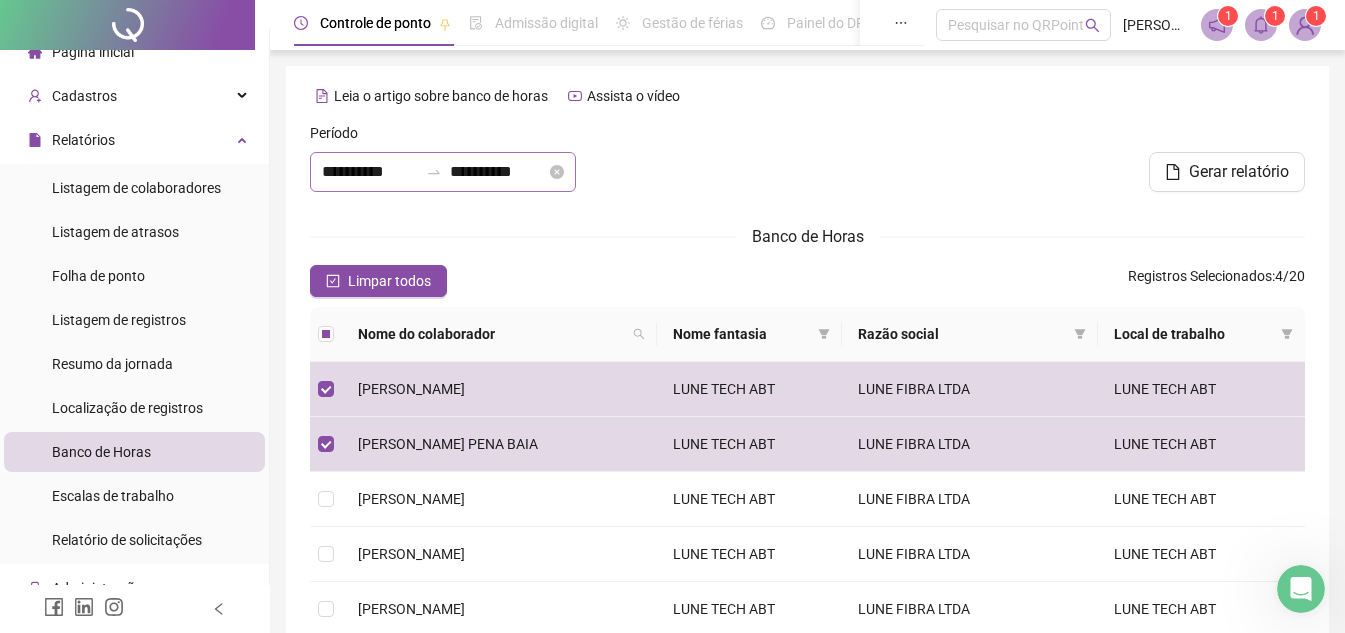 click on "**********" at bounding box center [443, 172] 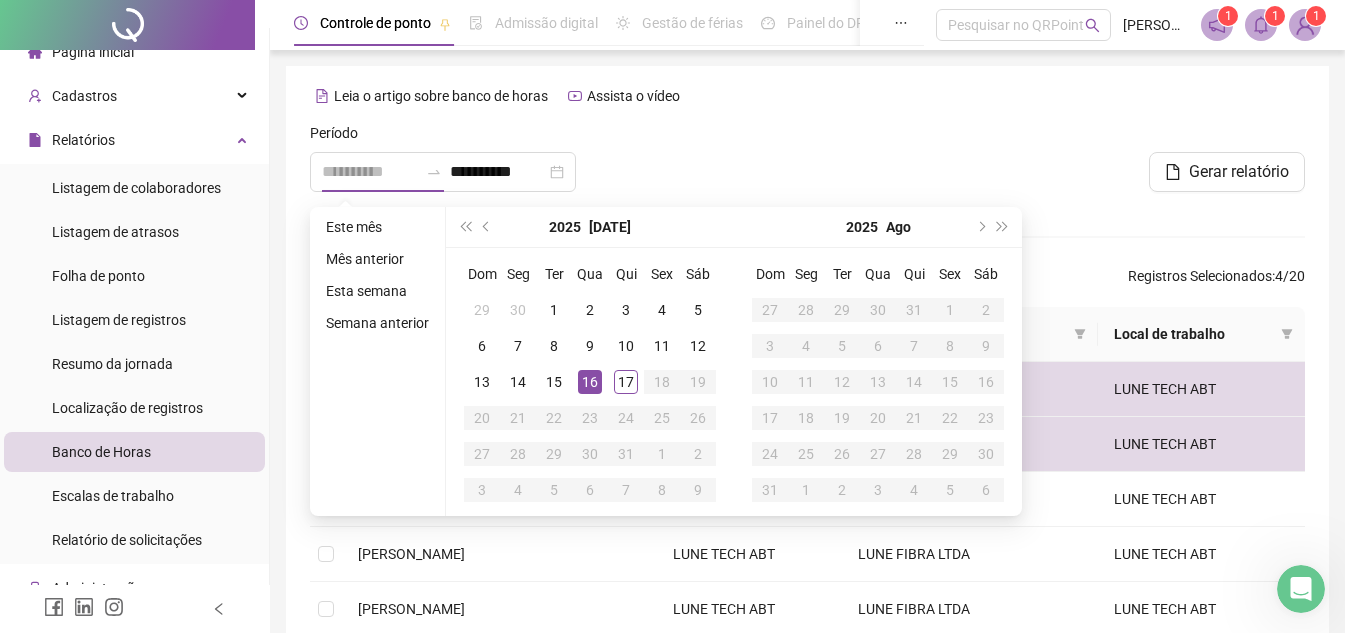 click on "16" at bounding box center (590, 382) 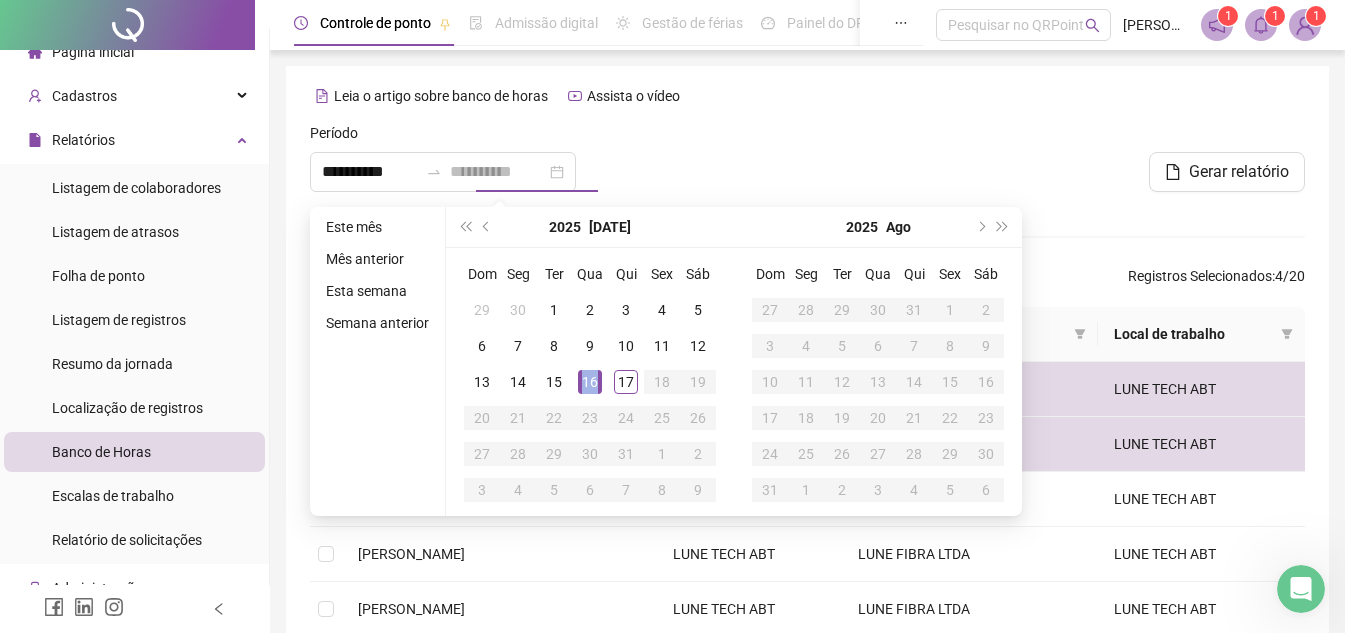 click on "16" at bounding box center [590, 382] 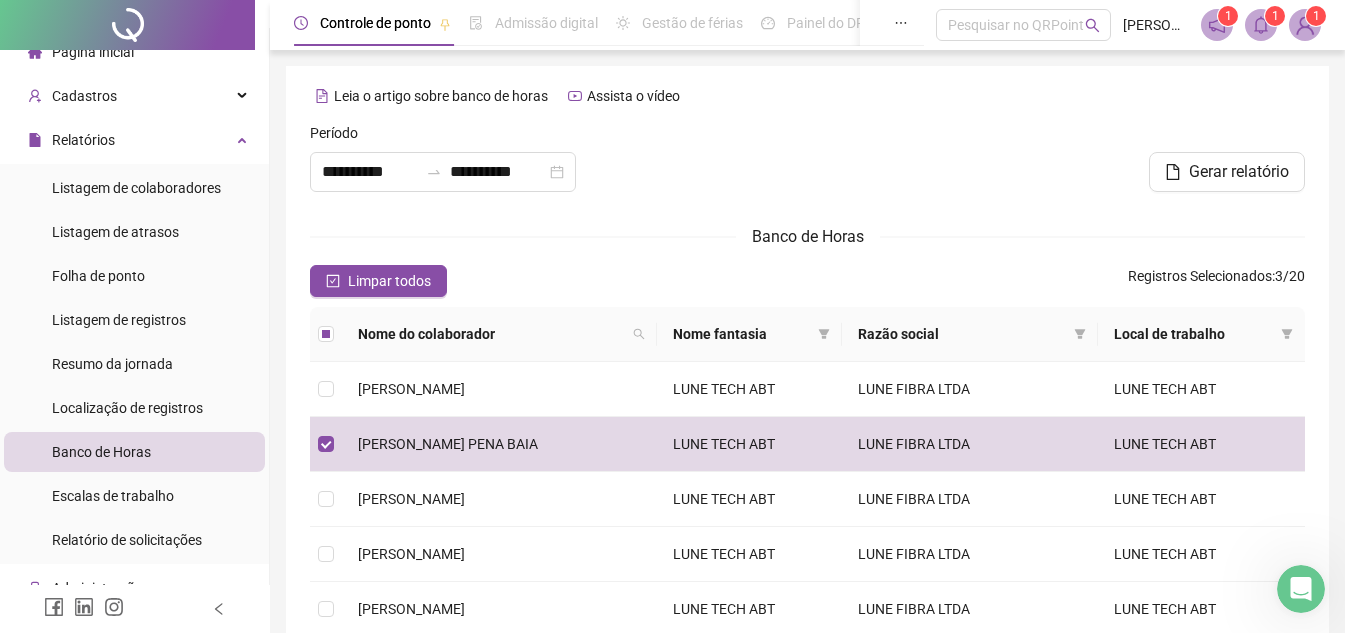 scroll, scrollTop: 453, scrollLeft: 0, axis: vertical 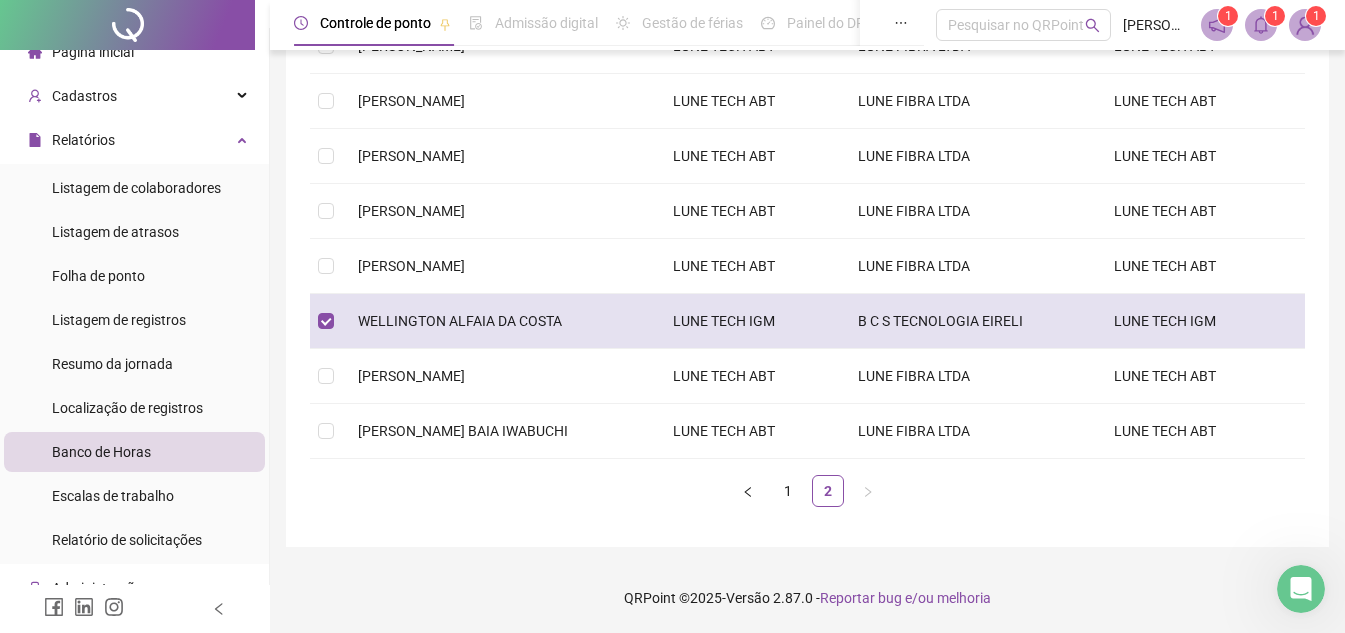 click at bounding box center [326, 321] 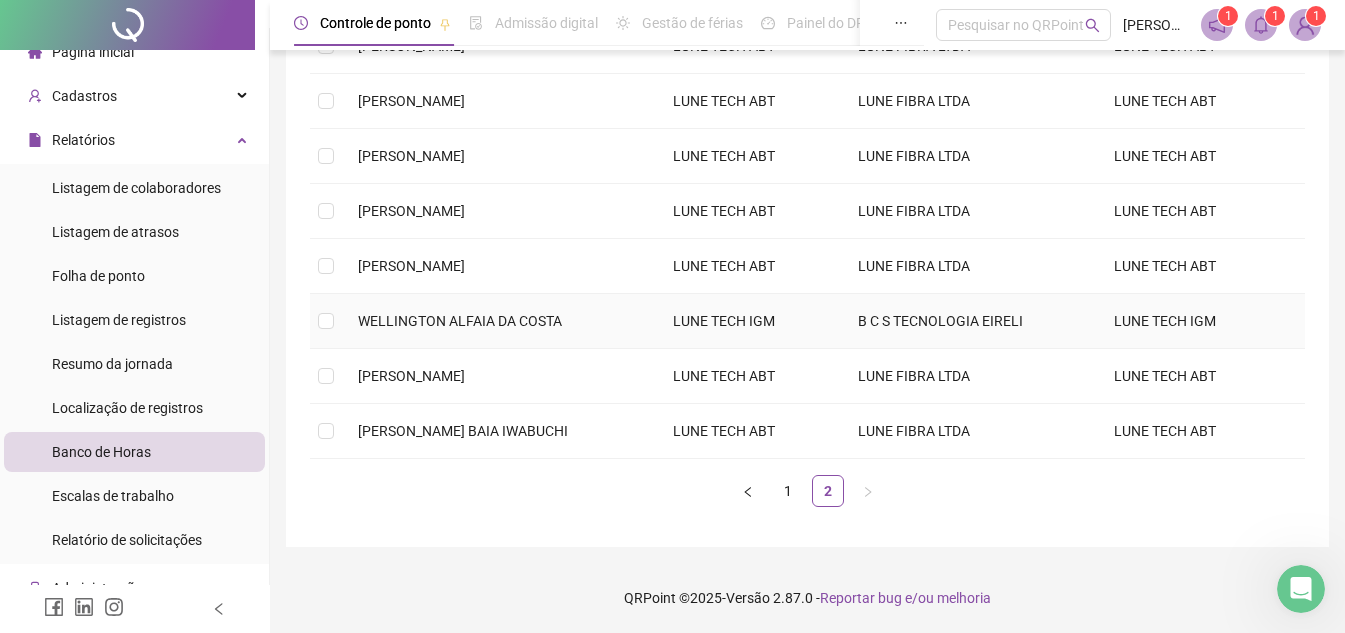 scroll, scrollTop: 0, scrollLeft: 0, axis: both 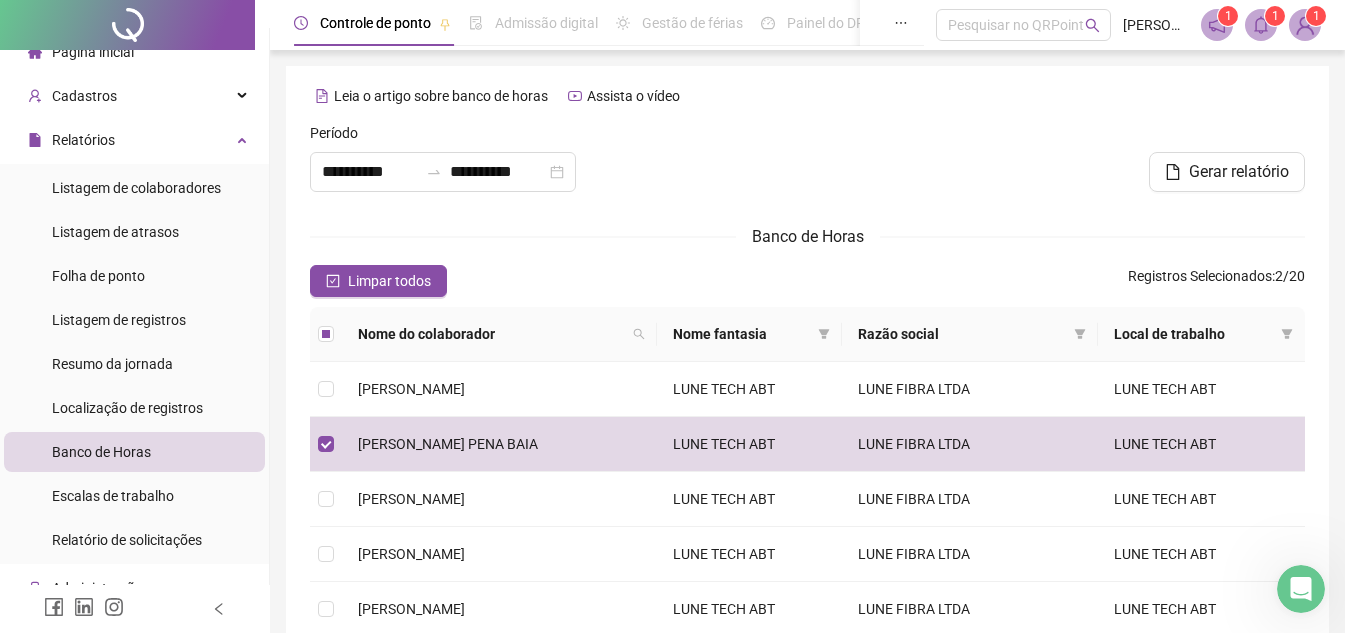 click on "Gerar relatório" at bounding box center (1144, 165) 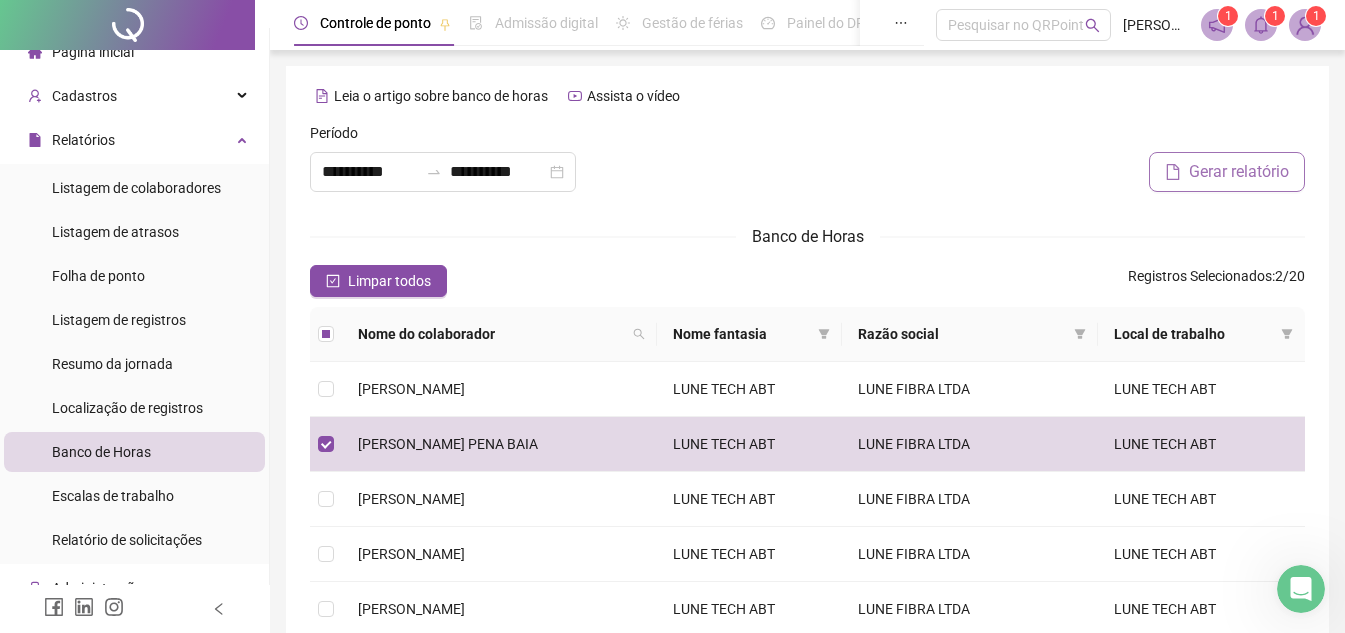 click on "Gerar relatório" at bounding box center (1227, 172) 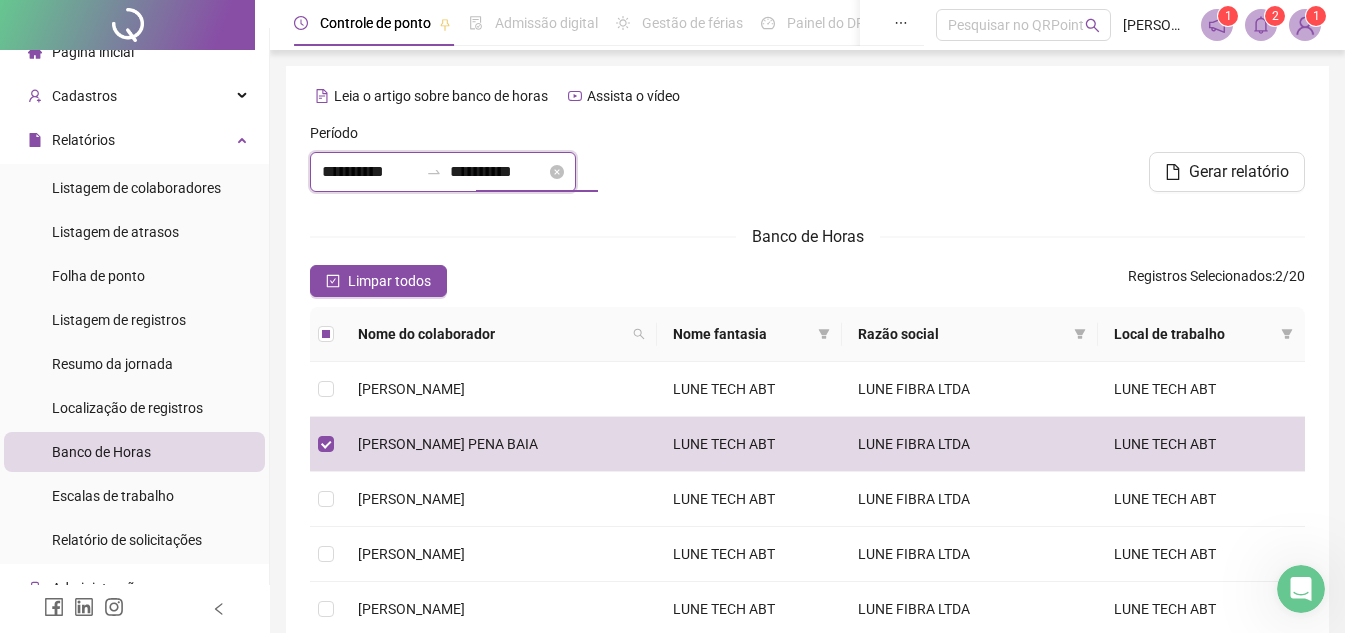 click on "**********" at bounding box center [498, 172] 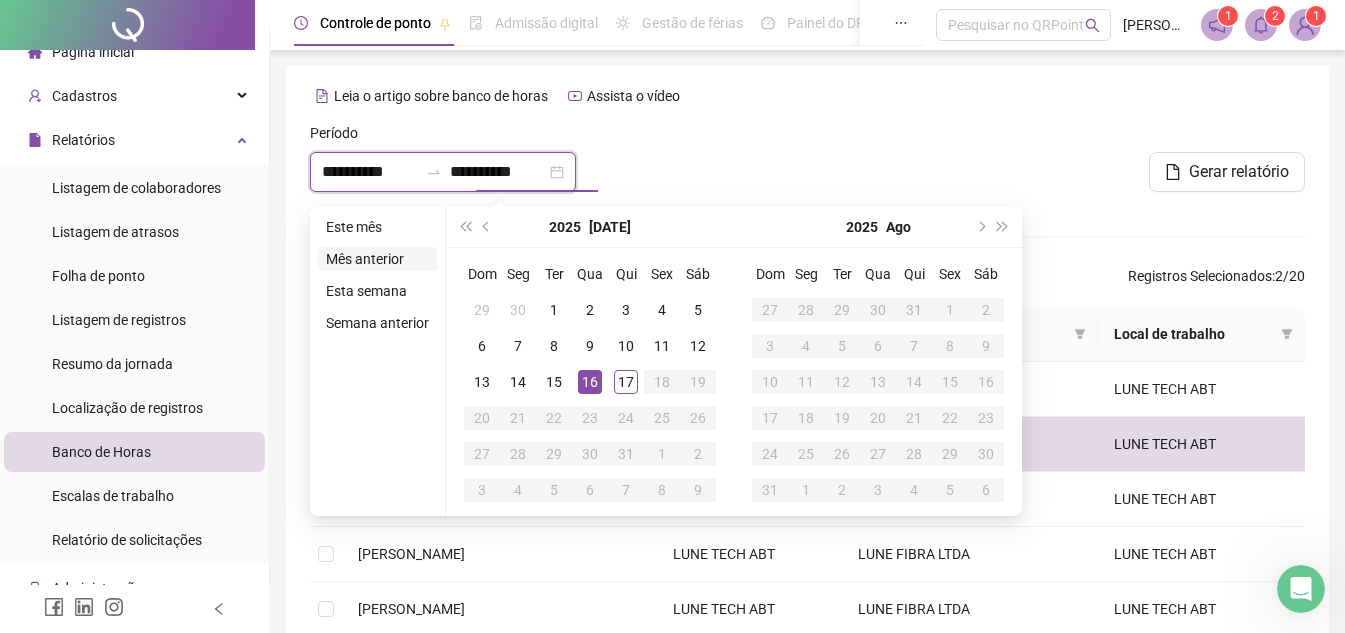type on "**********" 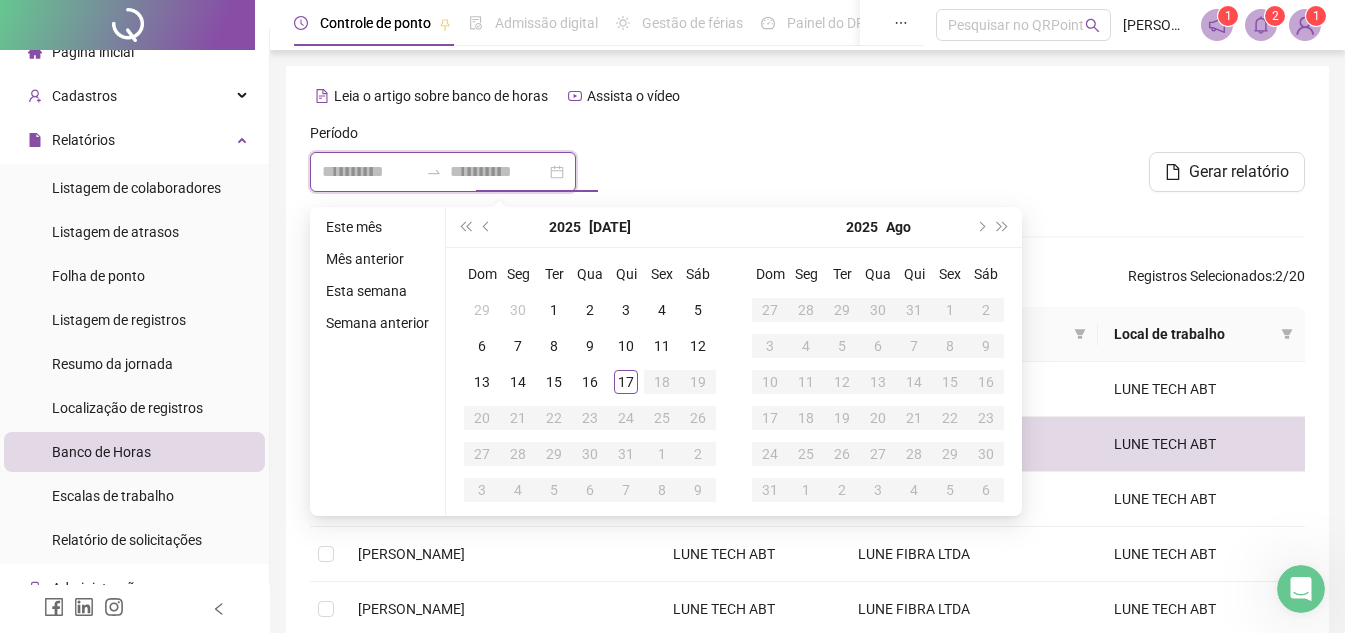 type on "**********" 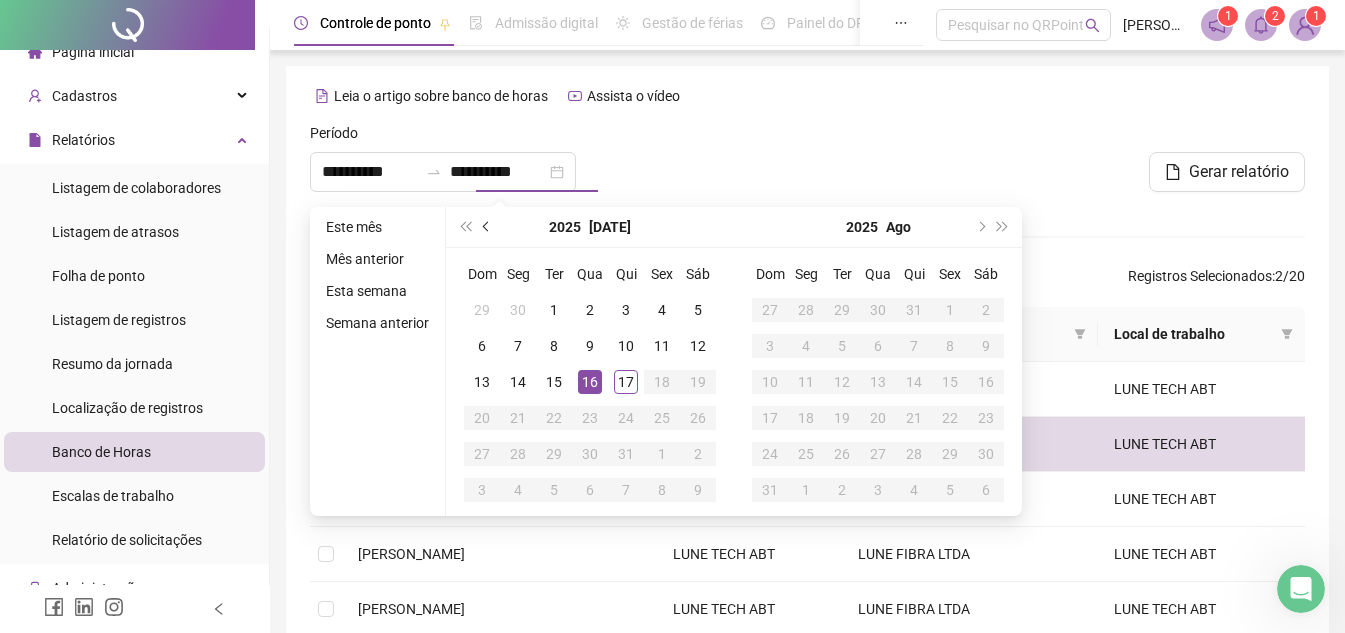 click at bounding box center [488, 227] 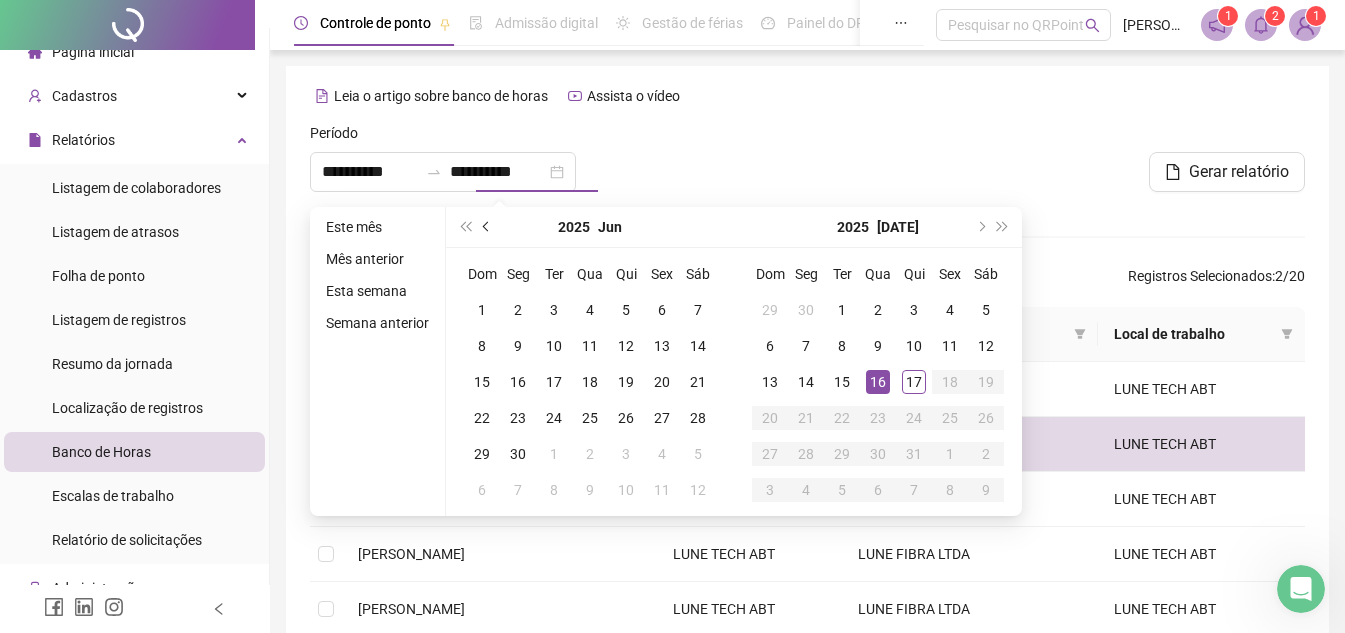 click at bounding box center (488, 227) 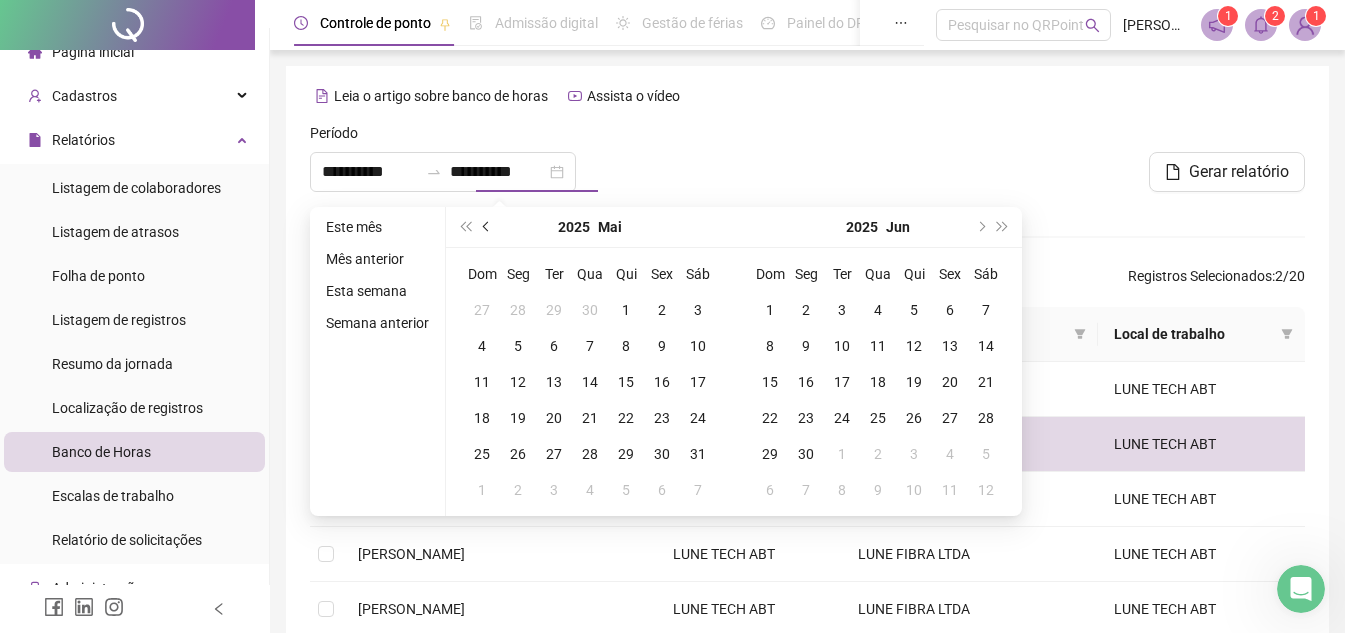 click at bounding box center (488, 227) 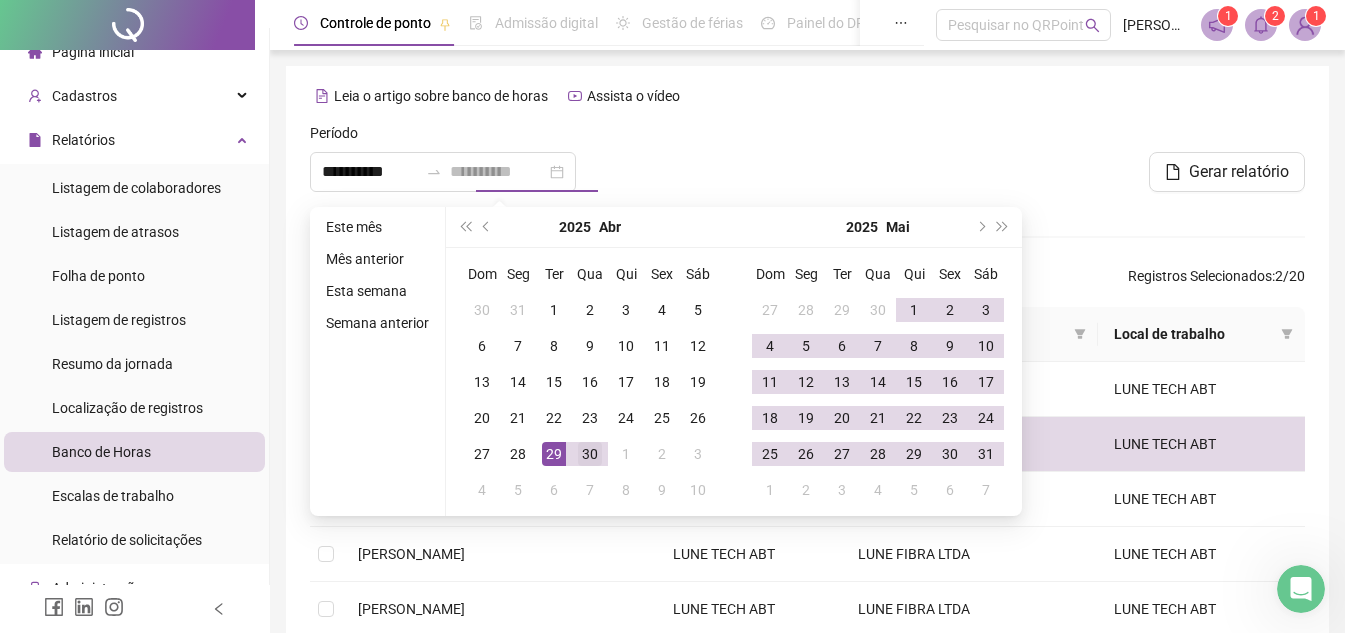 type on "**********" 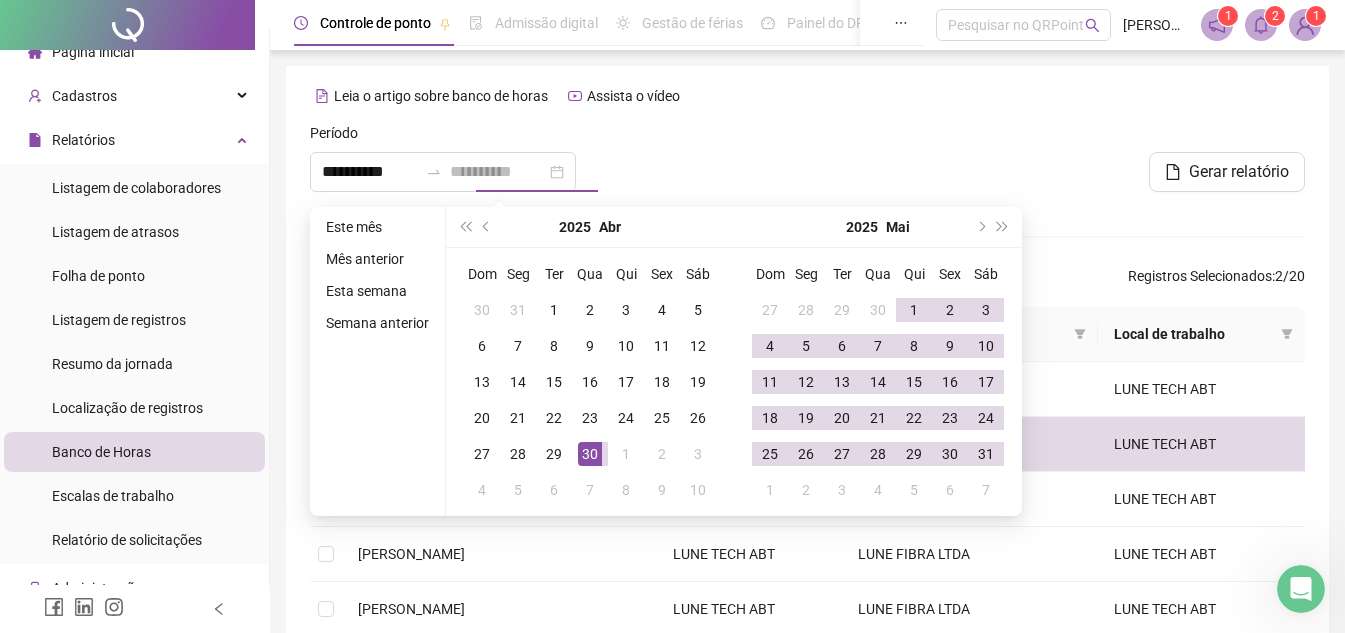 click on "30" at bounding box center [590, 454] 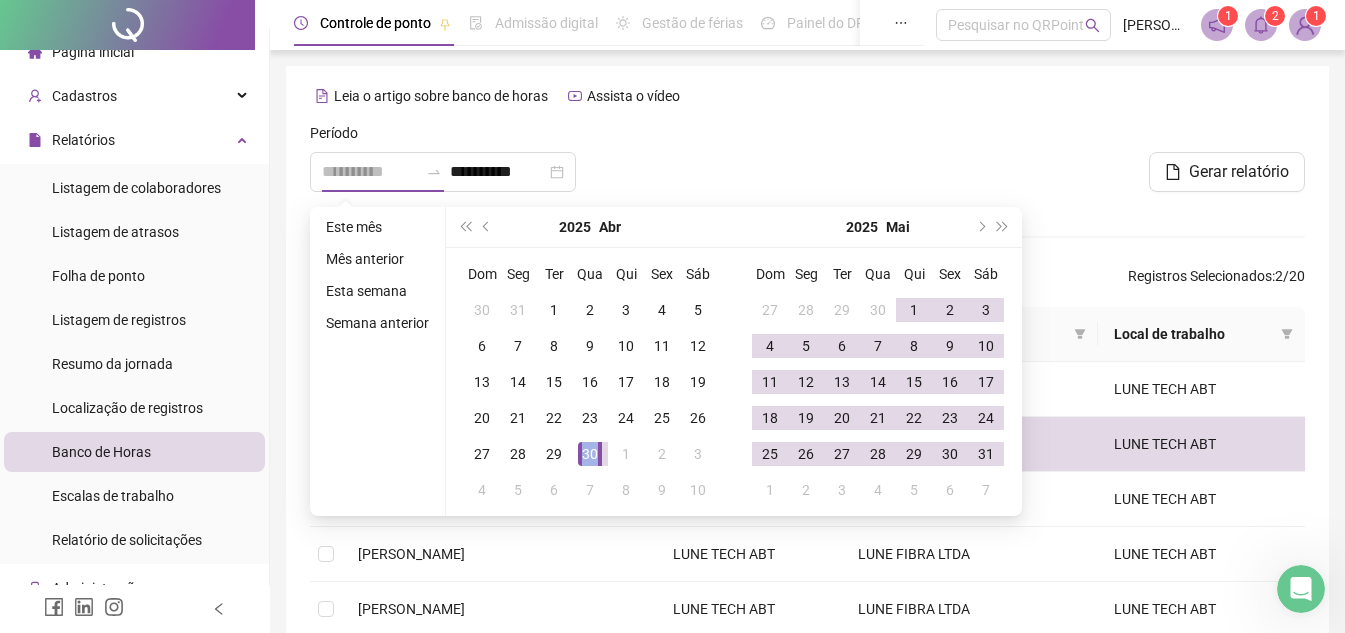 click on "30" at bounding box center [590, 454] 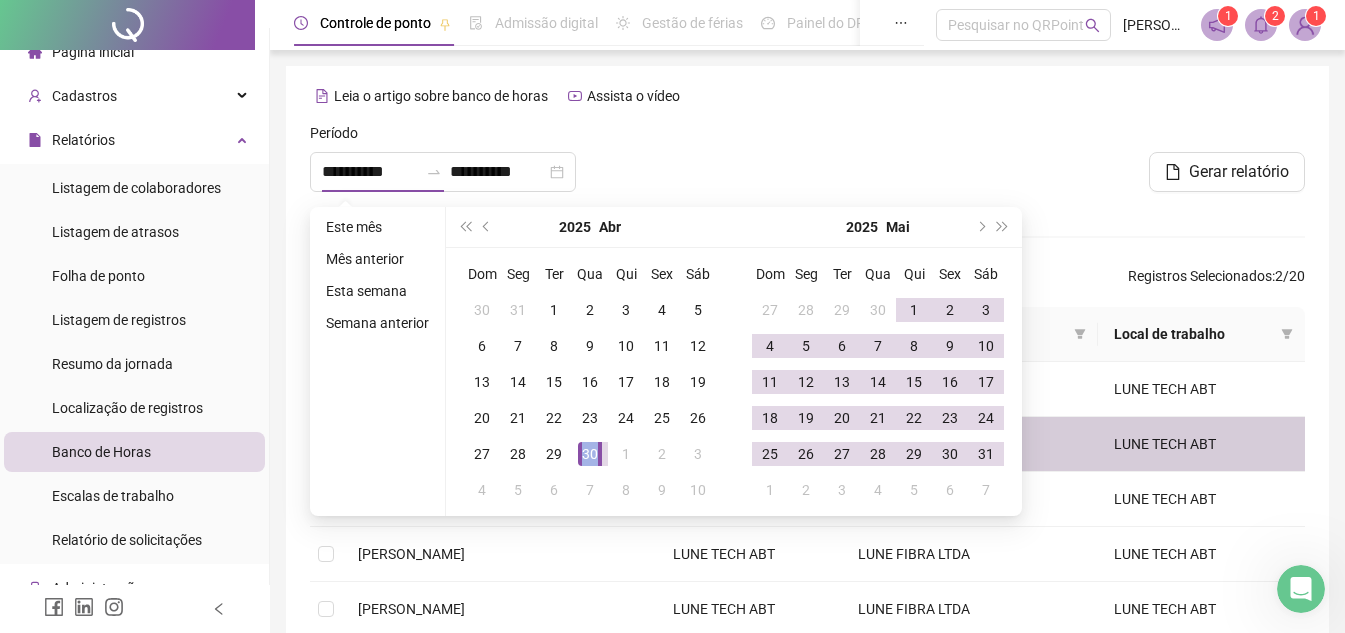 type on "**********" 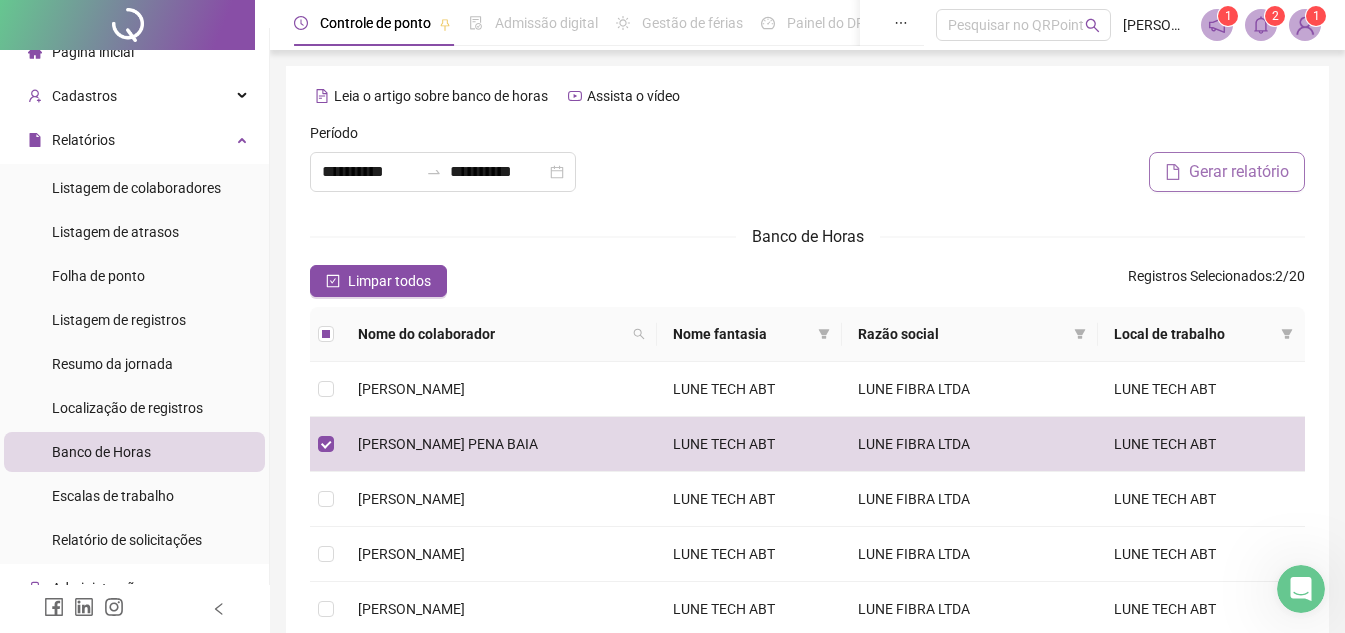 click on "Gerar relatório" at bounding box center [1239, 172] 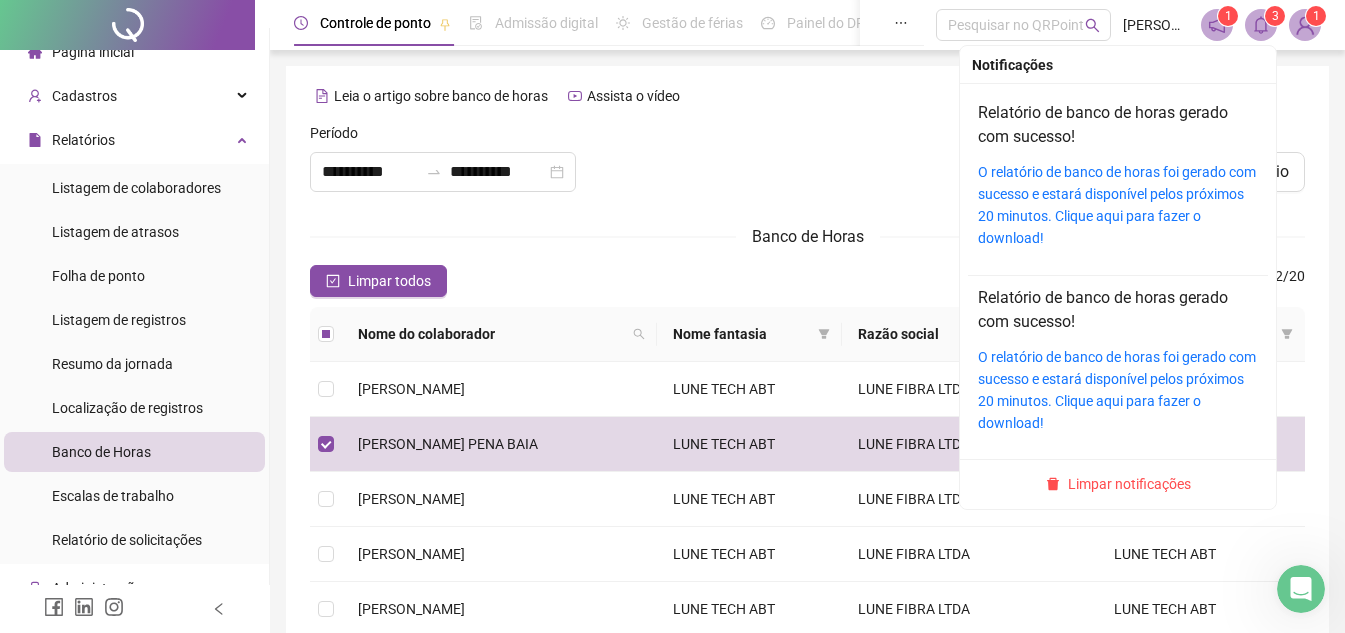 click 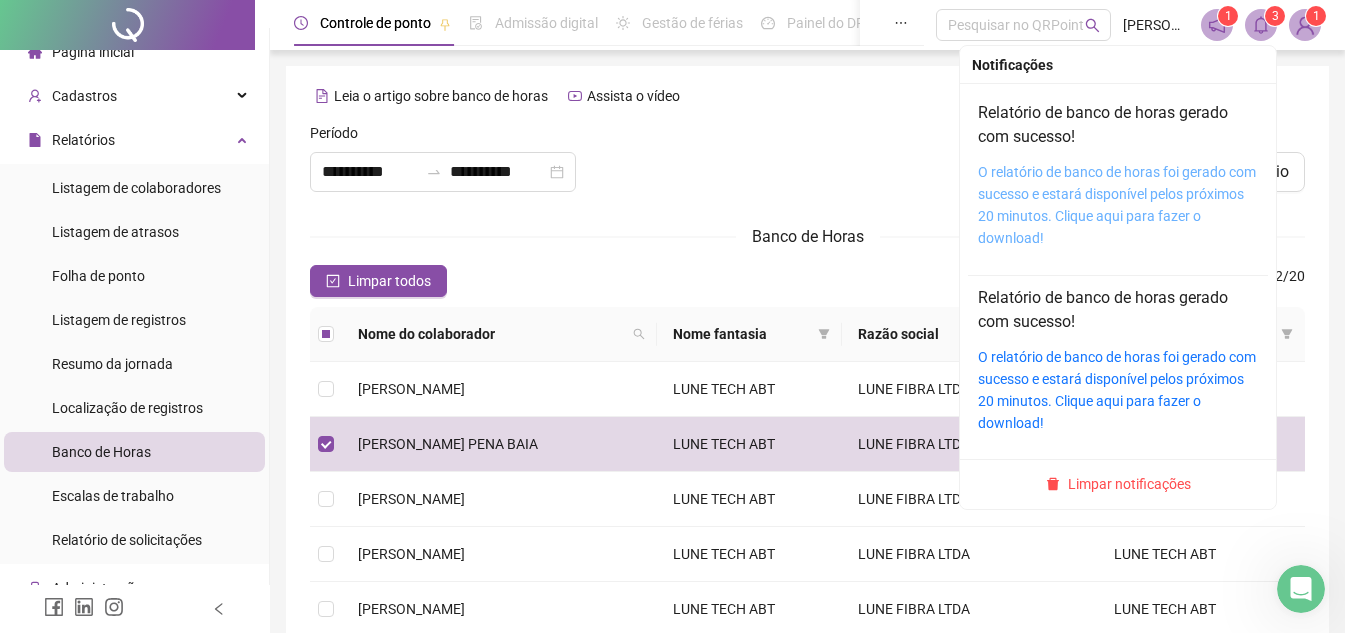 click on "O relatório de banco de horas foi gerado com sucesso e estará disponível pelos próximos 20 minutos.
Clique aqui para fazer o download!" at bounding box center [1117, 205] 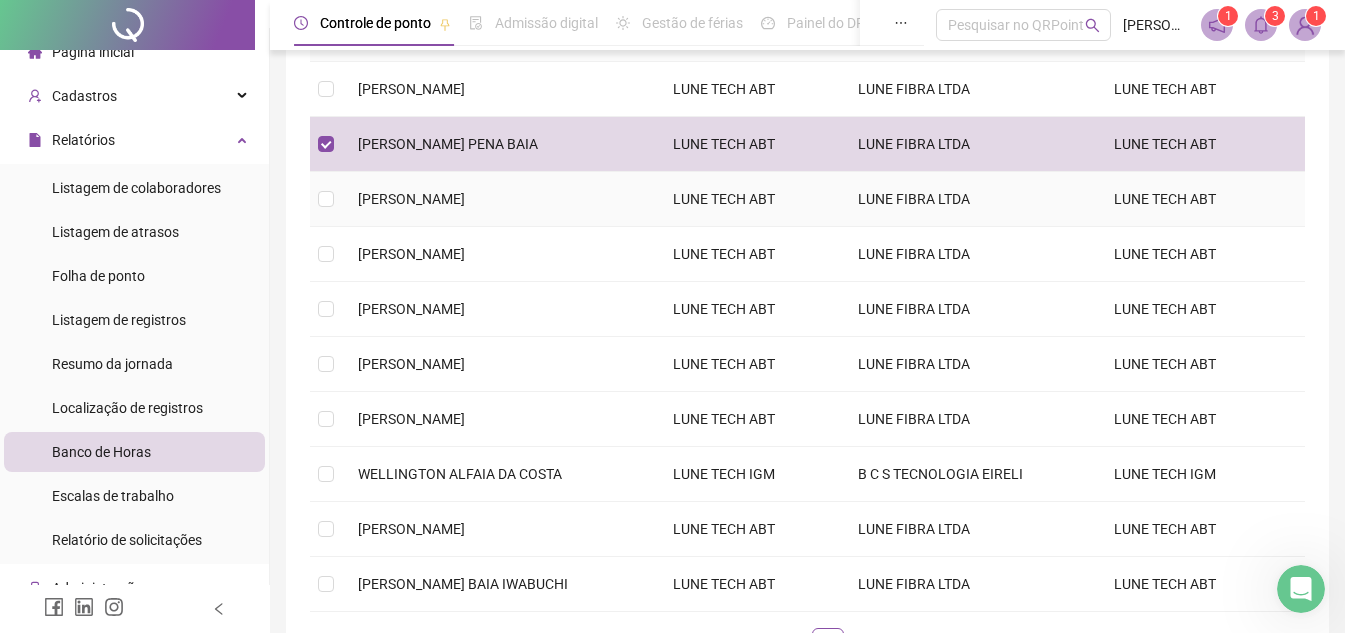 scroll, scrollTop: 0, scrollLeft: 0, axis: both 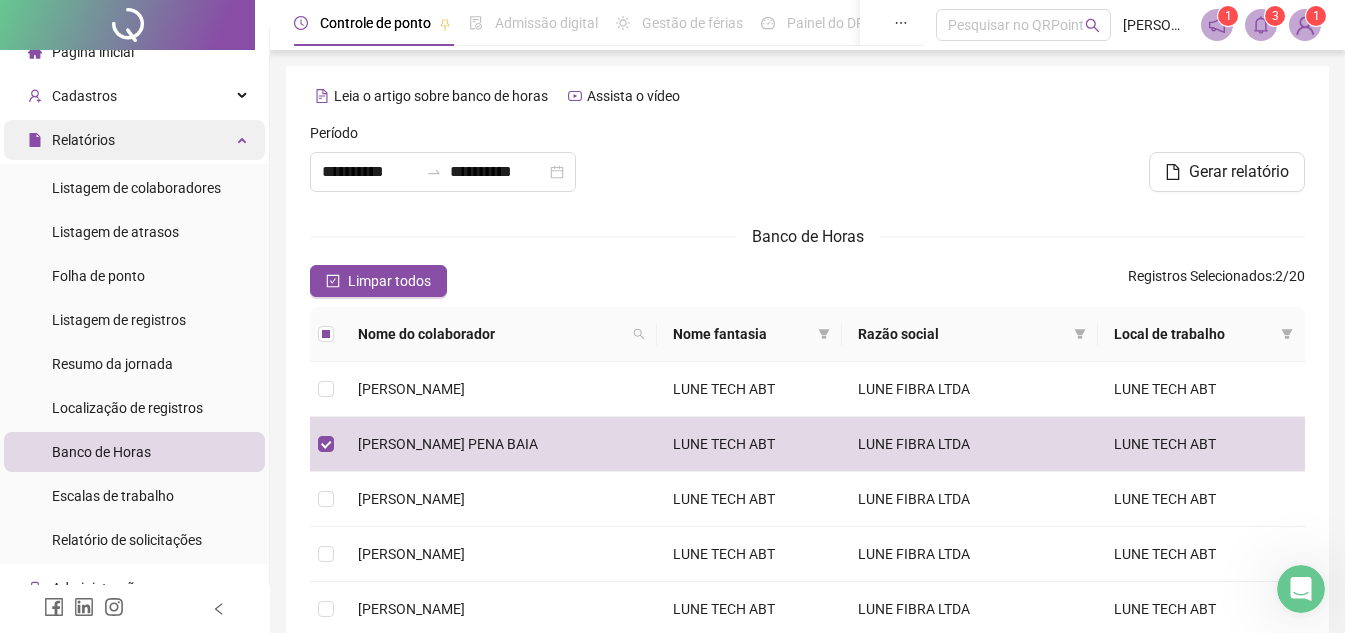 click on "Relatórios" at bounding box center (134, 140) 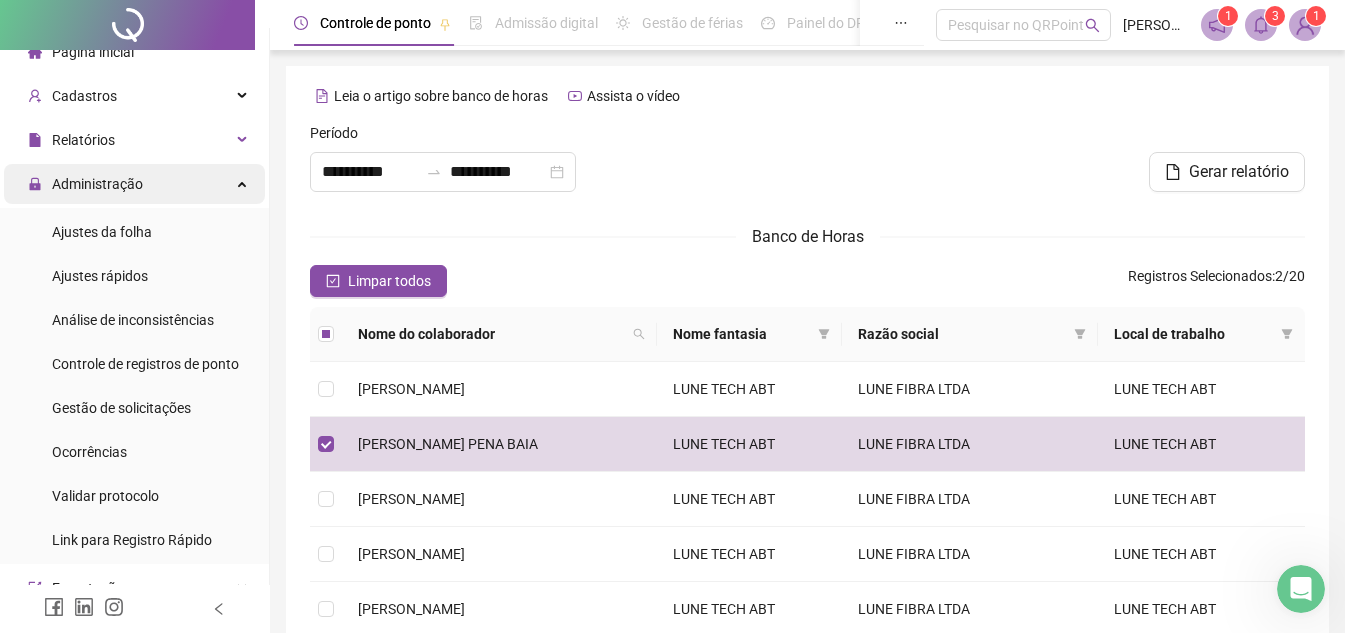 click on "Administração" at bounding box center [134, 184] 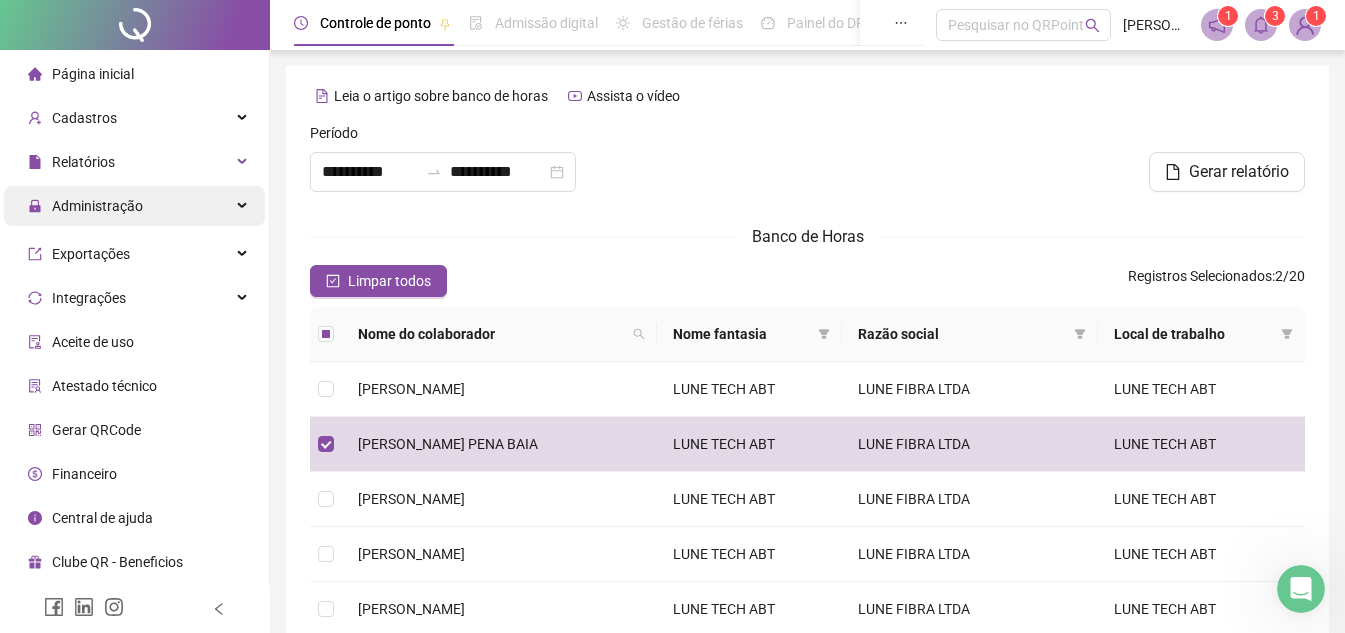 scroll, scrollTop: 0, scrollLeft: 0, axis: both 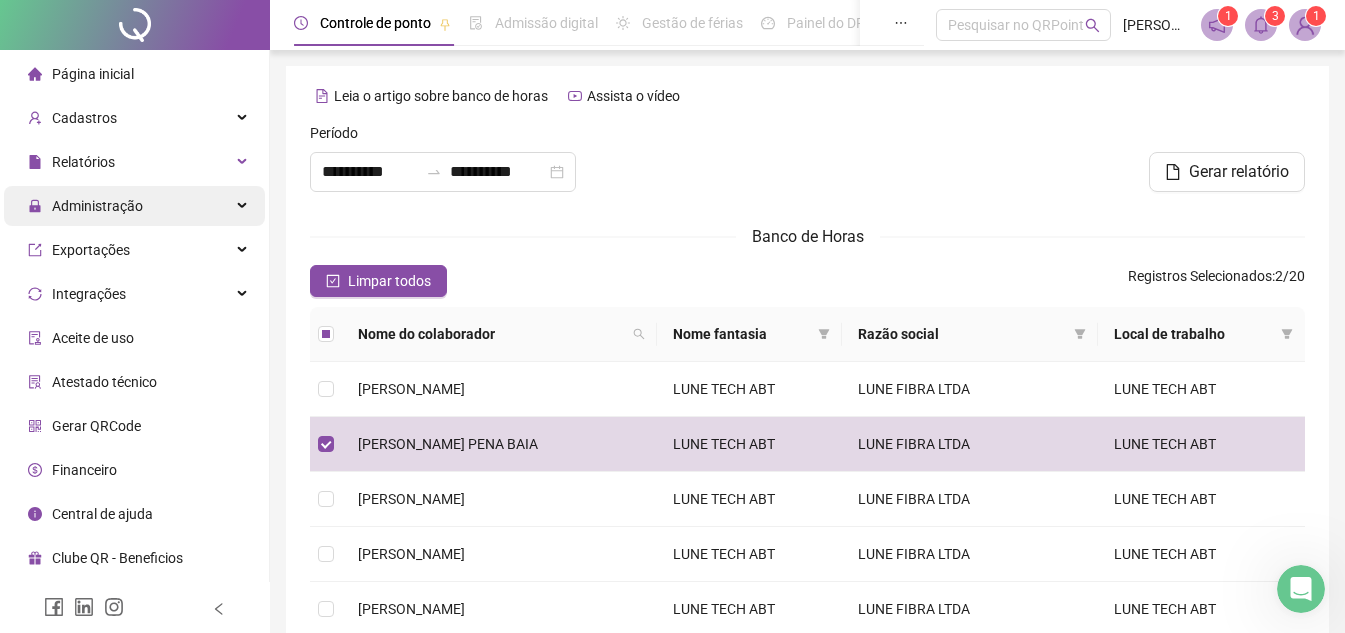 click on "Relatórios" at bounding box center [134, 162] 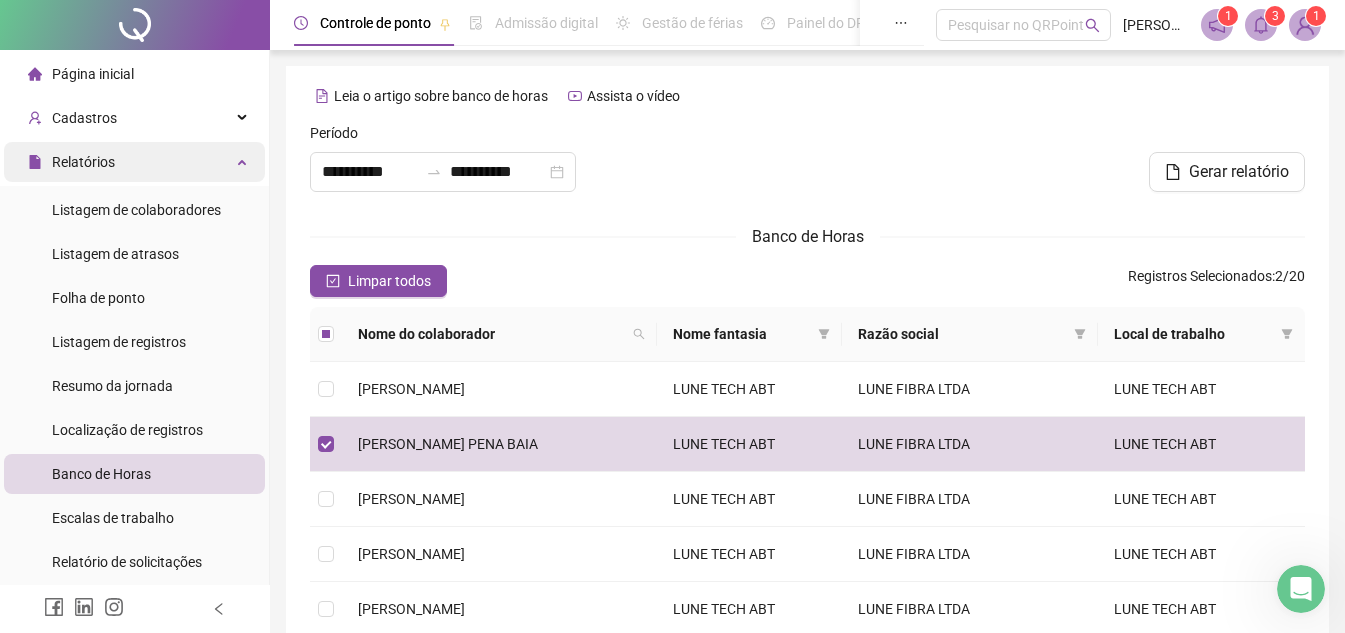 click on "Relatórios" at bounding box center (134, 162) 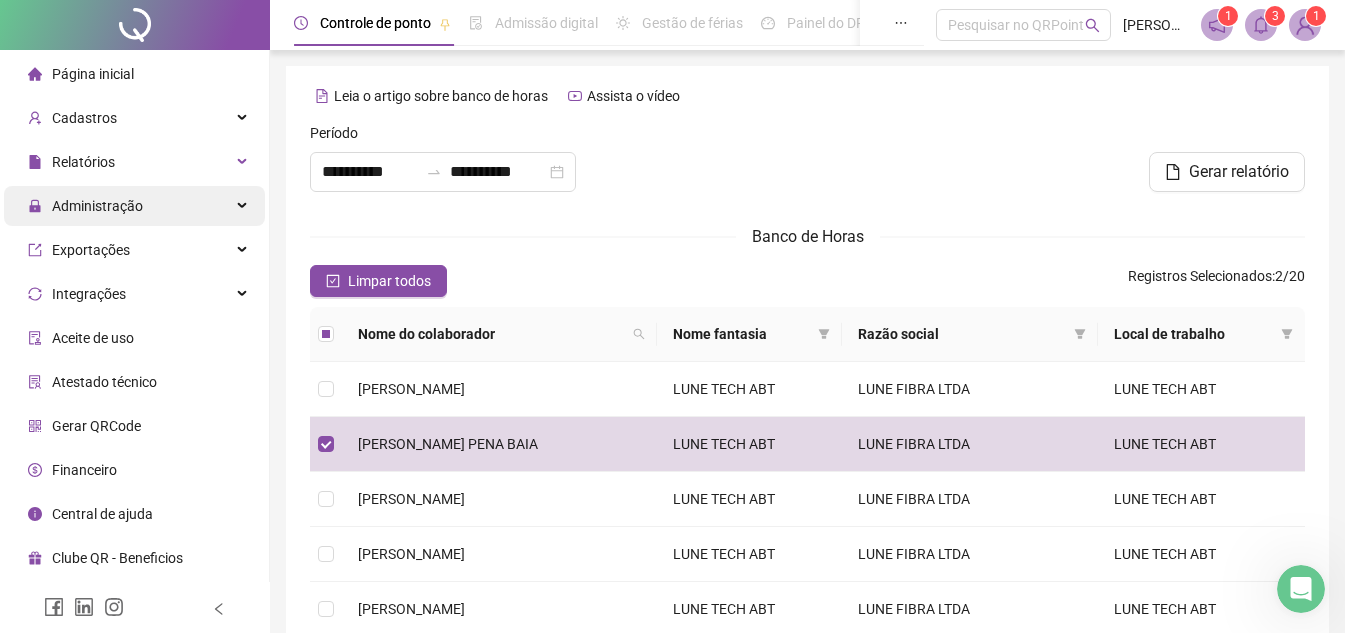 click on "Administração" at bounding box center [134, 206] 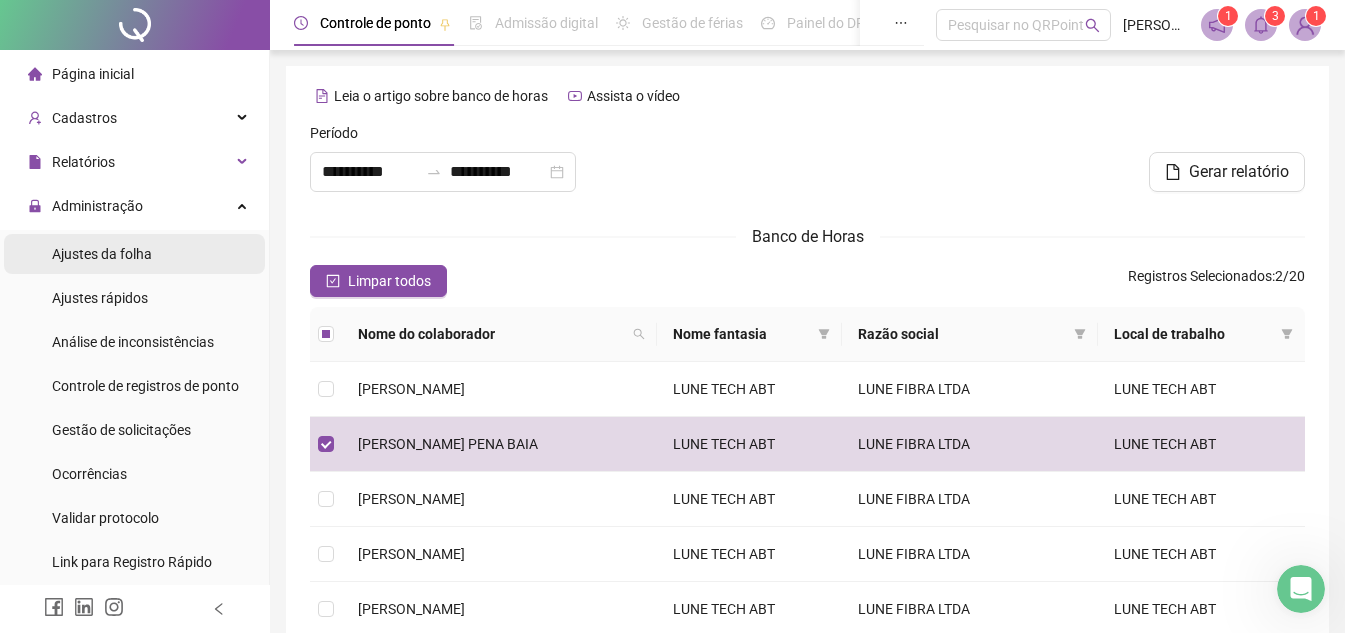 click on "Ajustes da folha" at bounding box center (134, 254) 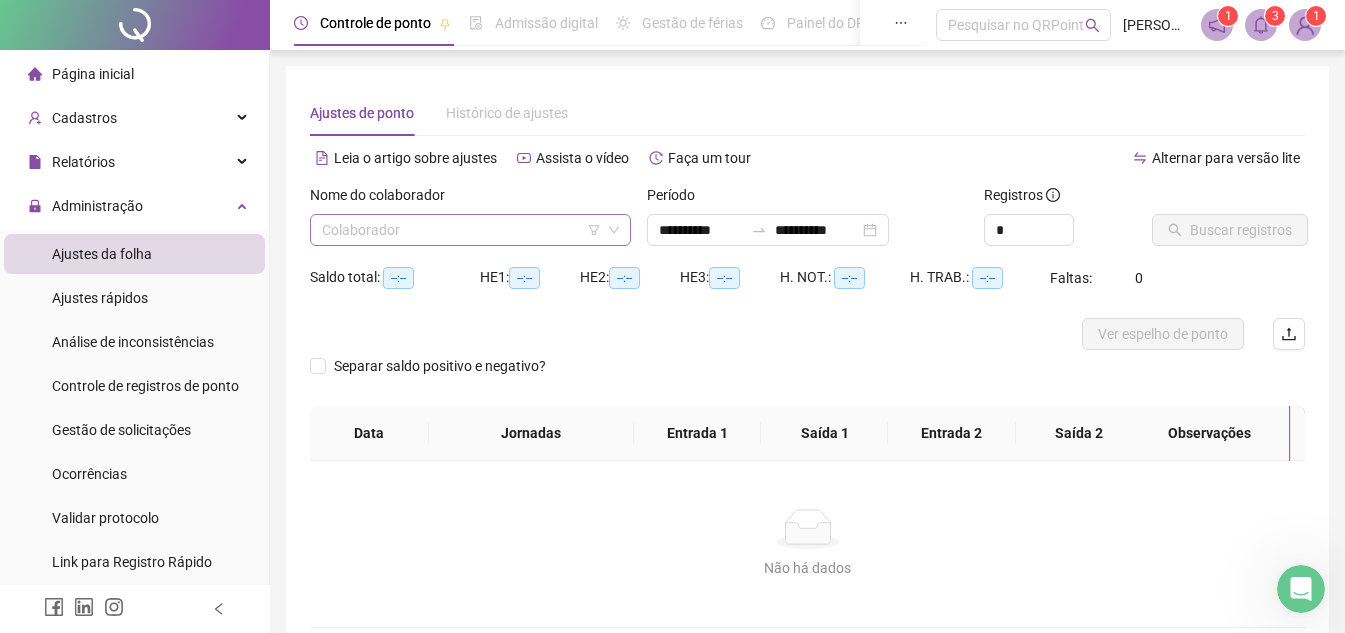 type on "**********" 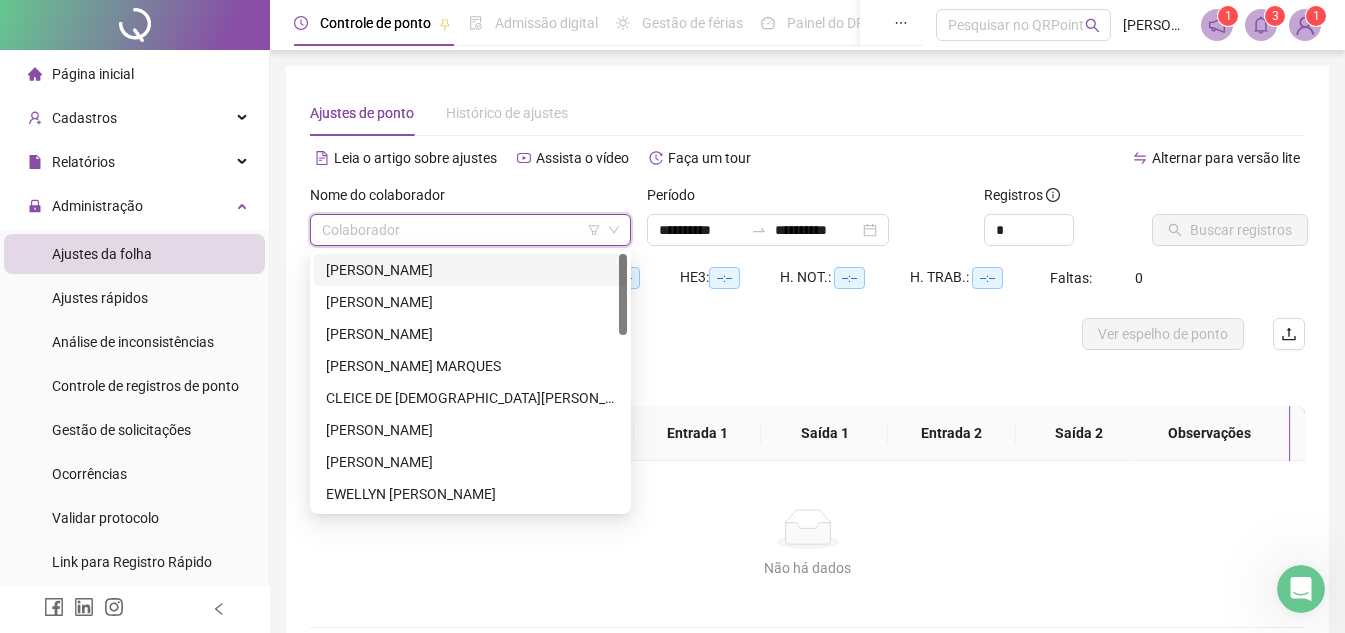 click on "[PERSON_NAME]" at bounding box center (470, 270) 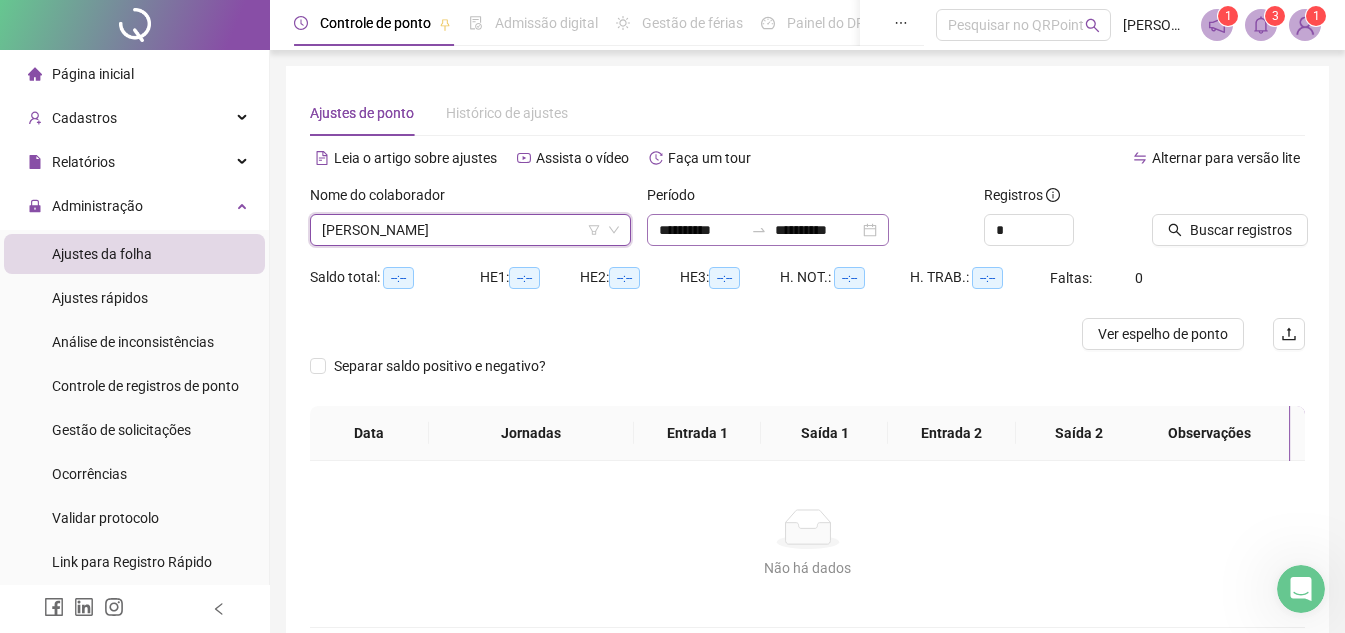 click on "**********" at bounding box center (768, 230) 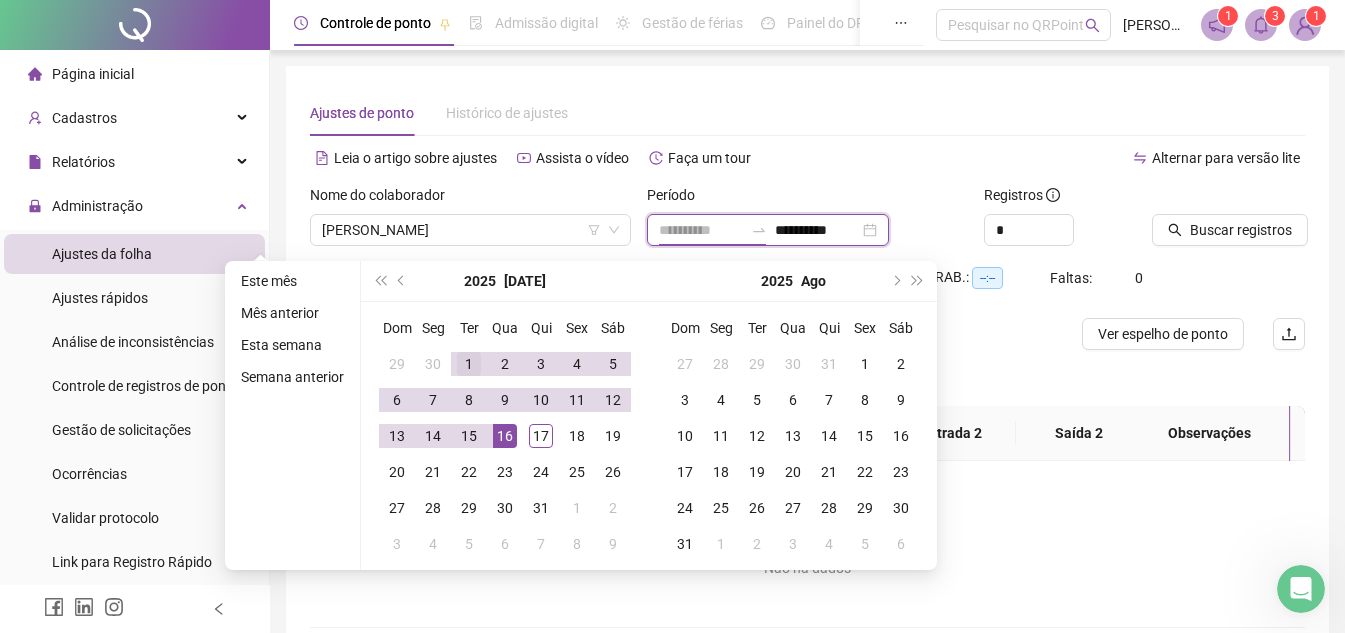 type on "**********" 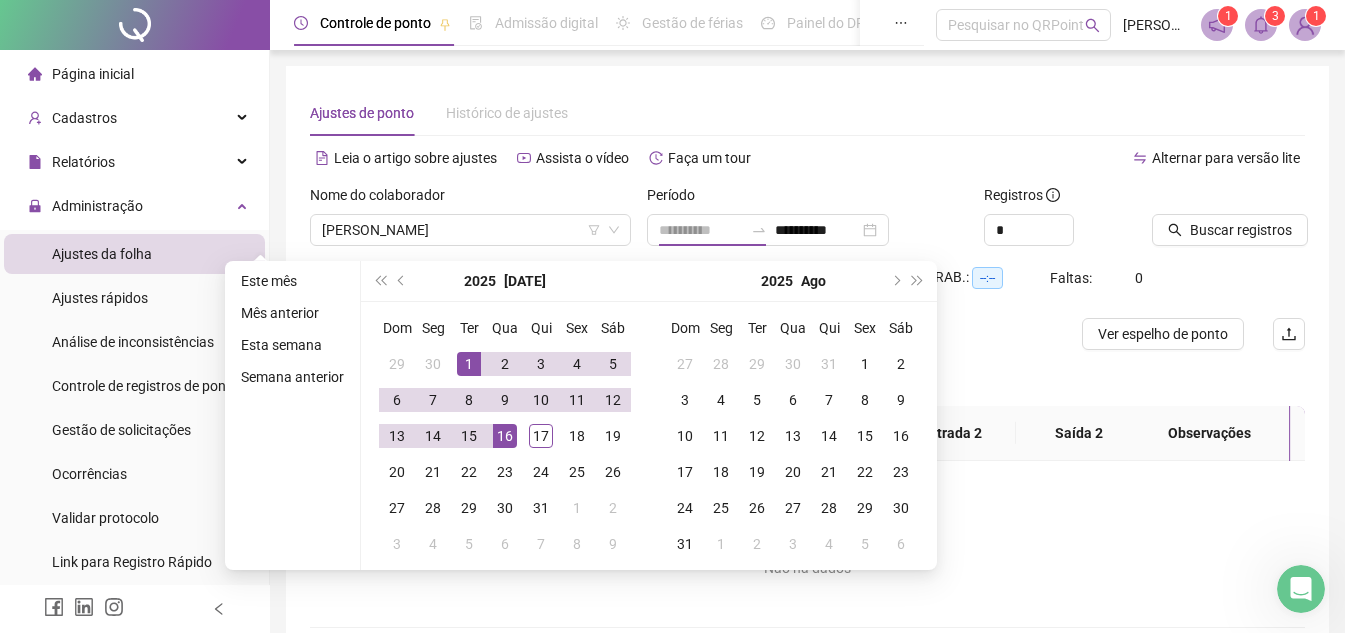 click on "1" at bounding box center [469, 364] 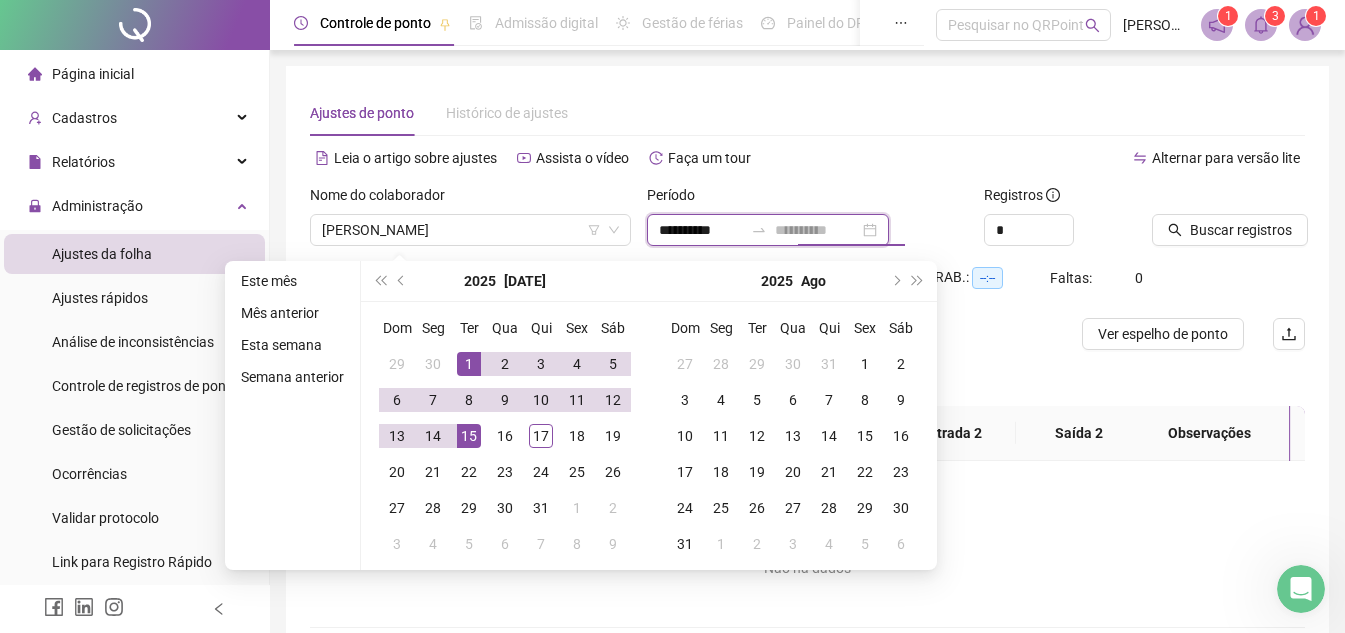 type on "**********" 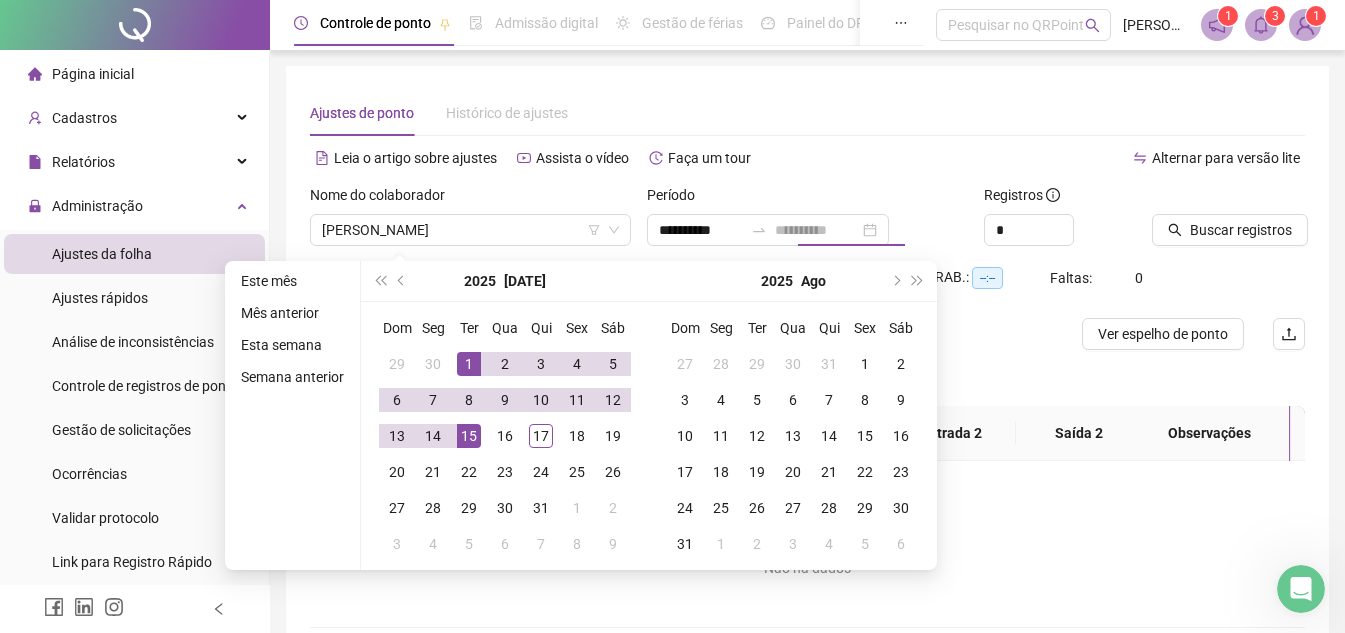 click on "15" at bounding box center (469, 436) 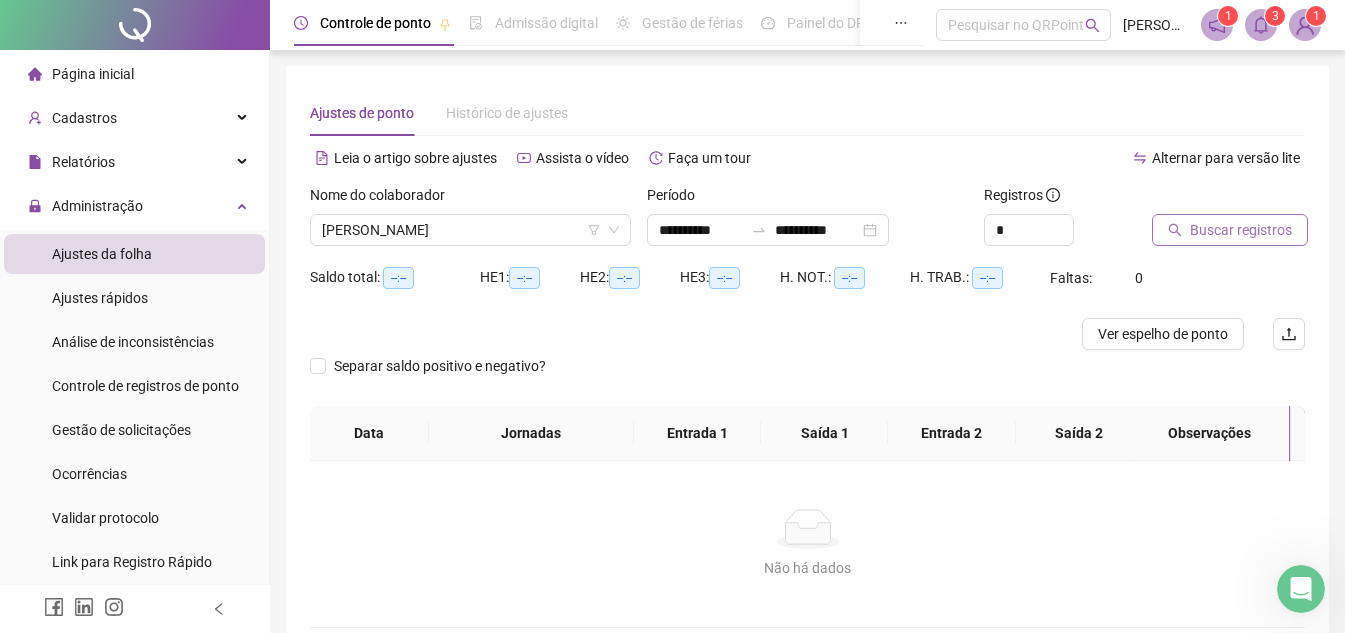 click on "Buscar registros" at bounding box center [1230, 230] 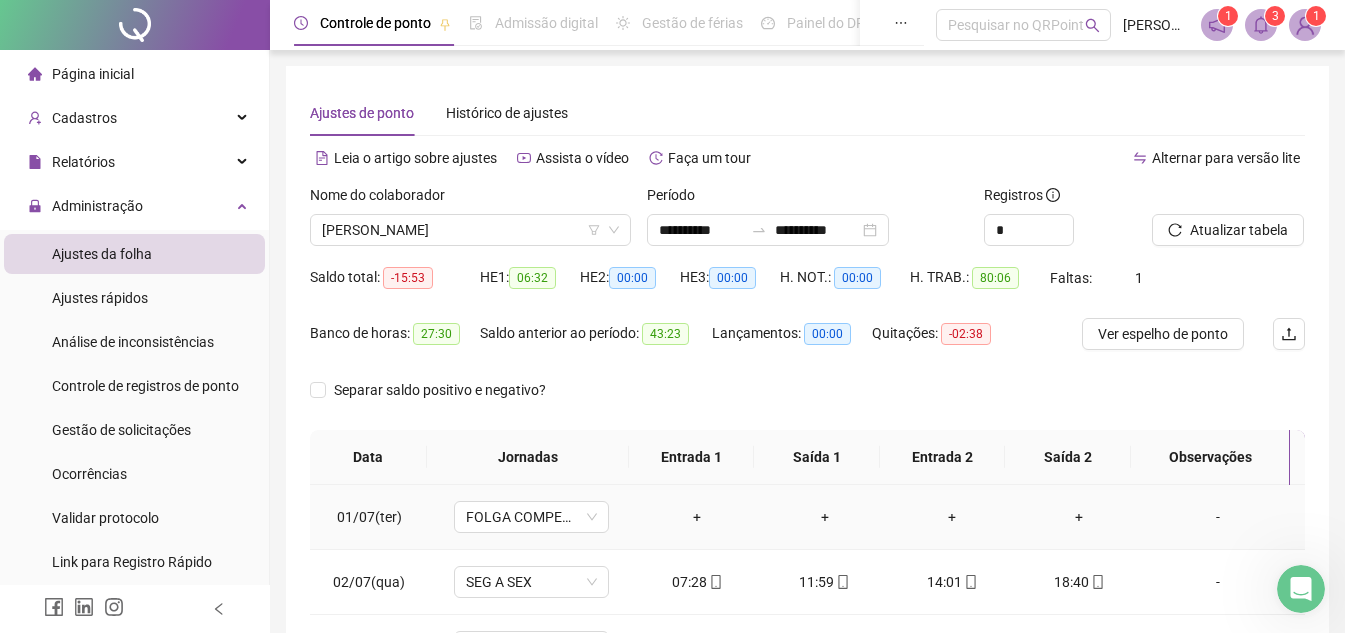 scroll, scrollTop: 300, scrollLeft: 0, axis: vertical 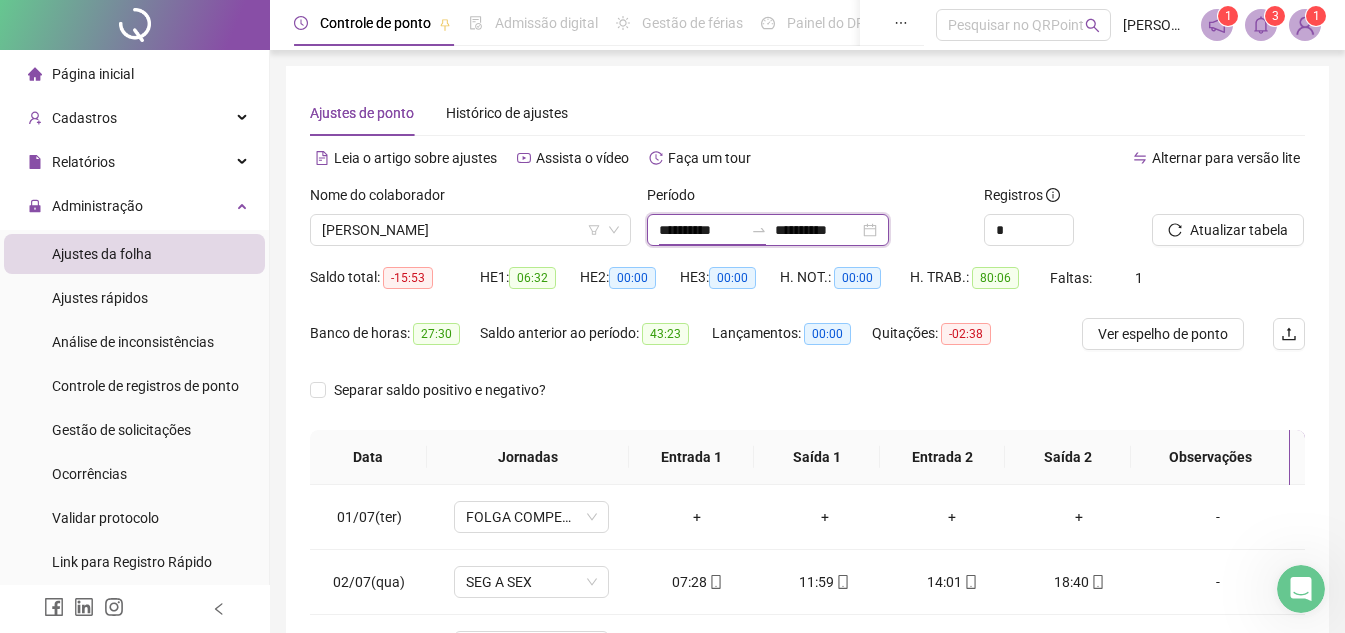 click on "**********" at bounding box center (701, 230) 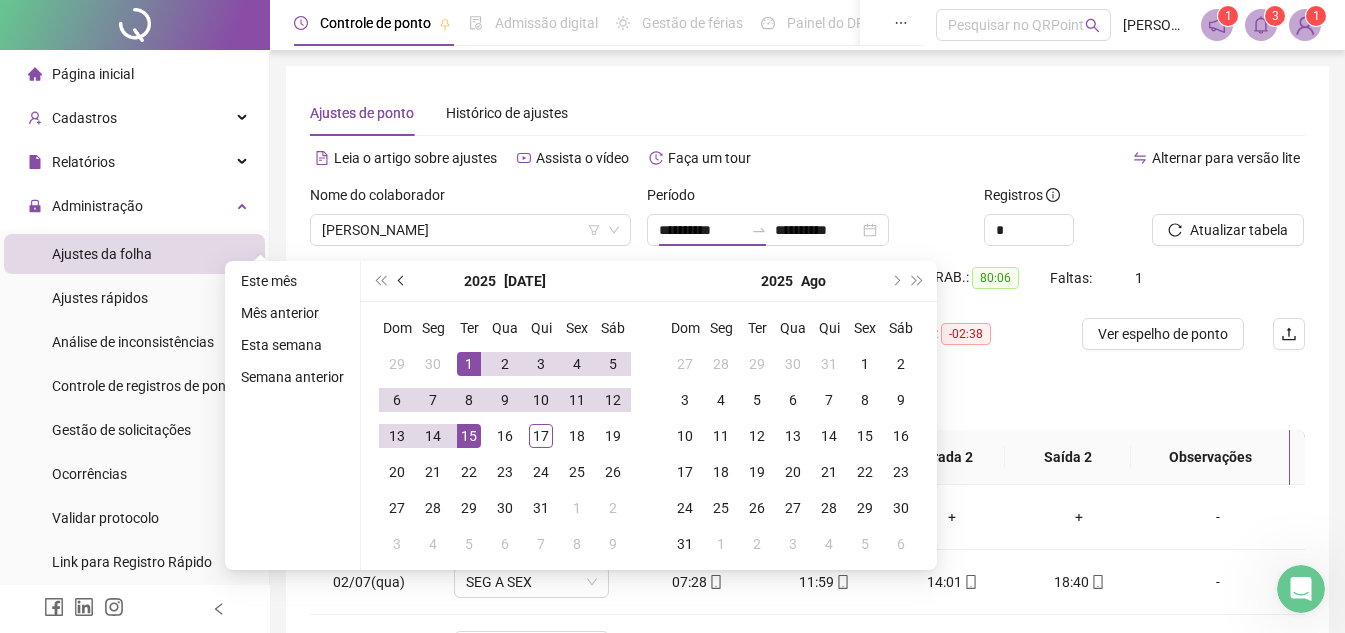 click at bounding box center (402, 281) 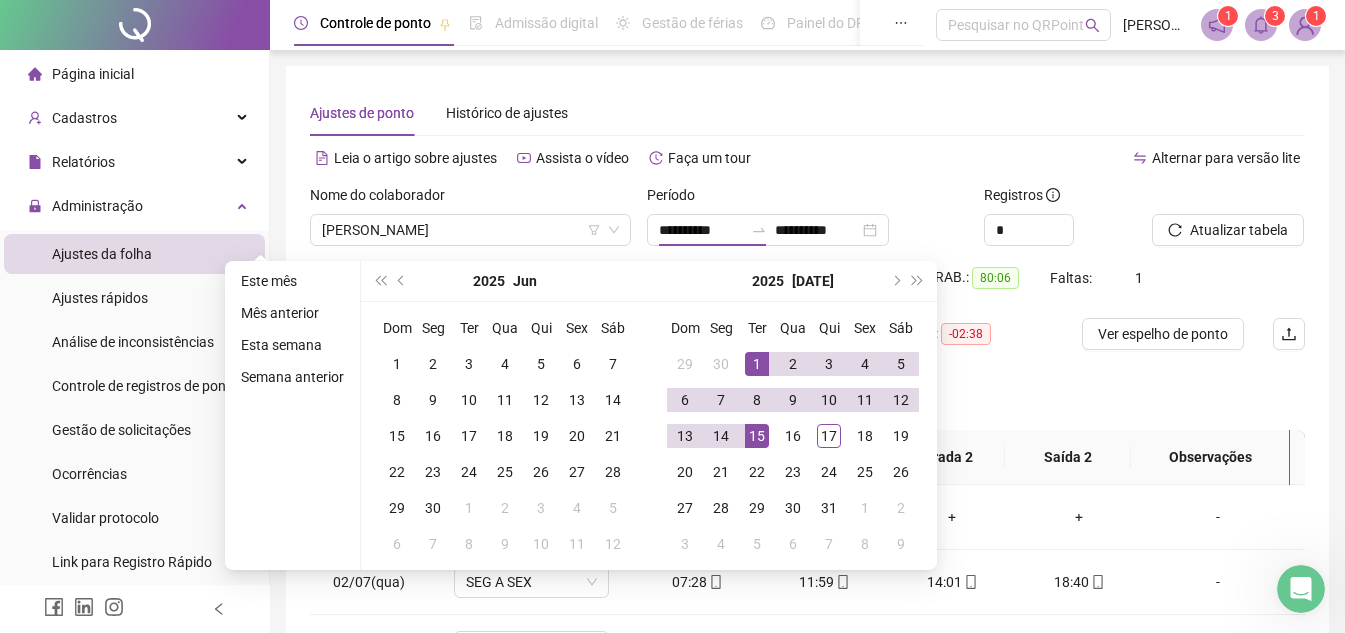 type on "**********" 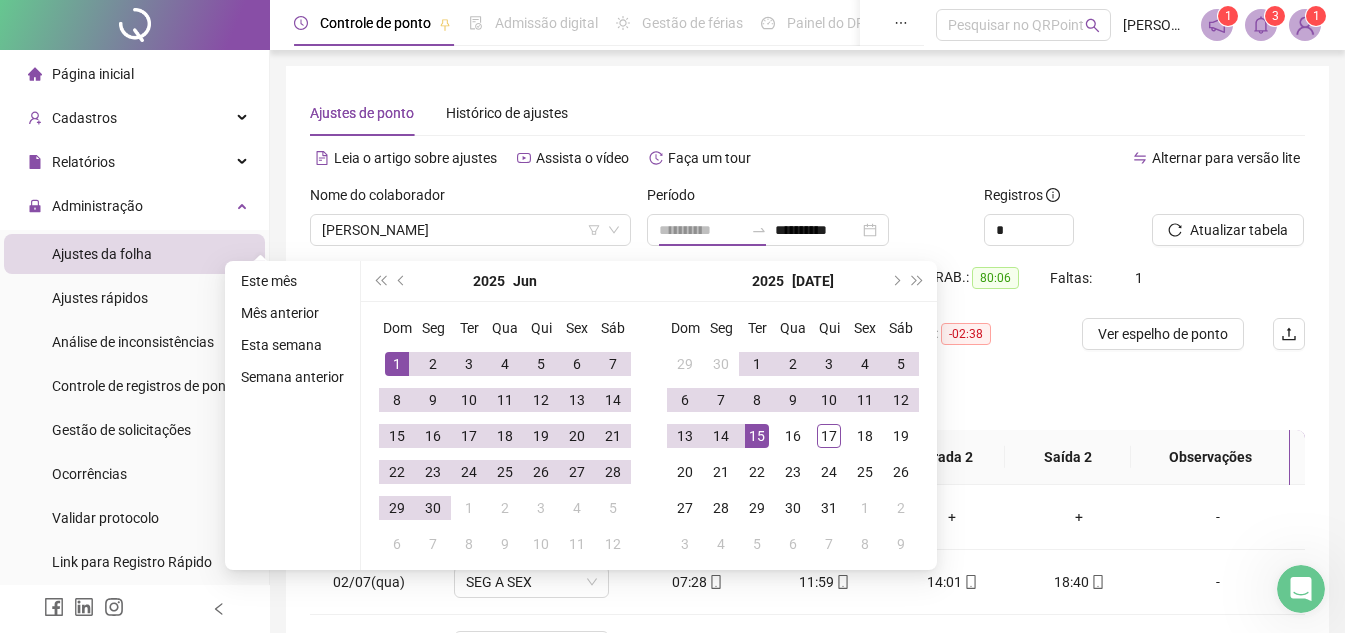 type on "**********" 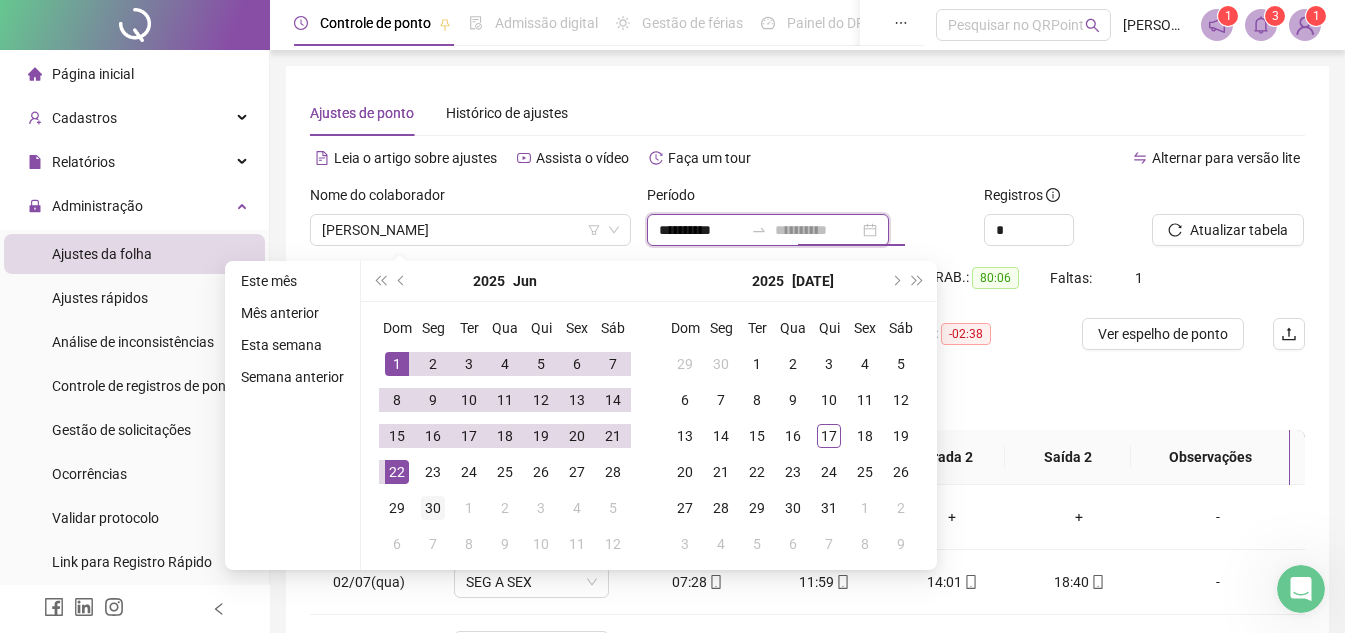 type on "**********" 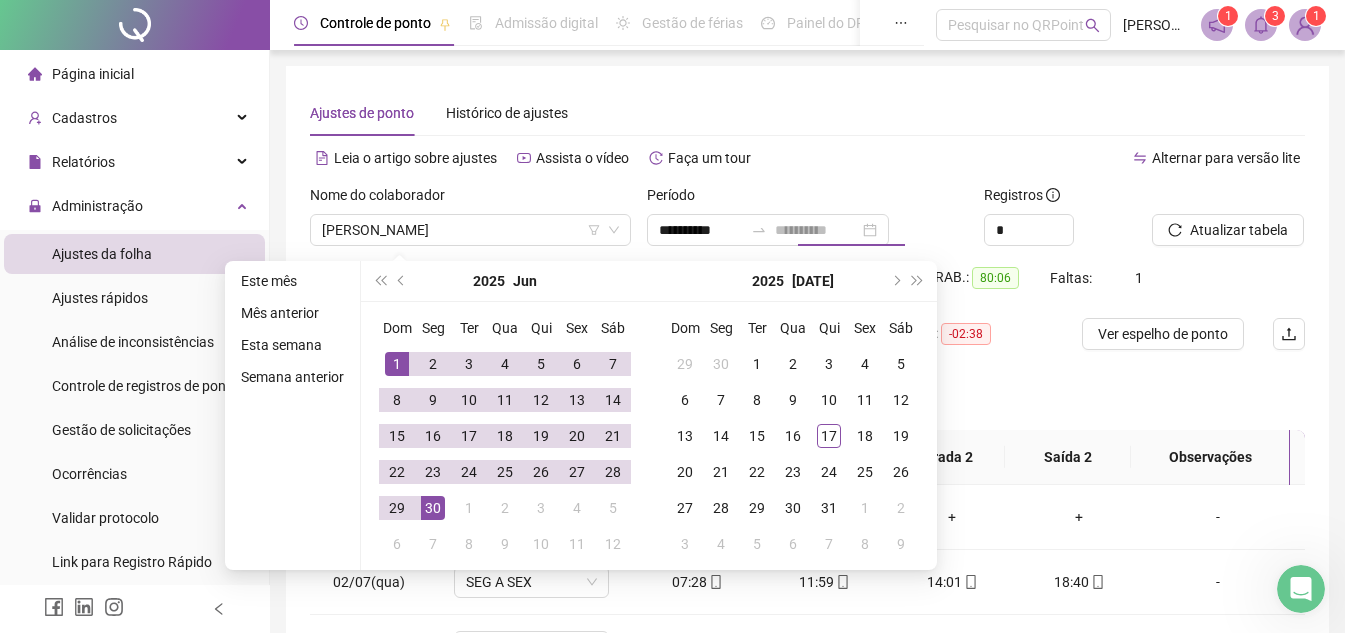 click on "30" at bounding box center (433, 508) 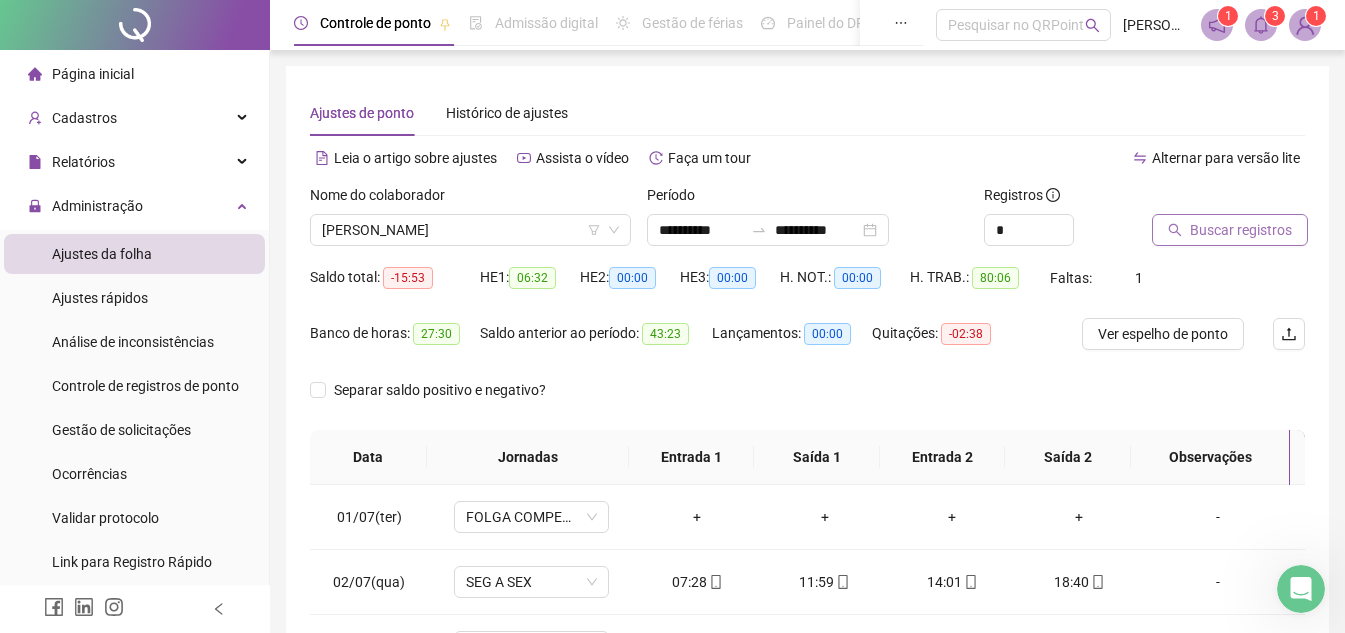 click 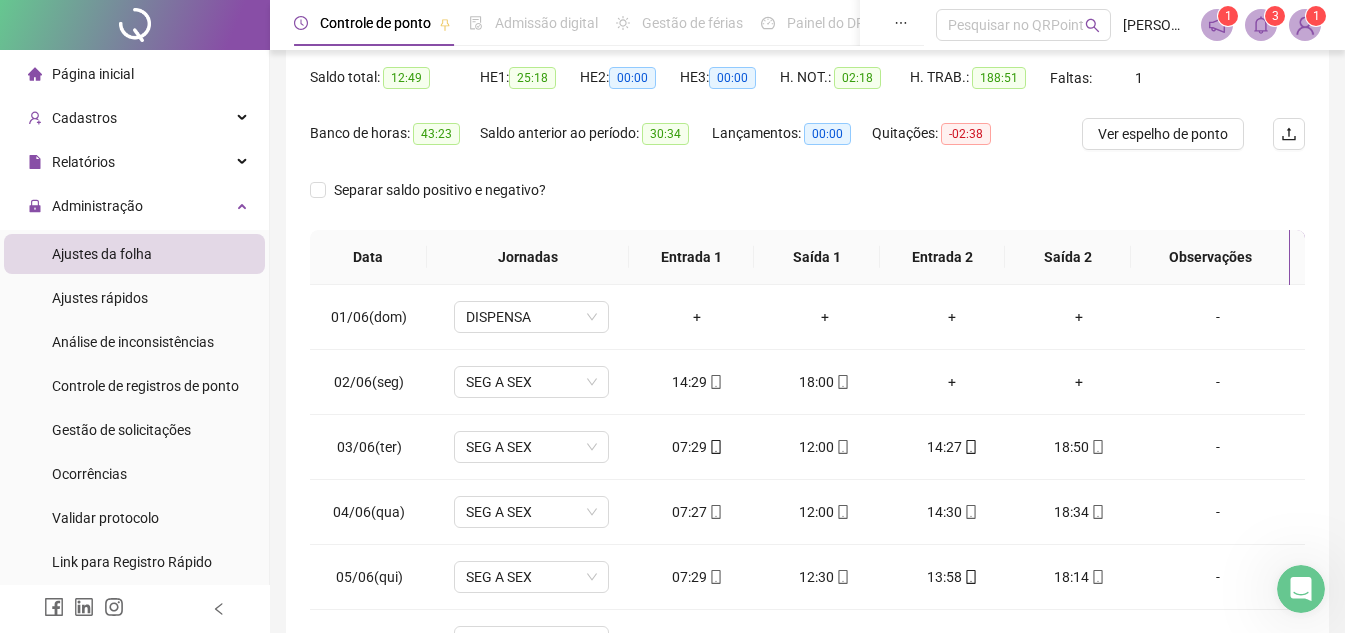 scroll, scrollTop: 300, scrollLeft: 0, axis: vertical 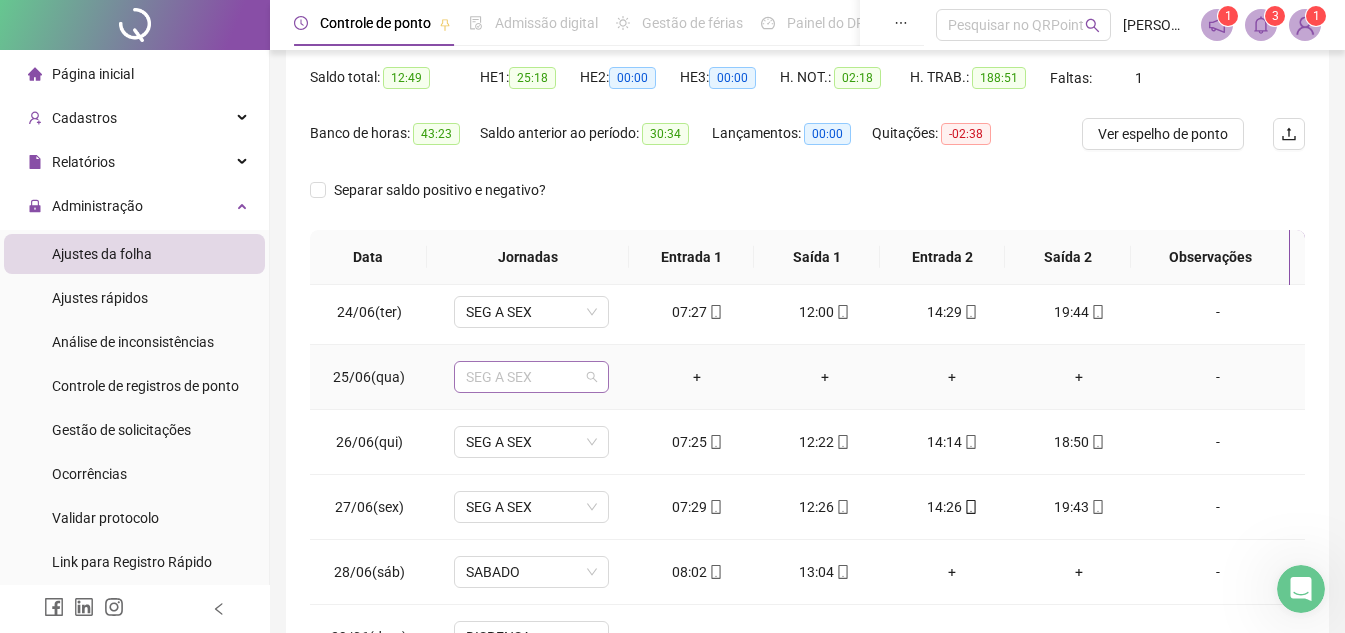 click on "SEG A SEX" at bounding box center [531, 377] 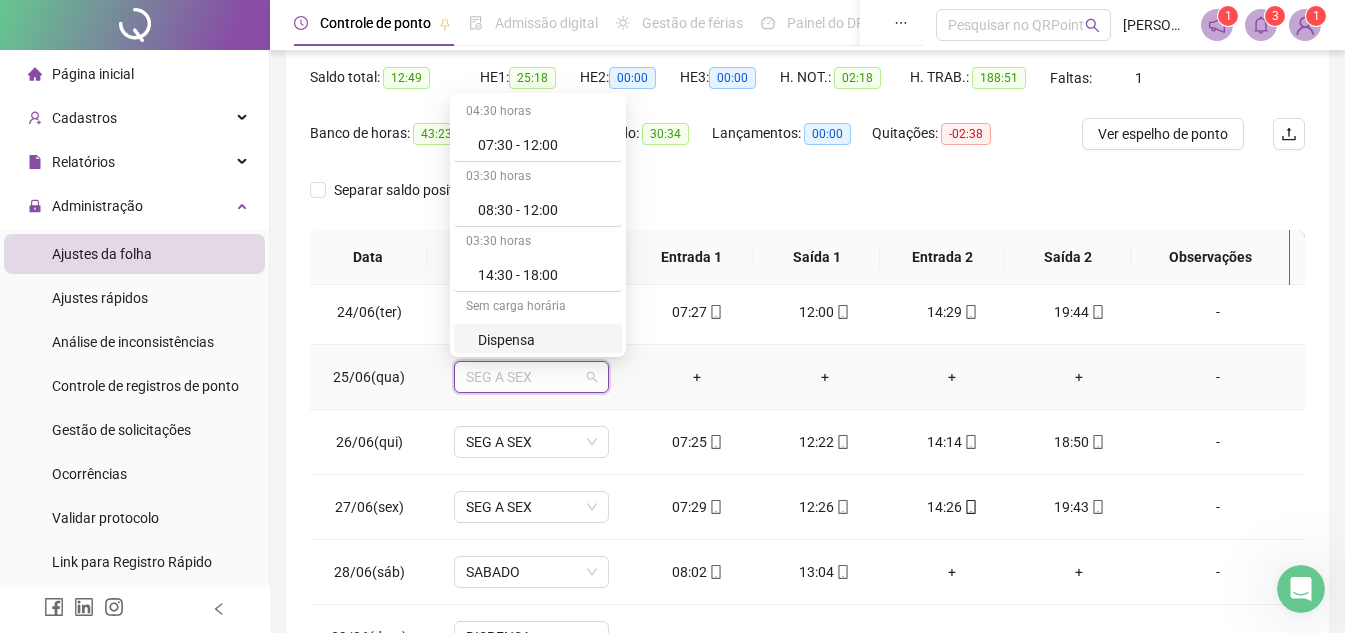 scroll, scrollTop: 200, scrollLeft: 0, axis: vertical 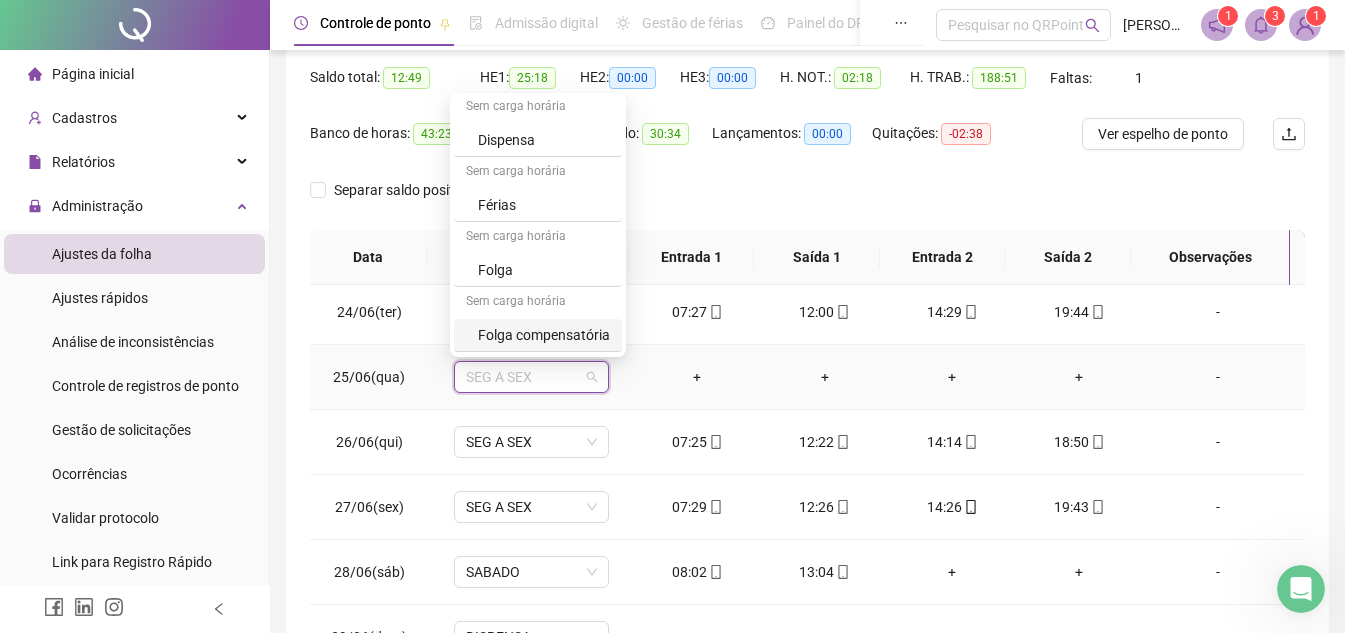 click on "Folga compensatória" at bounding box center [544, 335] 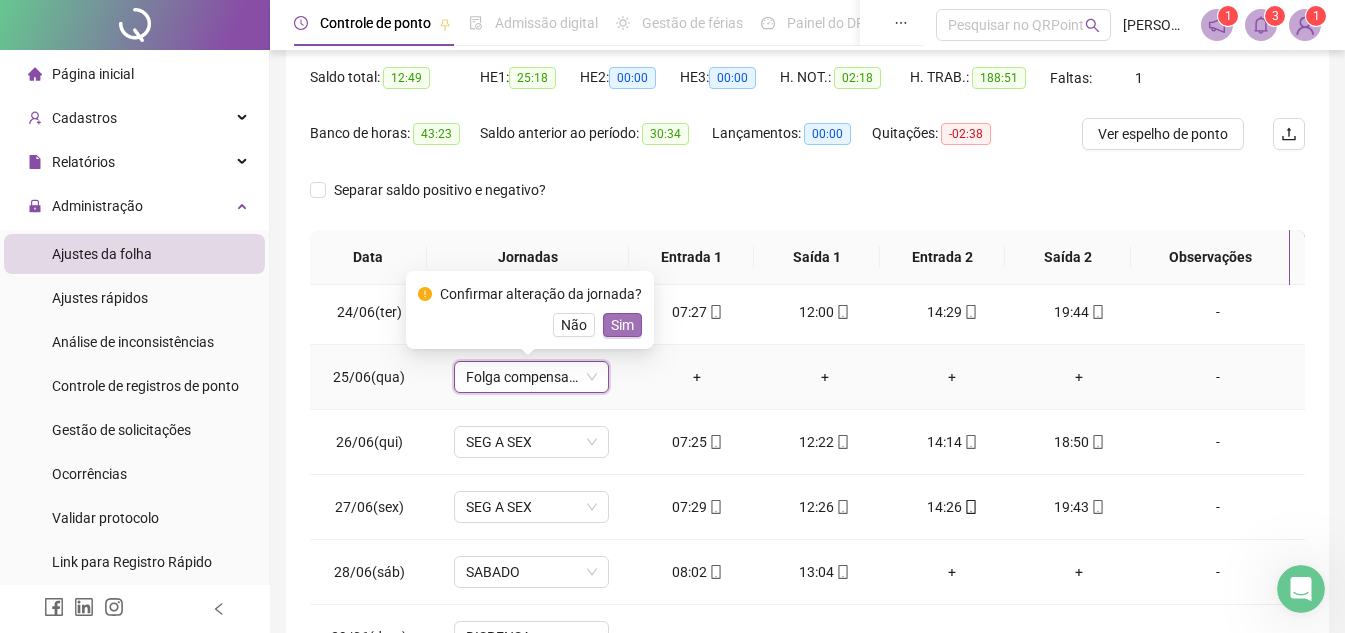 click on "Sim" at bounding box center (622, 325) 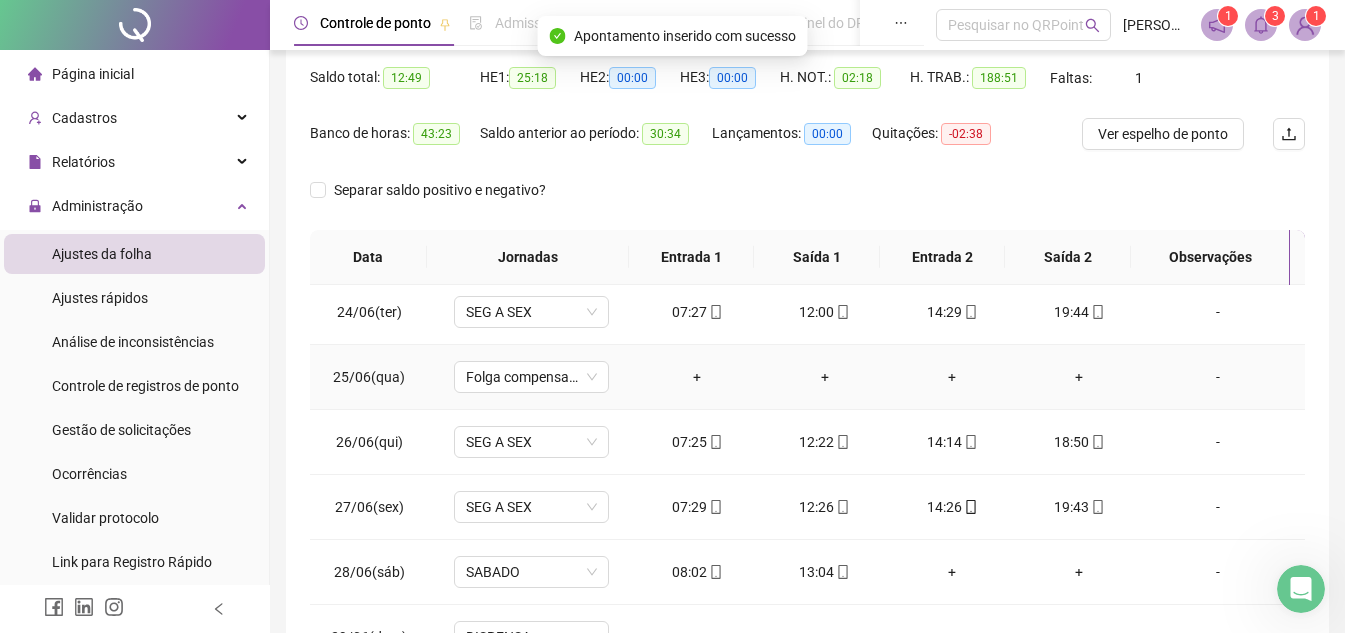 scroll, scrollTop: 1523, scrollLeft: 0, axis: vertical 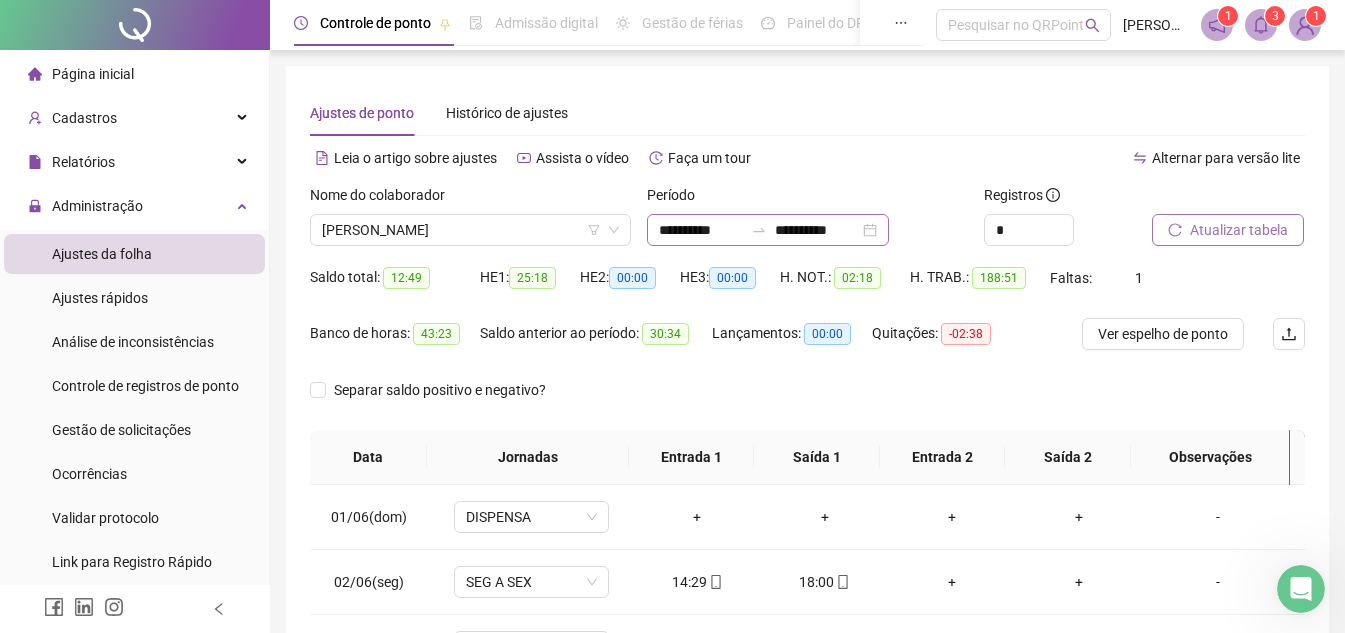 click on "**********" at bounding box center [768, 230] 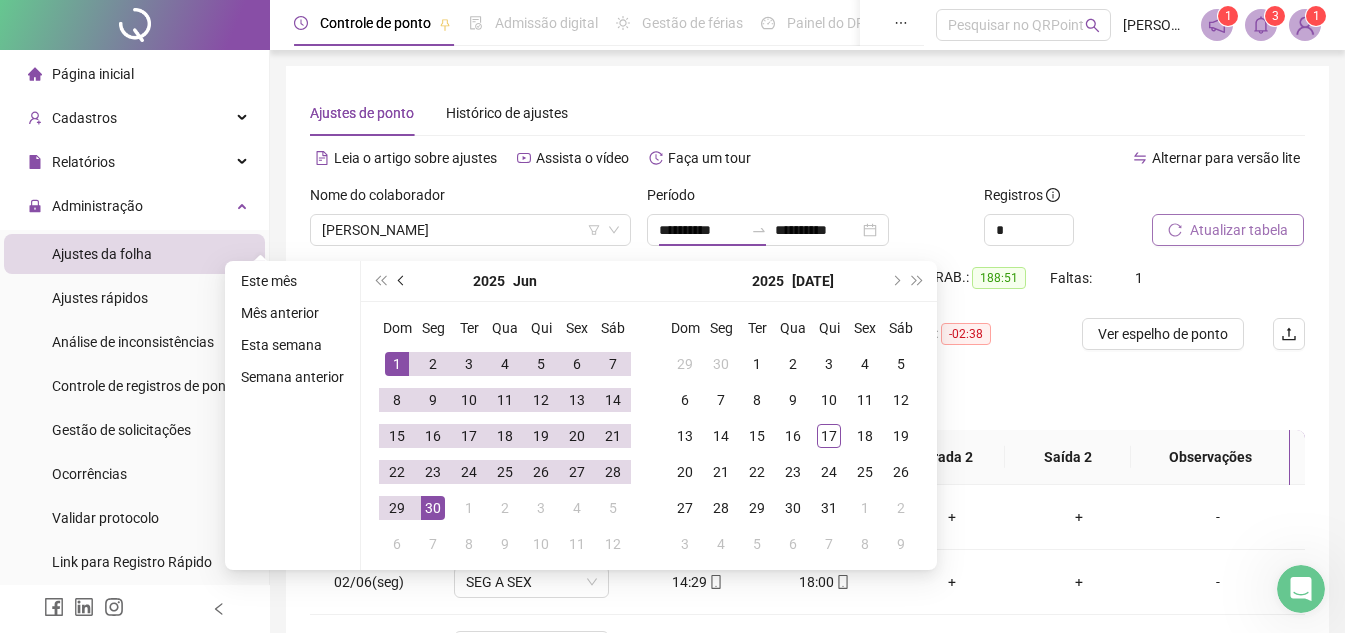 click at bounding box center [403, 281] 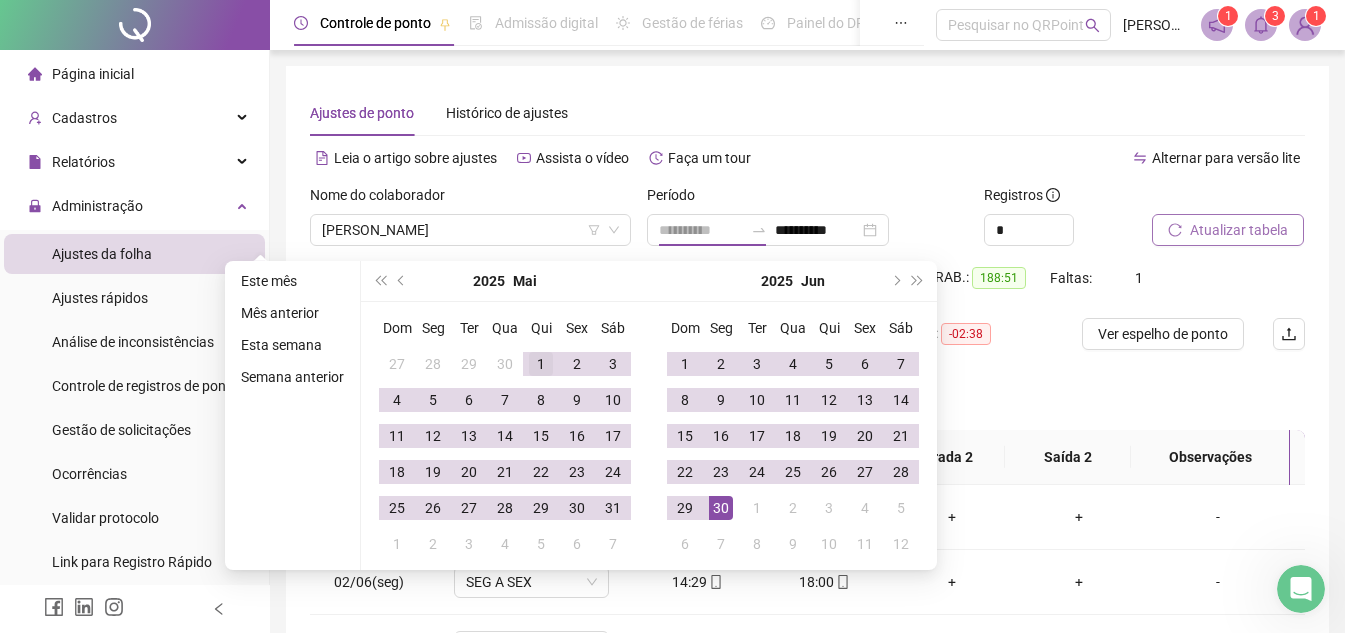 type on "**********" 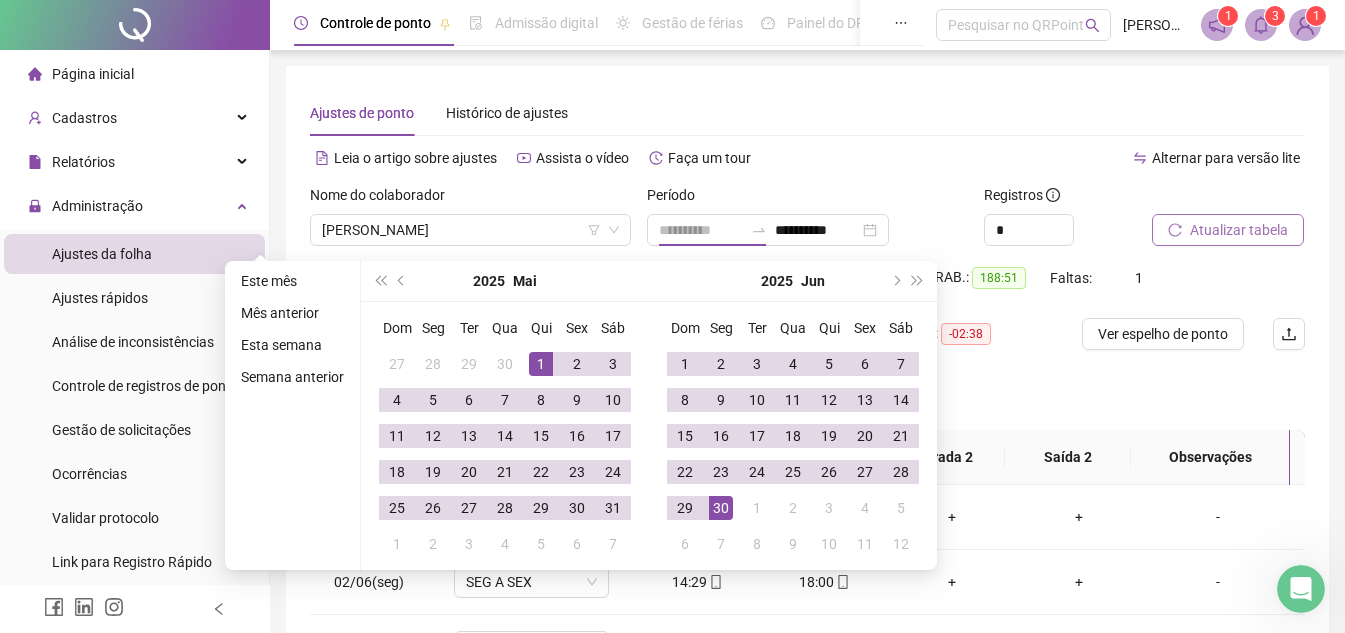 click on "1" at bounding box center [541, 364] 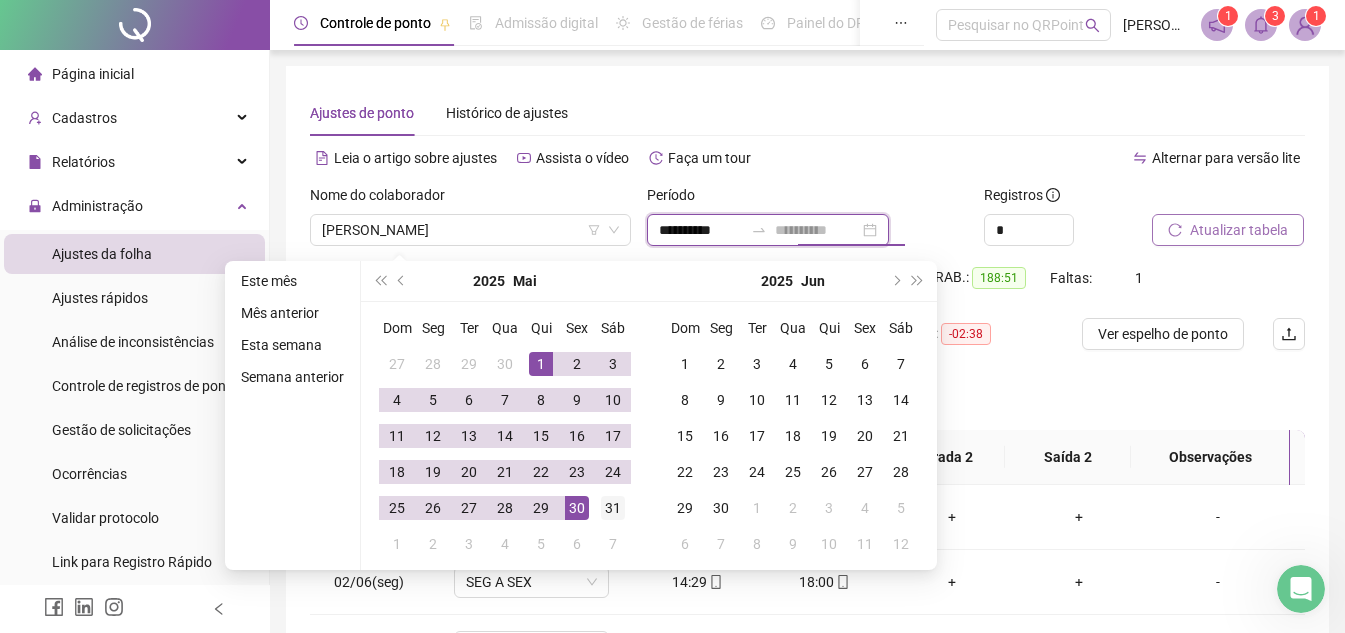 type on "**********" 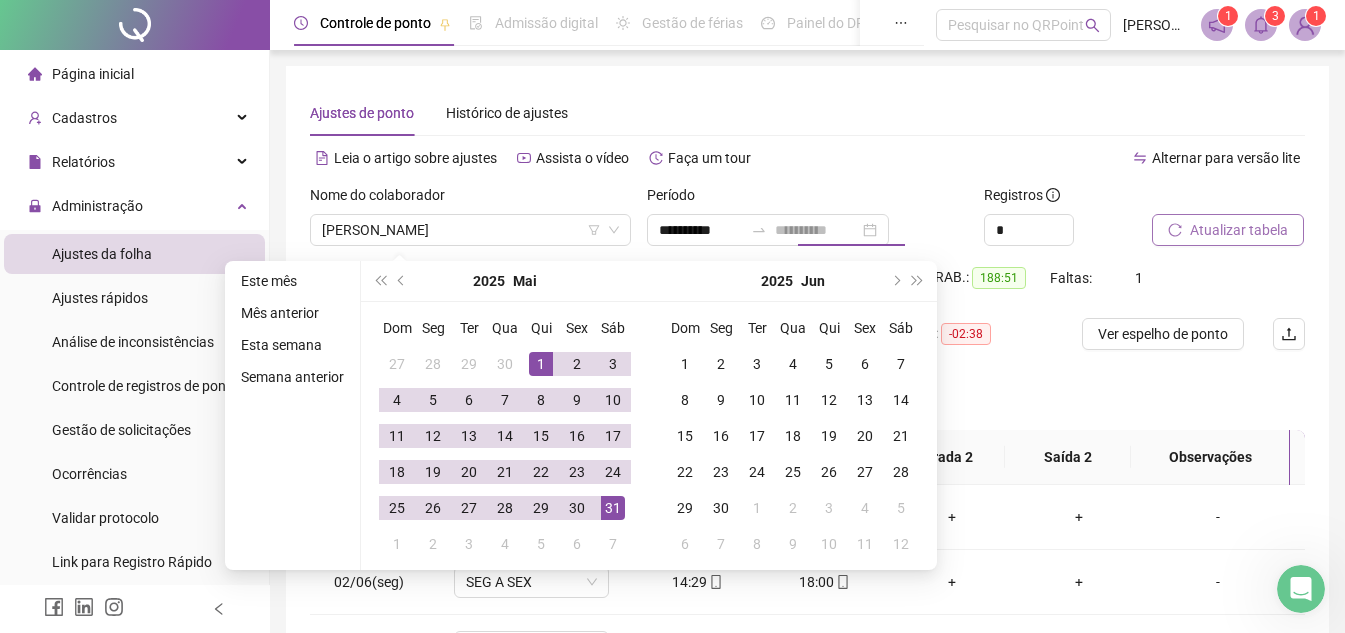 click on "31" at bounding box center [613, 508] 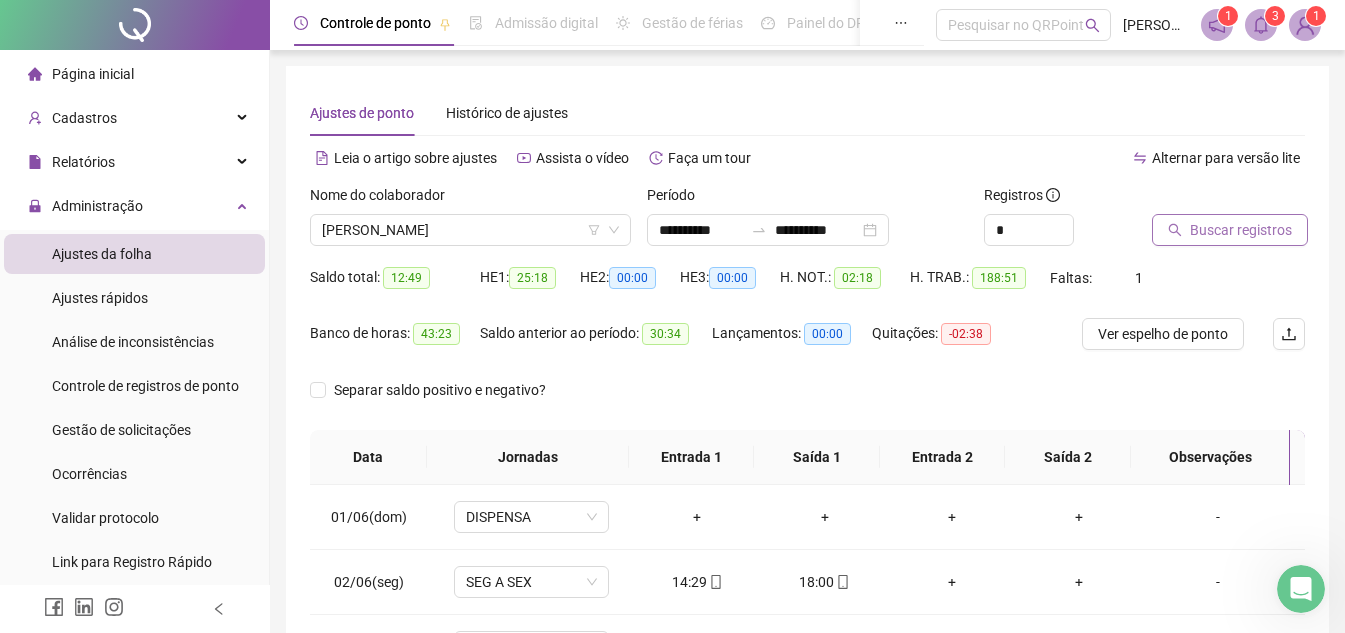 click on "Buscar registros" at bounding box center (1241, 230) 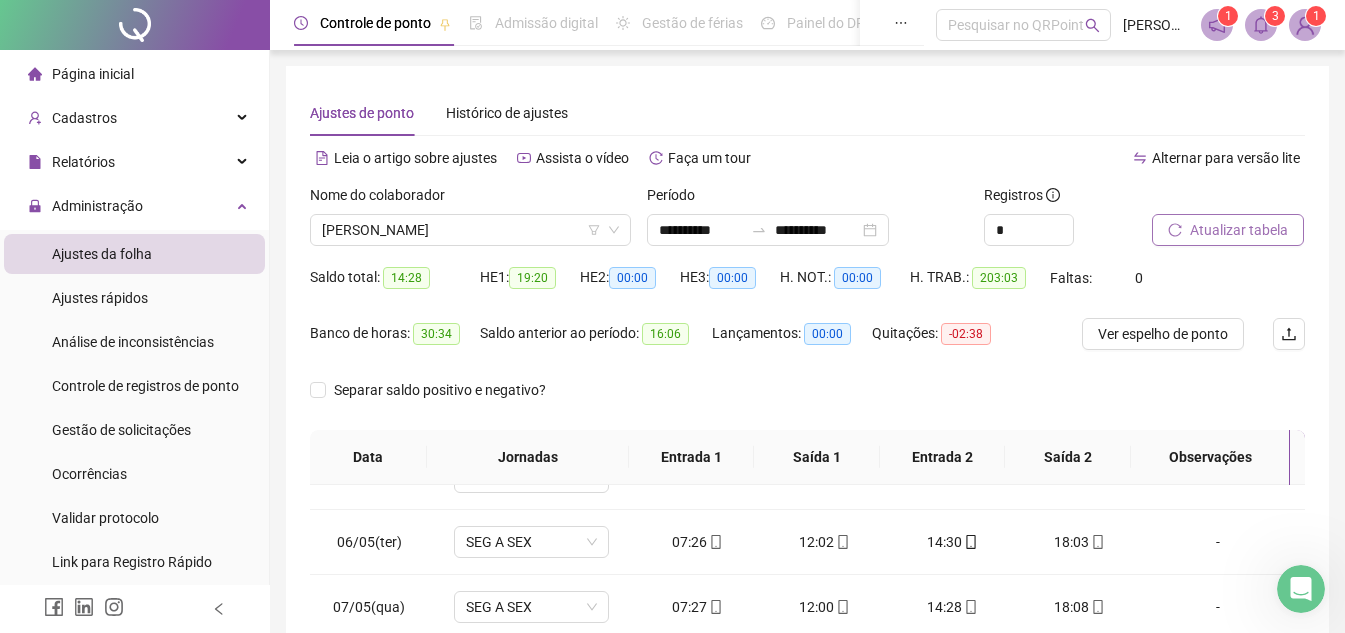 scroll, scrollTop: 0, scrollLeft: 0, axis: both 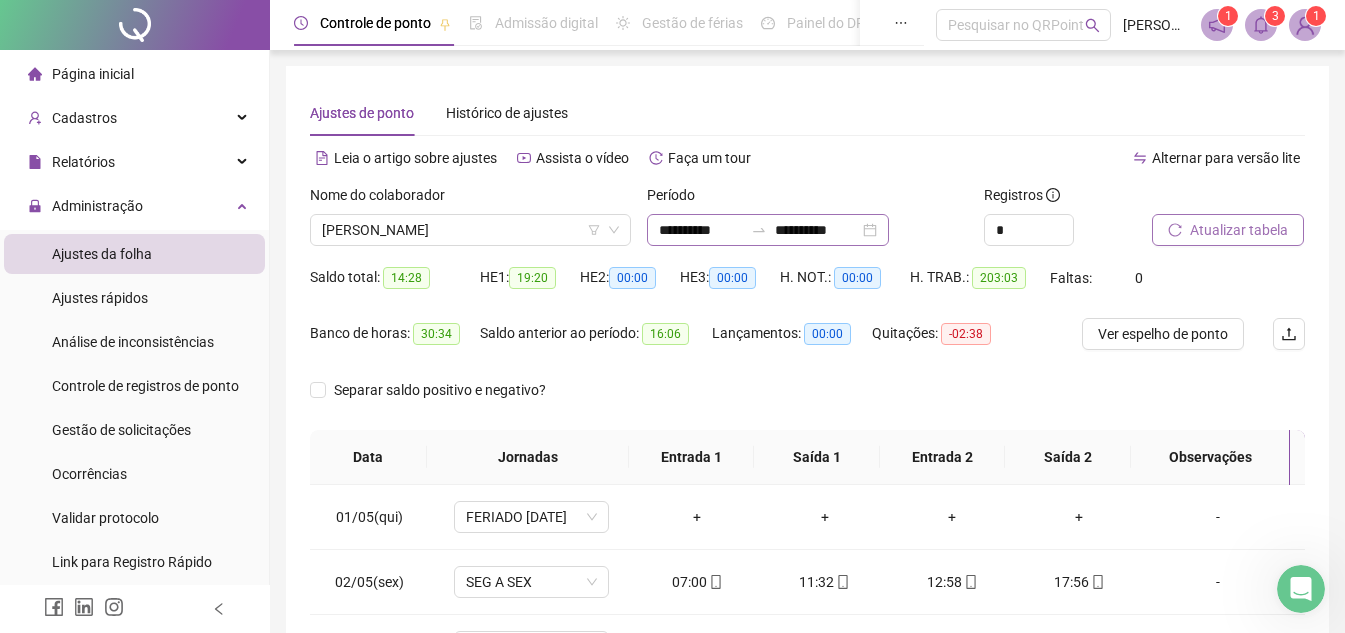 click on "**********" at bounding box center [768, 230] 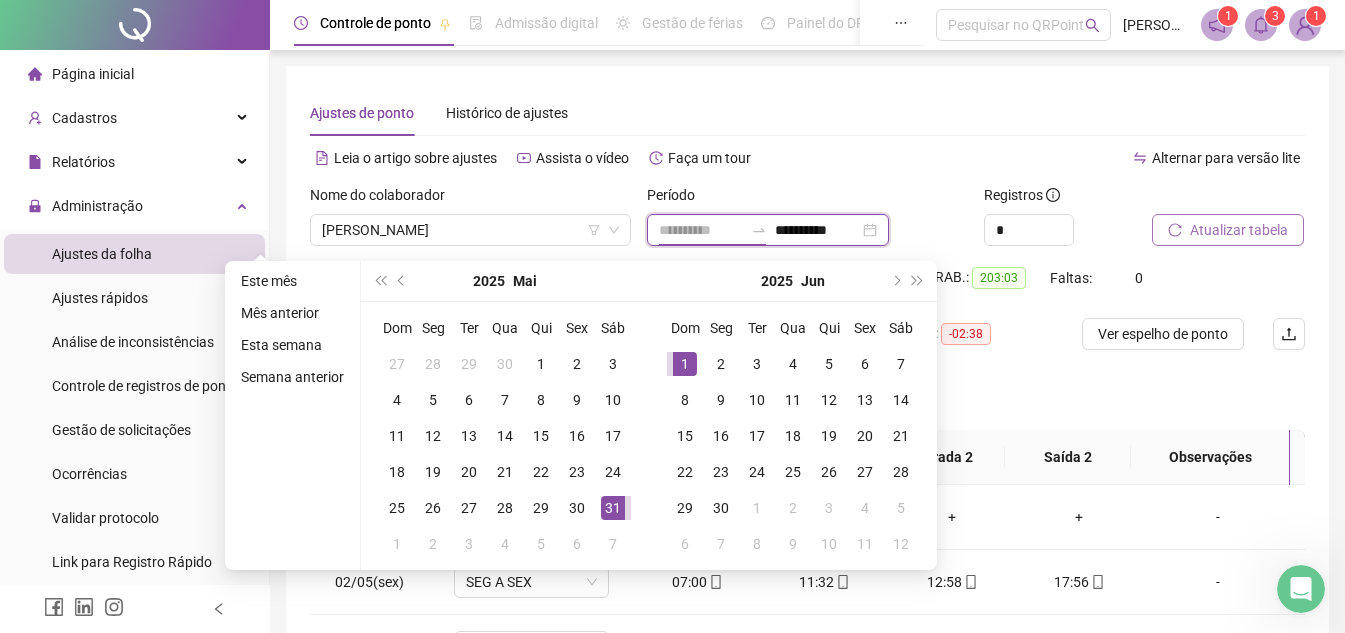 type on "**********" 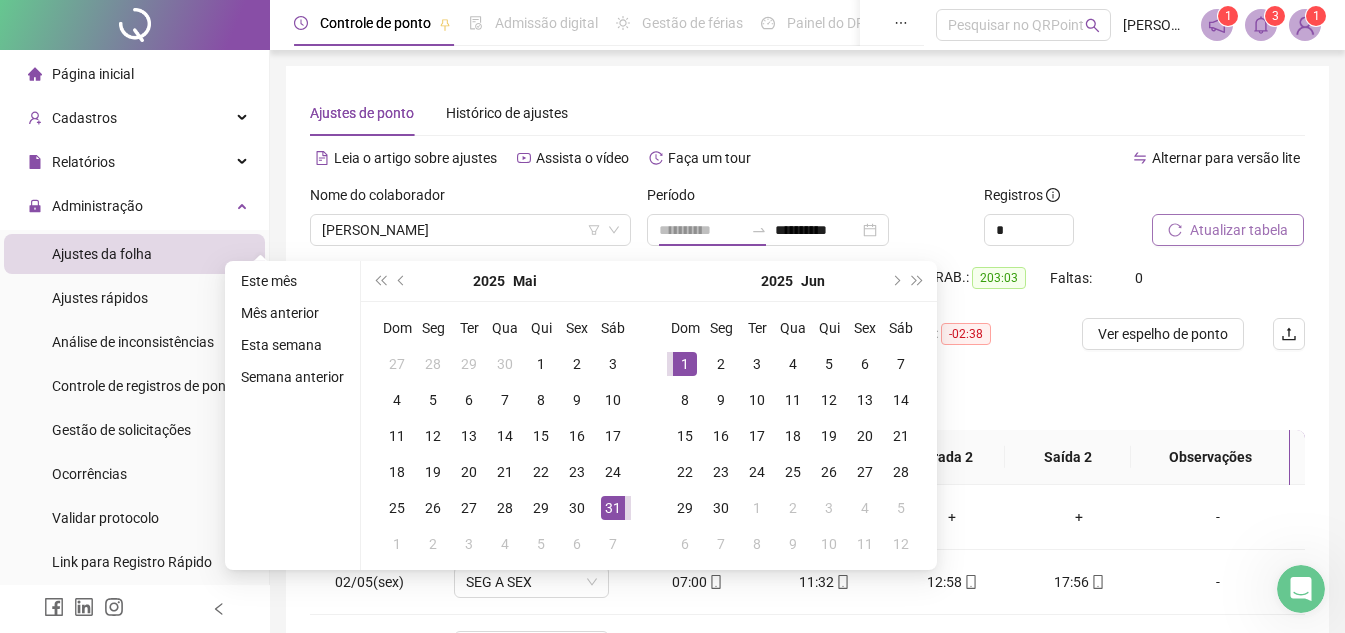 click on "1" at bounding box center [685, 364] 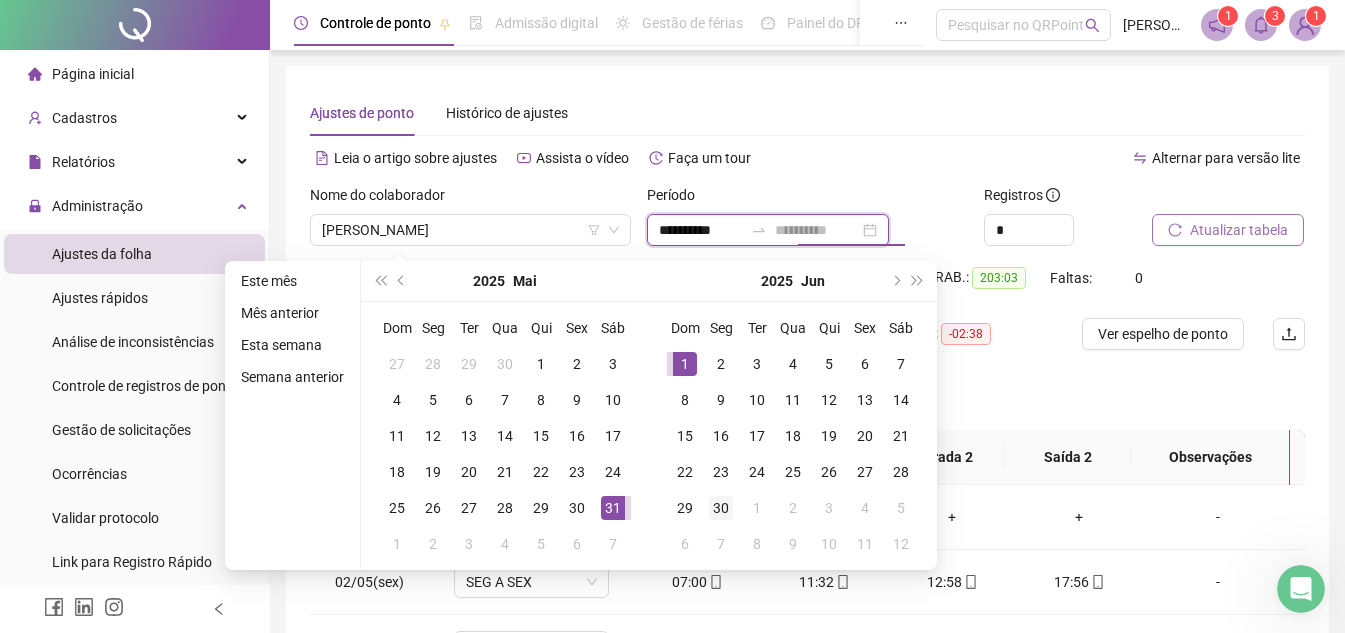 type on "**********" 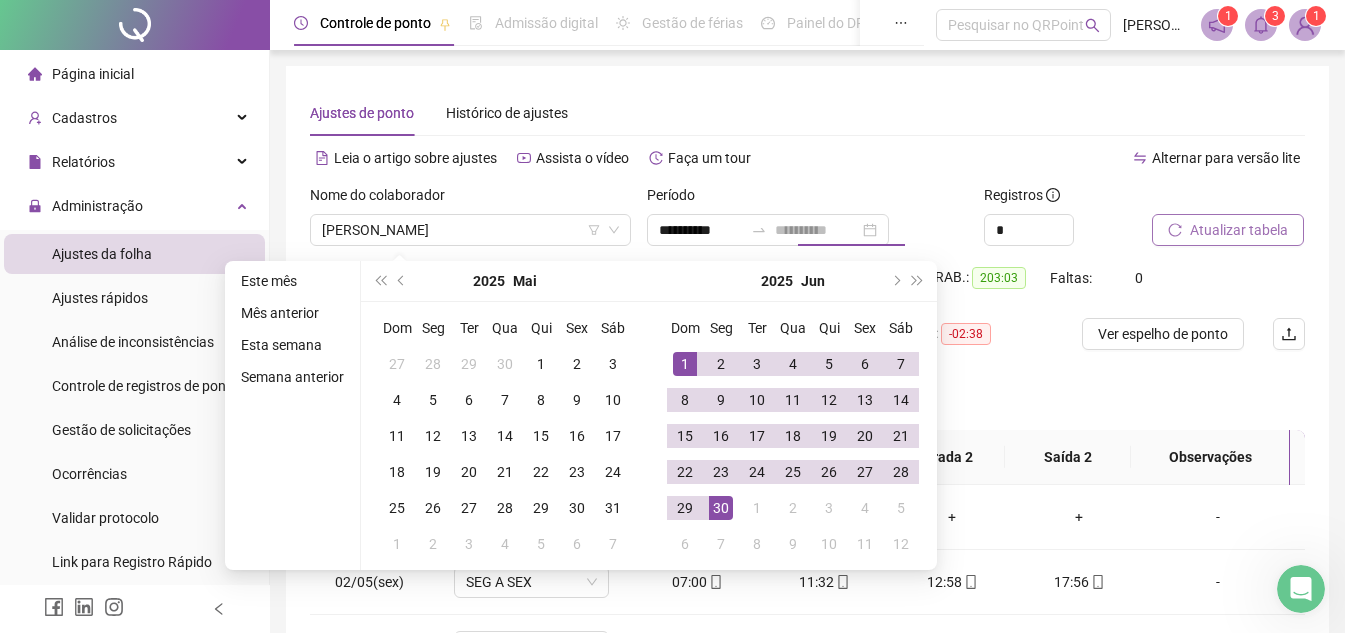 click on "30" at bounding box center [721, 508] 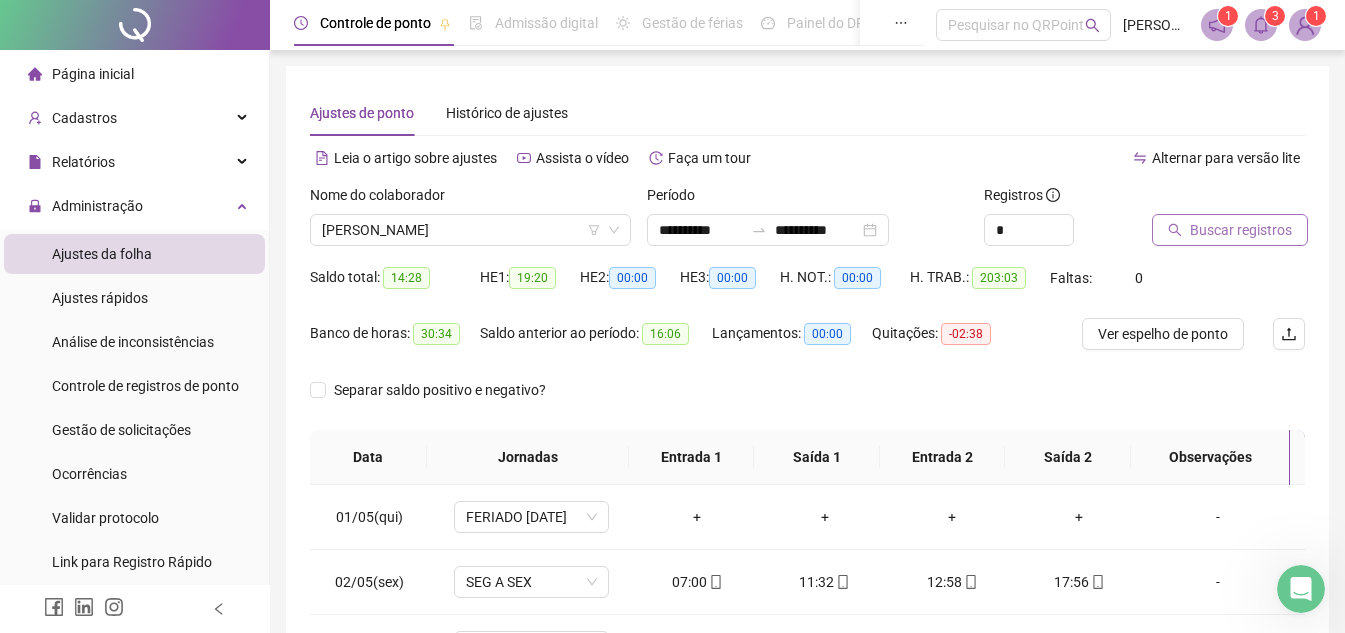 click on "Buscar registros" at bounding box center (1241, 230) 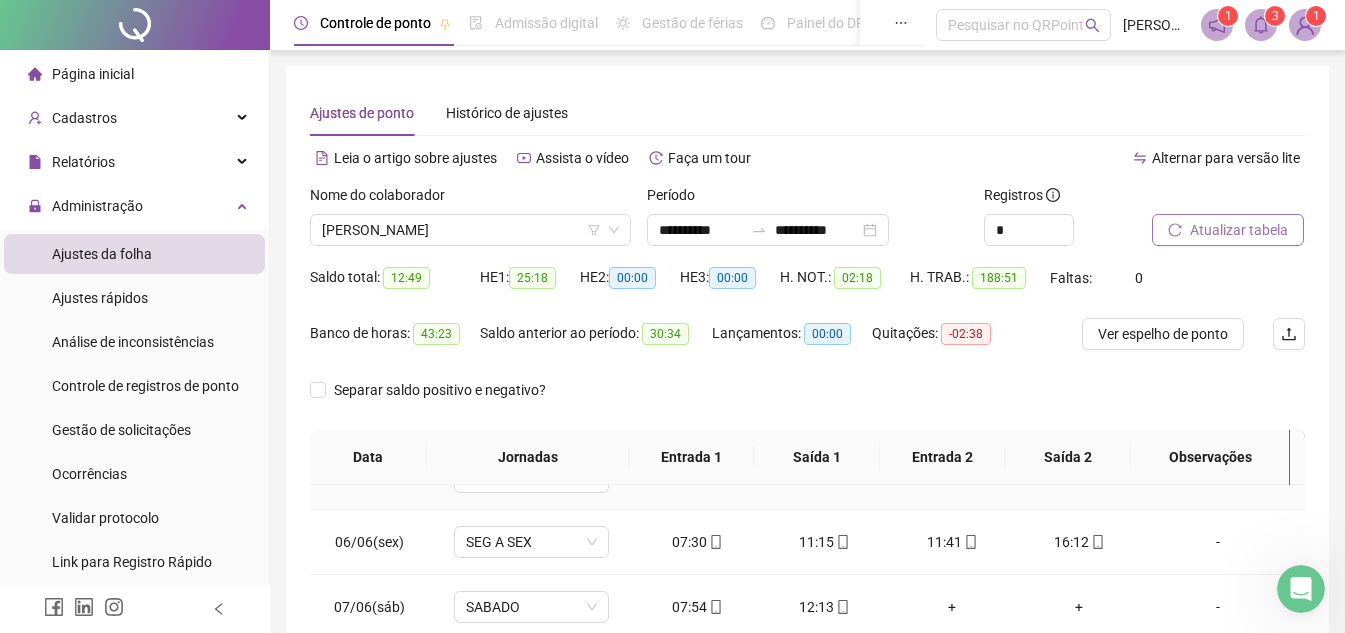 scroll, scrollTop: 0, scrollLeft: 0, axis: both 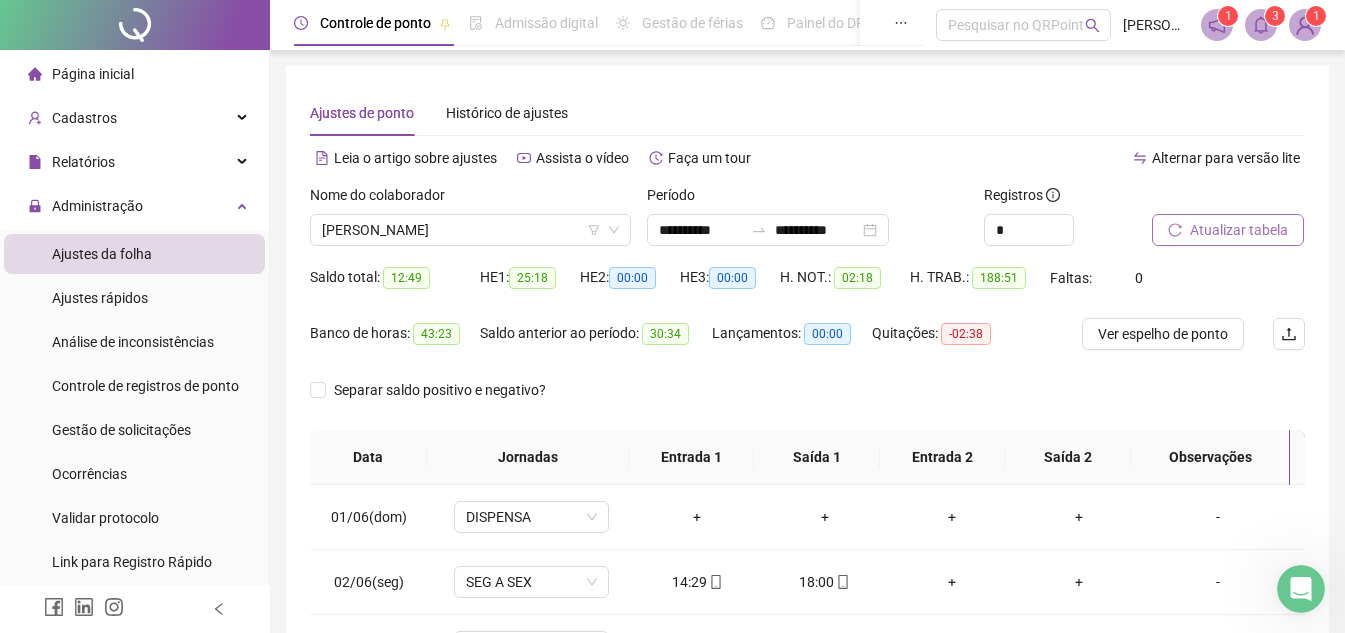 click on "Saldo total:   12:49" at bounding box center (395, 278) 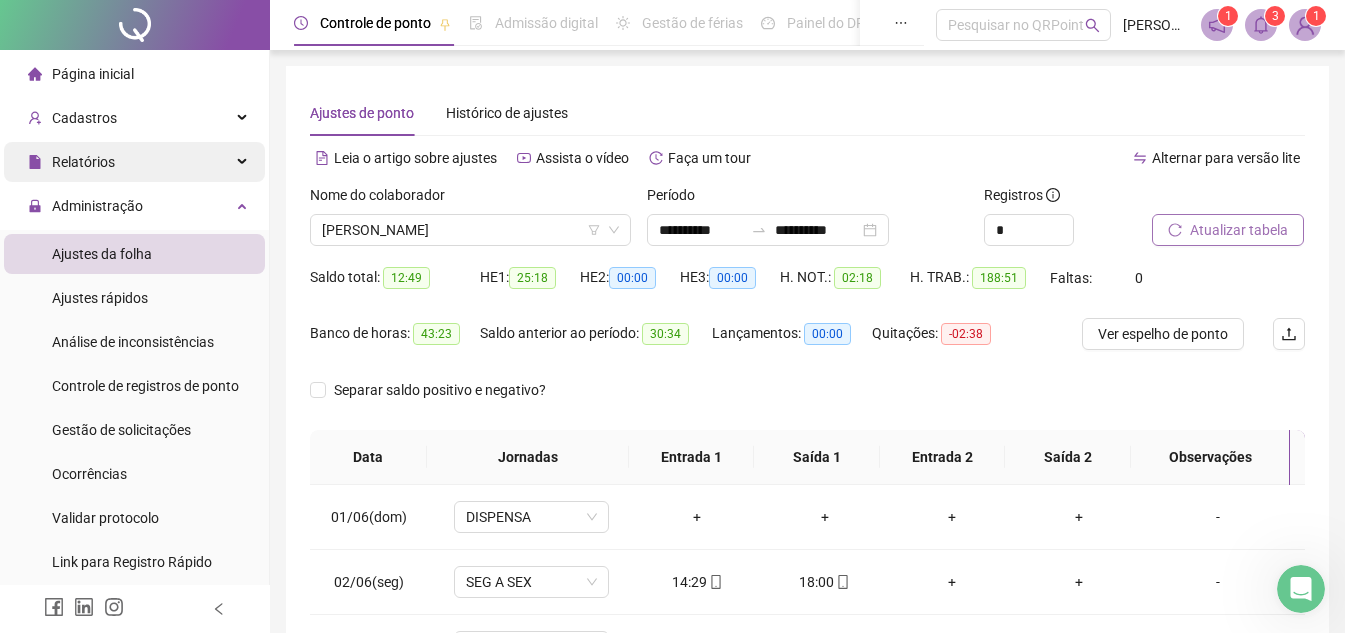 click on "Relatórios" at bounding box center (134, 162) 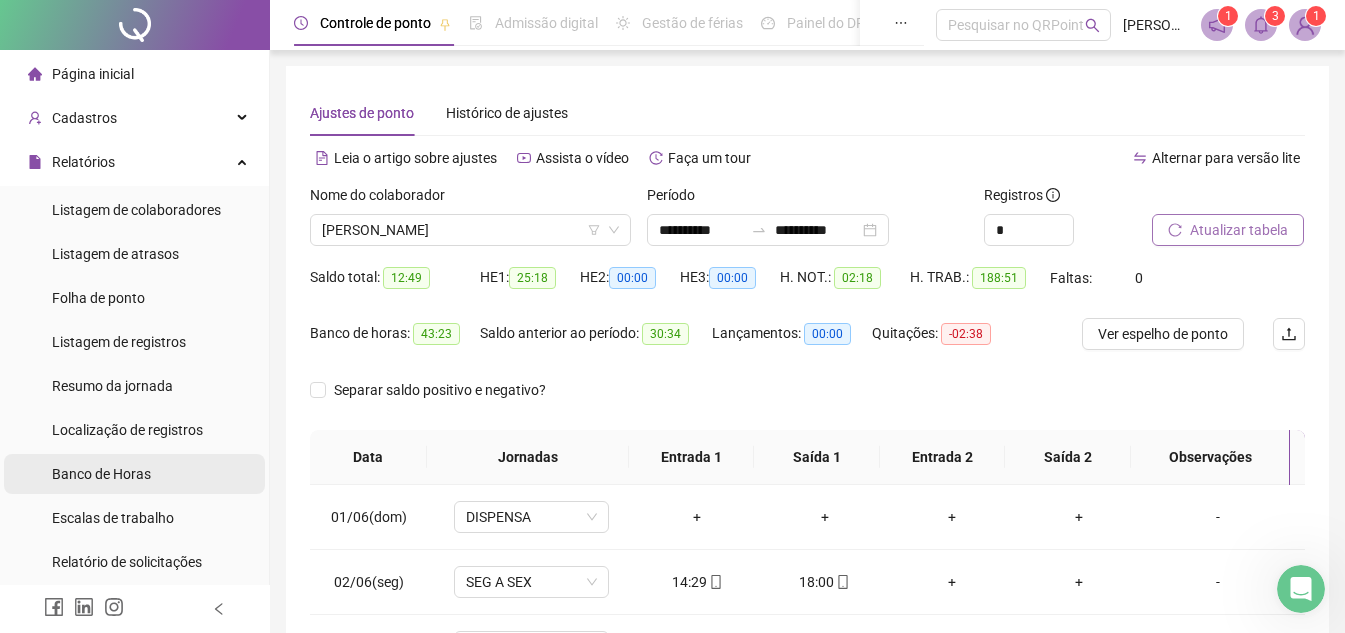 click on "Banco de Horas" at bounding box center [101, 474] 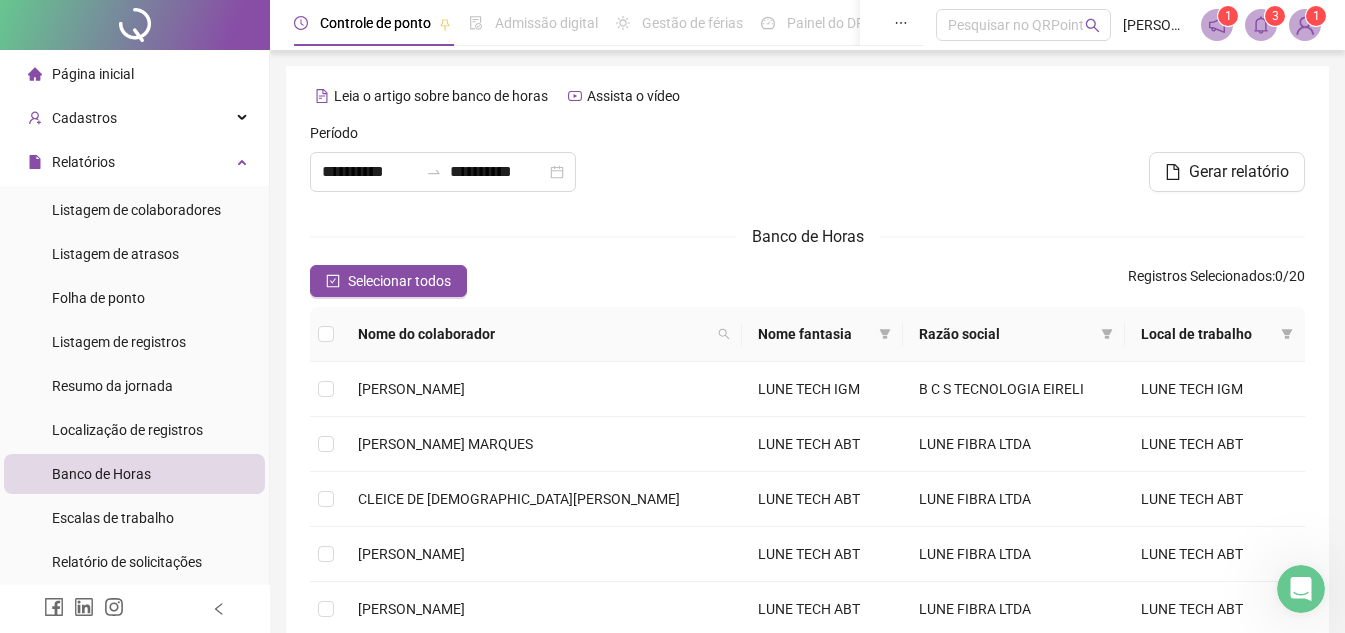type on "**********" 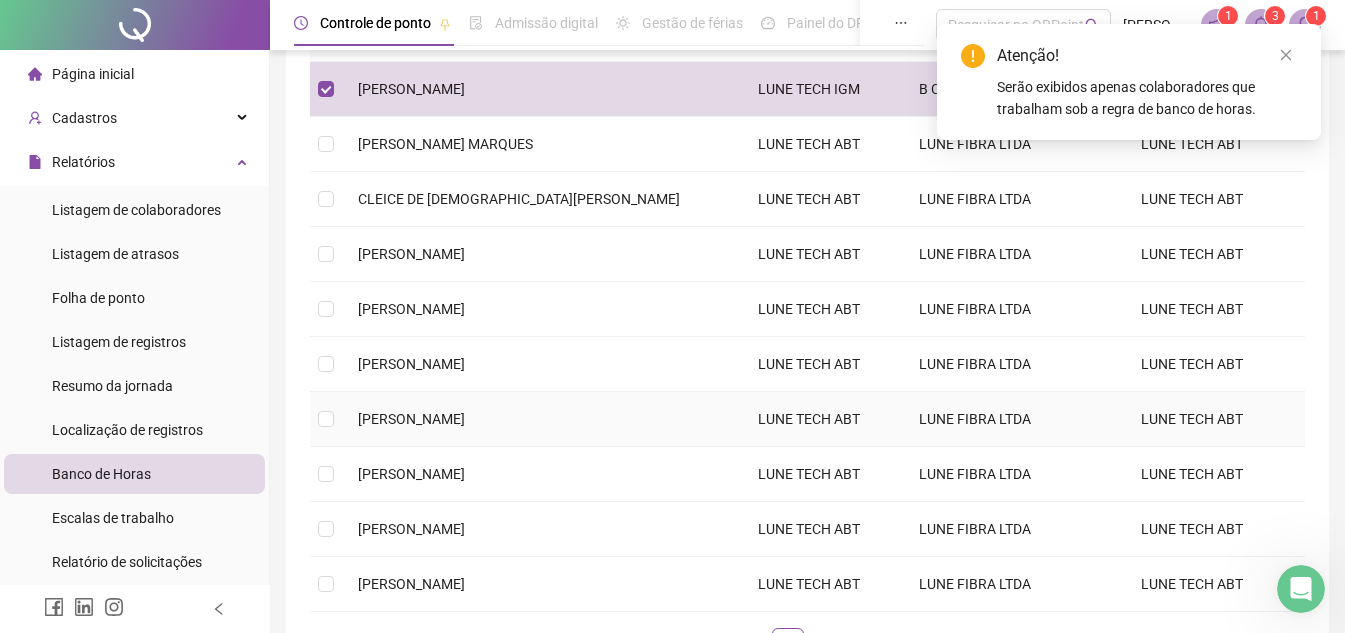 scroll, scrollTop: 453, scrollLeft: 0, axis: vertical 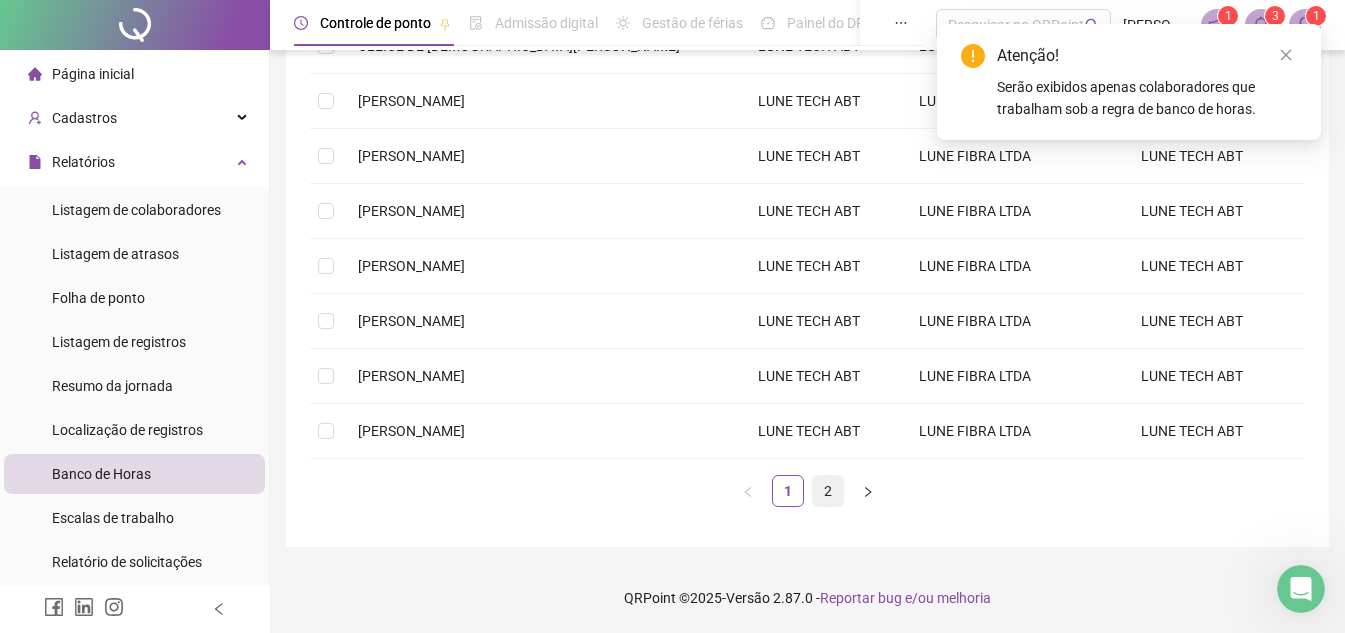 click on "2" at bounding box center [828, 491] 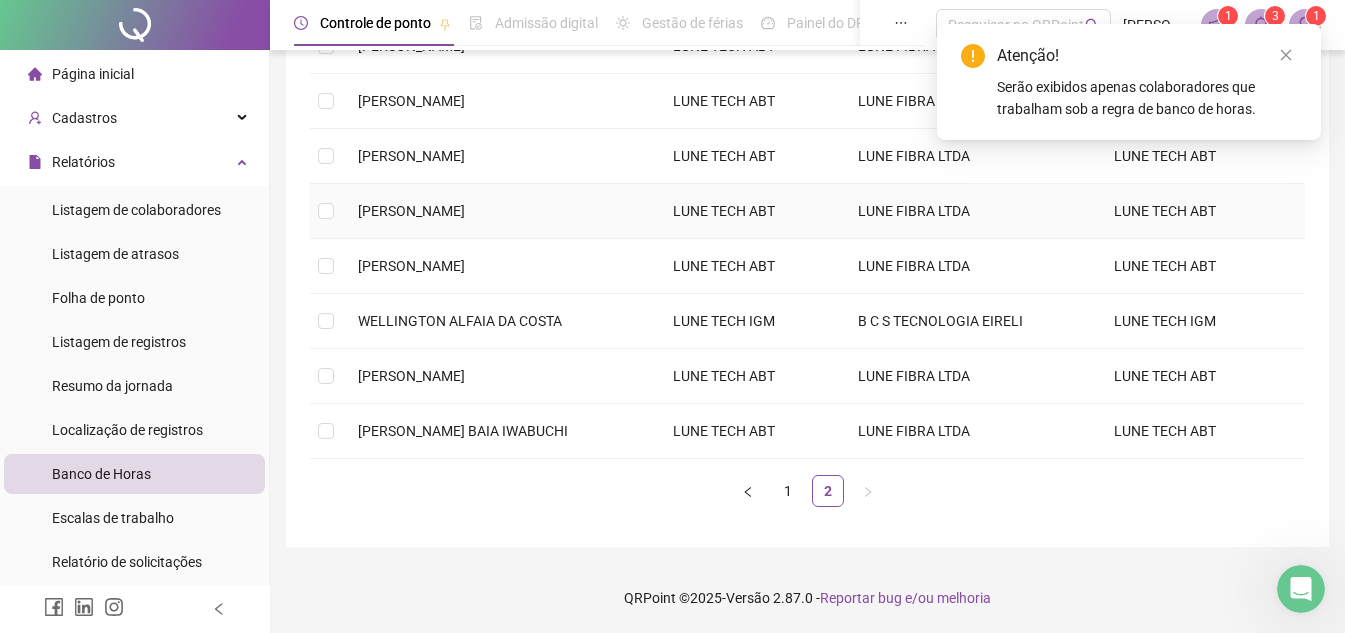 scroll, scrollTop: 253, scrollLeft: 0, axis: vertical 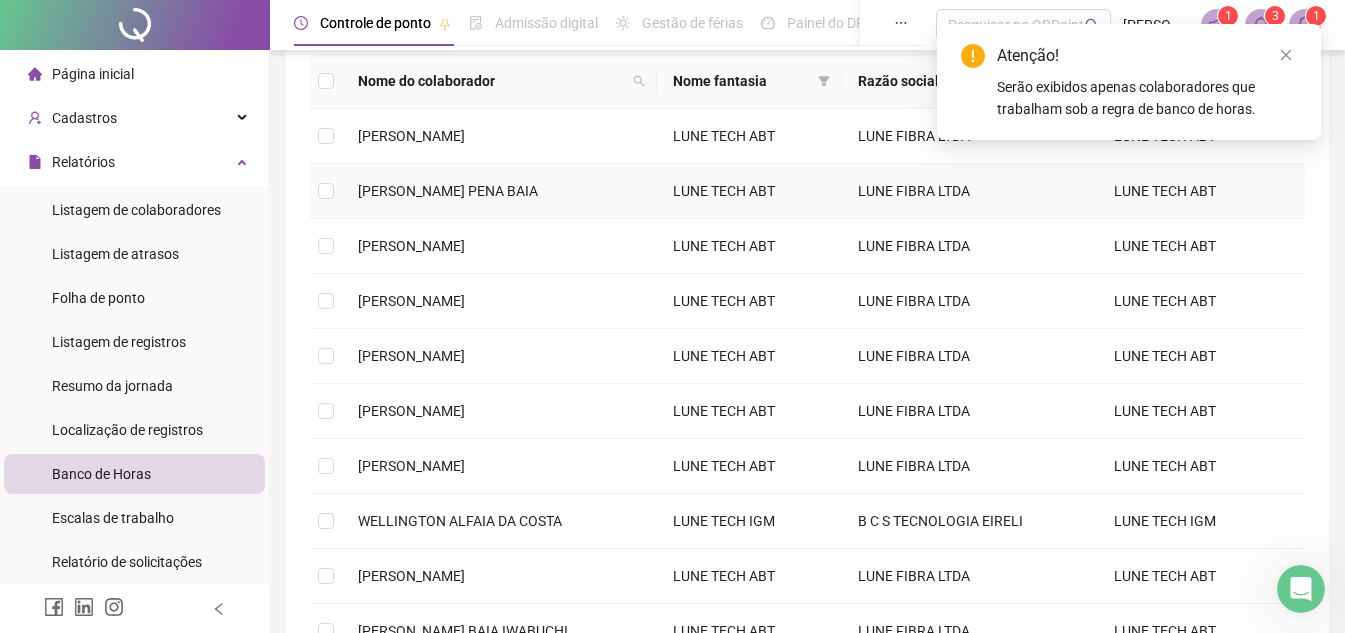 click at bounding box center (326, 191) 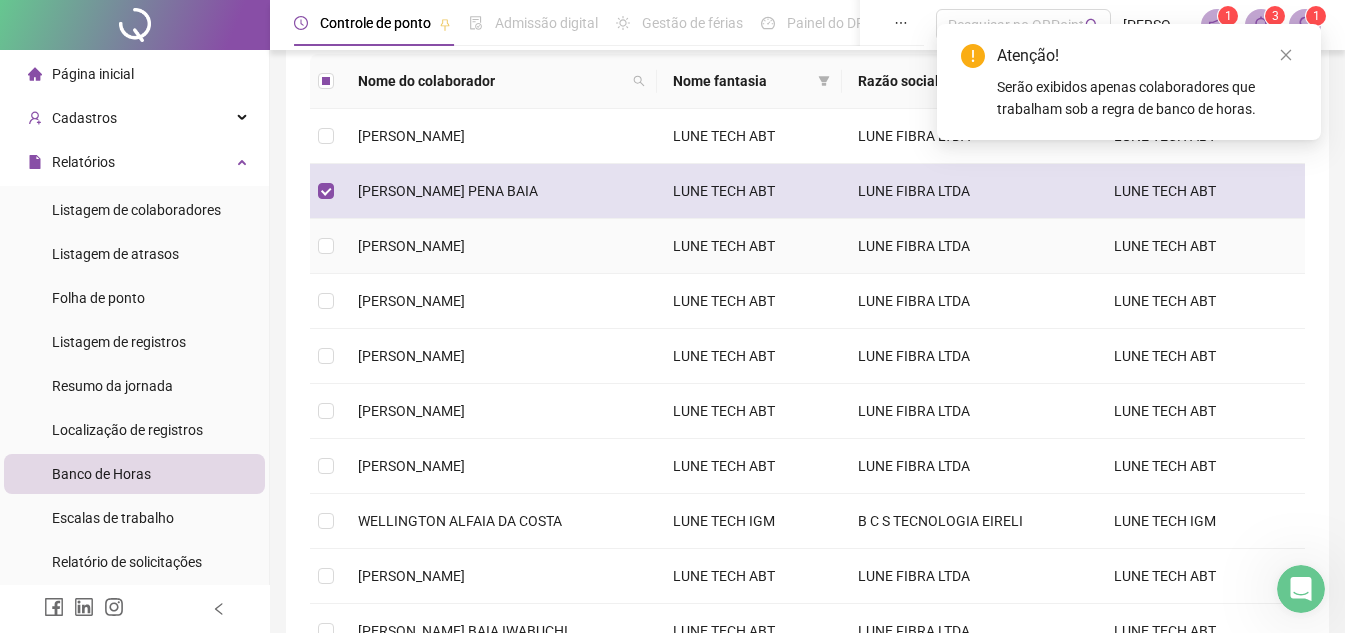 scroll, scrollTop: 0, scrollLeft: 0, axis: both 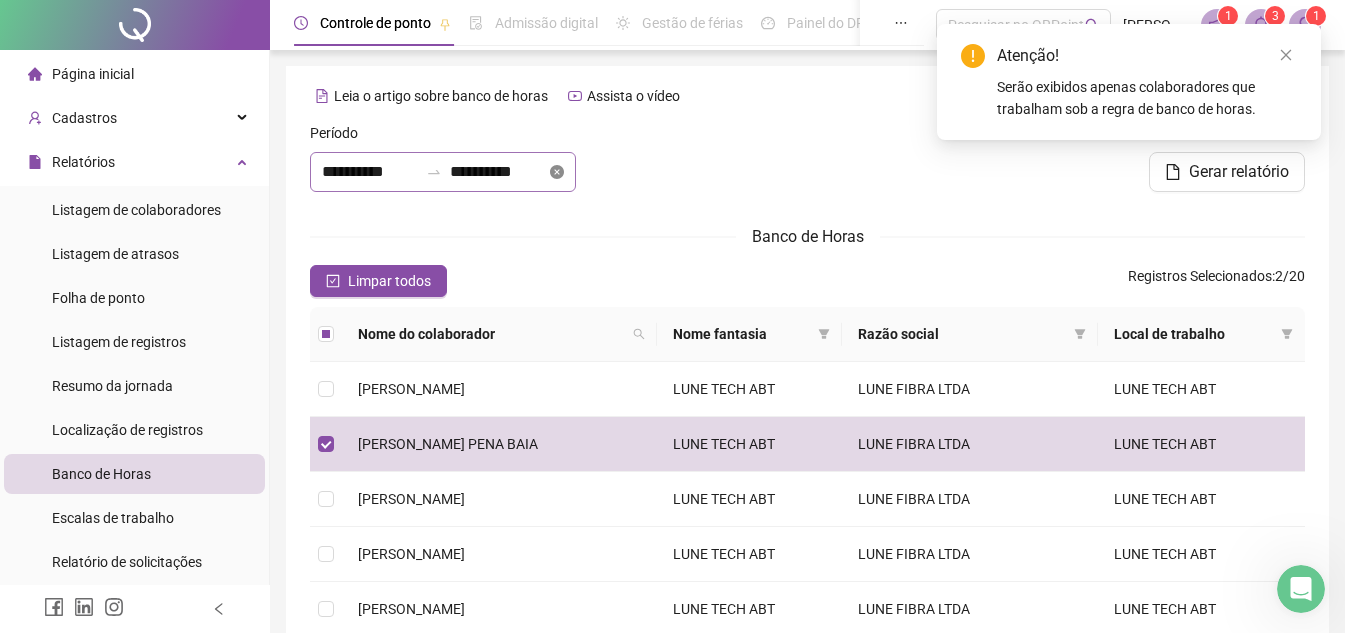 click 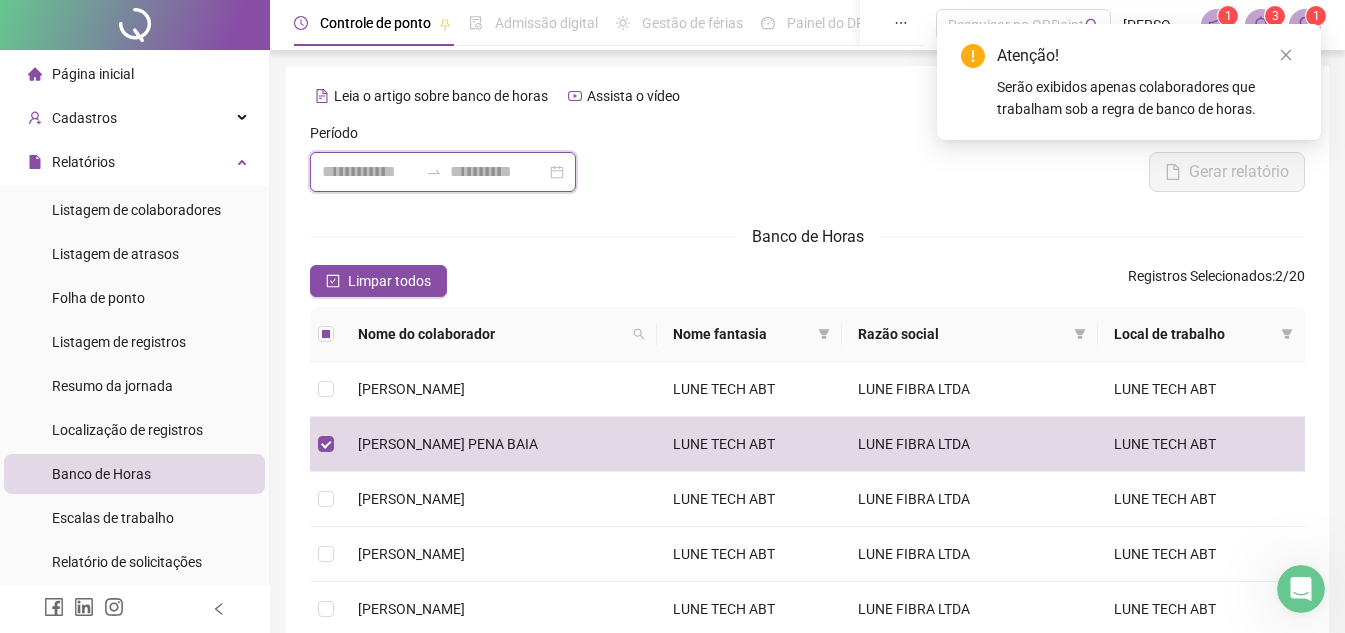 drag, startPoint x: 430, startPoint y: 164, endPoint x: 417, endPoint y: 173, distance: 15.811388 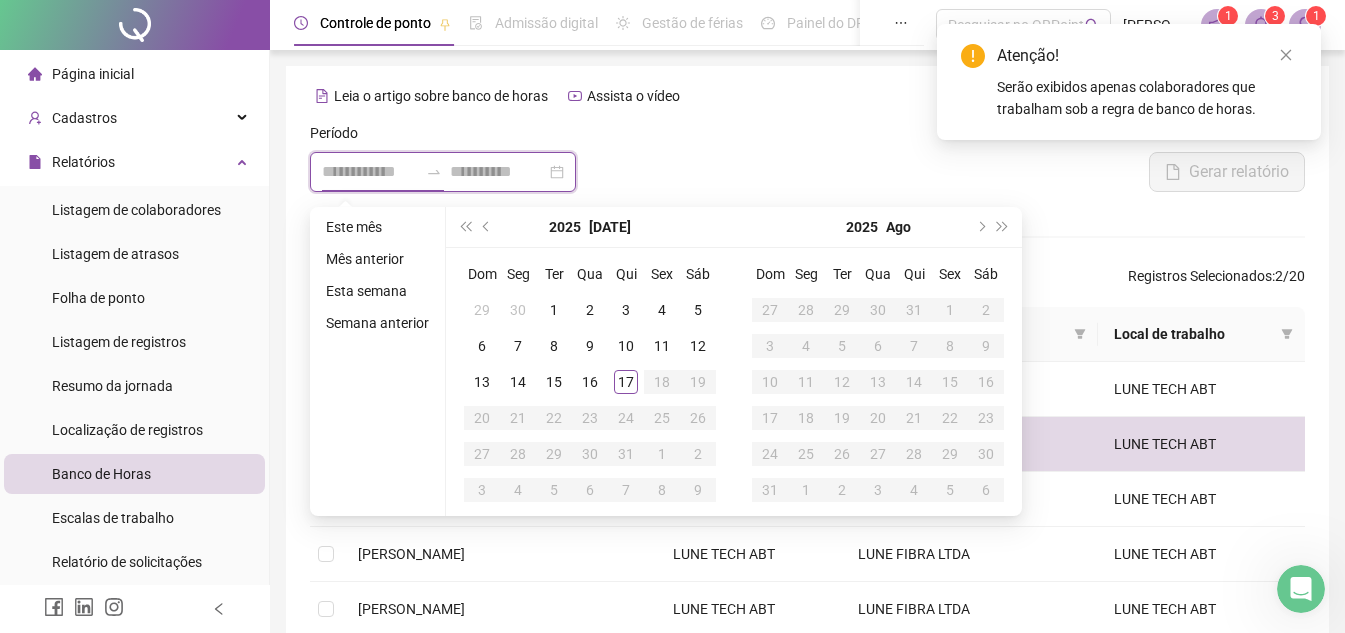 type on "**********" 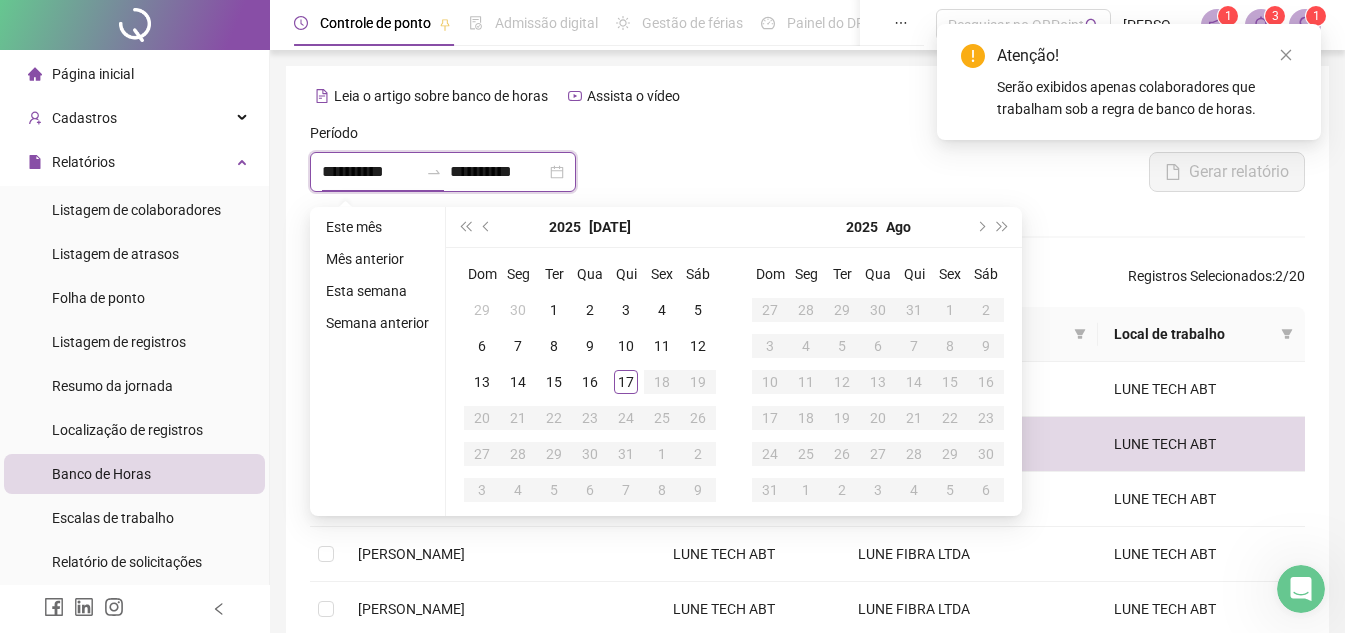 type 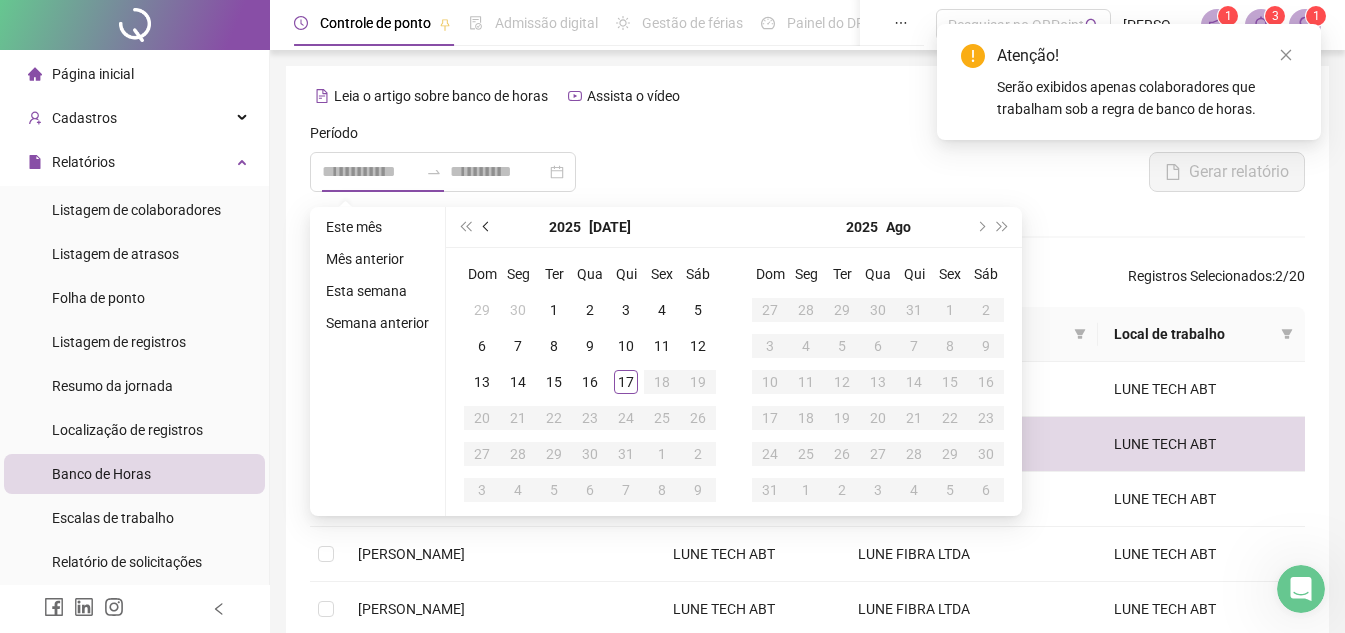 click at bounding box center (488, 227) 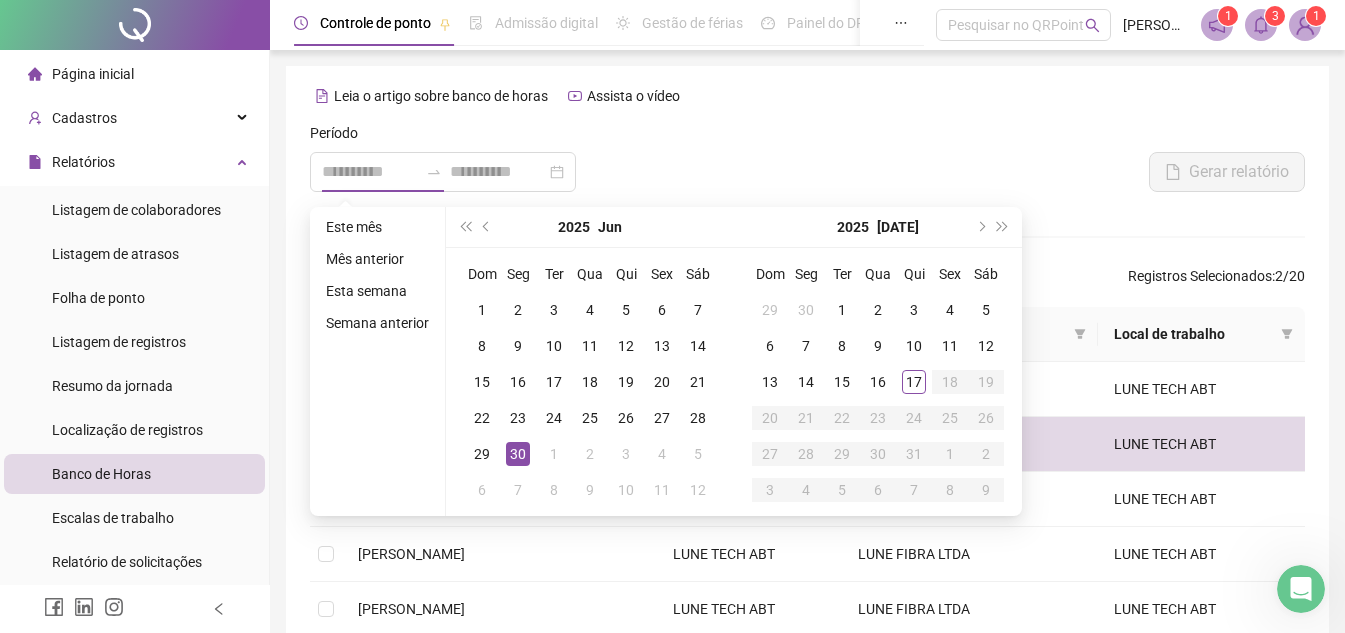 type on "**********" 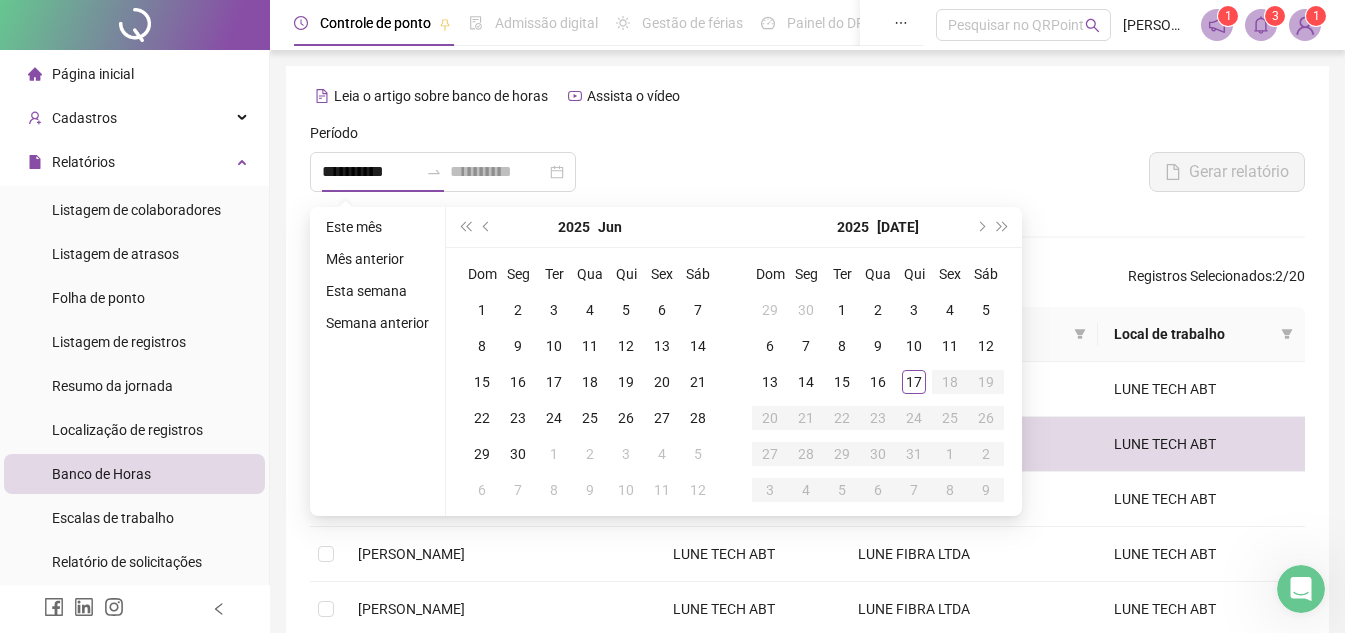 type on "**********" 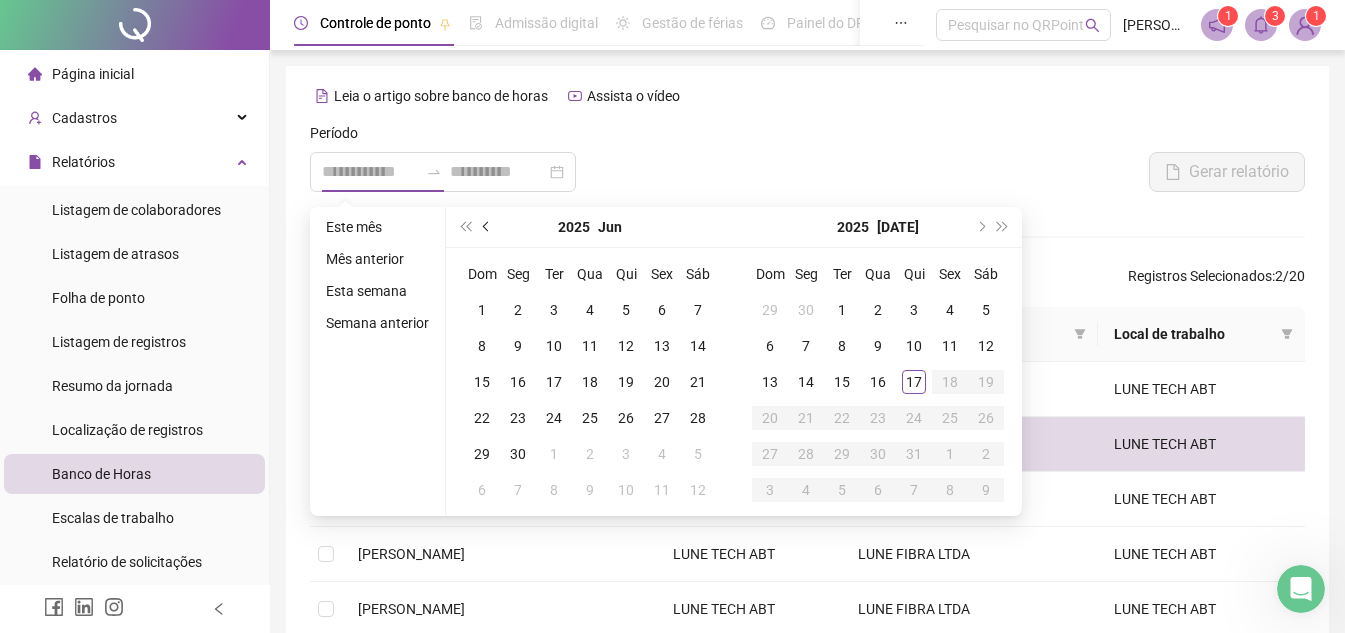 click at bounding box center (487, 227) 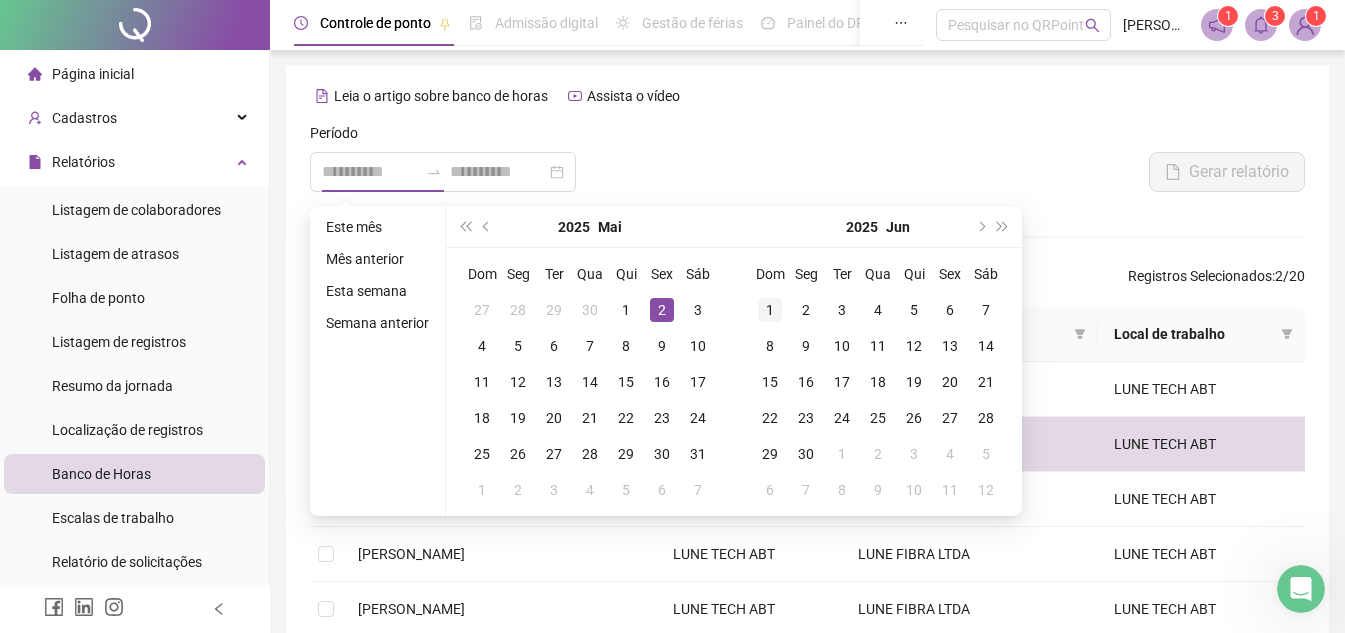 type on "**********" 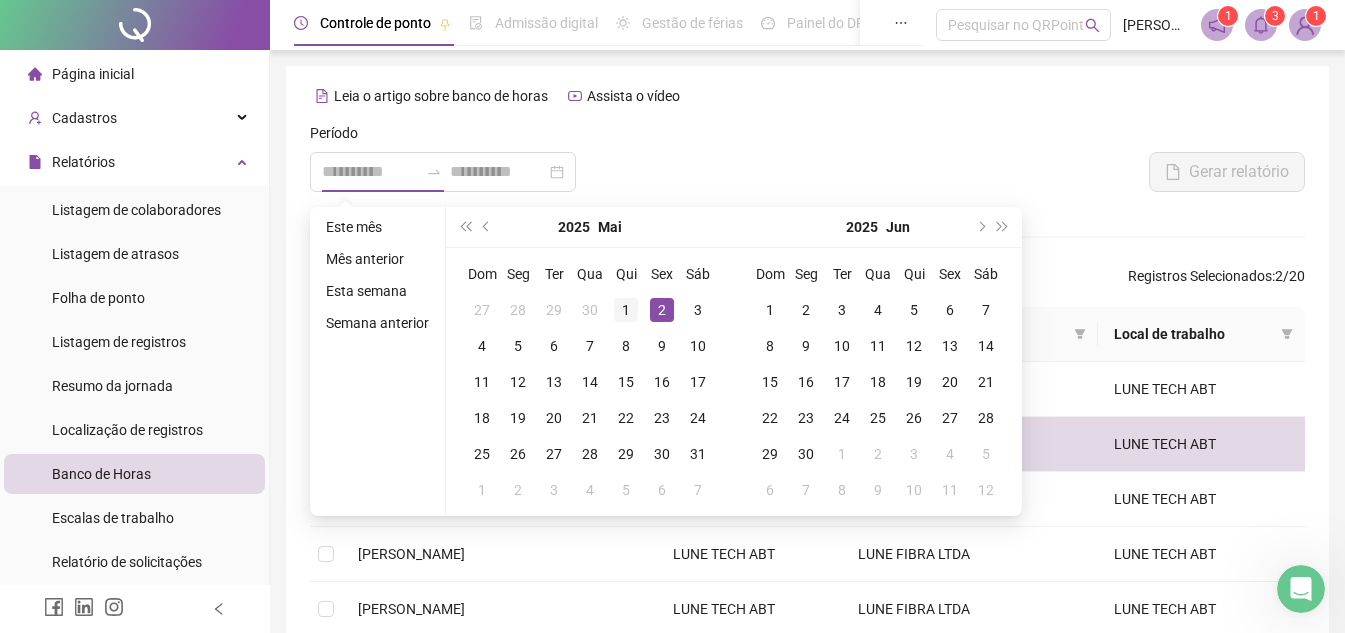 type on "**********" 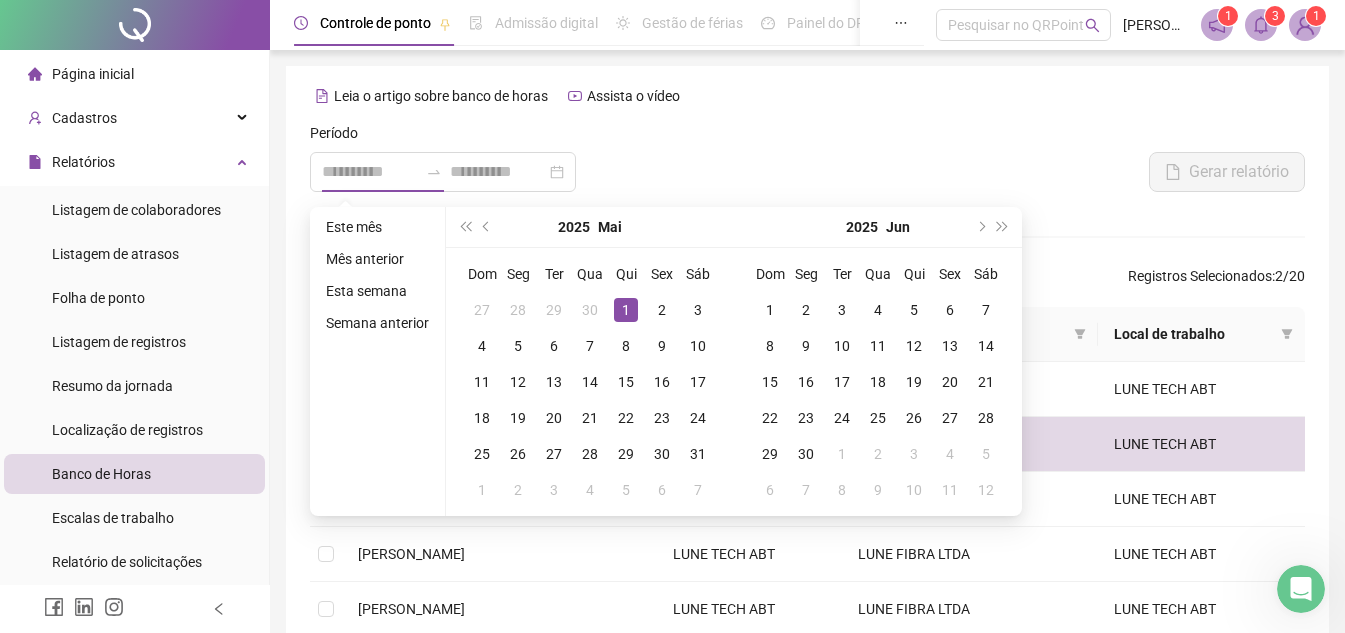 click on "1" at bounding box center [626, 310] 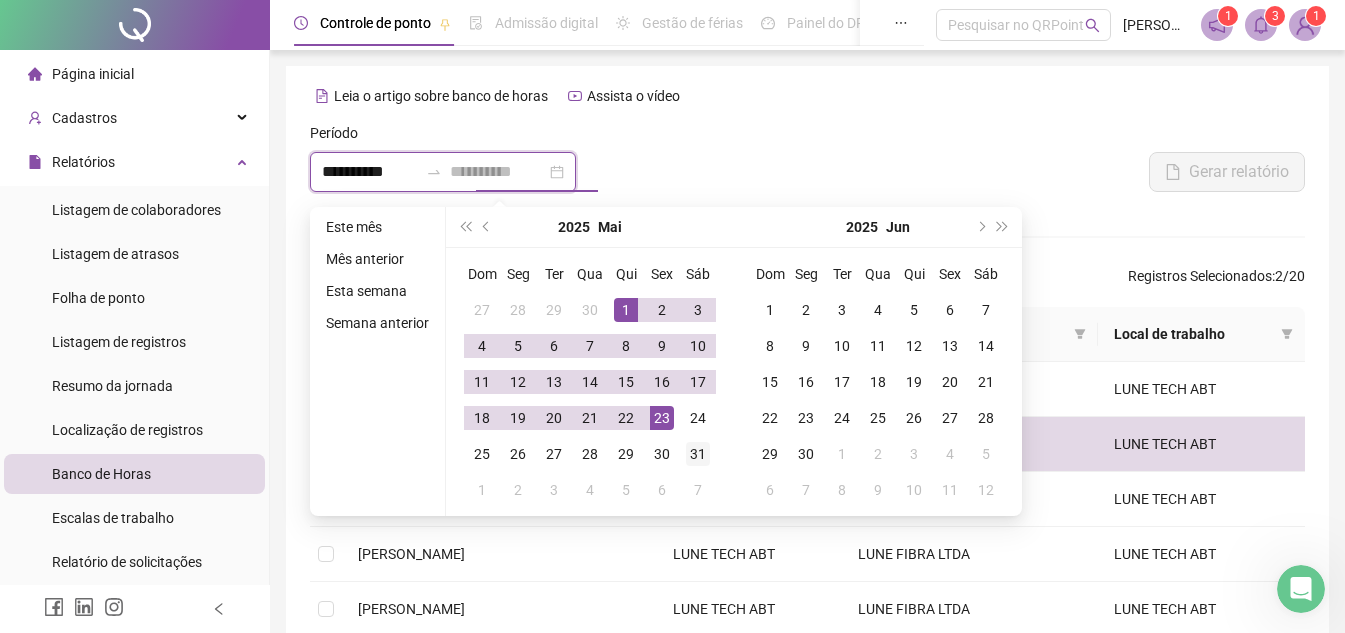 type on "**********" 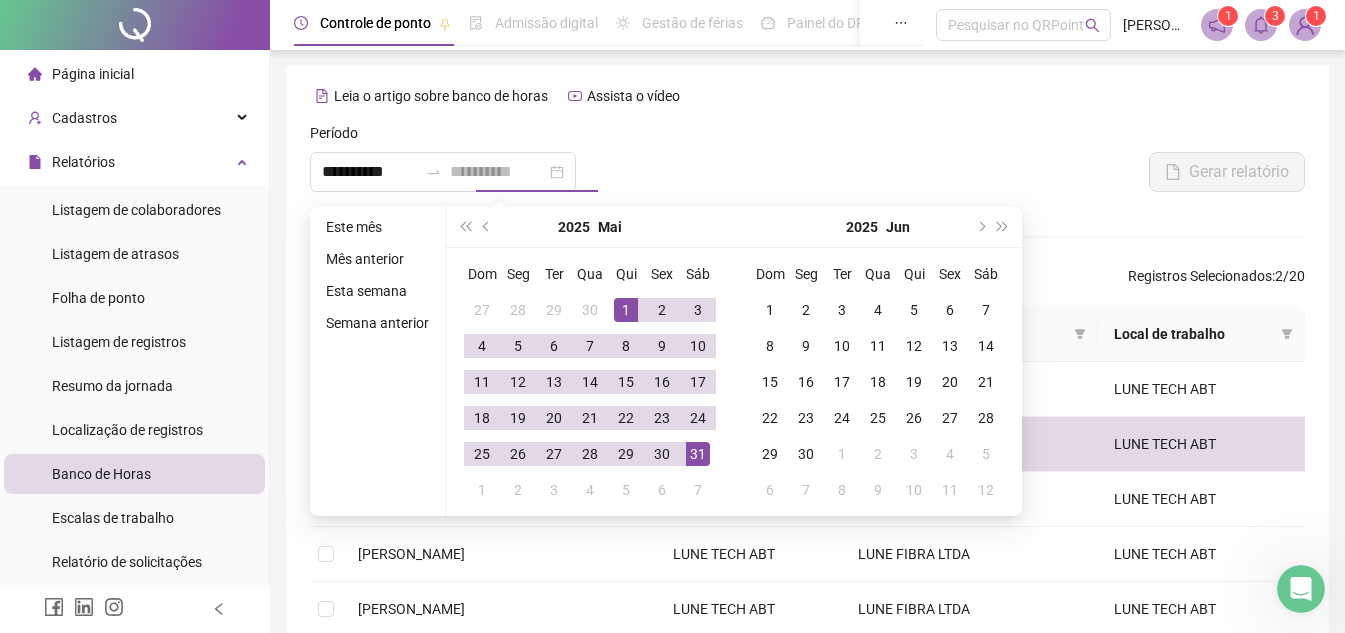 click on "31" at bounding box center (698, 454) 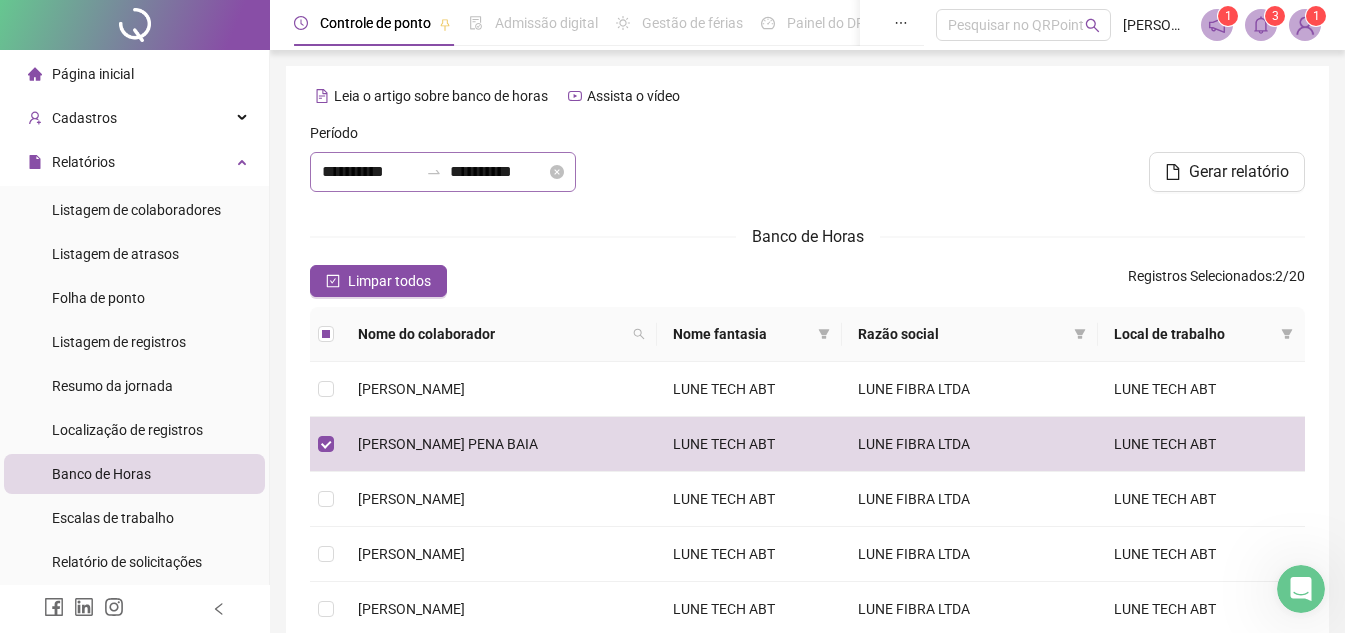 click on "**********" at bounding box center [443, 172] 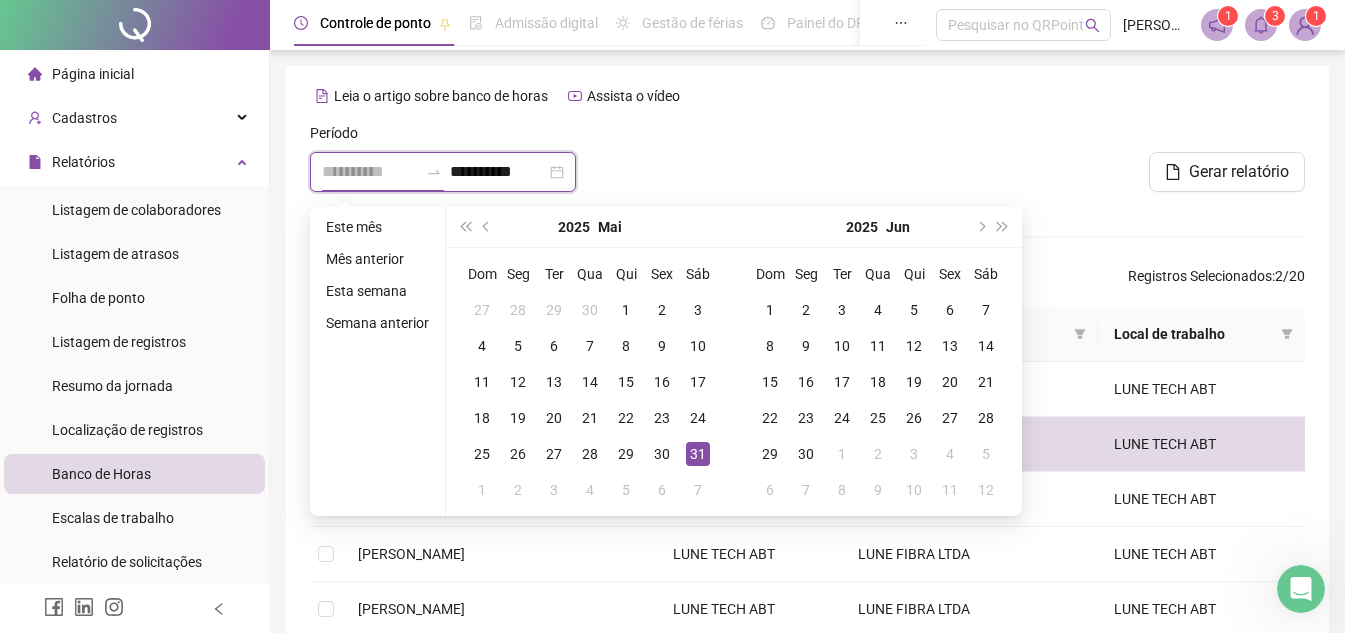 type on "**********" 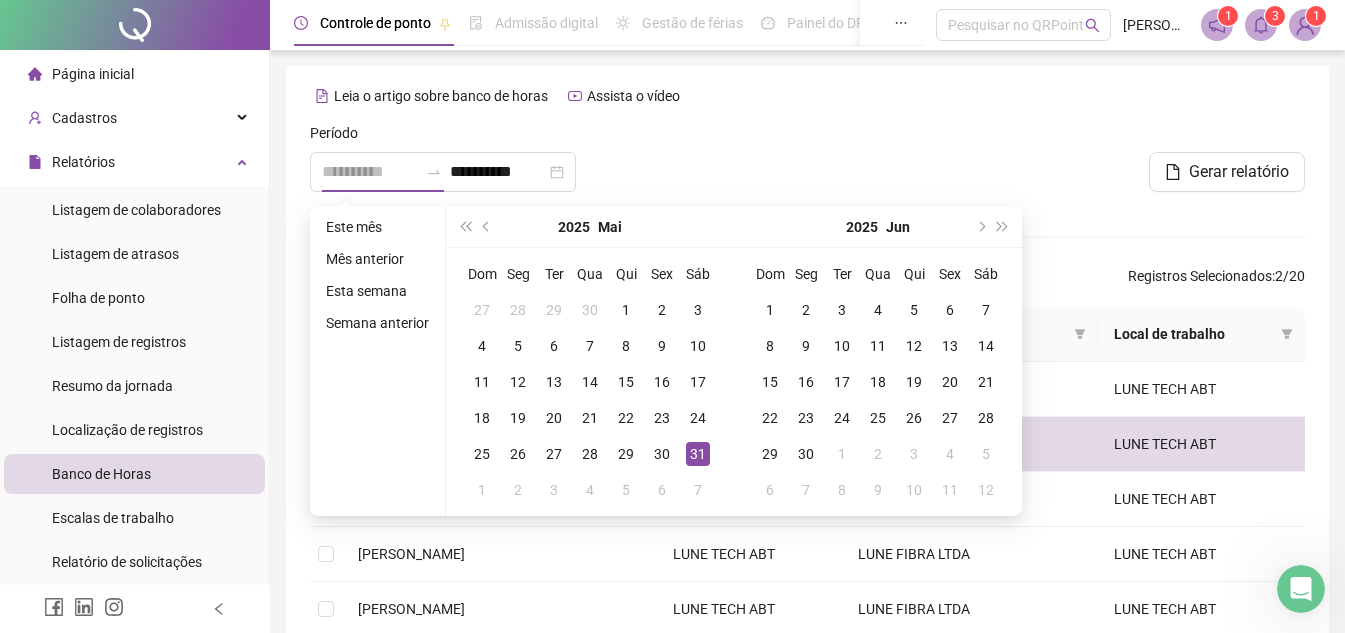 click on "31" at bounding box center [698, 454] 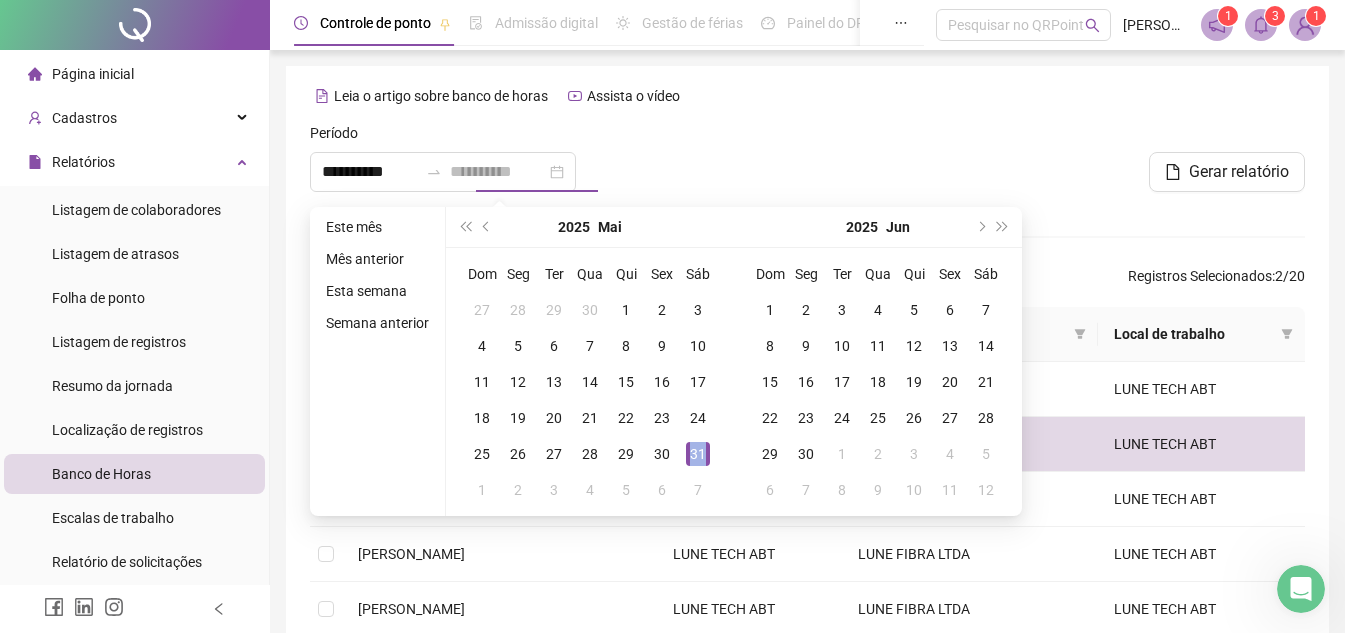 click on "31" at bounding box center (698, 454) 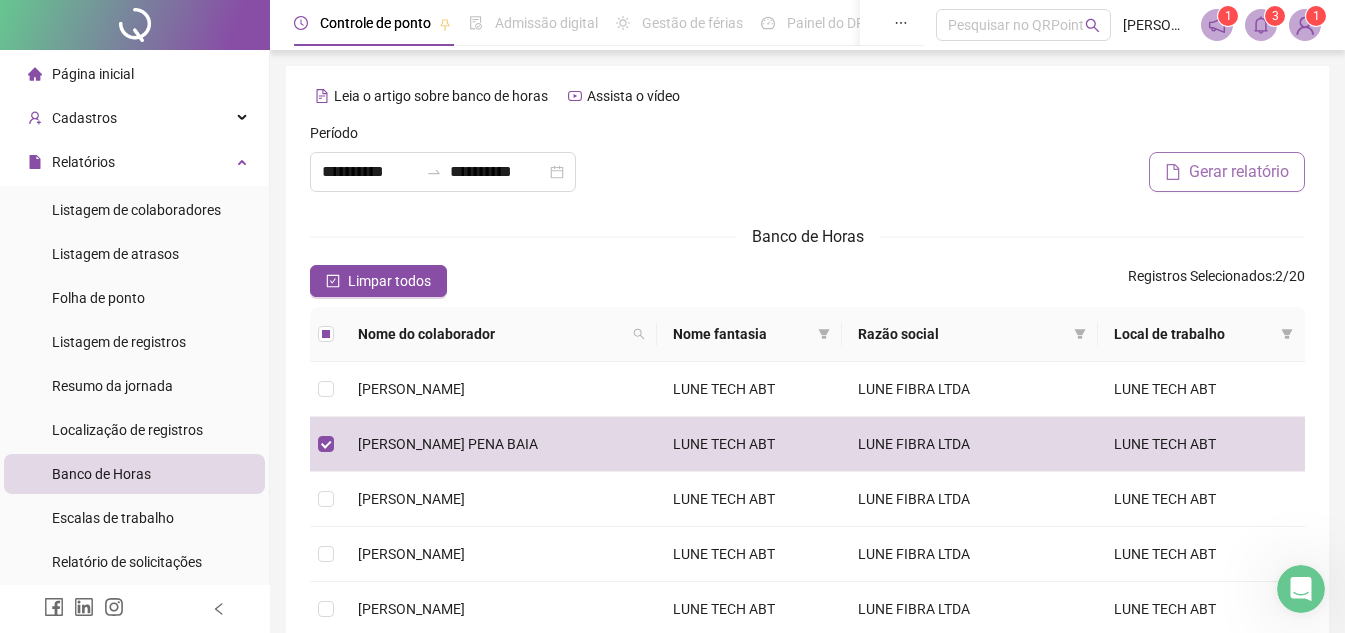 click on "Gerar relatório" at bounding box center [1239, 172] 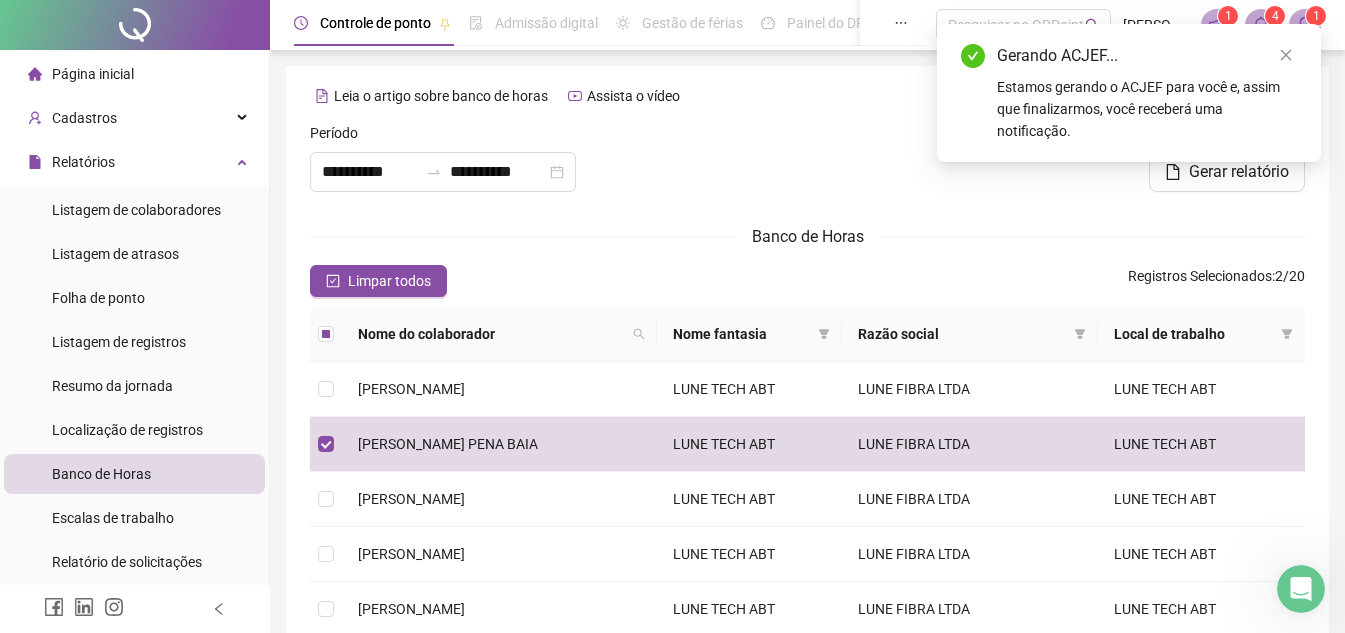 click at bounding box center (1261, 25) 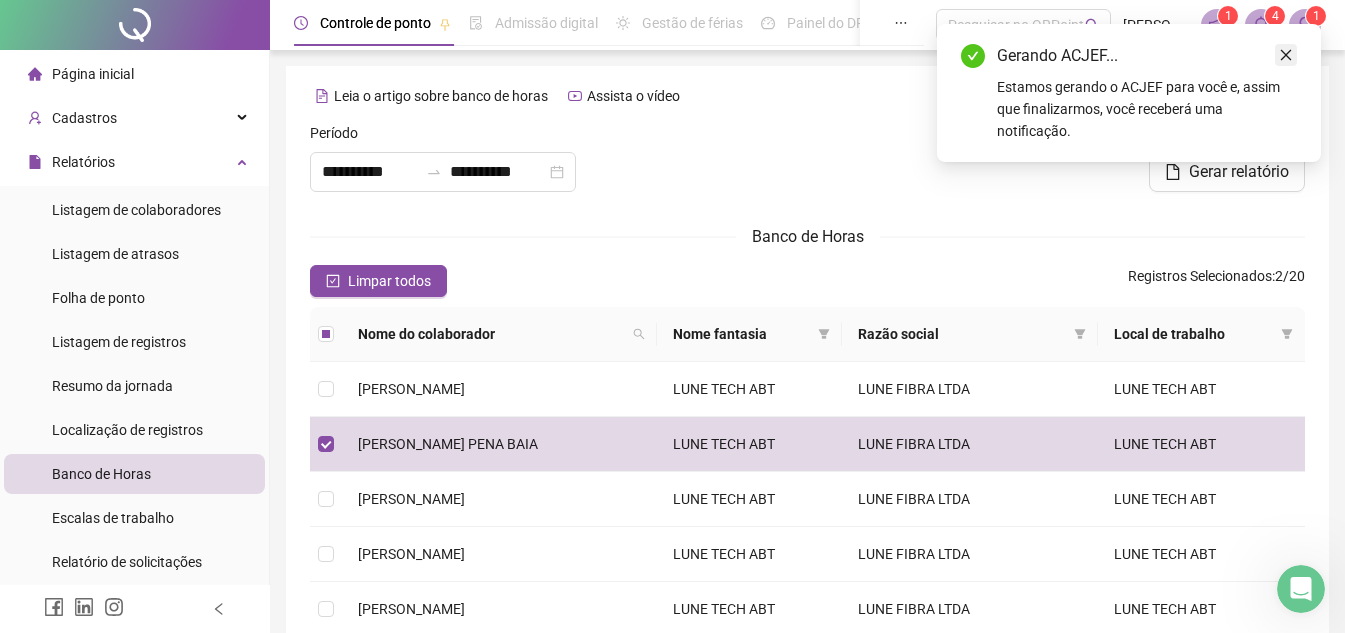 click 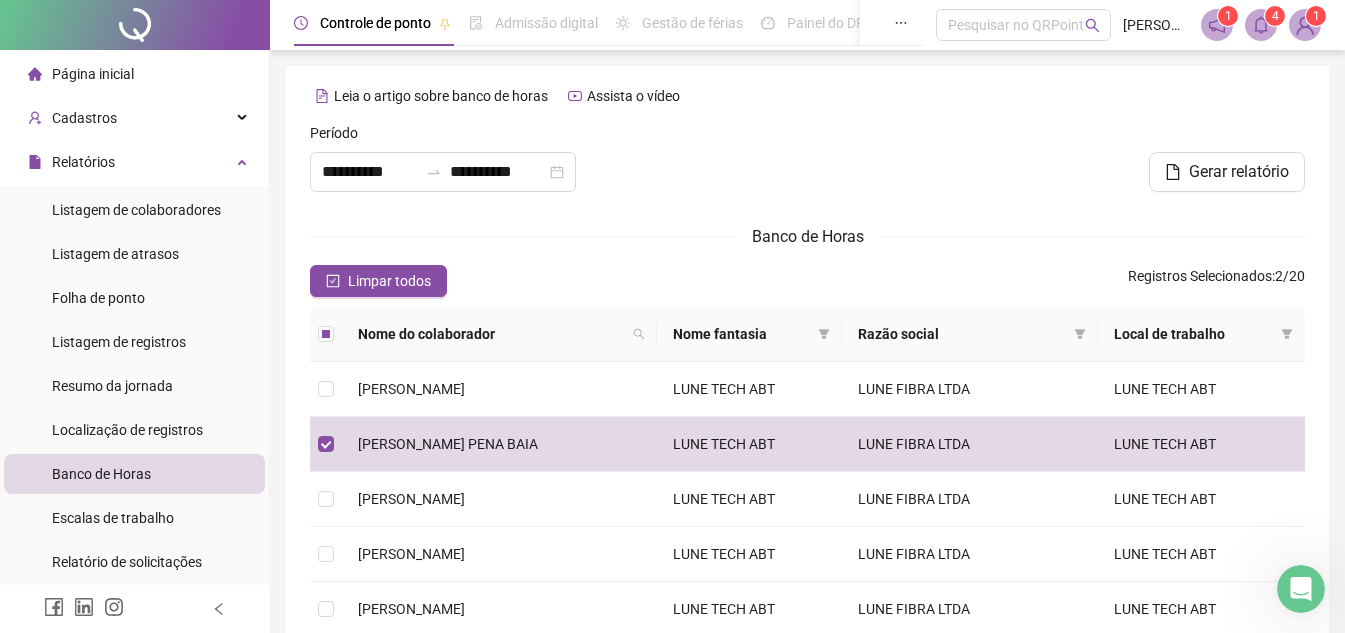 click on "4" at bounding box center (1275, 16) 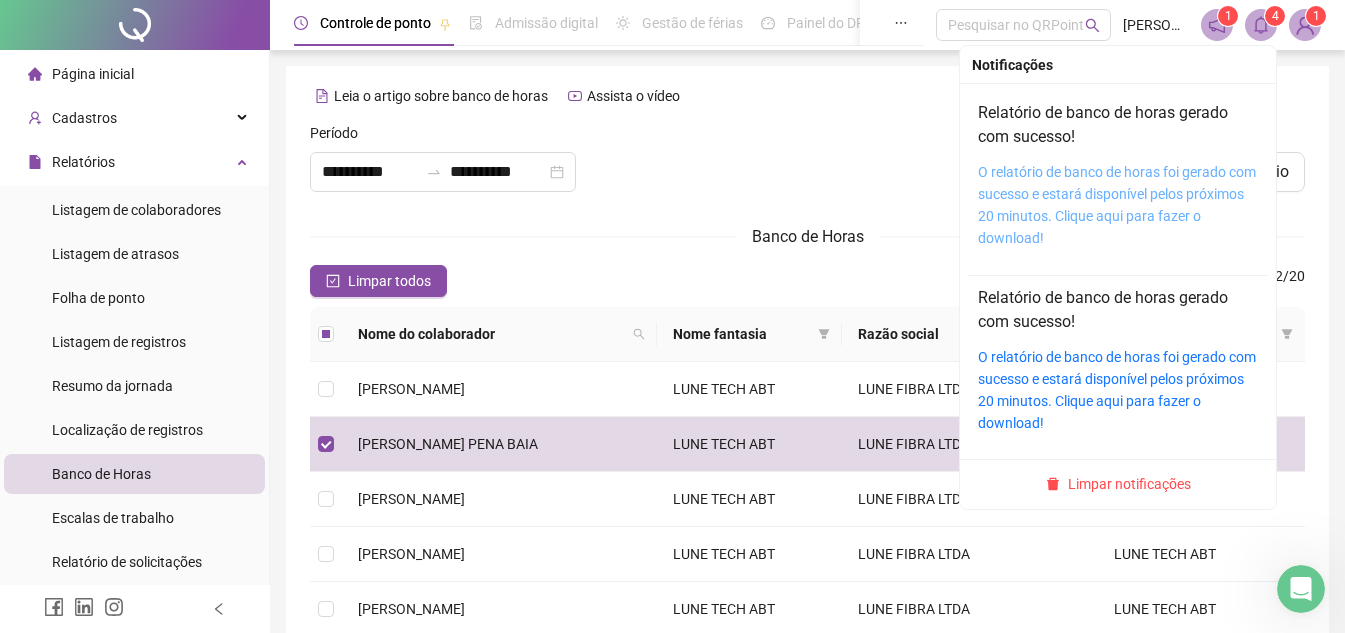 click on "O relatório de banco de horas foi gerado com sucesso e estará disponível pelos próximos 20 minutos.
Clique aqui para fazer o download!" at bounding box center (1117, 205) 